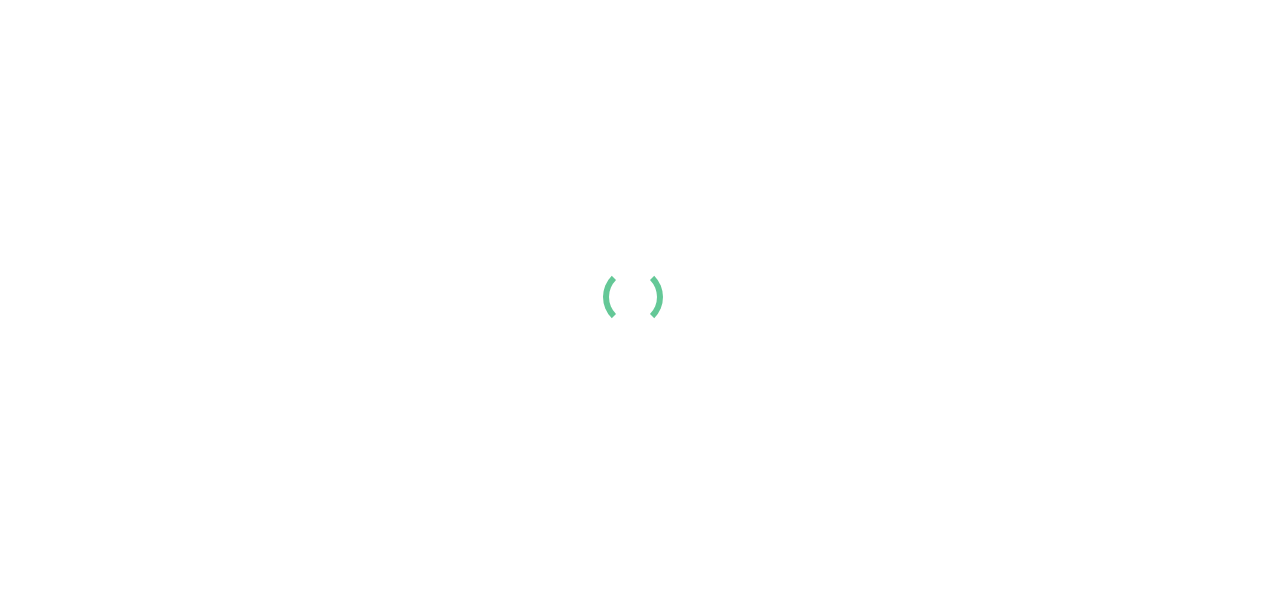 scroll, scrollTop: 0, scrollLeft: 0, axis: both 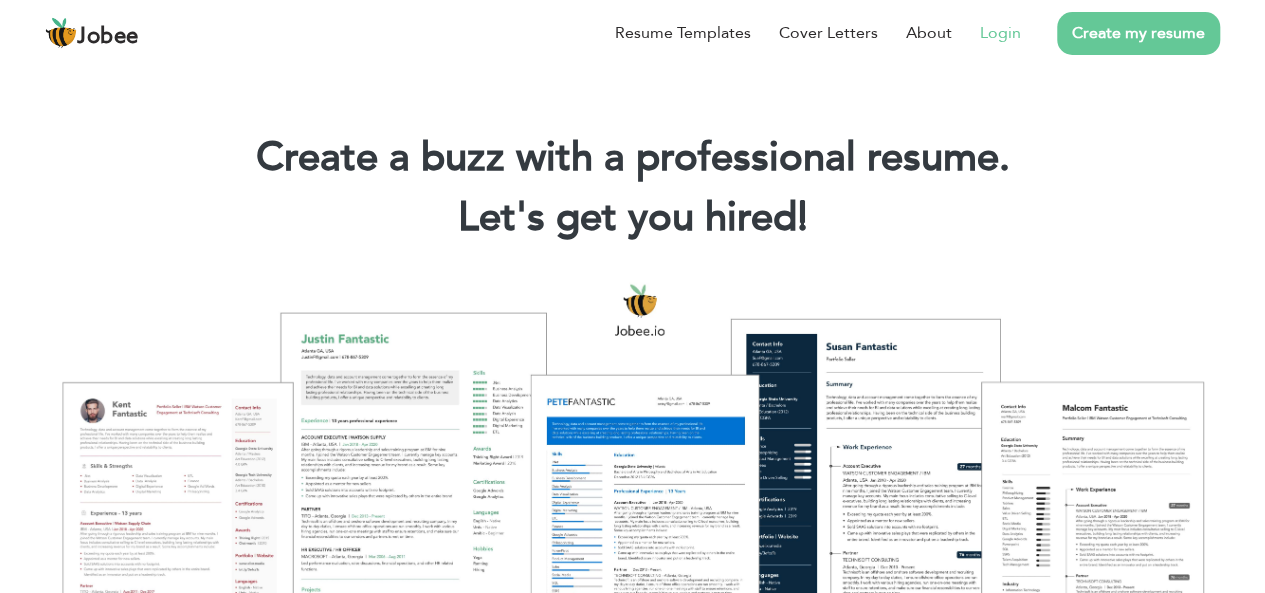 click on "Login" at bounding box center [1000, 33] 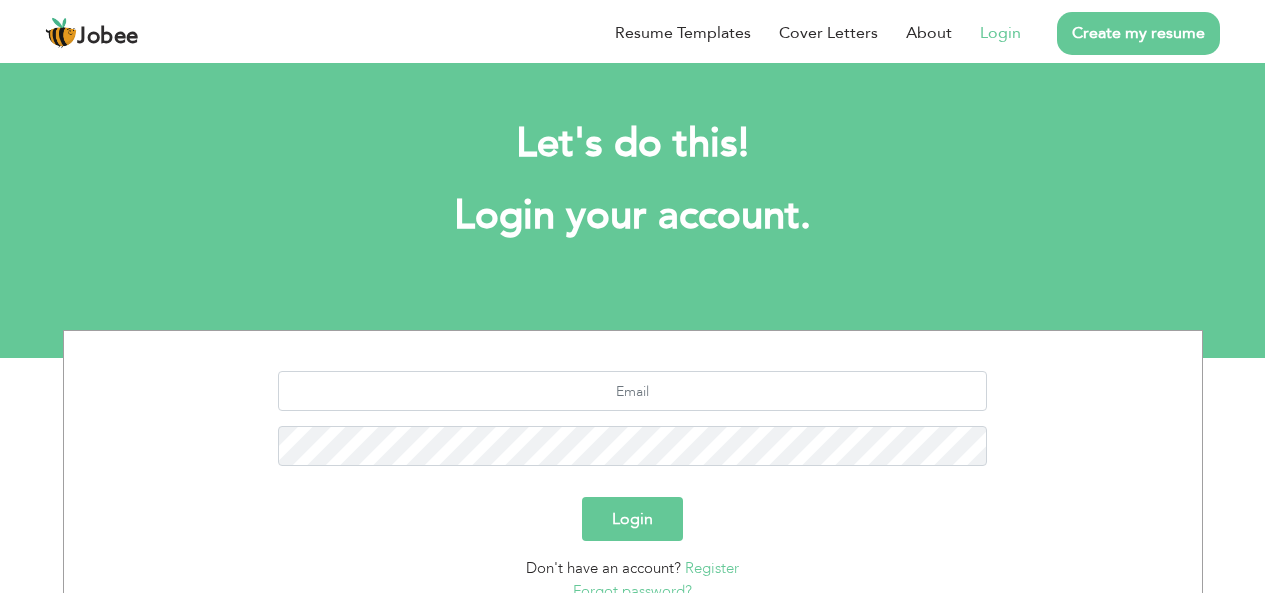scroll, scrollTop: 0, scrollLeft: 0, axis: both 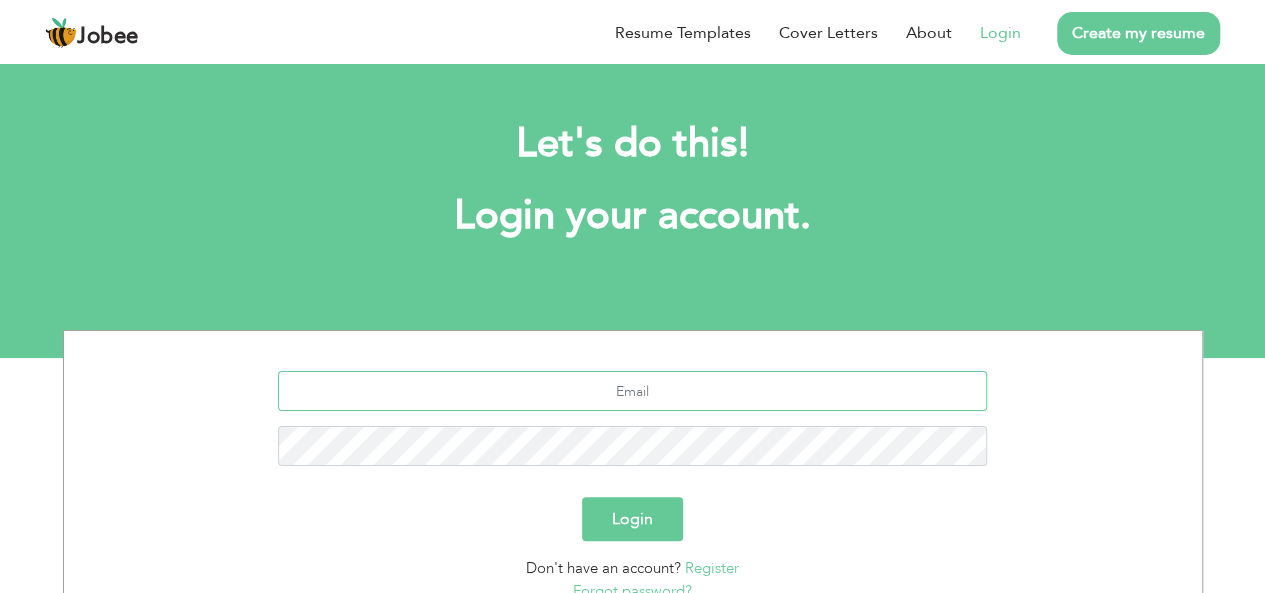 click at bounding box center [632, 391] 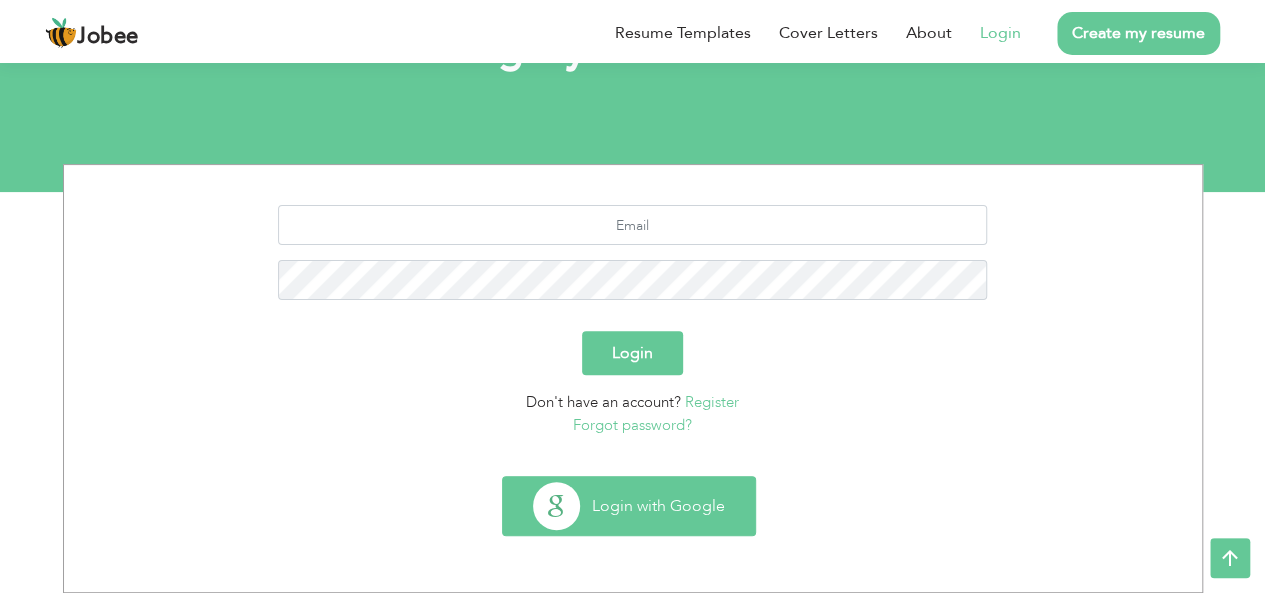 click on "Login with Google" at bounding box center [629, 506] 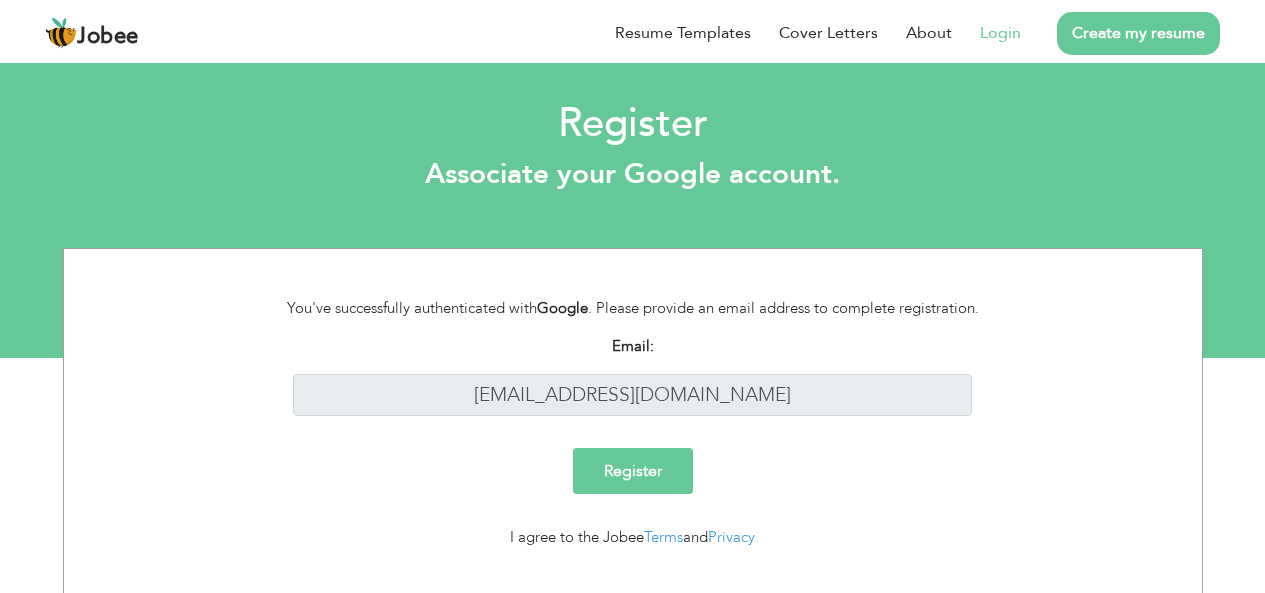 scroll, scrollTop: 0, scrollLeft: 0, axis: both 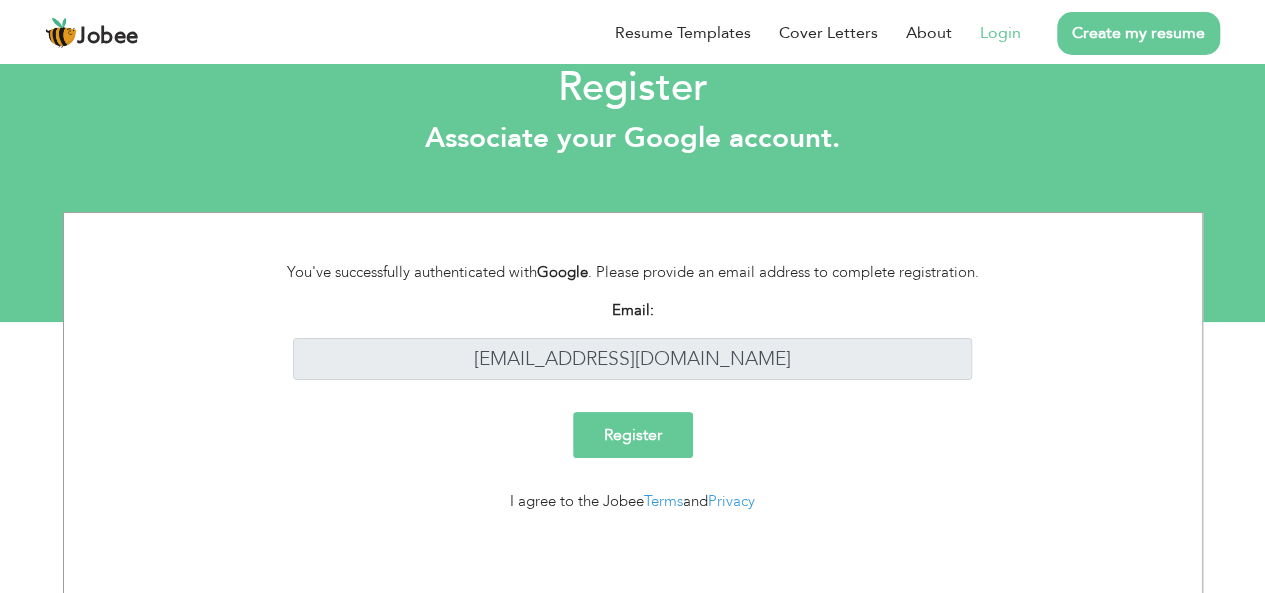 click on "Register" at bounding box center [633, 435] 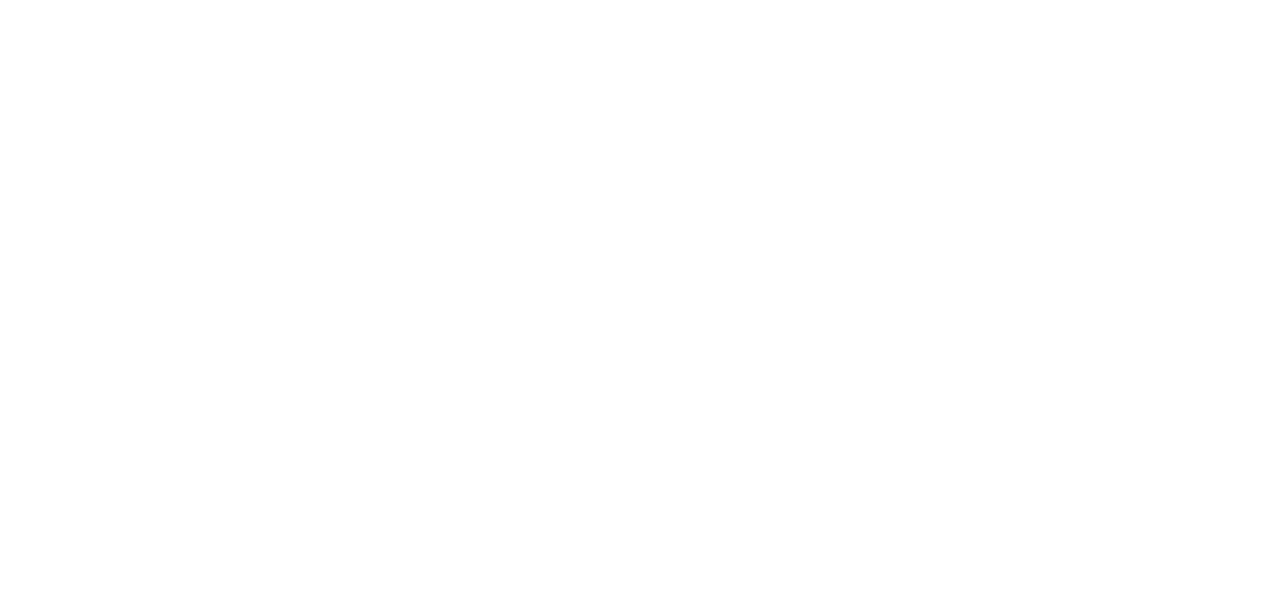 scroll, scrollTop: 0, scrollLeft: 0, axis: both 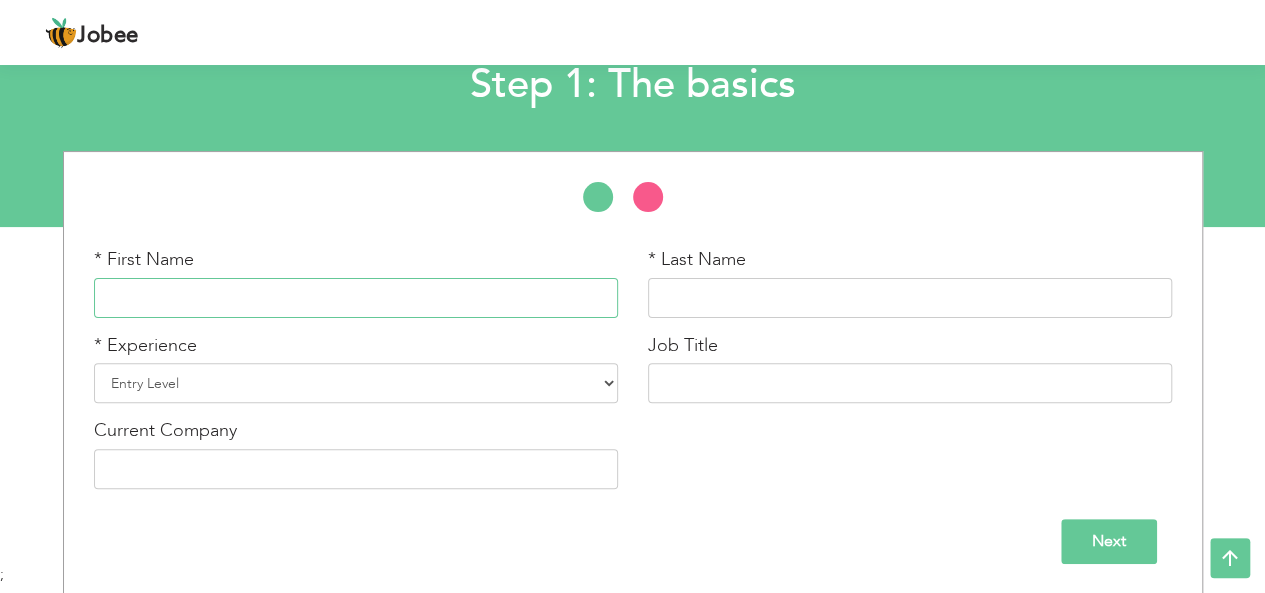 click at bounding box center [356, 298] 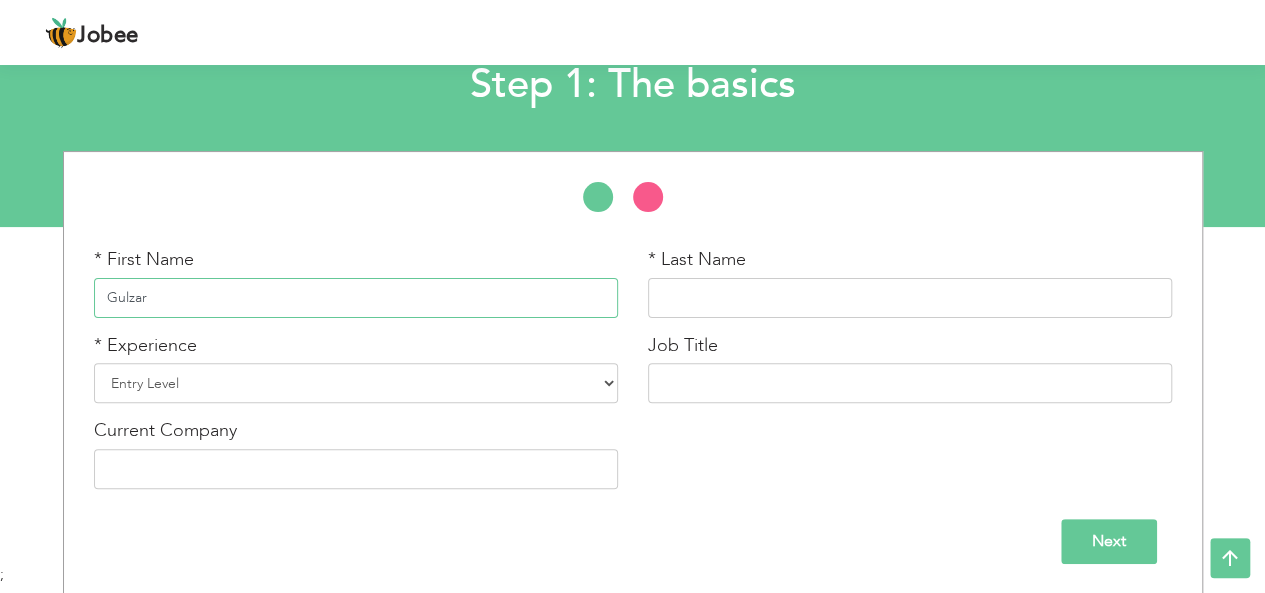 type on "Gulzar" 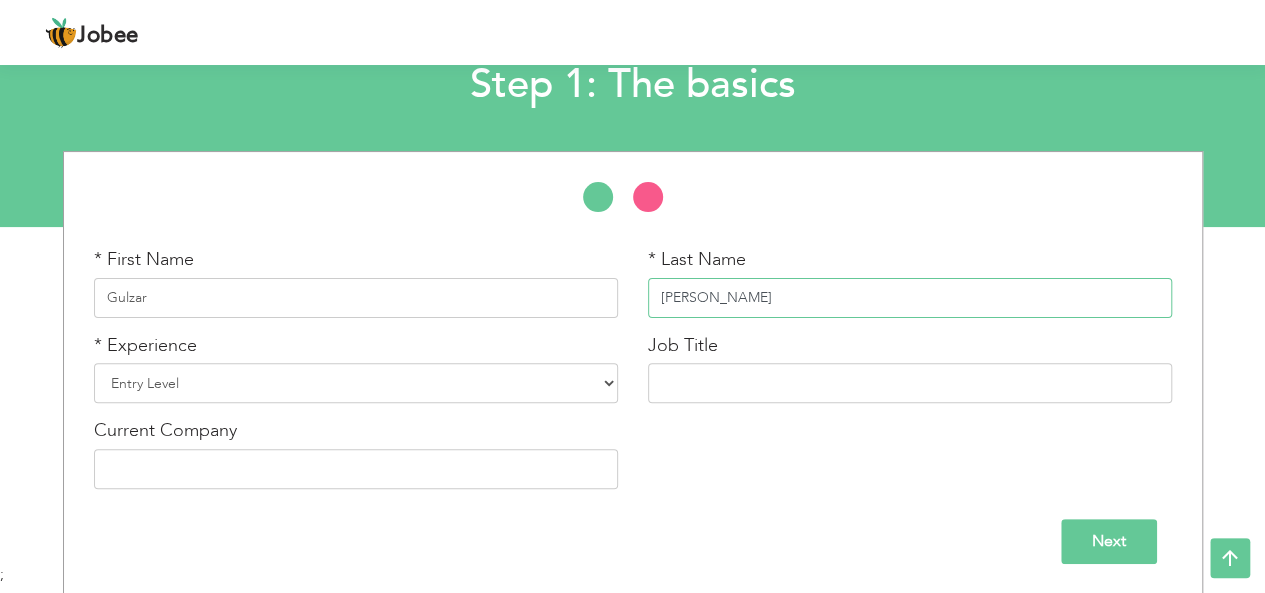 type on "Ahmad" 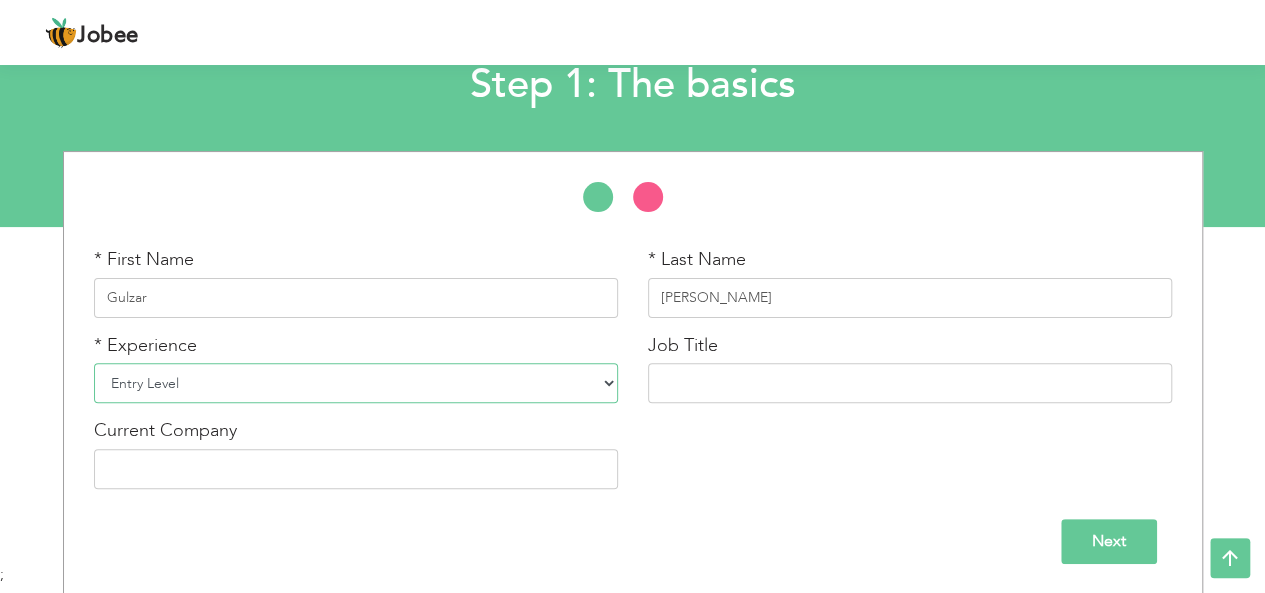 click on "Entry Level
Less than 1 Year
1 Year
2 Years
3 Years
4 Years
5 Years
6 Years
7 Years
8 Years
9 Years
10 Years
11 Years
12 Years
13 Years
14 Years
15 Years
16 Years
17 Years
18 Years
19 Years
20 Years
21 Years
22 Years
23 Years
24 Years
25 Years
26 Years
27 Years
28 Years
29 Years
30 Years
31 Years
32 Years
33 Years
34 Years
35 Years
More than 35 Years" at bounding box center [356, 383] 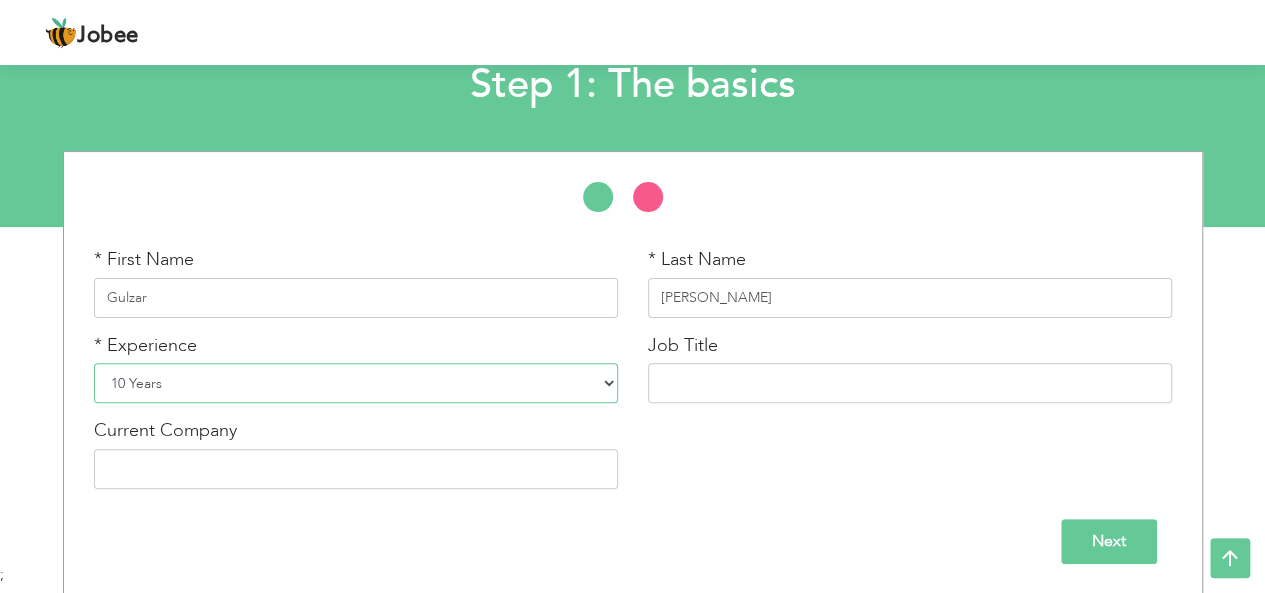 click on "Entry Level
Less than 1 Year
1 Year
2 Years
3 Years
4 Years
5 Years
6 Years
7 Years
8 Years
9 Years
10 Years
11 Years
12 Years
13 Years
14 Years
15 Years
16 Years
17 Years
18 Years
19 Years
20 Years
21 Years
22 Years
23 Years
24 Years
25 Years
26 Years
27 Years
28 Years
29 Years
30 Years
31 Years
32 Years
33 Years
34 Years
35 Years
More than 35 Years" at bounding box center [356, 383] 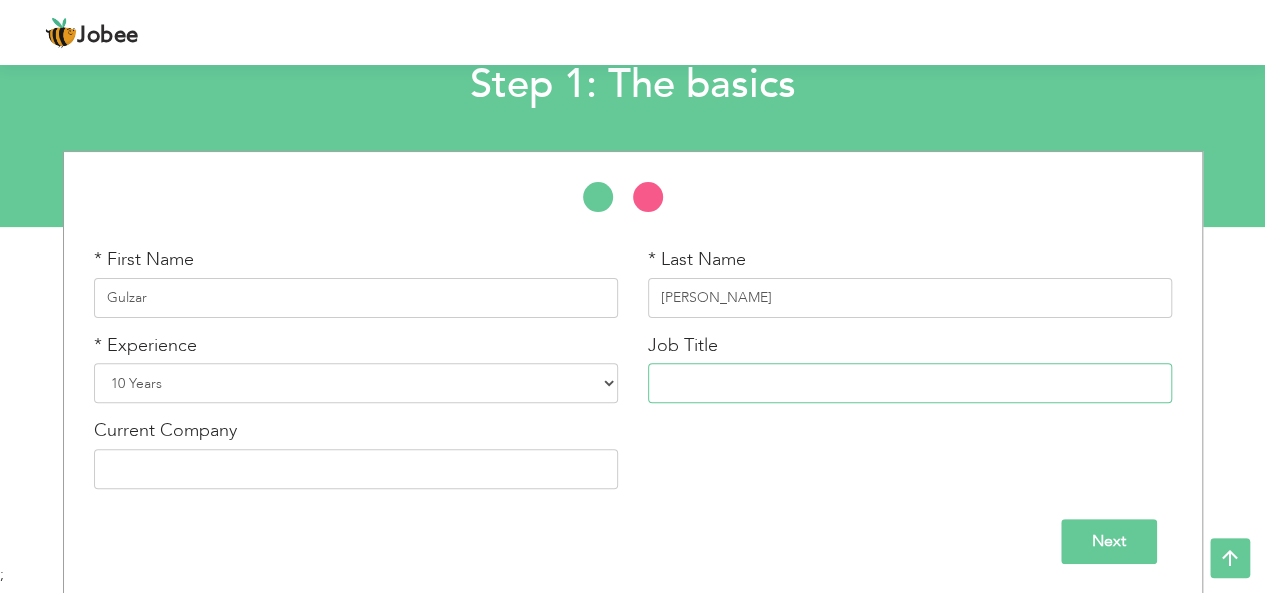 click at bounding box center (910, 383) 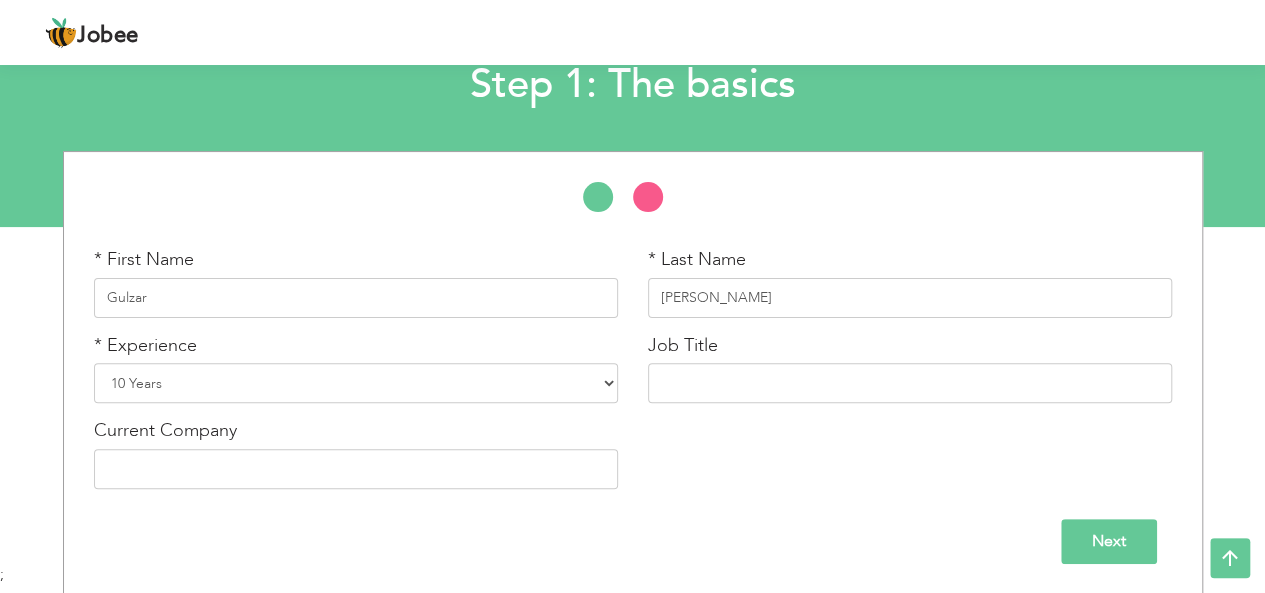 click on "Next" at bounding box center (633, 534) 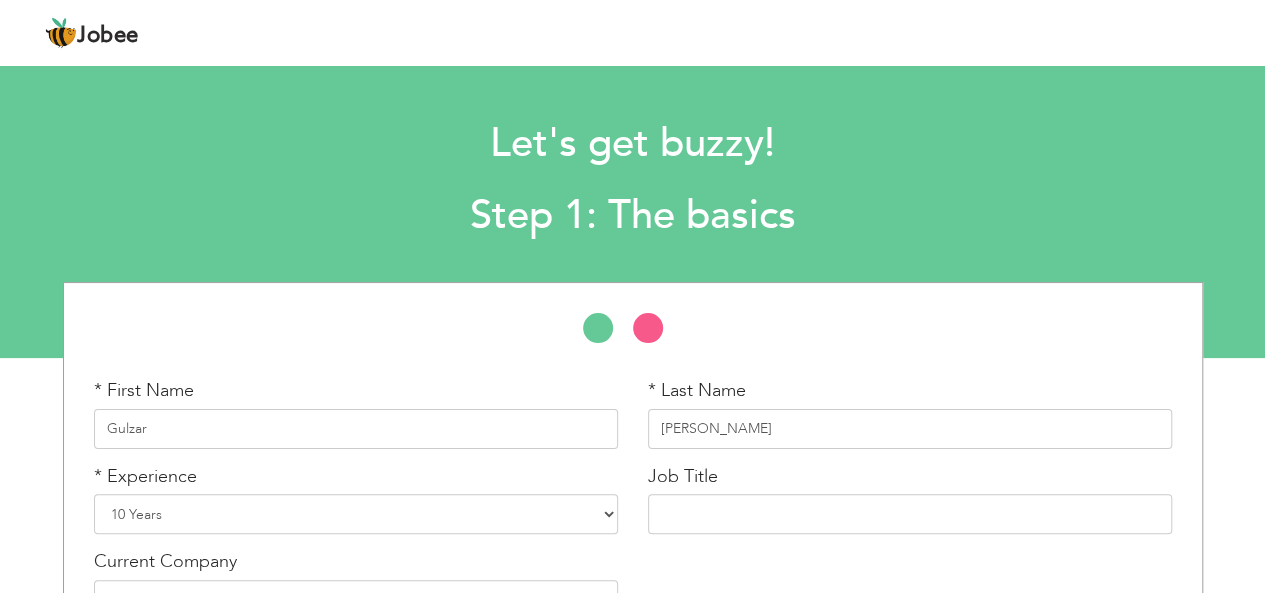 scroll, scrollTop: 131, scrollLeft: 0, axis: vertical 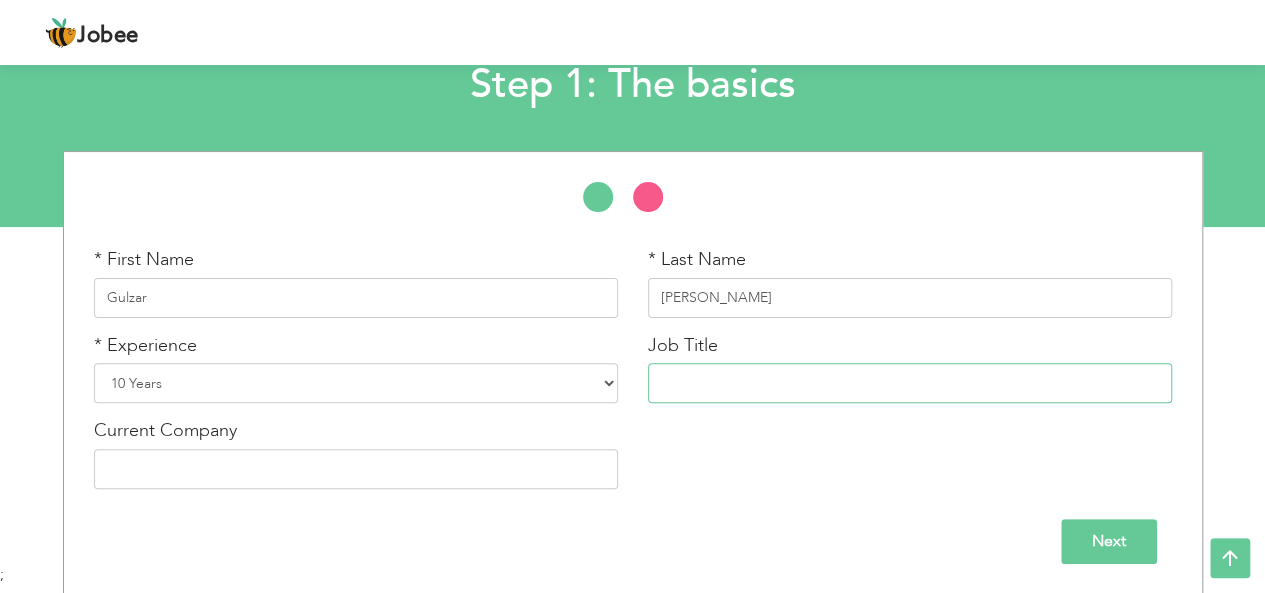 click at bounding box center (910, 383) 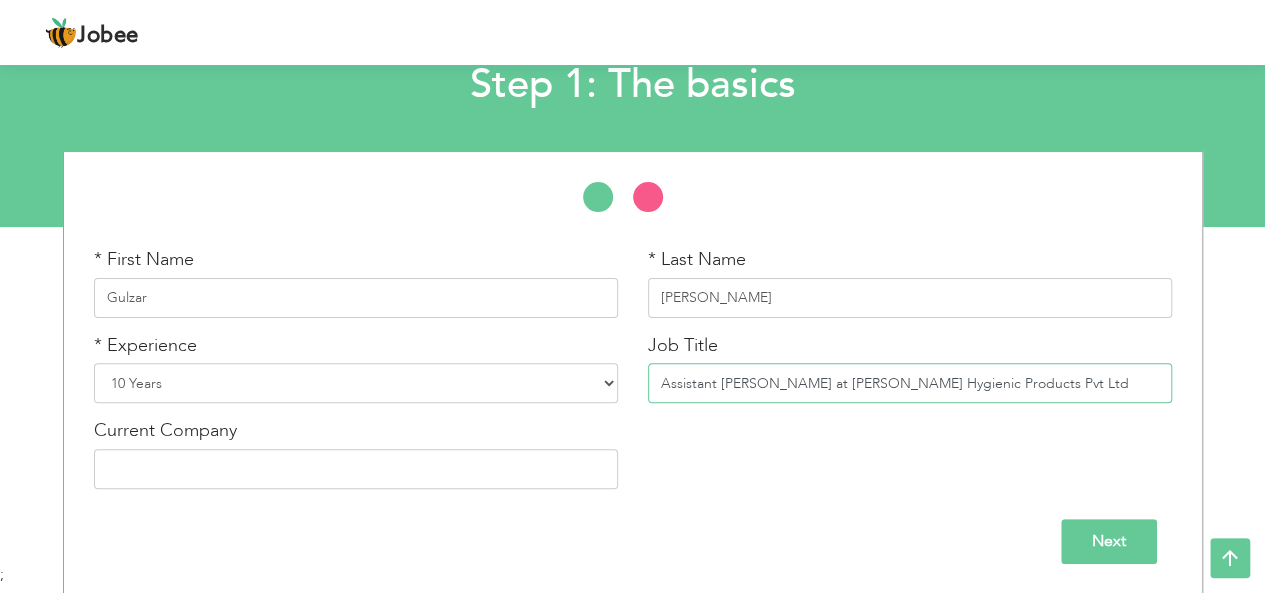 type on "Assistant foreman at Shah Hygienic Products Pvt Ltd" 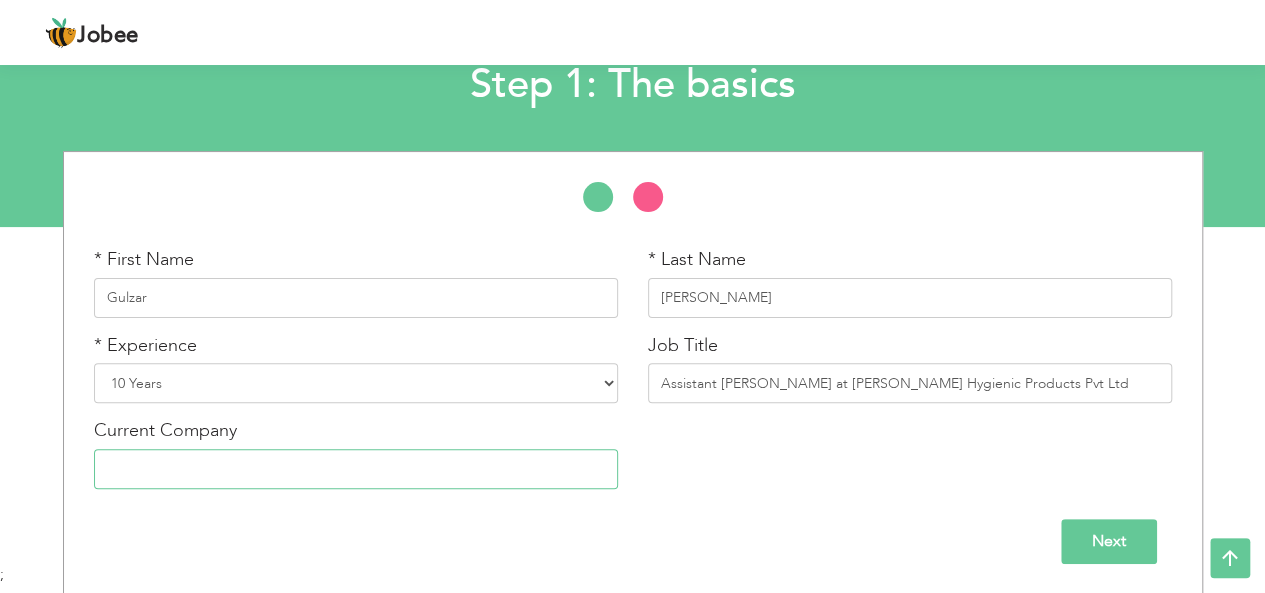 click at bounding box center (356, 469) 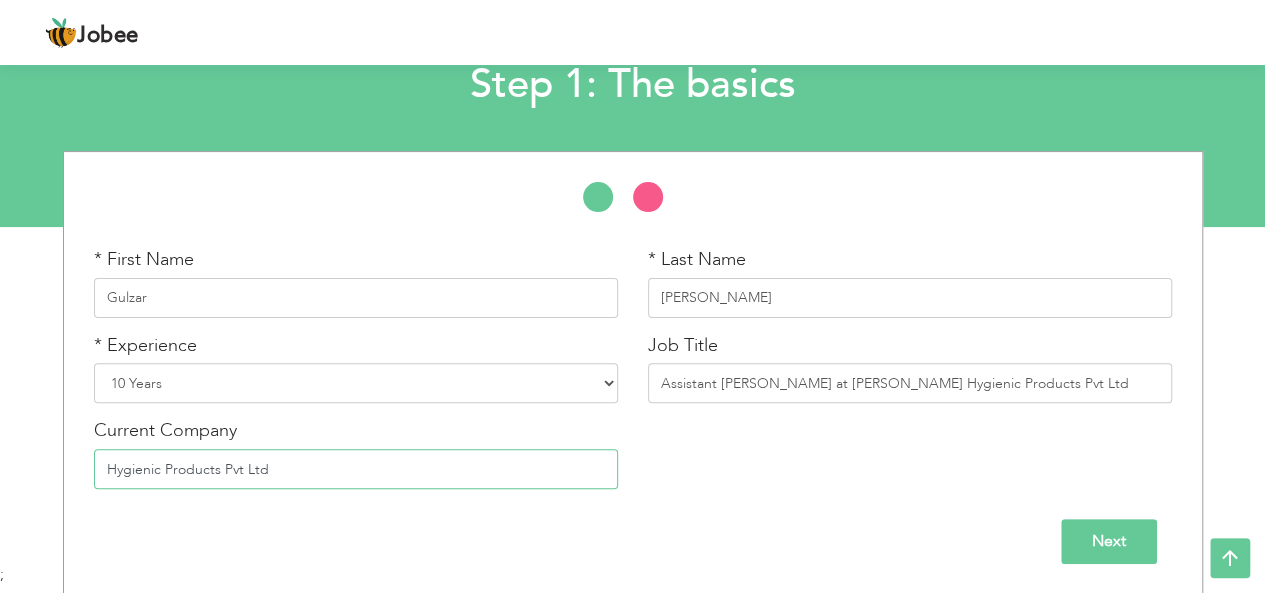 type on "Hygienic Products Pvt Ltd" 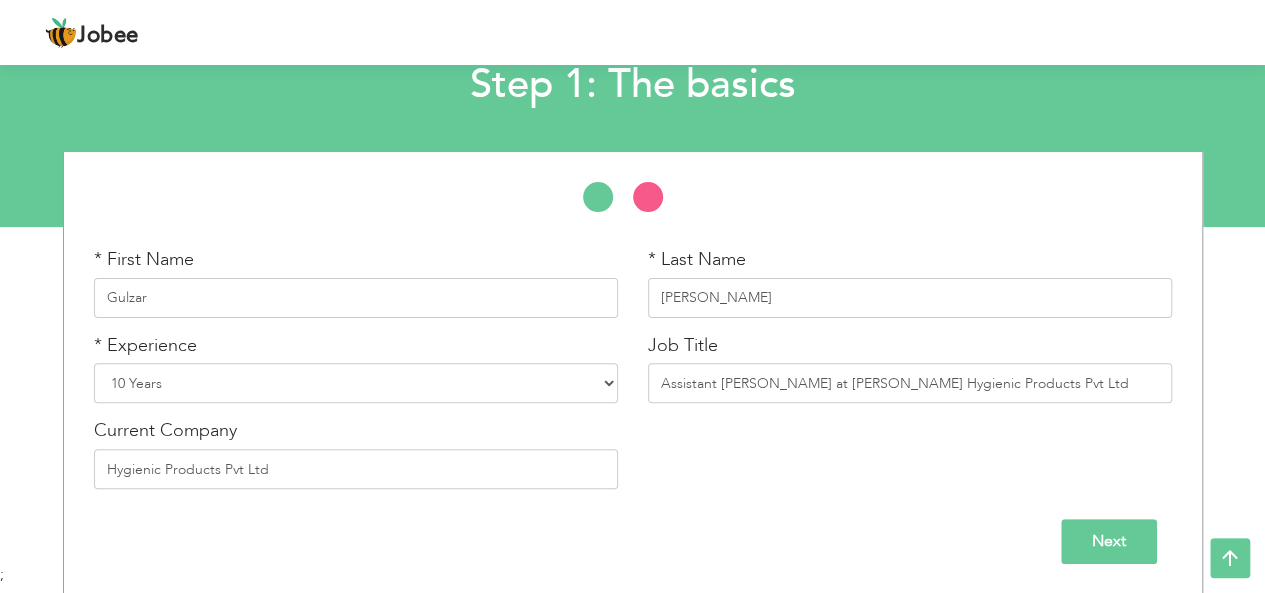 click on "Next" at bounding box center (1109, 541) 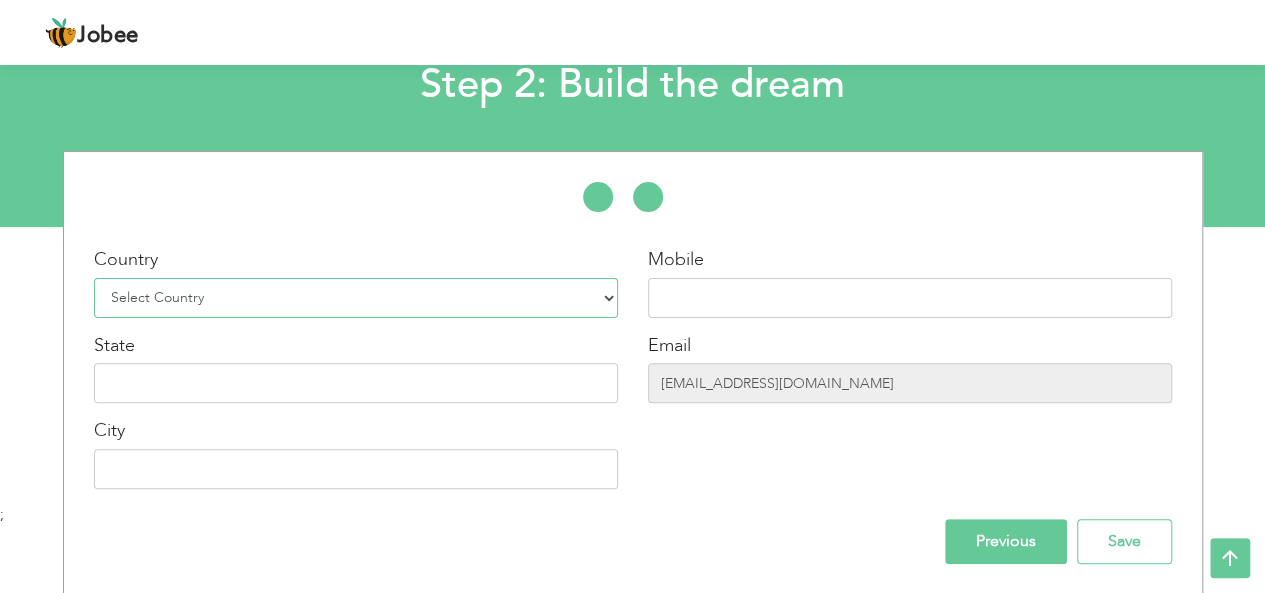 click on "Select Country
[GEOGRAPHIC_DATA]
[GEOGRAPHIC_DATA]
[GEOGRAPHIC_DATA]
[US_STATE]
[GEOGRAPHIC_DATA]
[GEOGRAPHIC_DATA]
[GEOGRAPHIC_DATA]
[GEOGRAPHIC_DATA]
[GEOGRAPHIC_DATA]
[GEOGRAPHIC_DATA]
[GEOGRAPHIC_DATA]
[GEOGRAPHIC_DATA]
[GEOGRAPHIC_DATA]
[GEOGRAPHIC_DATA]
[GEOGRAPHIC_DATA]
[GEOGRAPHIC_DATA]
[GEOGRAPHIC_DATA]
[GEOGRAPHIC_DATA]
[GEOGRAPHIC_DATA]
[GEOGRAPHIC_DATA]
[GEOGRAPHIC_DATA]
[GEOGRAPHIC_DATA]
[GEOGRAPHIC_DATA]
[GEOGRAPHIC_DATA]
[GEOGRAPHIC_DATA]
[GEOGRAPHIC_DATA]
[GEOGRAPHIC_DATA]
[GEOGRAPHIC_DATA]
[GEOGRAPHIC_DATA]
[GEOGRAPHIC_DATA]
[GEOGRAPHIC_DATA]
[GEOGRAPHIC_DATA] [GEOGRAPHIC_DATA]
[GEOGRAPHIC_DATA]
[GEOGRAPHIC_DATA]
[GEOGRAPHIC_DATA]
[GEOGRAPHIC_DATA]
[GEOGRAPHIC_DATA]
[GEOGRAPHIC_DATA]
[GEOGRAPHIC_DATA]
[GEOGRAPHIC_DATA]
[GEOGRAPHIC_DATA]
[GEOGRAPHIC_DATA]
[GEOGRAPHIC_DATA]
[GEOGRAPHIC_DATA]
[GEOGRAPHIC_DATA]
[GEOGRAPHIC_DATA]
[GEOGRAPHIC_DATA]
[GEOGRAPHIC_DATA]
[GEOGRAPHIC_DATA]
[GEOGRAPHIC_DATA], Dem. [GEOGRAPHIC_DATA]
[GEOGRAPHIC_DATA]
[GEOGRAPHIC_DATA]
[GEOGRAPHIC_DATA]
[GEOGRAPHIC_DATA]
[GEOGRAPHIC_DATA]
[GEOGRAPHIC_DATA] Rep
[GEOGRAPHIC_DATA]
[GEOGRAPHIC_DATA]
[GEOGRAPHIC_DATA]
[GEOGRAPHIC_DATA]
[GEOGRAPHIC_DATA]
[GEOGRAPHIC_DATA]
[GEOGRAPHIC_DATA]
[GEOGRAPHIC_DATA]
[GEOGRAPHIC_DATA]
[GEOGRAPHIC_DATA]
[GEOGRAPHIC_DATA]
[GEOGRAPHIC_DATA]
[GEOGRAPHIC_DATA] ([GEOGRAPHIC_DATA])
[GEOGRAPHIC_DATA]
[GEOGRAPHIC_DATA]
[GEOGRAPHIC_DATA]
[GEOGRAPHIC_DATA]
[GEOGRAPHIC_DATA]
[GEOGRAPHIC_DATA]
[GEOGRAPHIC_DATA]
[GEOGRAPHIC_DATA]
[US_STATE]" at bounding box center [356, 298] 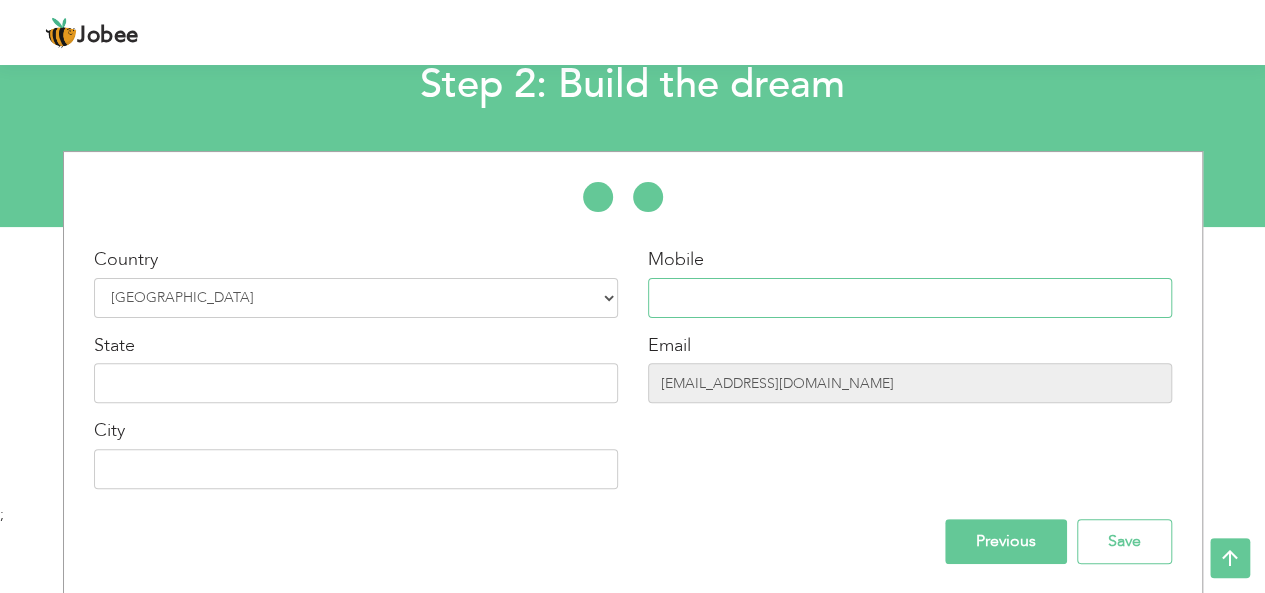 click at bounding box center [910, 298] 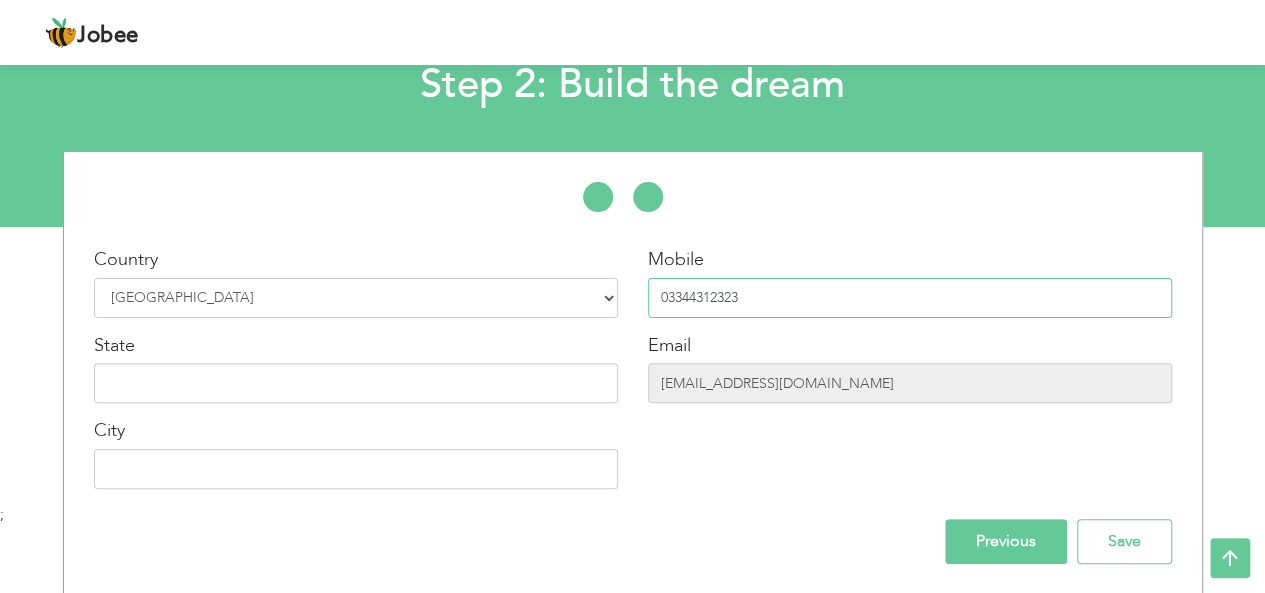type on "03344312323" 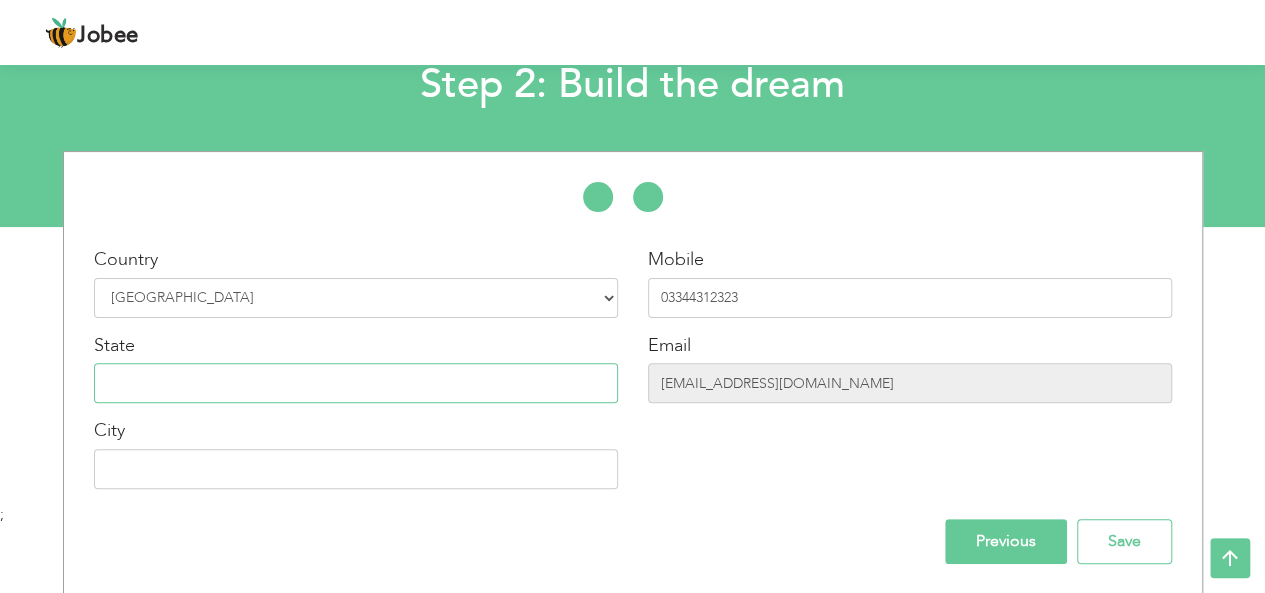click at bounding box center (356, 383) 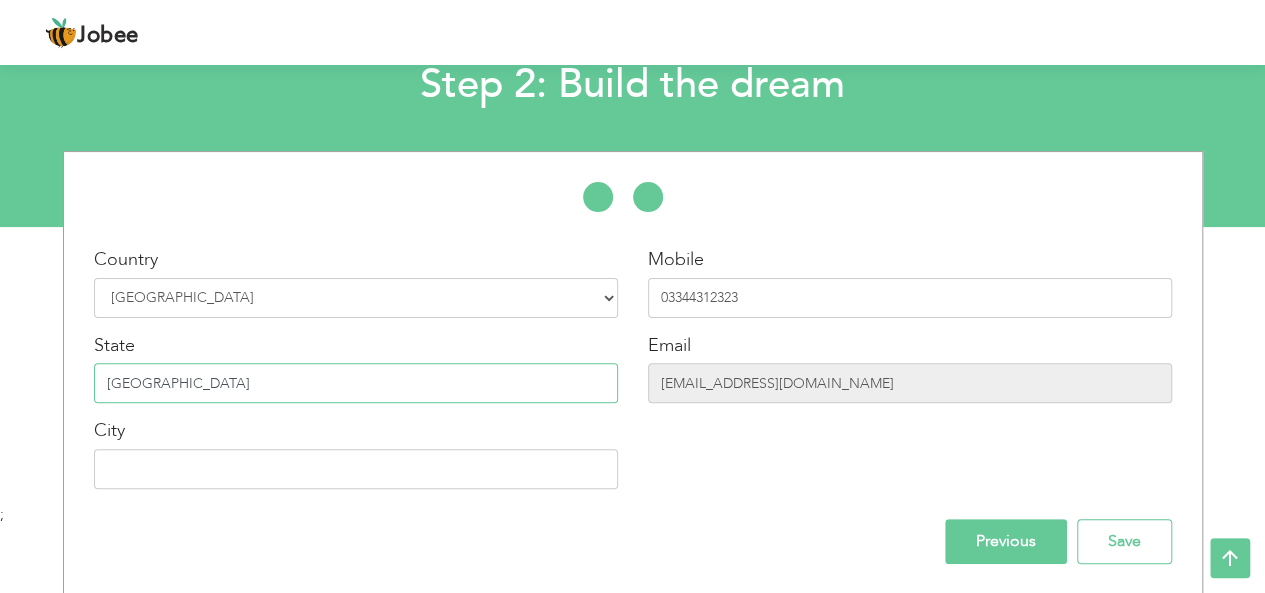 type on "[GEOGRAPHIC_DATA]" 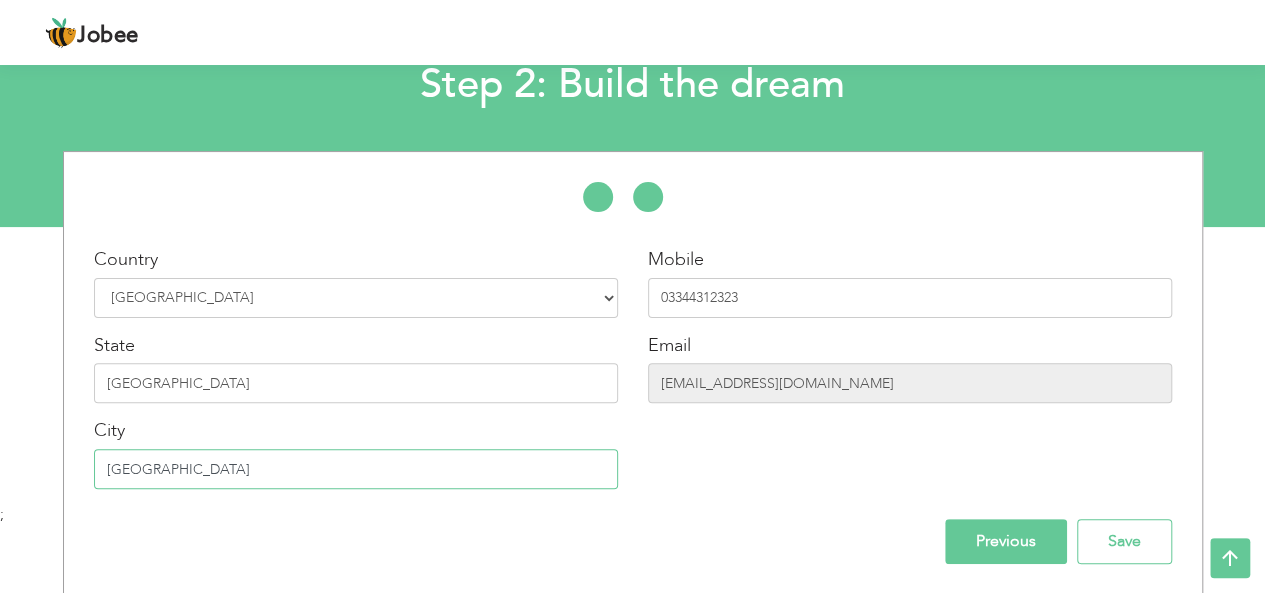 click on "Lahore" at bounding box center (356, 469) 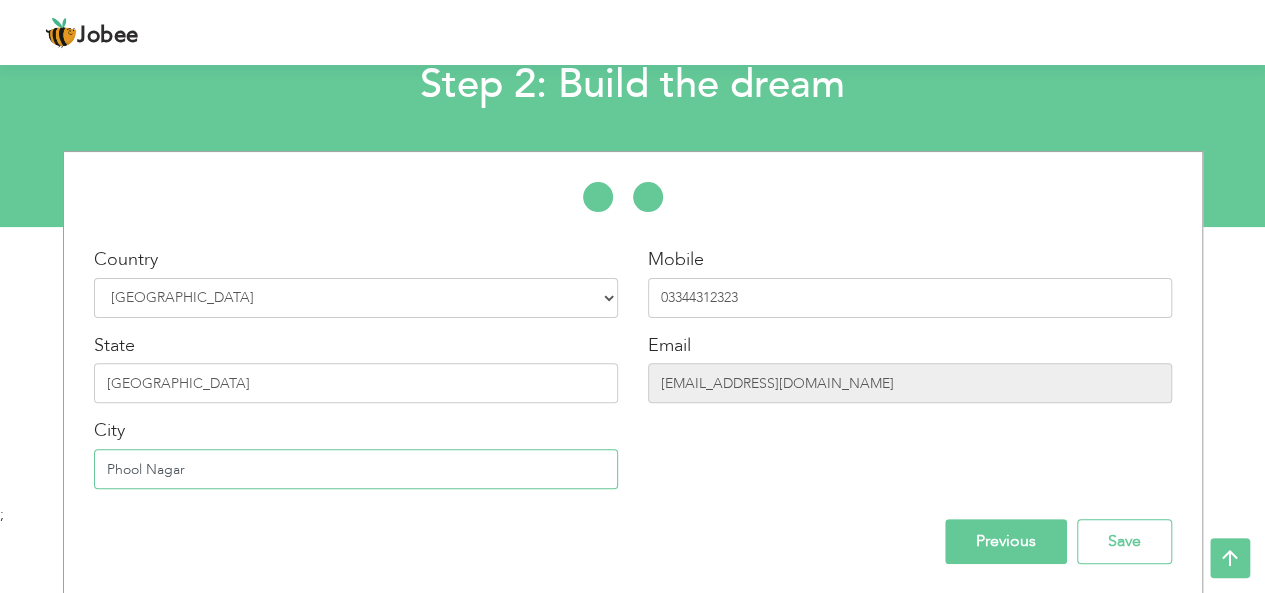 type on "Phool Nagar" 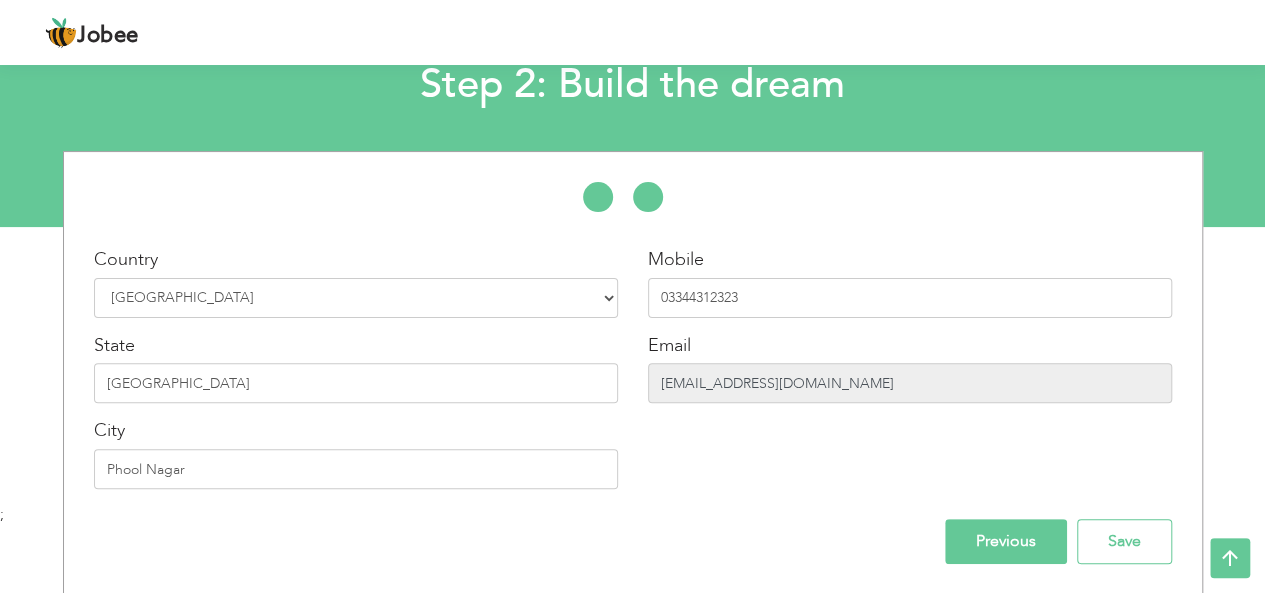 click on "alltechbuy@gmail.com" at bounding box center [910, 383] 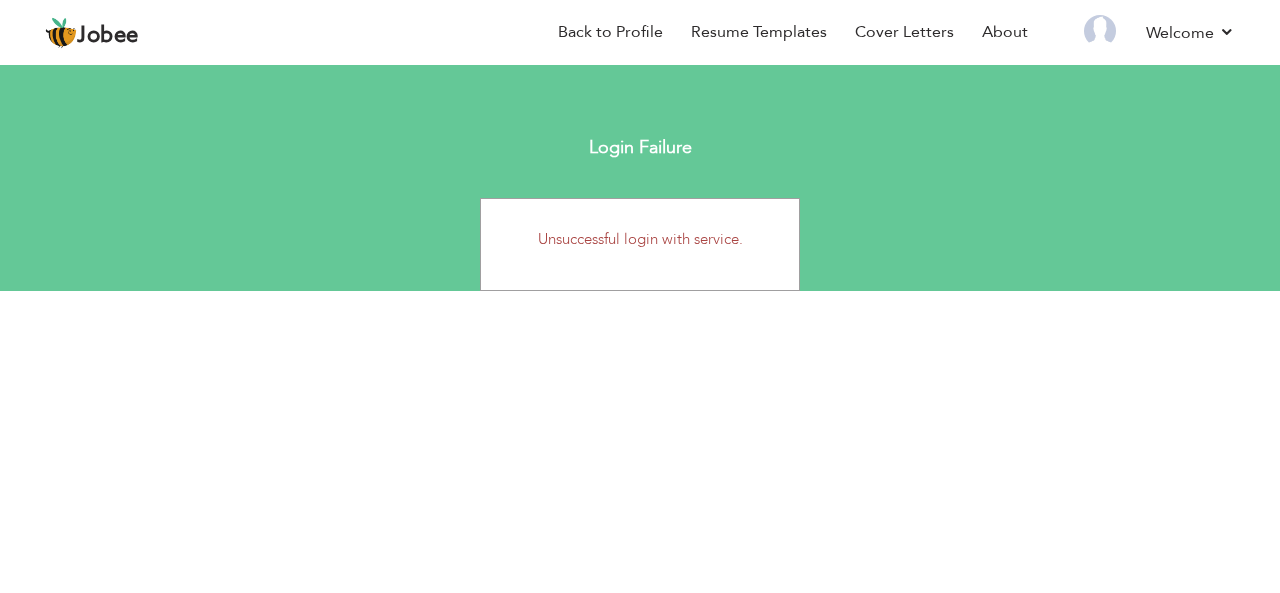 scroll, scrollTop: 0, scrollLeft: 0, axis: both 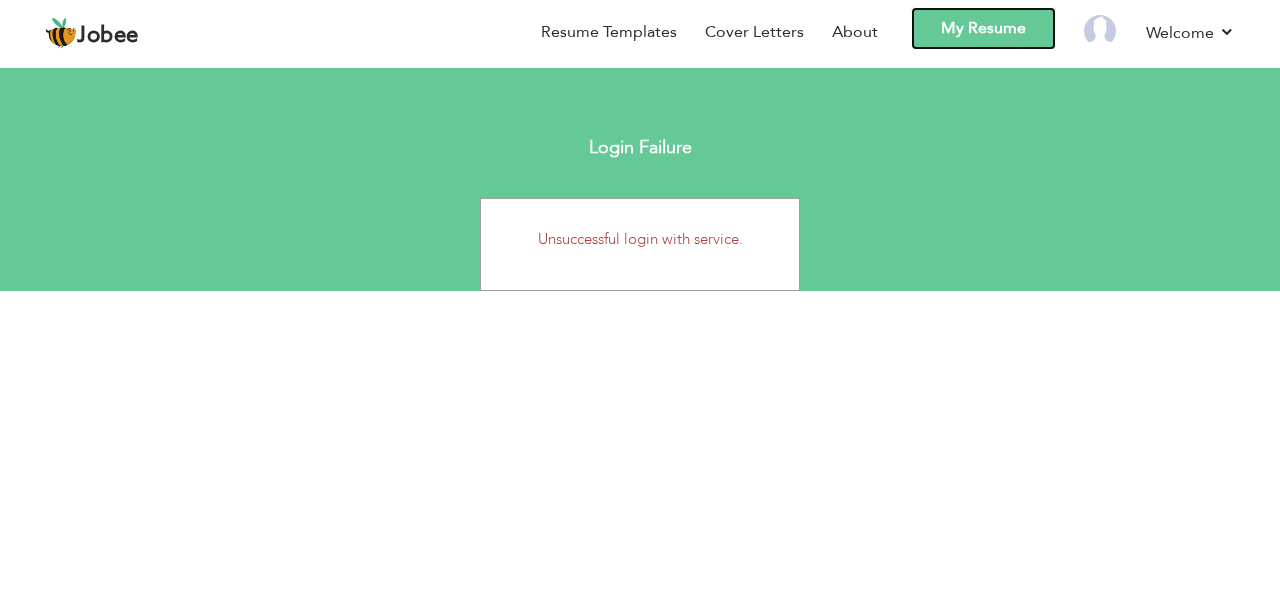 click on "My Resume" at bounding box center (983, 28) 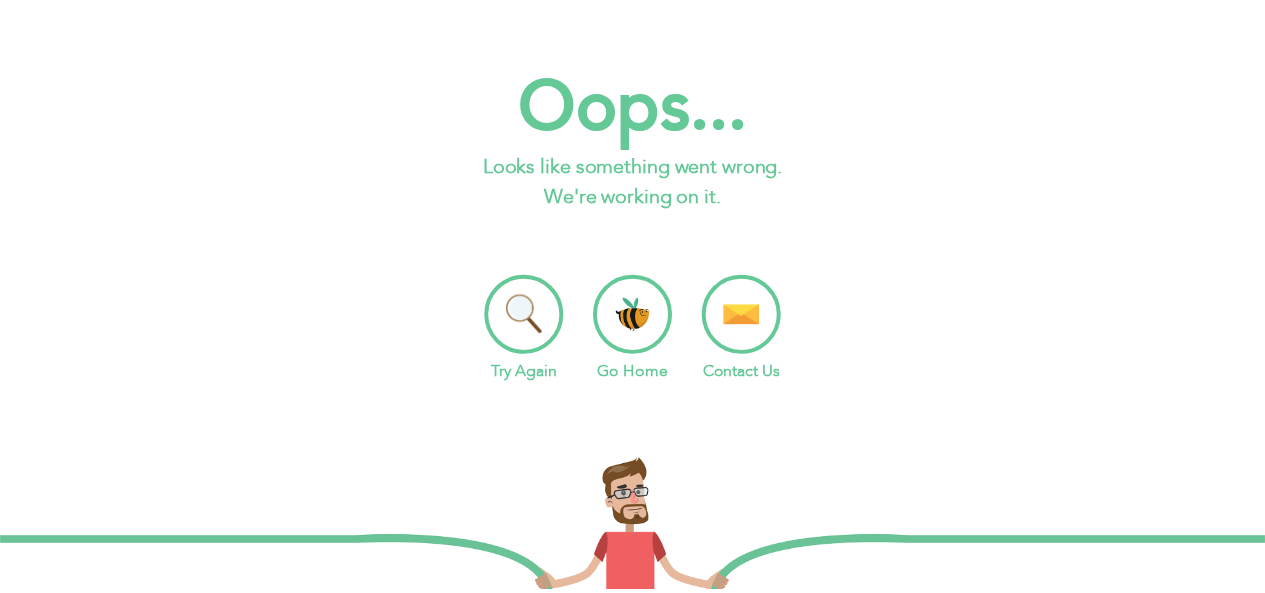 scroll, scrollTop: 0, scrollLeft: 0, axis: both 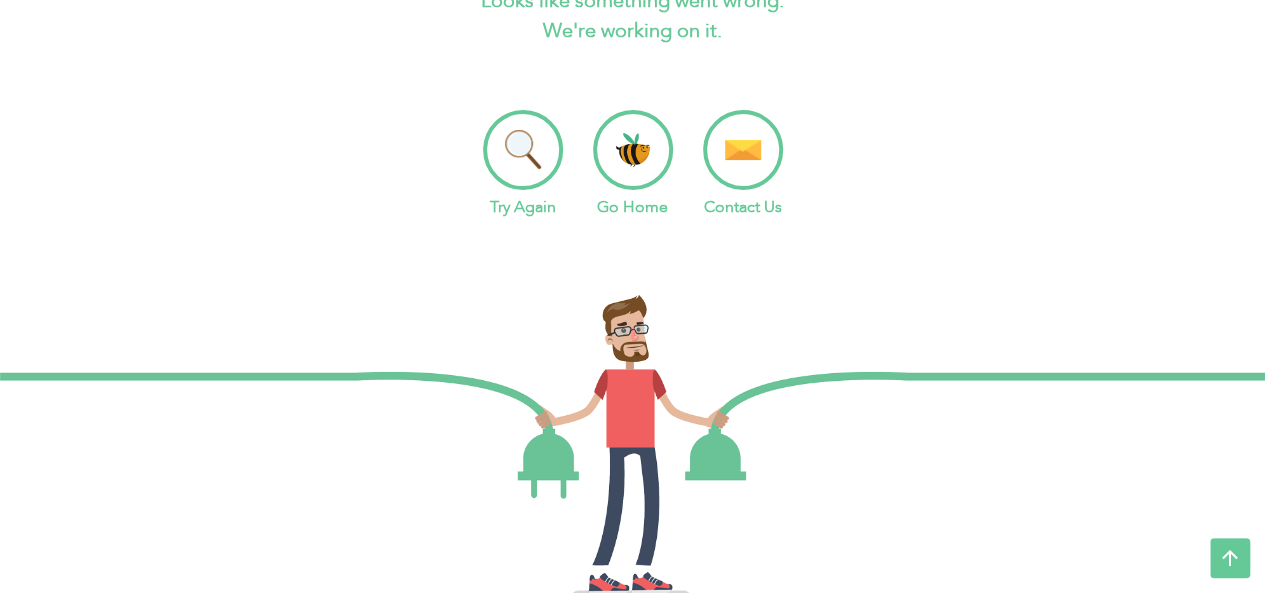 click on "Go Home" at bounding box center [633, 164] 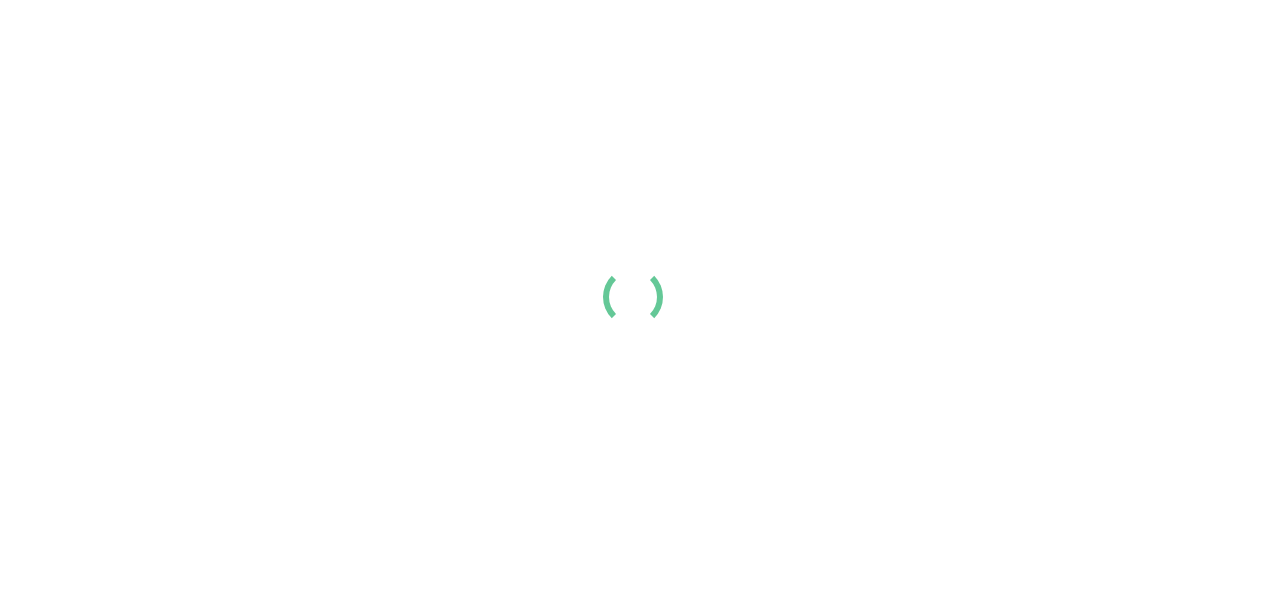 scroll, scrollTop: 0, scrollLeft: 0, axis: both 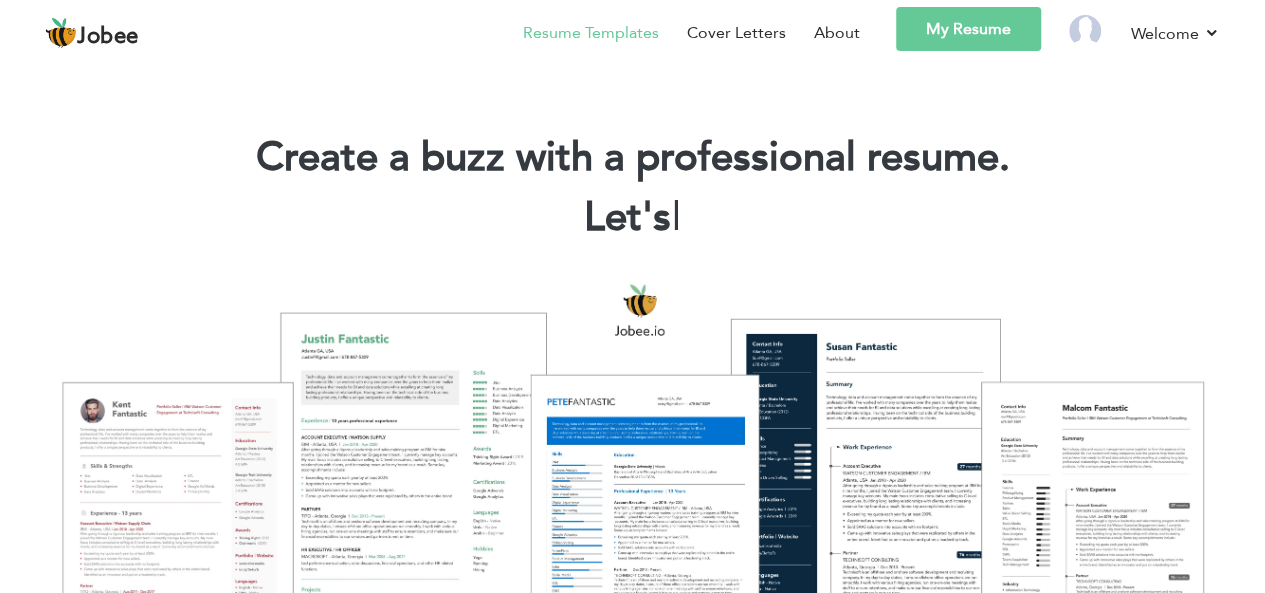 click on "Resume Templates" at bounding box center [591, 33] 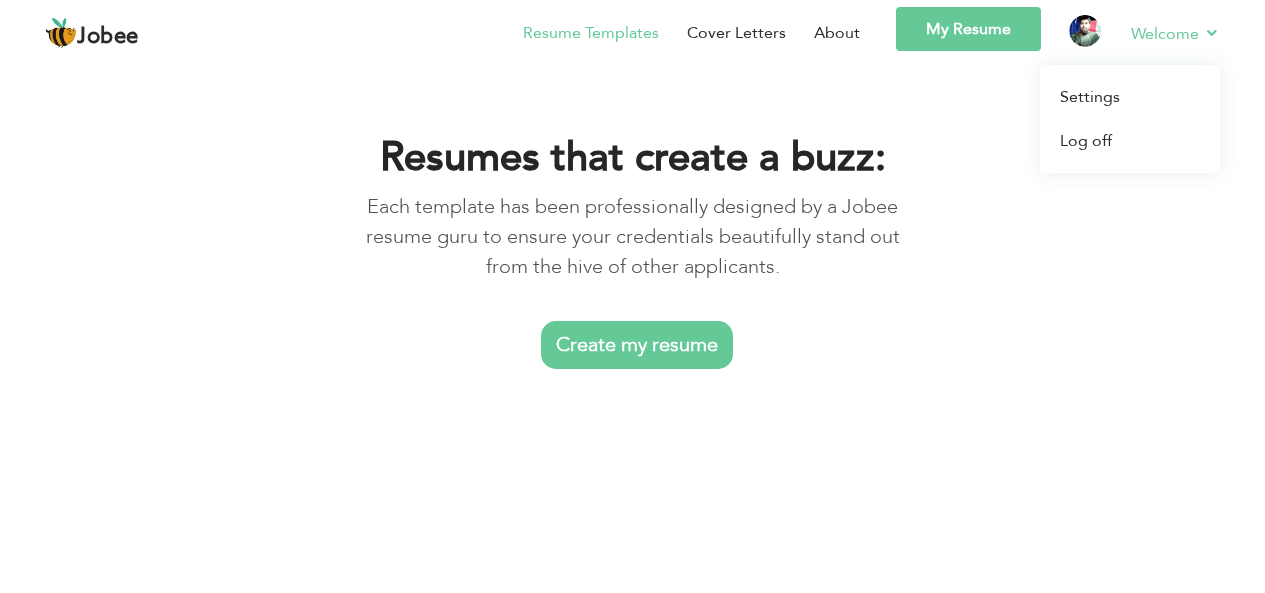 scroll, scrollTop: 0, scrollLeft: 0, axis: both 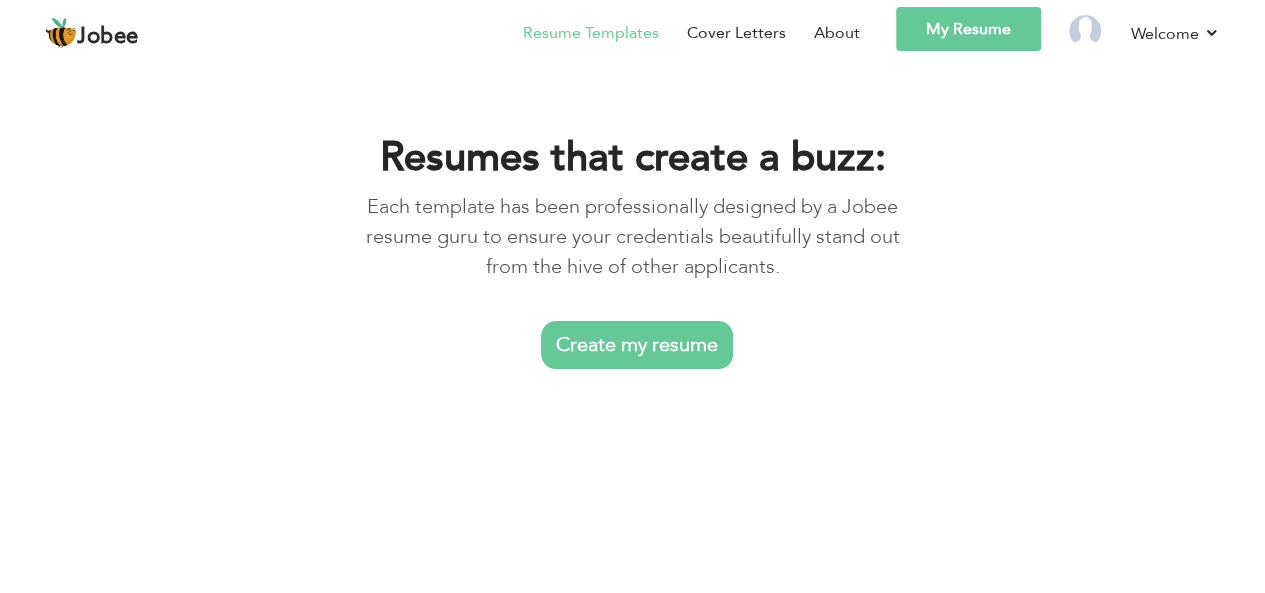 click on "Create my resume" at bounding box center [637, 345] 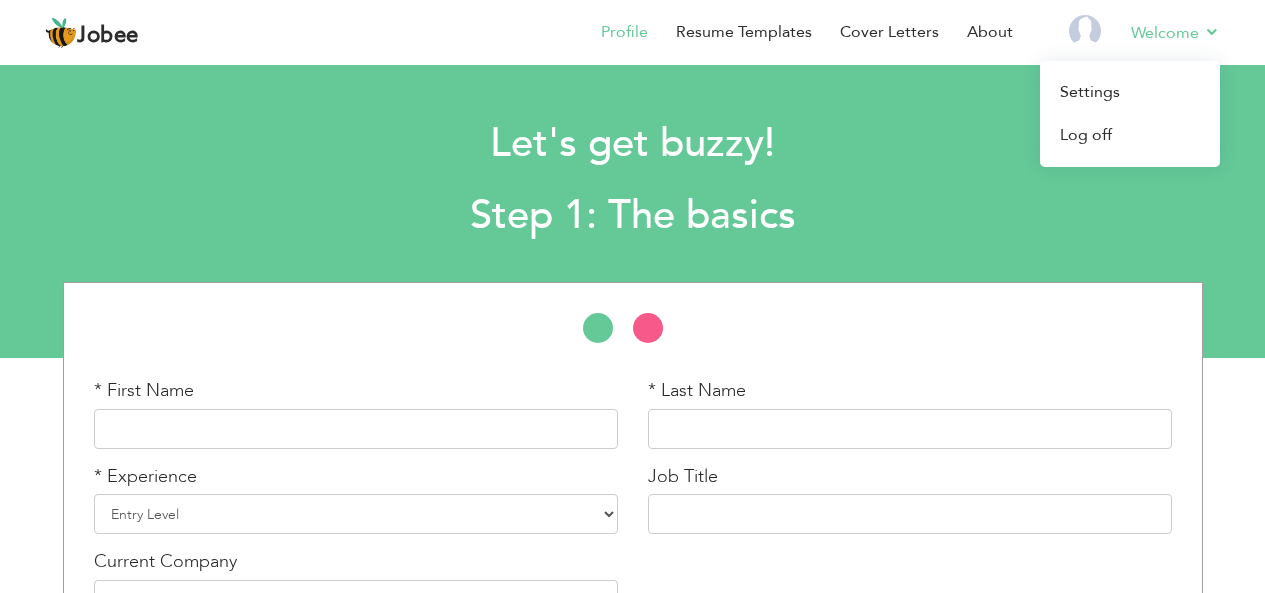 scroll, scrollTop: 0, scrollLeft: 0, axis: both 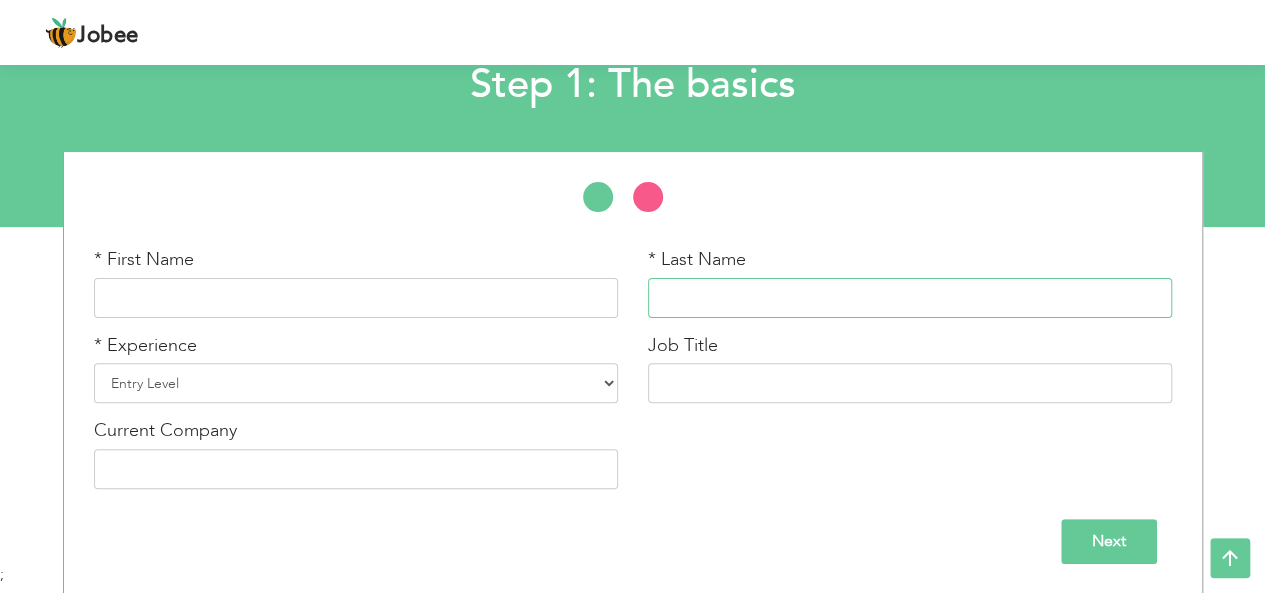 click at bounding box center (910, 298) 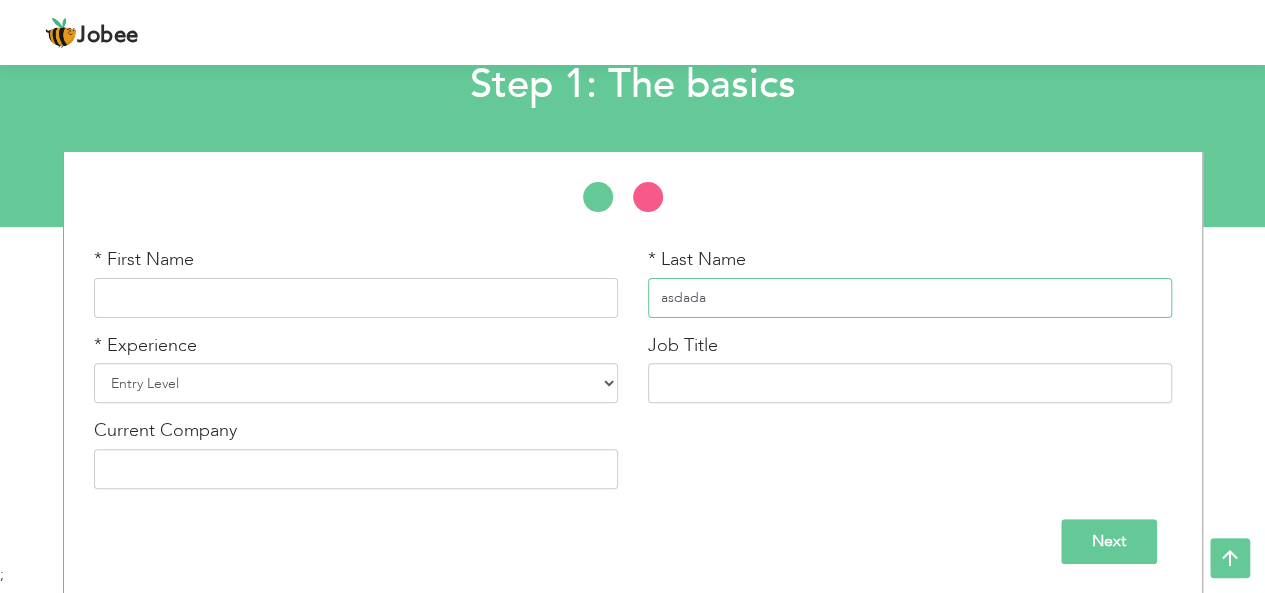 type on "asdada" 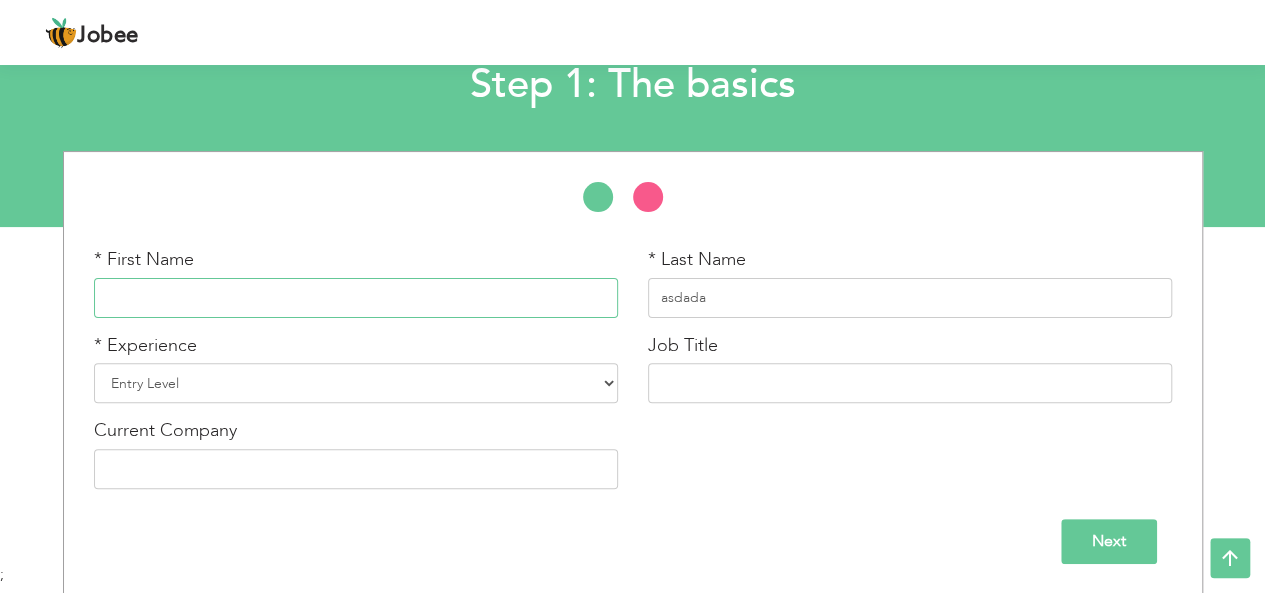 click at bounding box center [356, 298] 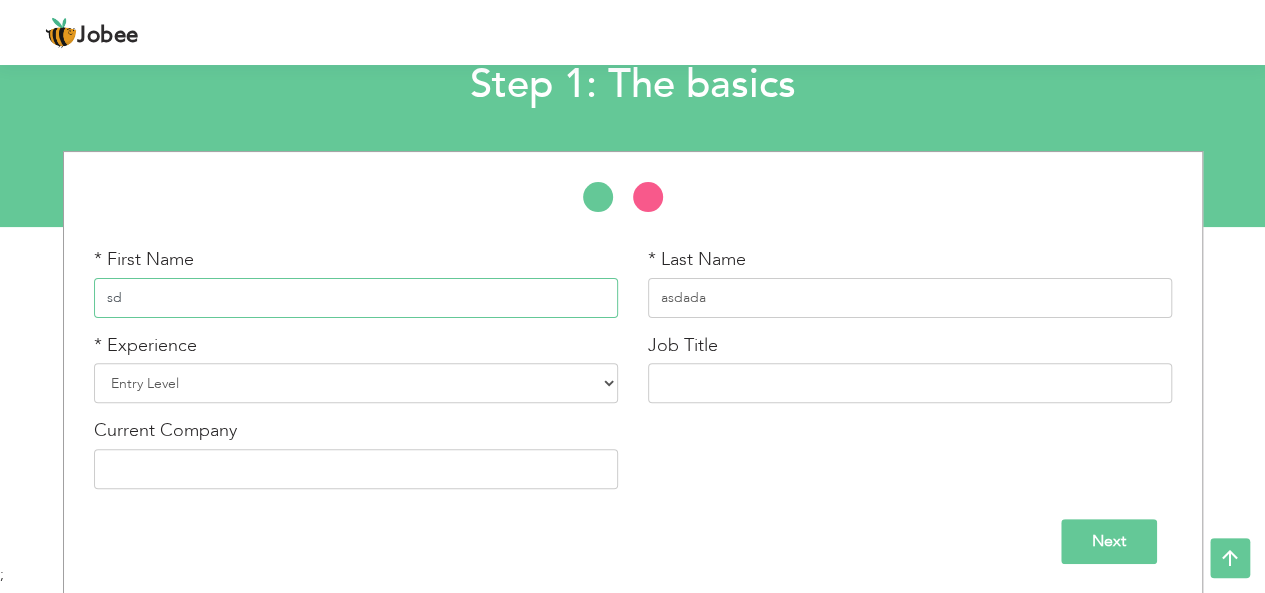 type on "sd" 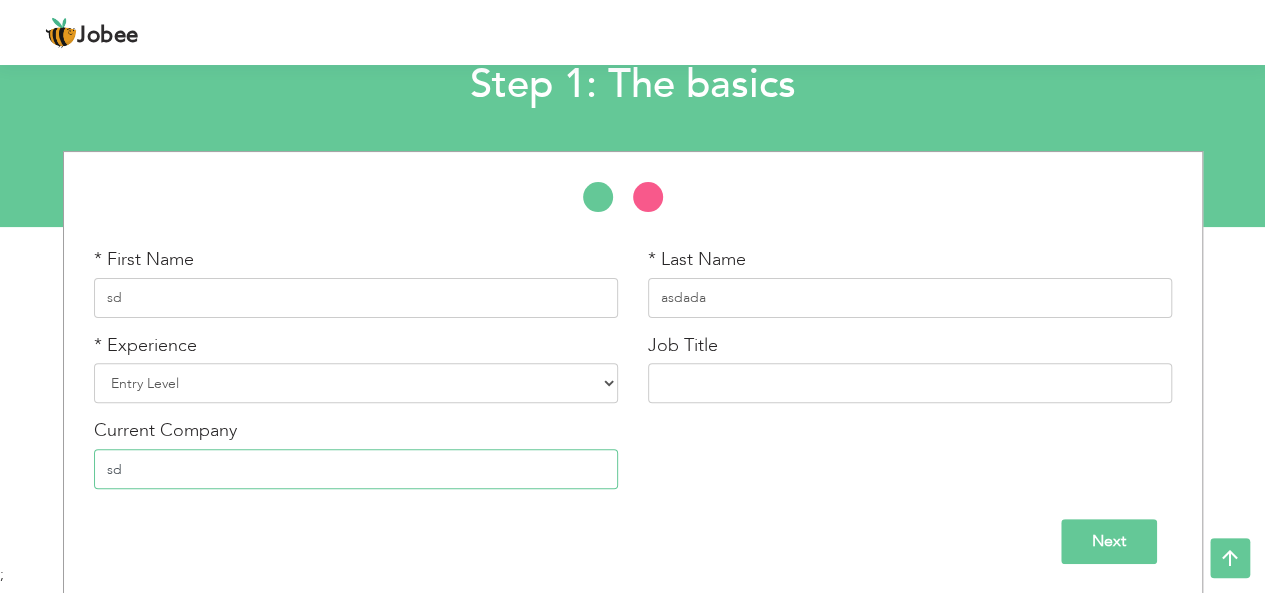 click on "sd" at bounding box center (356, 469) 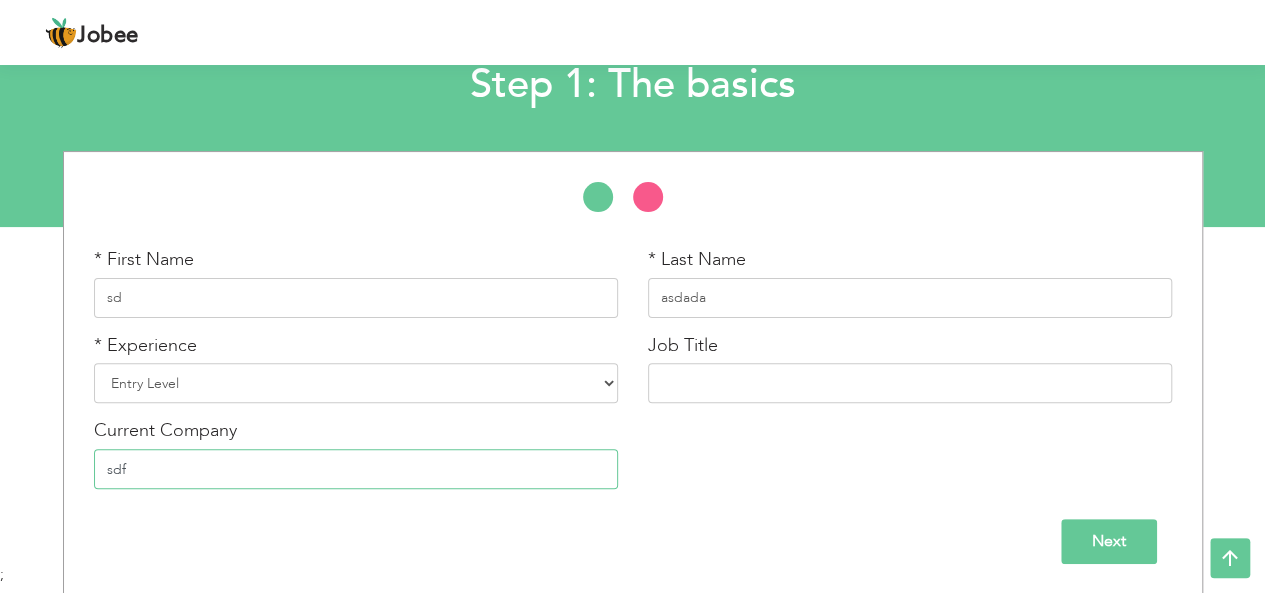 type on "sdf" 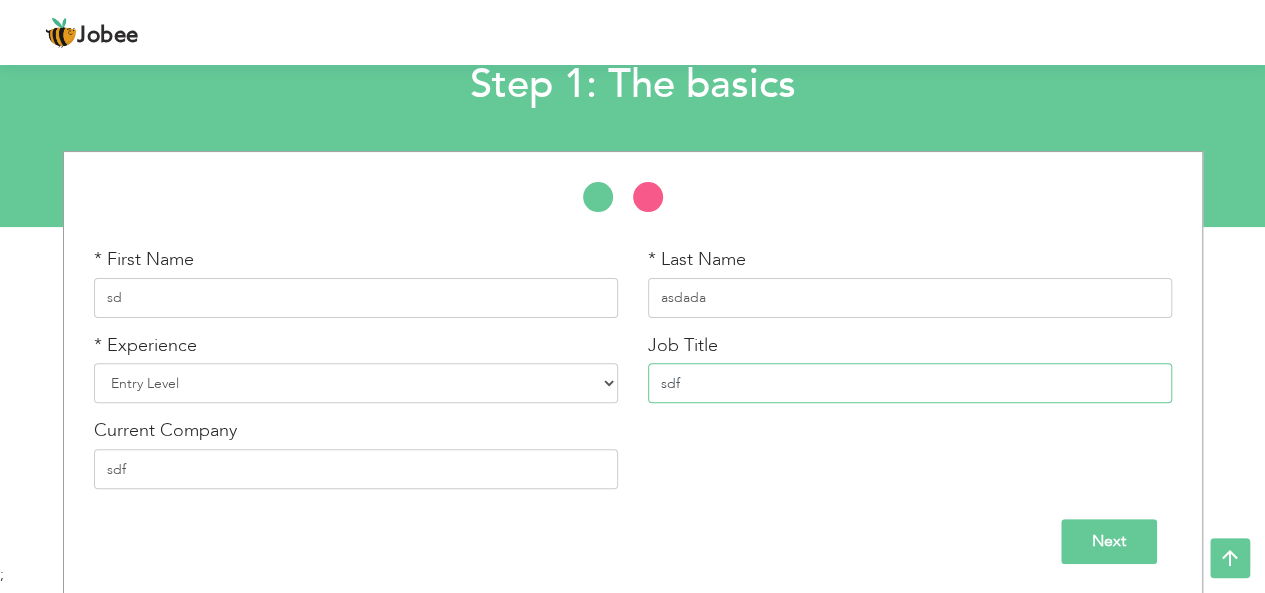 click on "sdf" at bounding box center (910, 383) 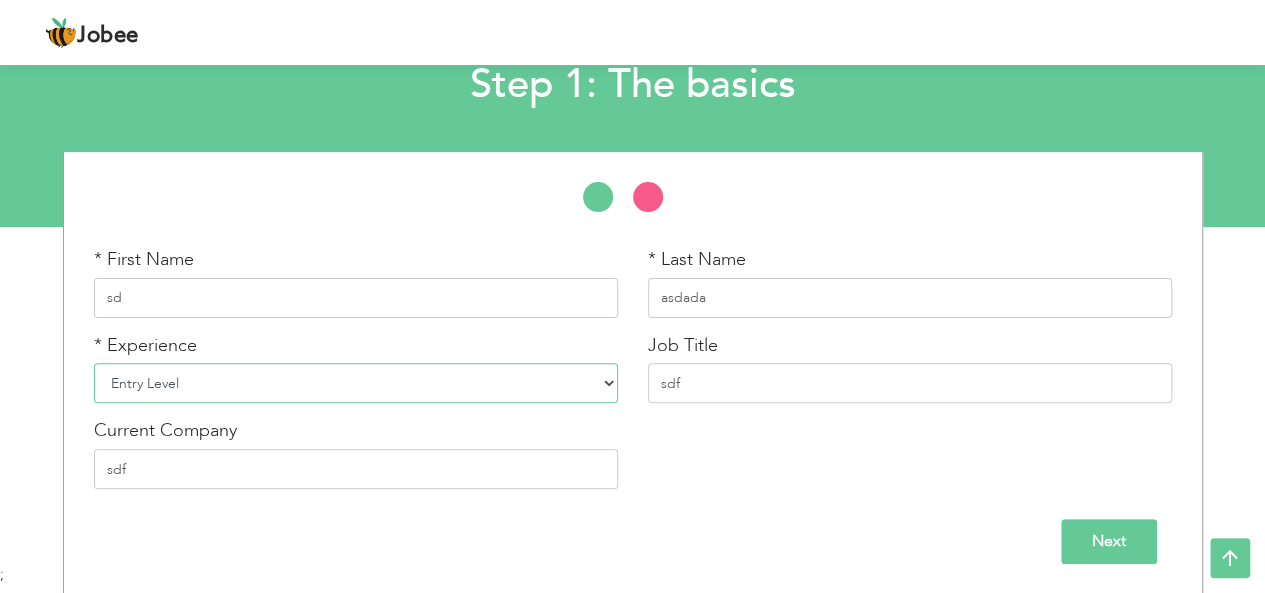 click on "Entry Level
Less than 1 Year
1 Year
2 Years
3 Years
4 Years
5 Years
6 Years
7 Years
8 Years
9 Years
10 Years
11 Years
12 Years
13 Years
14 Years
15 Years
16 Years
17 Years
18 Years
19 Years
20 Years
21 Years
22 Years
23 Years
24 Years
25 Years
26 Years
27 Years
28 Years
29 Years
30 Years
31 Years
32 Years
33 Years
34 Years
35 Years
More than 35 Years" at bounding box center (356, 383) 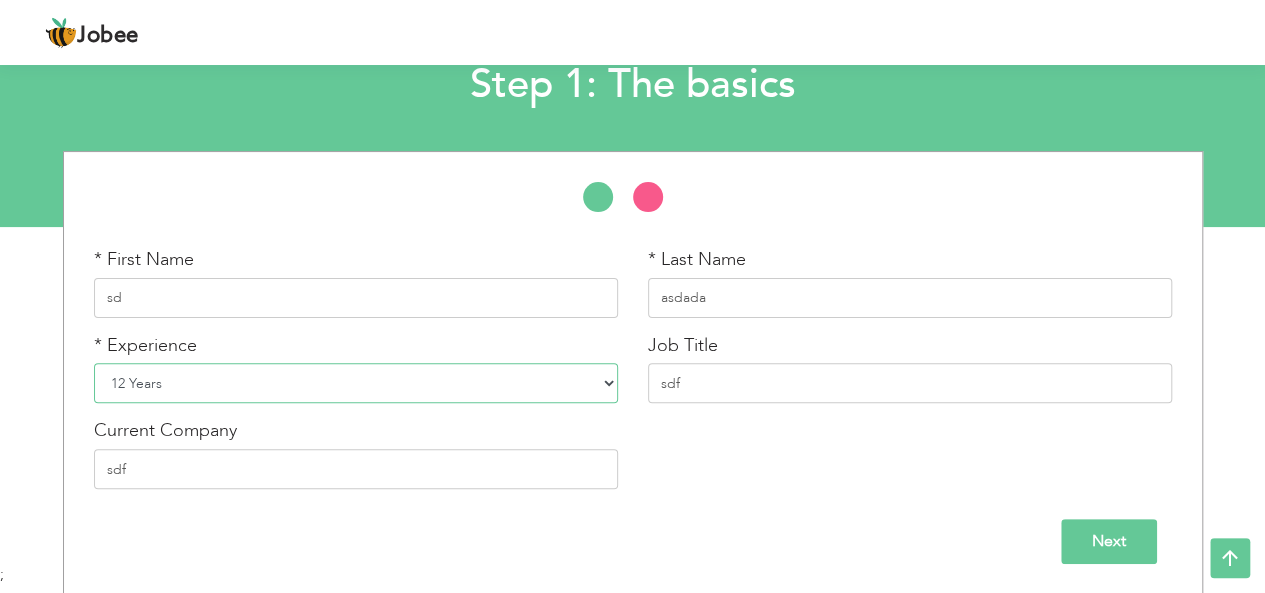 click on "Entry Level
Less than 1 Year
1 Year
2 Years
3 Years
4 Years
5 Years
6 Years
7 Years
8 Years
9 Years
10 Years
11 Years
12 Years
13 Years
14 Years
15 Years
16 Years
17 Years
18 Years
19 Years
20 Years
21 Years
22 Years
23 Years
24 Years
25 Years
26 Years
27 Years
28 Years
29 Years
30 Years
31 Years
32 Years
33 Years
34 Years
35 Years
More than 35 Years" at bounding box center [356, 383] 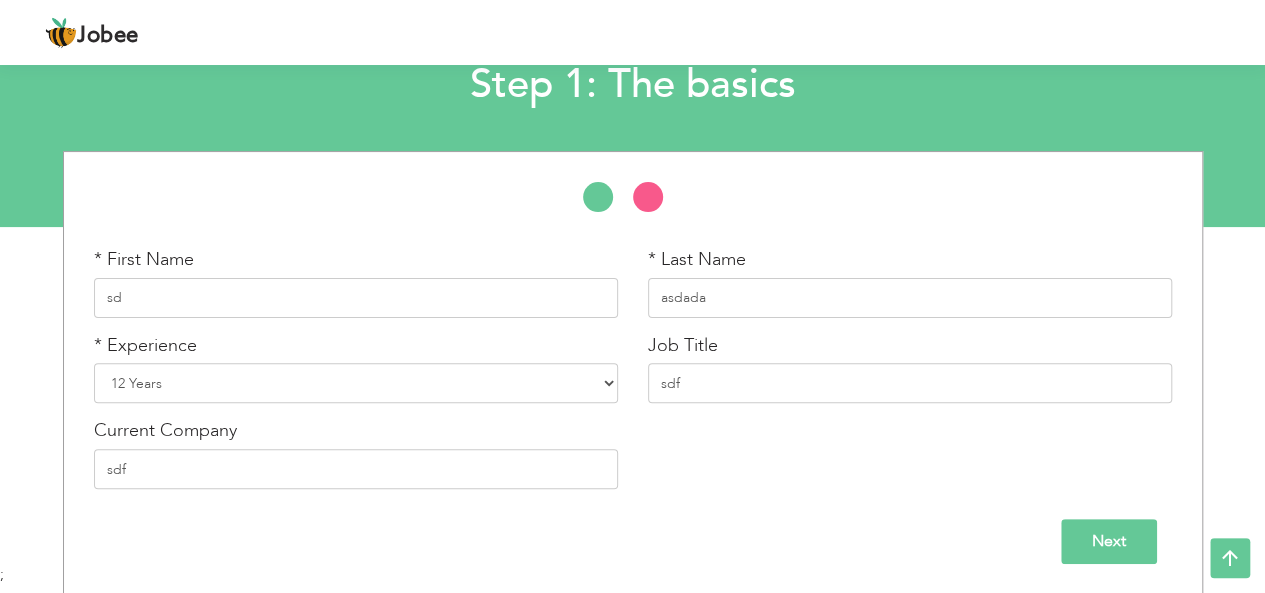 click on "Next" at bounding box center [1109, 541] 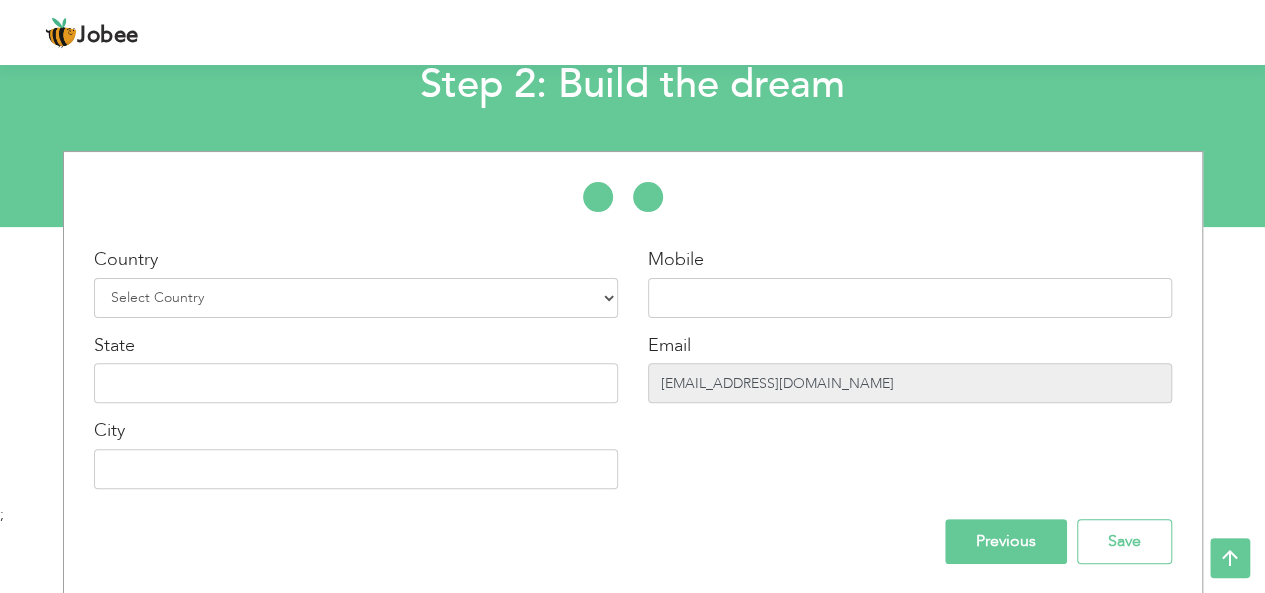 click on "[EMAIL_ADDRESS][DOMAIN_NAME]" at bounding box center (910, 383) 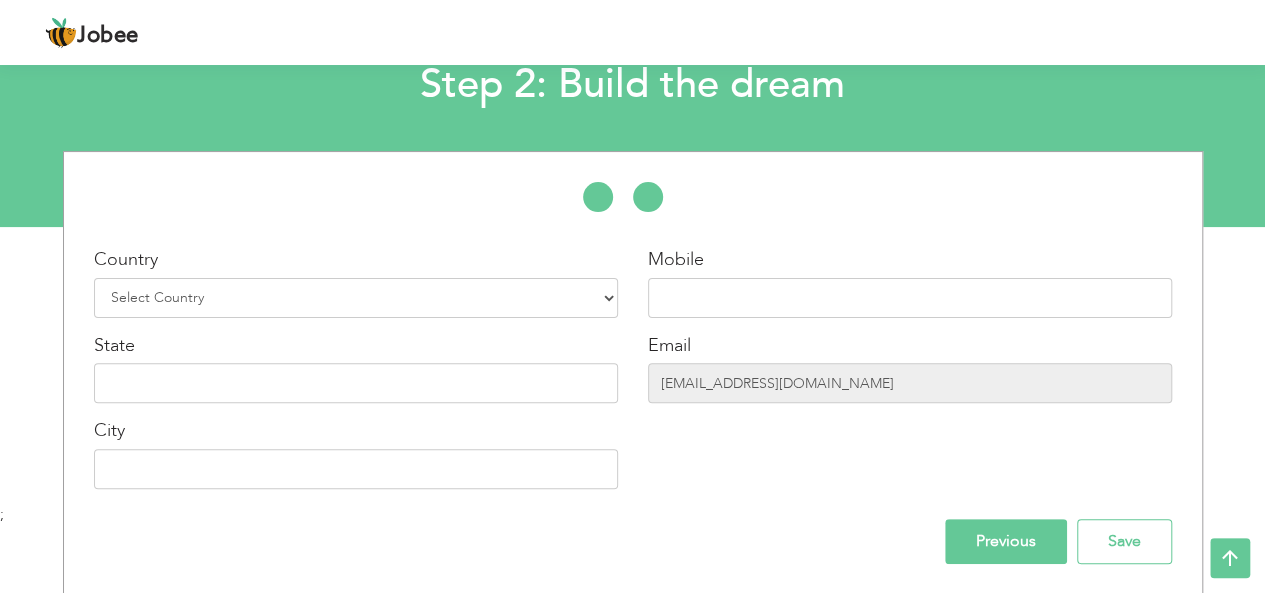 click on "Previous
Save" at bounding box center [633, 541] 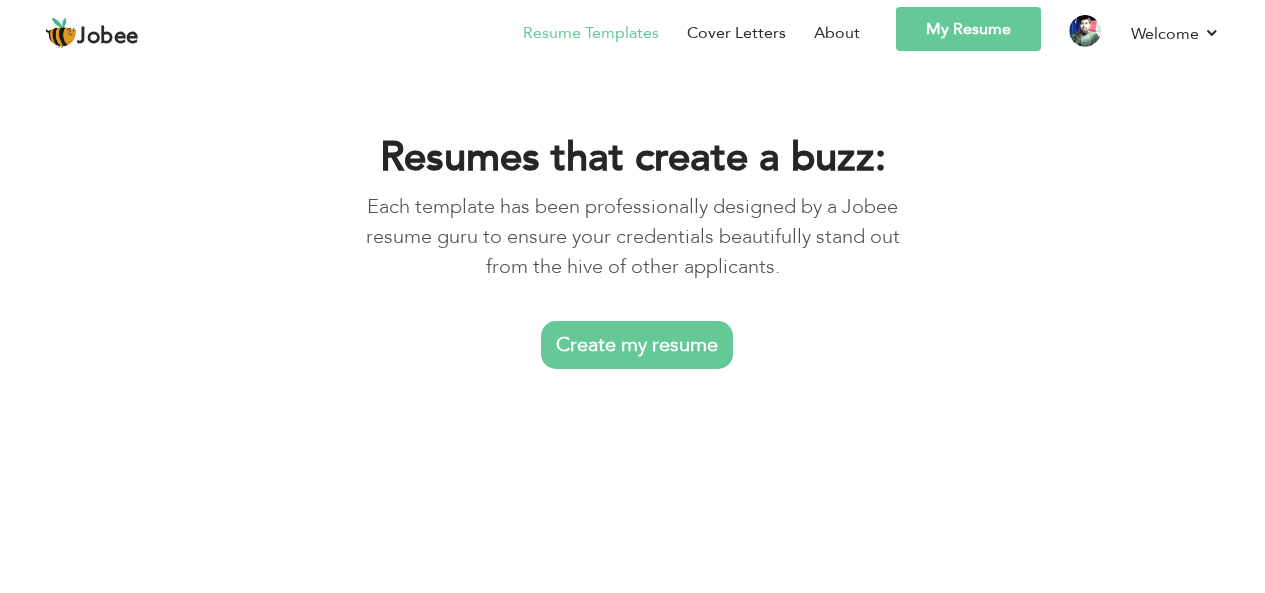 scroll, scrollTop: 0, scrollLeft: 0, axis: both 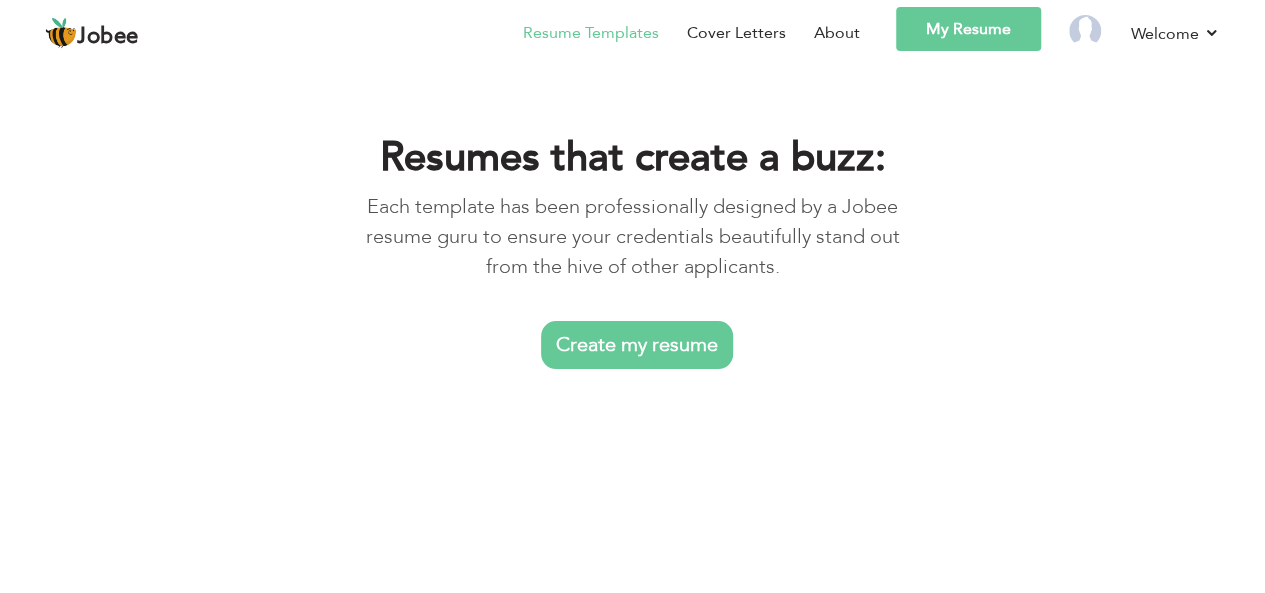 click on "Create my resume" at bounding box center (637, 345) 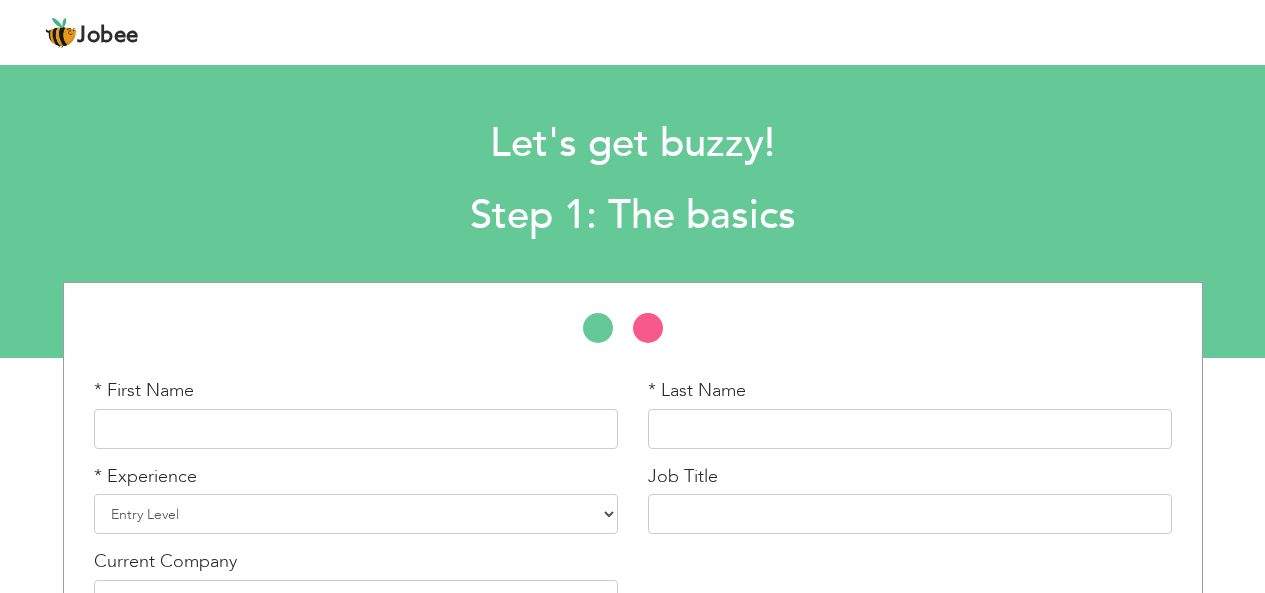 scroll, scrollTop: 0, scrollLeft: 0, axis: both 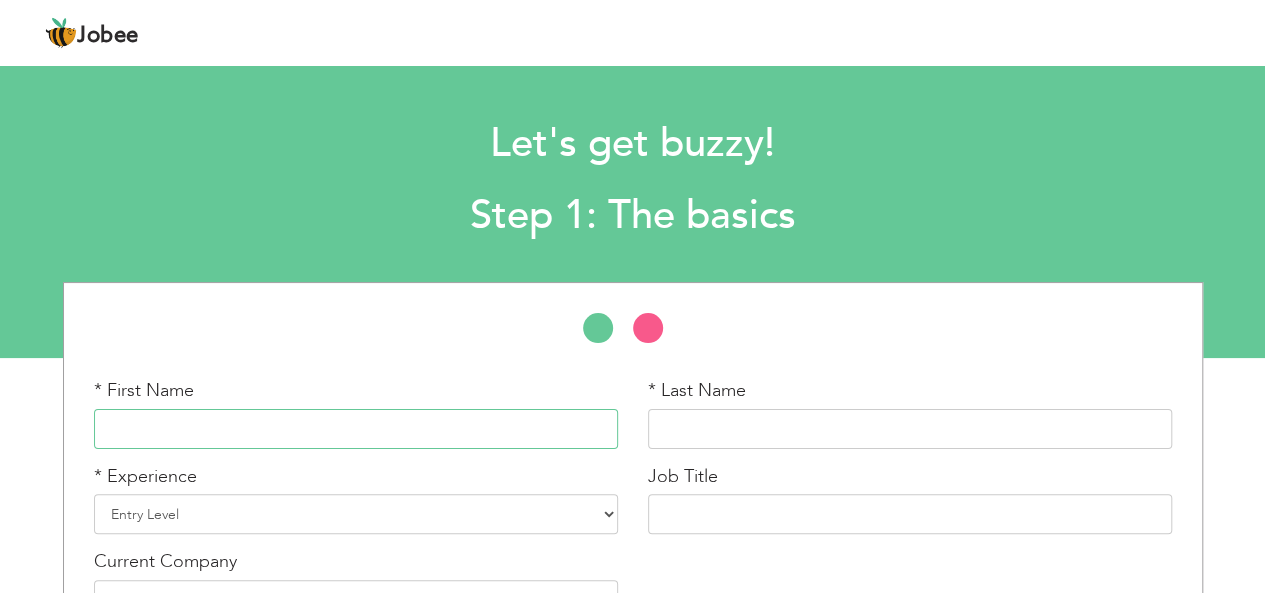click at bounding box center [356, 429] 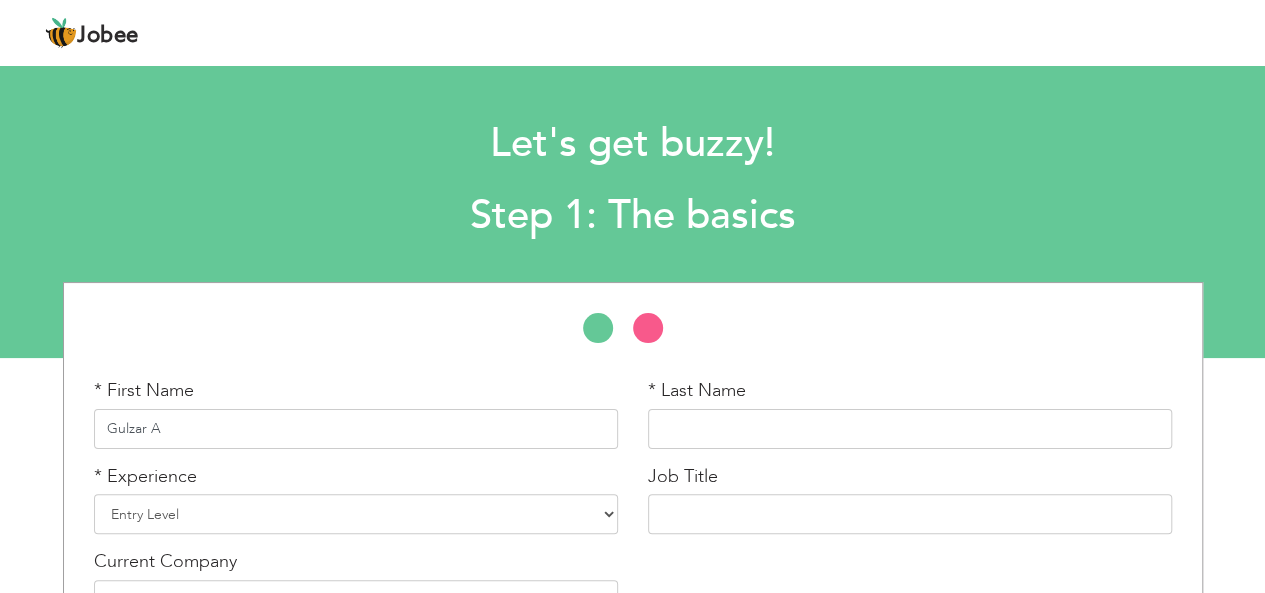 click on "Gulzar A" at bounding box center [356, 429] 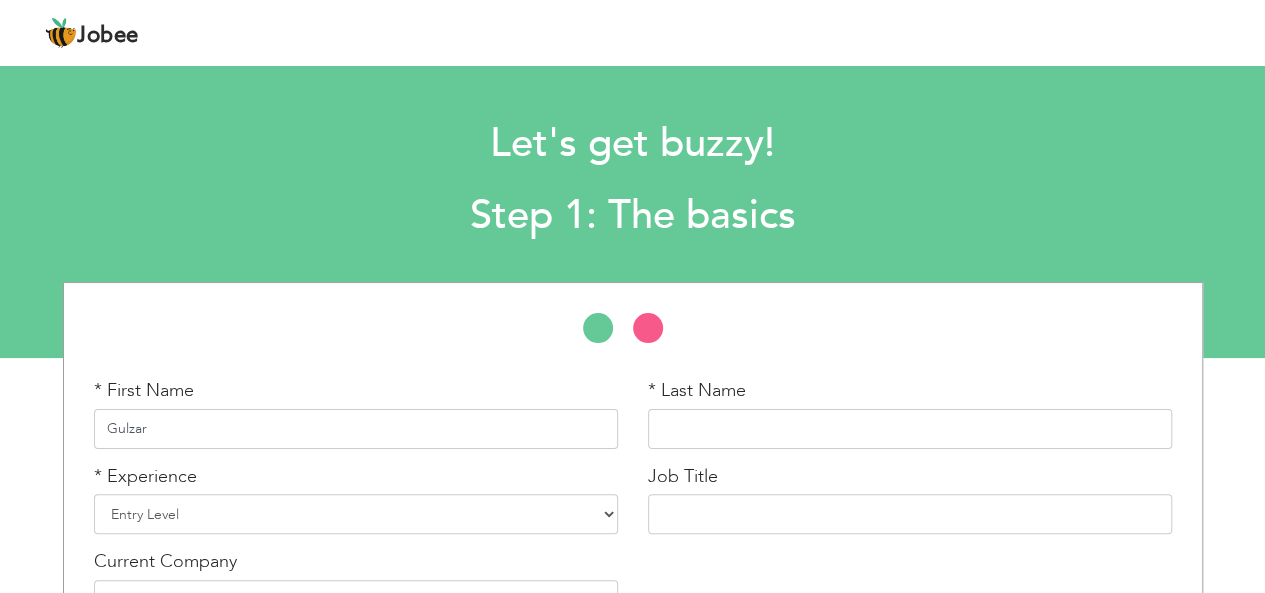 type on "Gulzar" 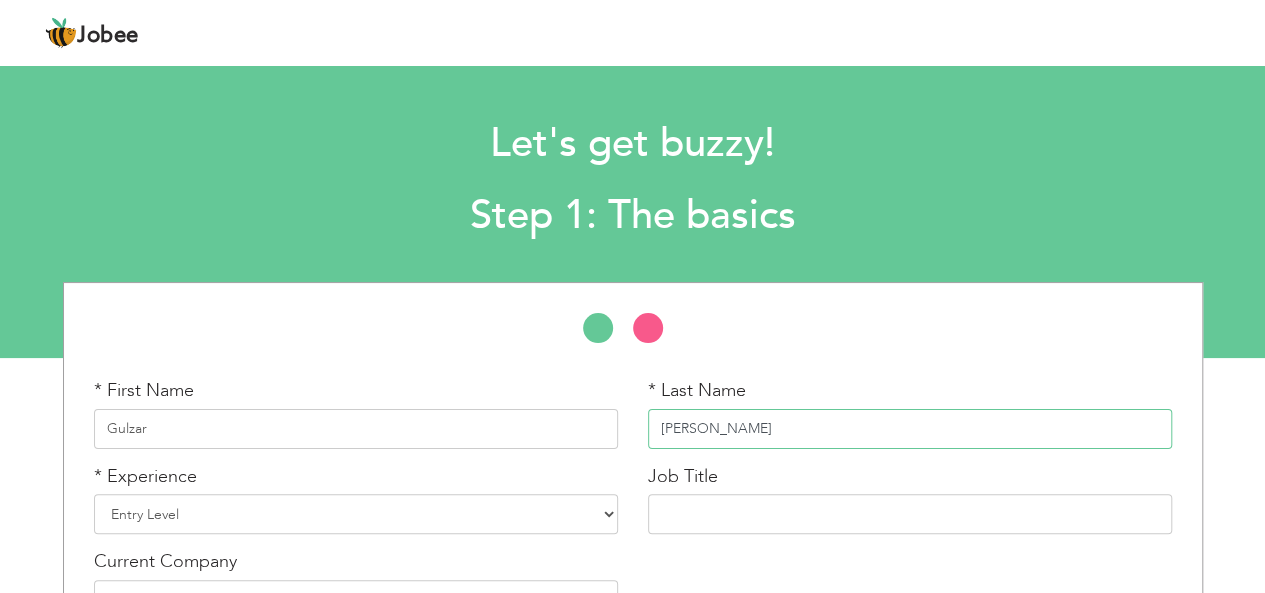 type on "[PERSON_NAME]" 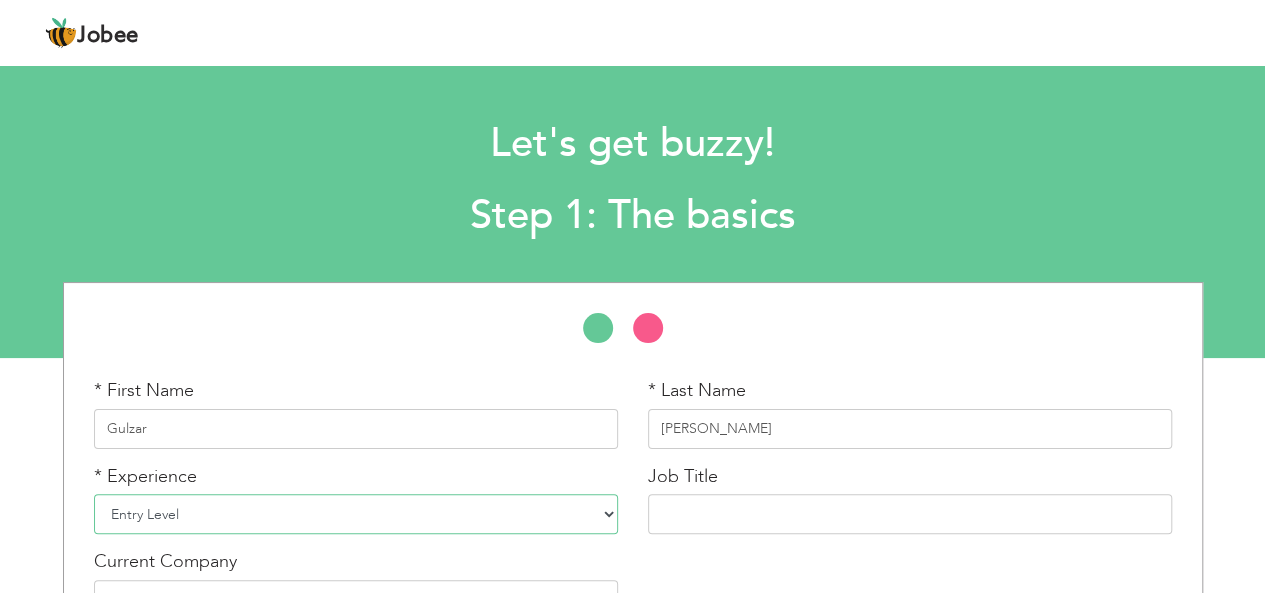 click on "Entry Level
Less than 1 Year
1 Year
2 Years
3 Years
4 Years
5 Years
6 Years
7 Years
8 Years
9 Years
10 Years
11 Years
12 Years
13 Years
14 Years
15 Years
16 Years
17 Years
18 Years
19 Years
20 Years
21 Years
22 Years
23 Years
24 Years
25 Years
26 Years
27 Years
28 Years
29 Years
30 Years
31 Years
32 Years
33 Years
34 Years
35 Years
More than 35 Years" at bounding box center (356, 514) 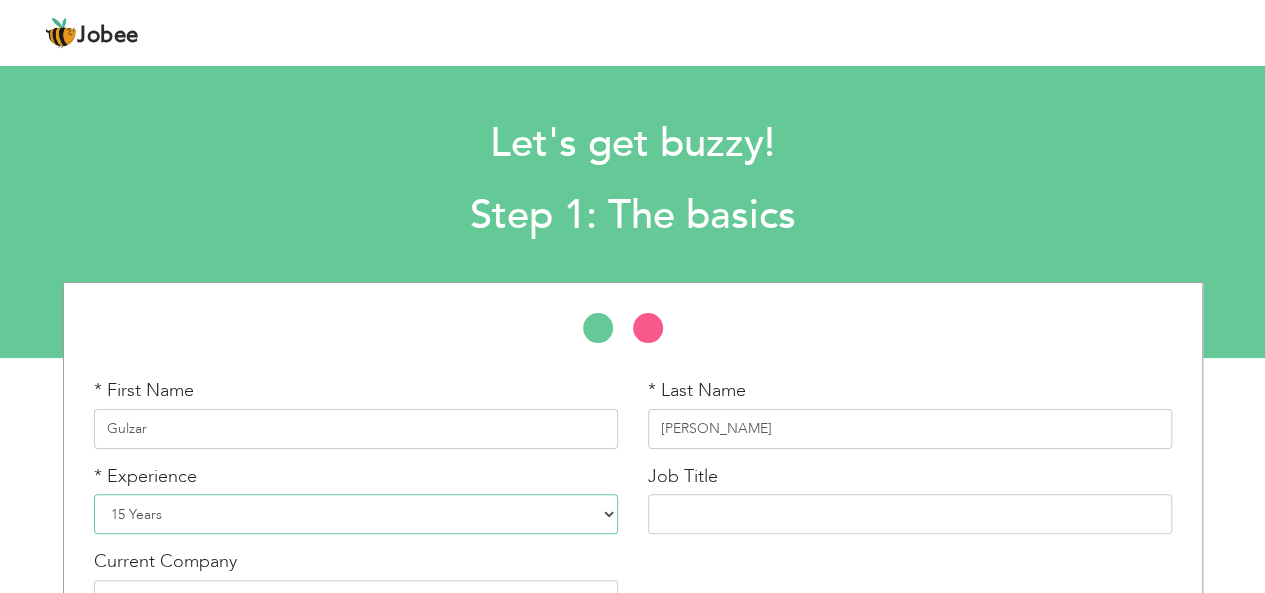 click on "Entry Level
Less than 1 Year
1 Year
2 Years
3 Years
4 Years
5 Years
6 Years
7 Years
8 Years
9 Years
10 Years
11 Years
12 Years
13 Years
14 Years
15 Years
16 Years
17 Years
18 Years
19 Years
20 Years
21 Years
22 Years
23 Years
24 Years
25 Years
26 Years
27 Years
28 Years
29 Years
30 Years
31 Years
32 Years
33 Years
34 Years
35 Years
More than 35 Years" at bounding box center (356, 514) 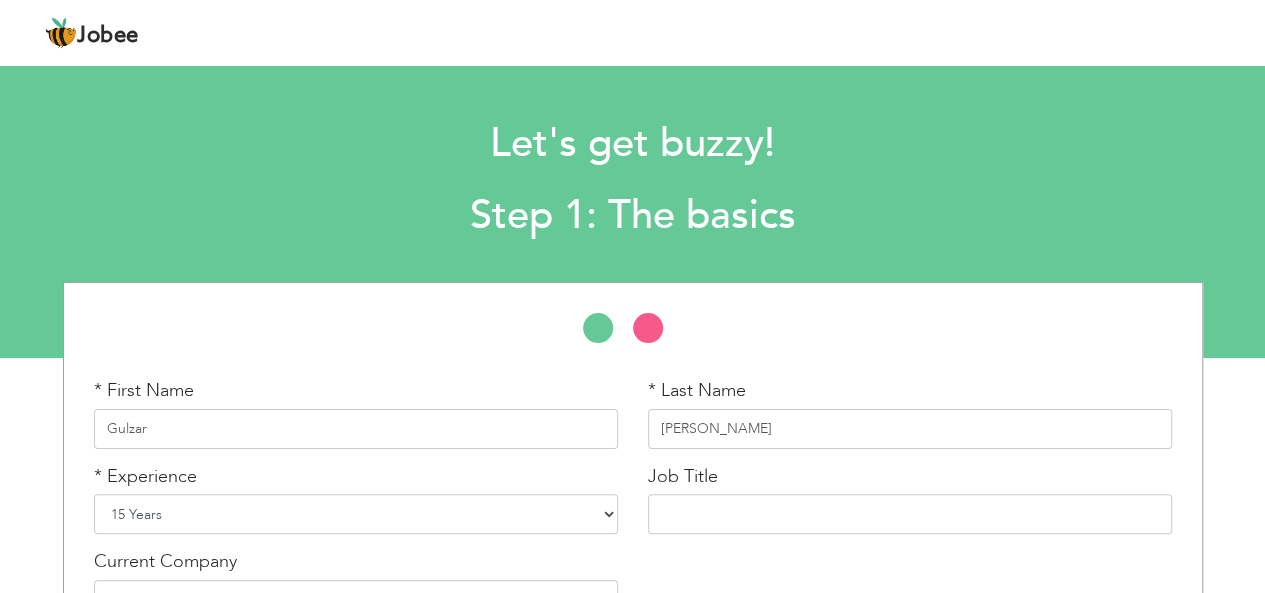 scroll, scrollTop: 131, scrollLeft: 0, axis: vertical 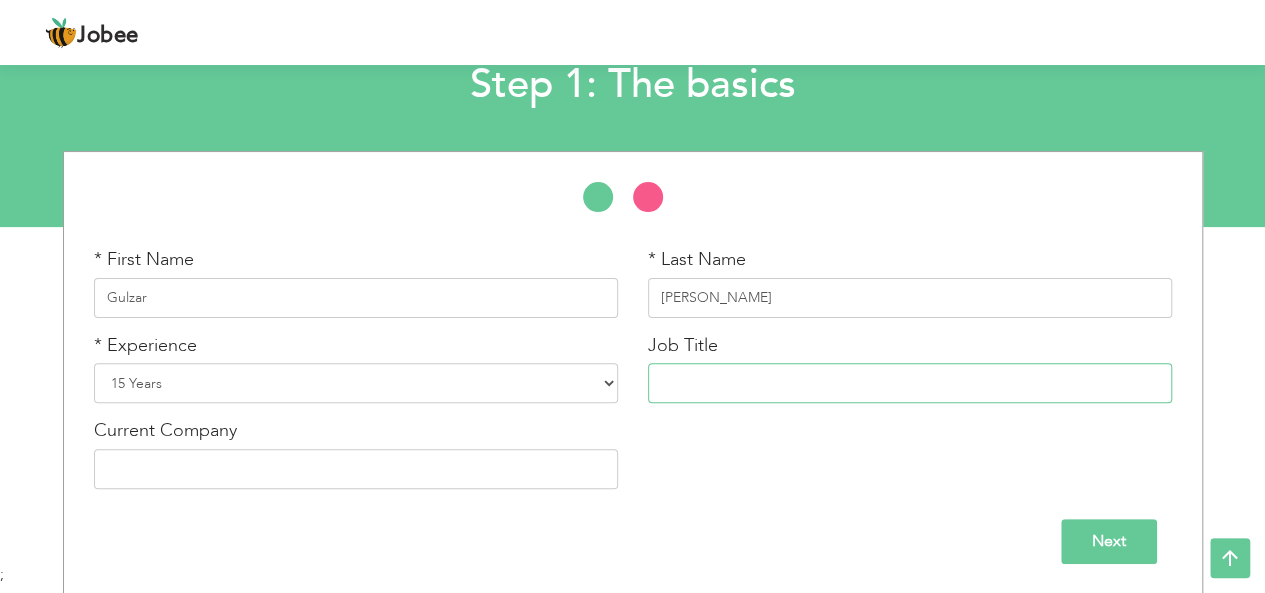 click at bounding box center (910, 383) 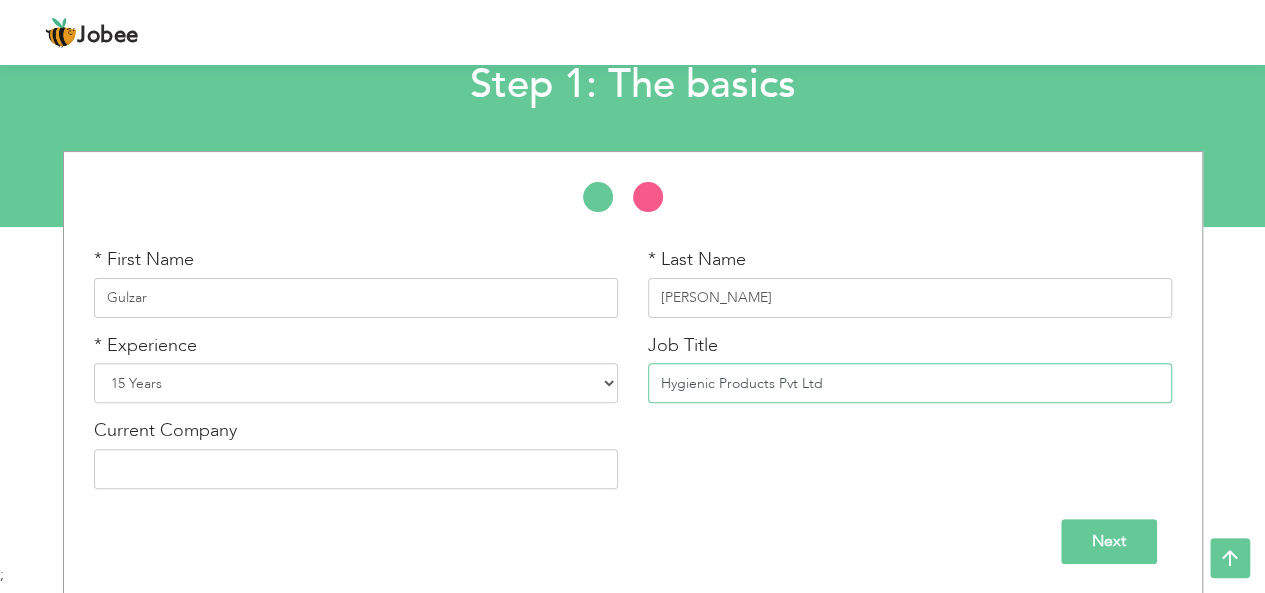 paste on "Assistant [PERSON_NAME] at [PERSON_NAME]" 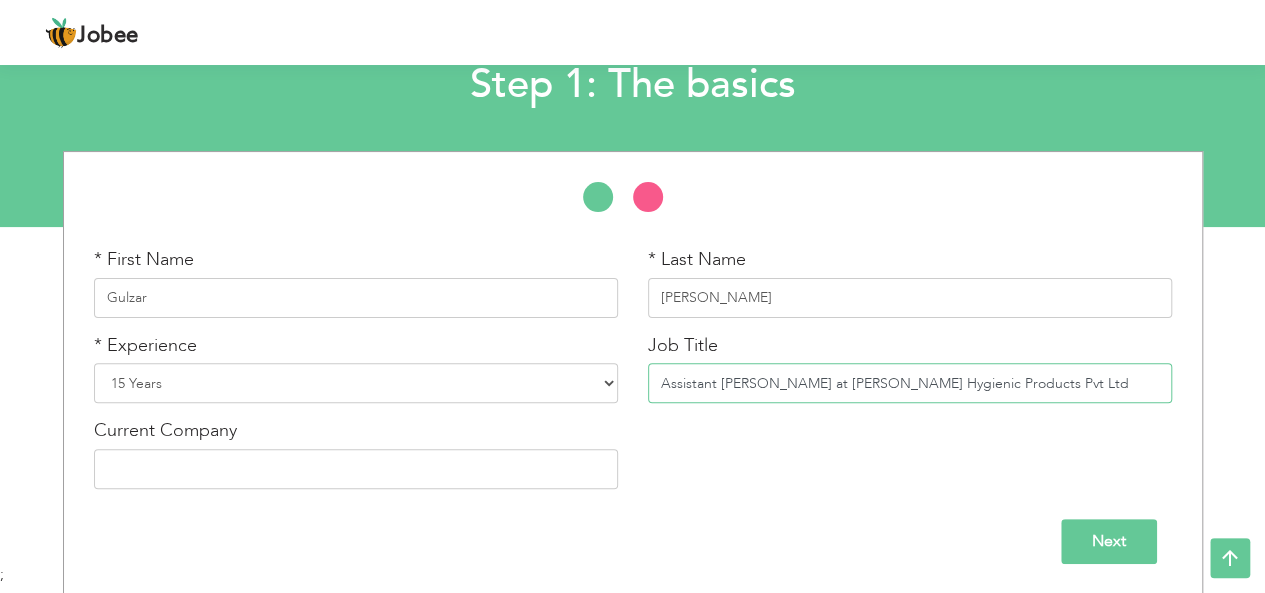 drag, startPoint x: 792, startPoint y: 381, endPoint x: 1009, endPoint y: 365, distance: 217.58907 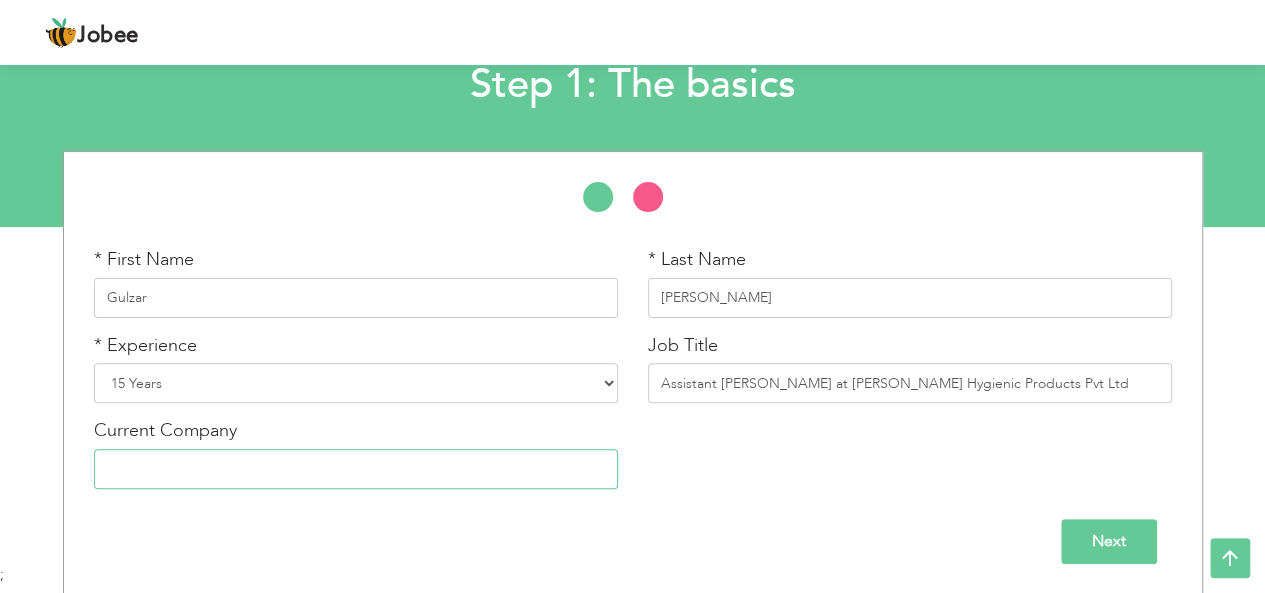 paste on "Shah Hygienic Products Pvt Ltd" 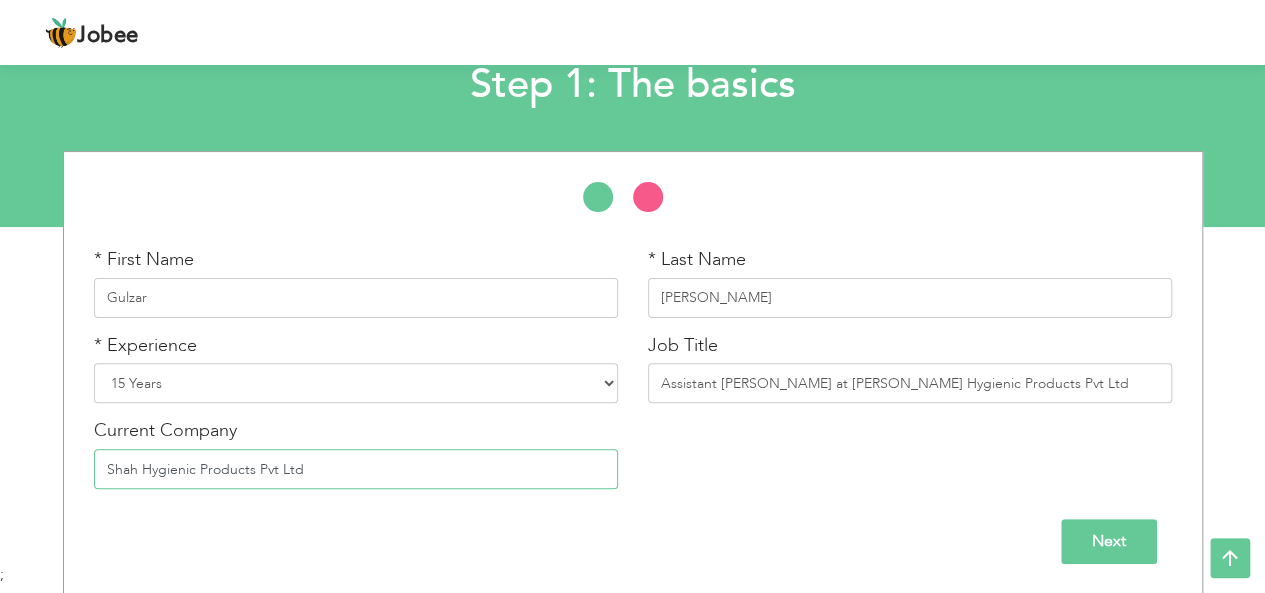 type on "Shah Hygienic Products Pvt Ltd" 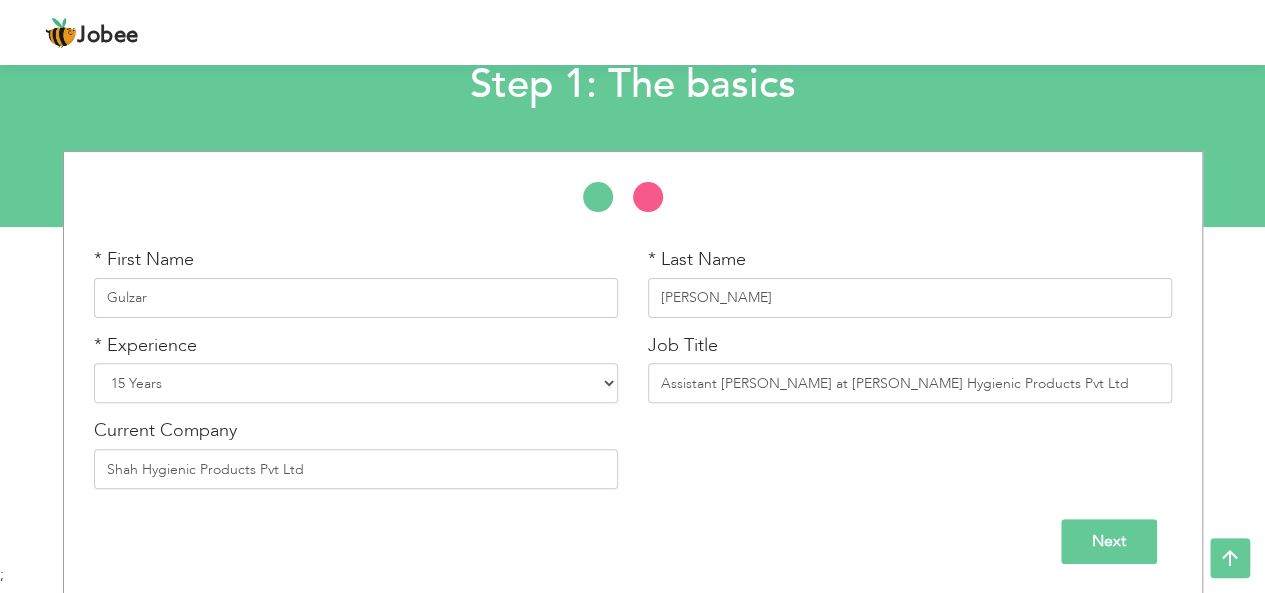 click on "Next" at bounding box center [1109, 541] 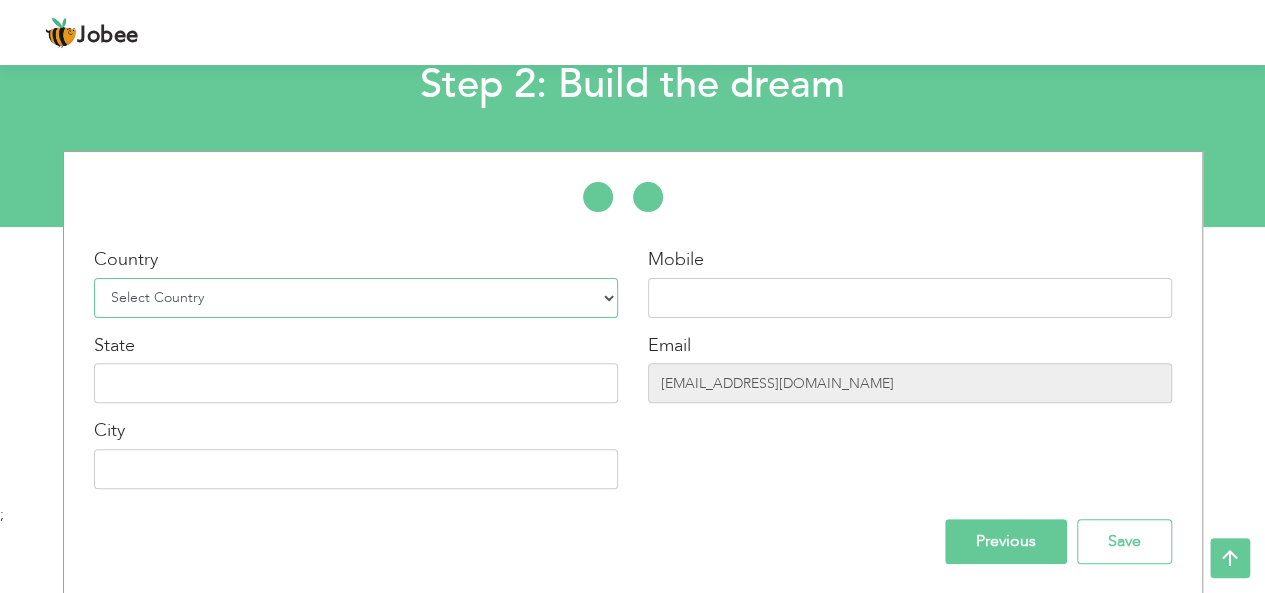 click on "Select Country
Afghanistan
Albania
Algeria
American Samoa
Andorra
Angola
Anguilla
Antarctica
Antigua and Barbuda
Argentina
Armenia
Aruba
Australia
Austria
Azerbaijan
Bahamas
Bahrain
Bangladesh
Barbados
Belarus
Belgium
Belize
Benin
Bermuda
Bhutan
Bolivia
Bosnia-Herzegovina
Botswana
Bouvet Island
Brazil
British Indian Ocean Territory
Brunei Darussalam
Bulgaria
Burkina Faso
Burundi
Cambodia
Cameroon
Canada
Cape Verde
Cayman Islands
Central African Republic
Chad
Chile
China
Christmas Island
Cocos (Keeling) Islands
Colombia
Comoros
Congo
Congo, Dem. Republic
Cook Islands
Costa Rica
Croatia
Cuba
Cyprus
Czech Rep
Denmark
Djibouti
Dominica
Dominican Republic
Ecuador
Egypt
El Salvador
Equatorial Guinea
Eritrea
Estonia
Ethiopia
European Union
Falkland Islands (Malvinas)
Faroe Islands
Fiji
Finland
France
French Guiana
French Southern Territories
Gabon
Gambia
Georgia" at bounding box center [356, 298] 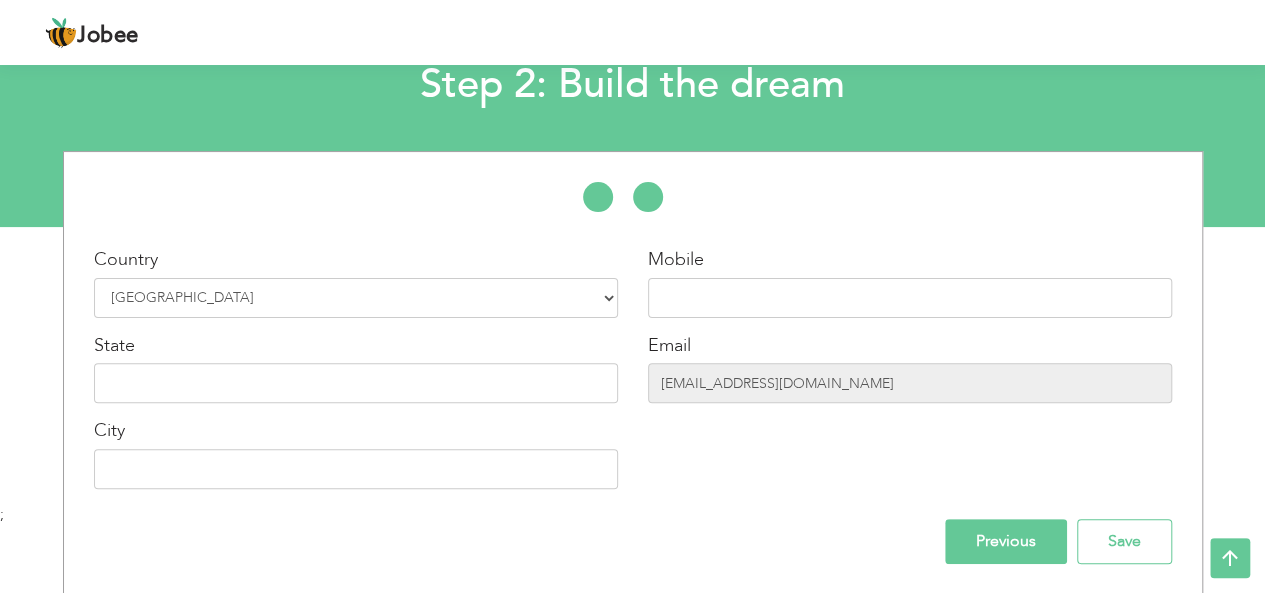 drag, startPoint x: 710, startPoint y: 274, endPoint x: 758, endPoint y: 309, distance: 59.405388 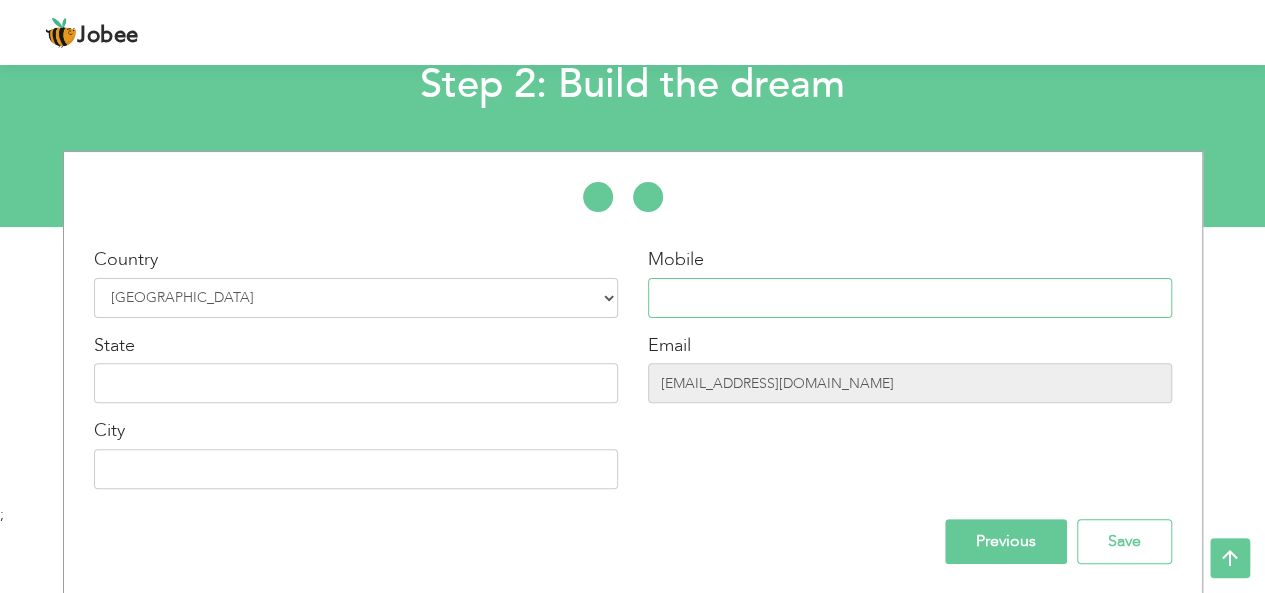 click at bounding box center (910, 298) 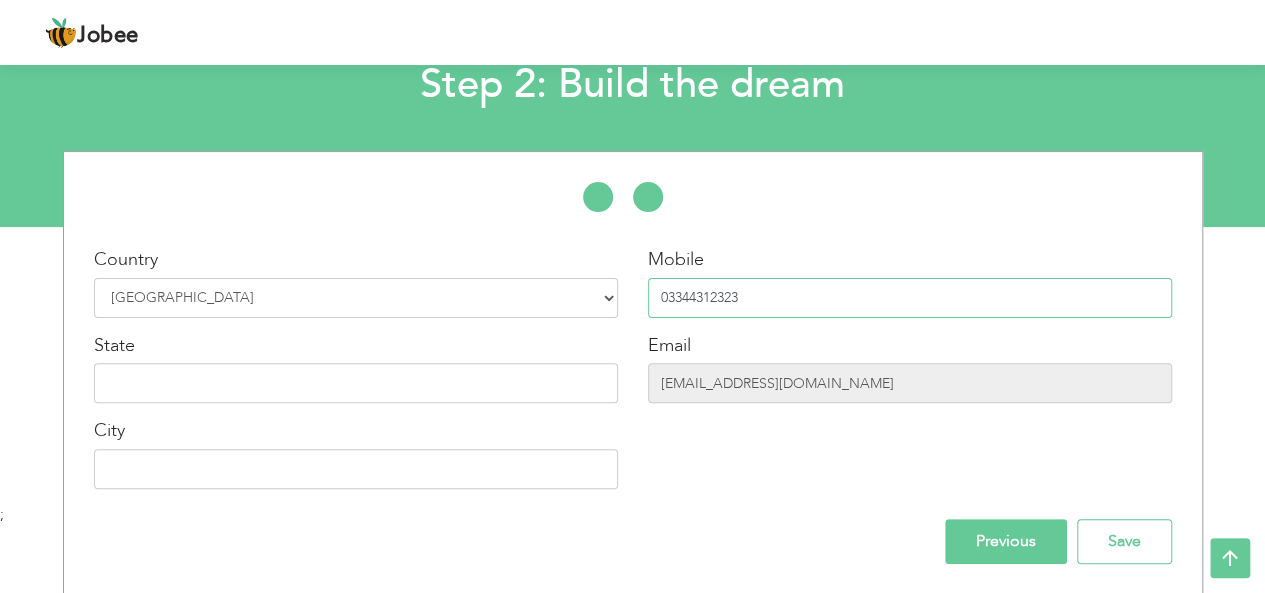 type on "03344312323" 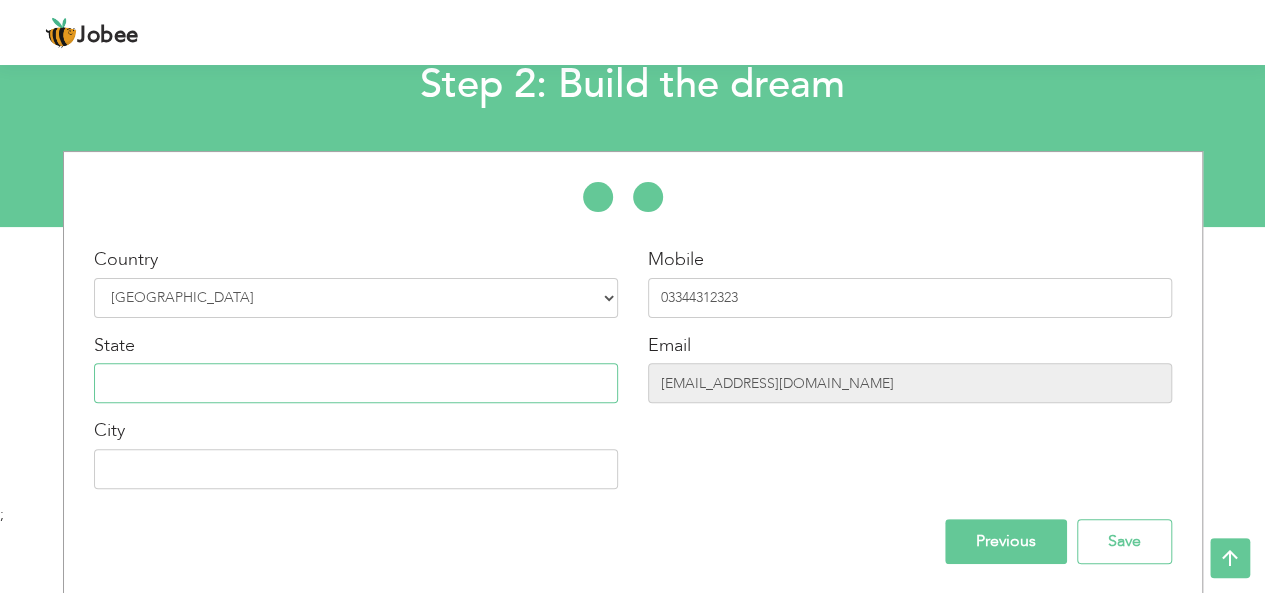 click at bounding box center [356, 383] 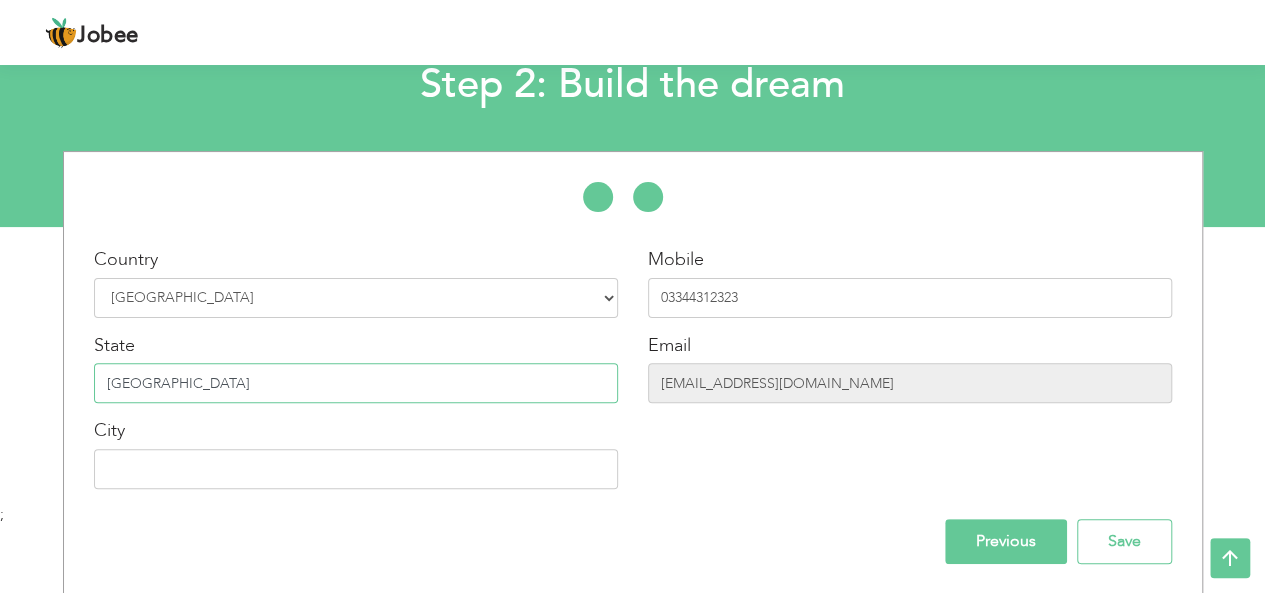 type on "[GEOGRAPHIC_DATA]" 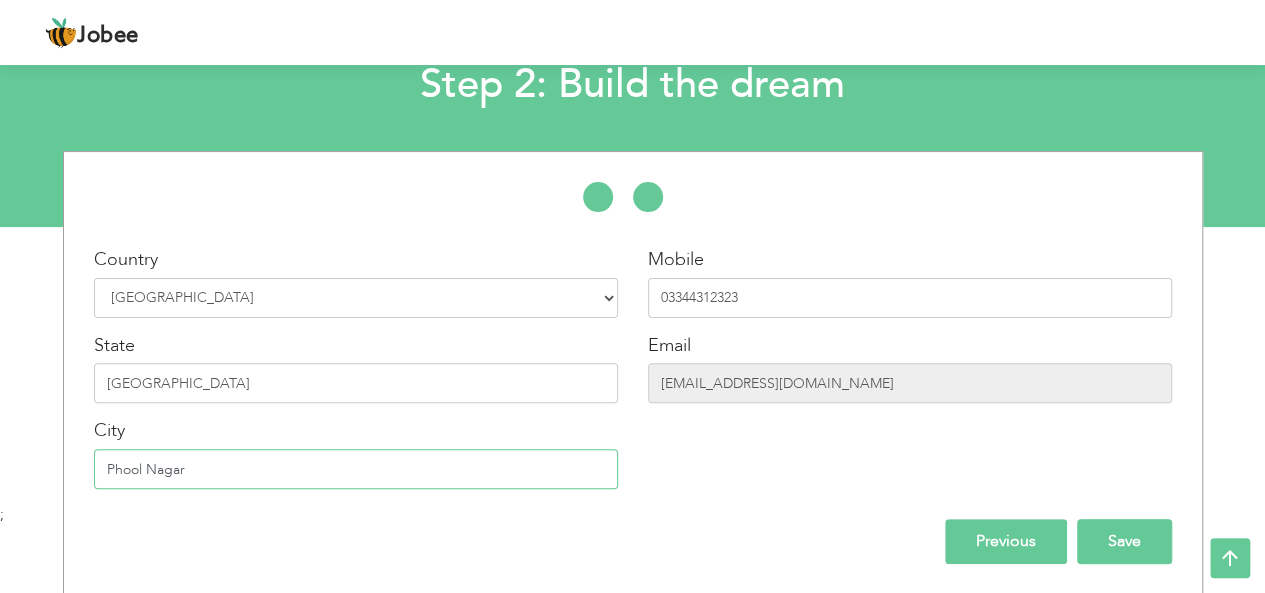 type on "Phool Nagar" 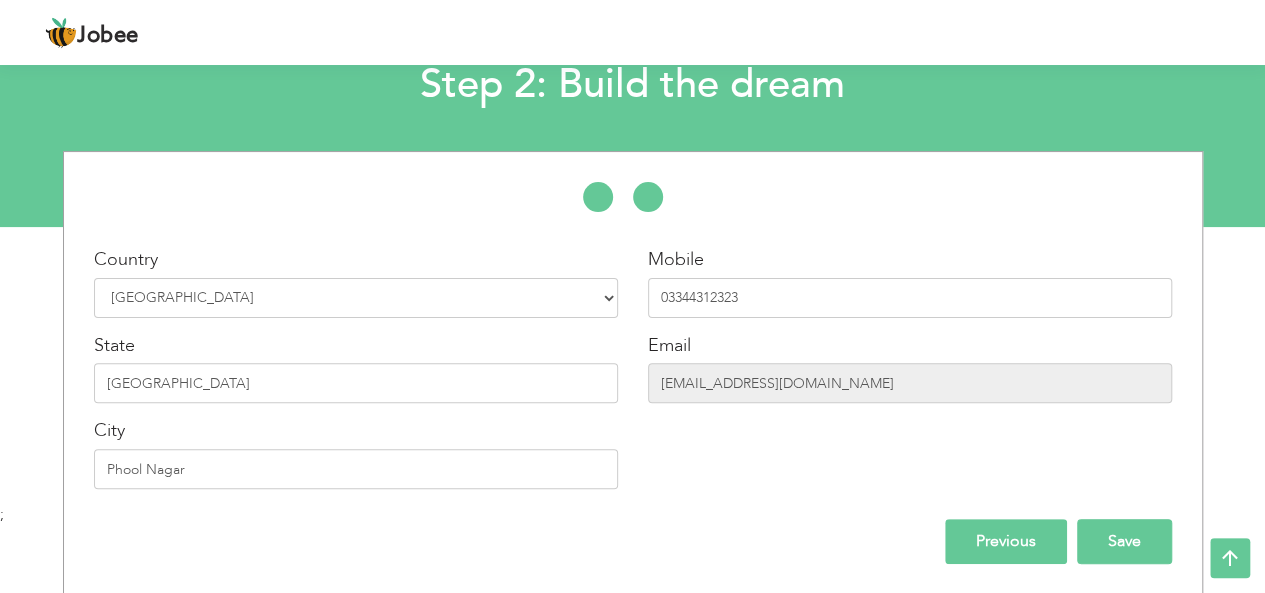 click on "Save" at bounding box center [1124, 541] 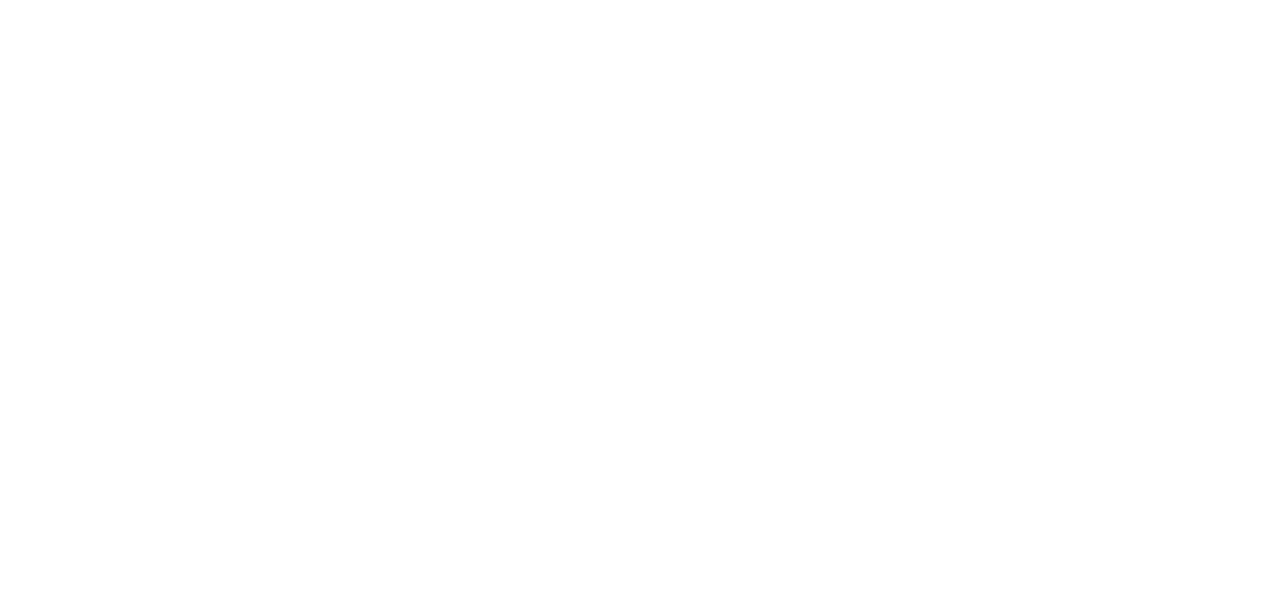 scroll, scrollTop: 0, scrollLeft: 0, axis: both 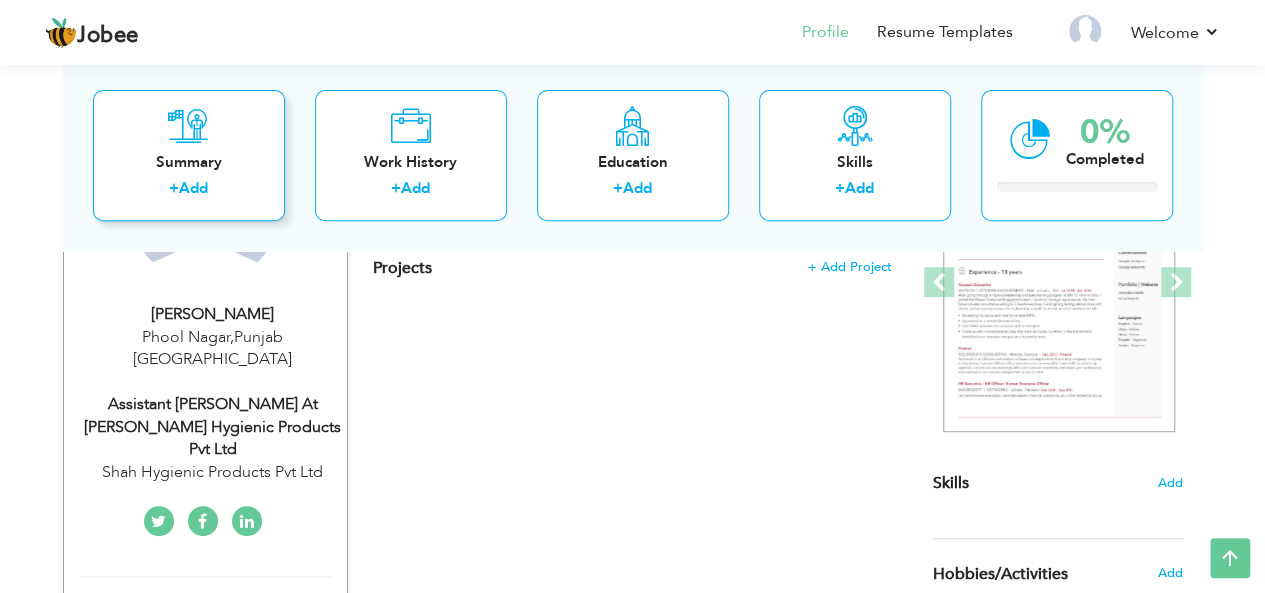 click on "Add" at bounding box center (193, 189) 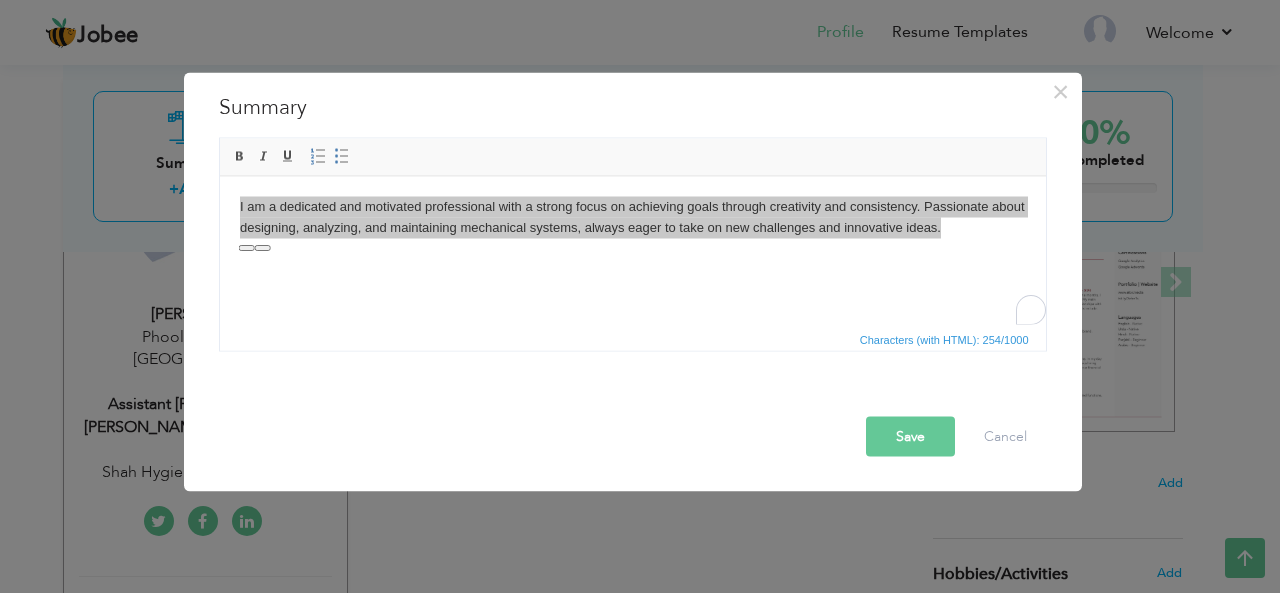 click on "Save" at bounding box center (910, 436) 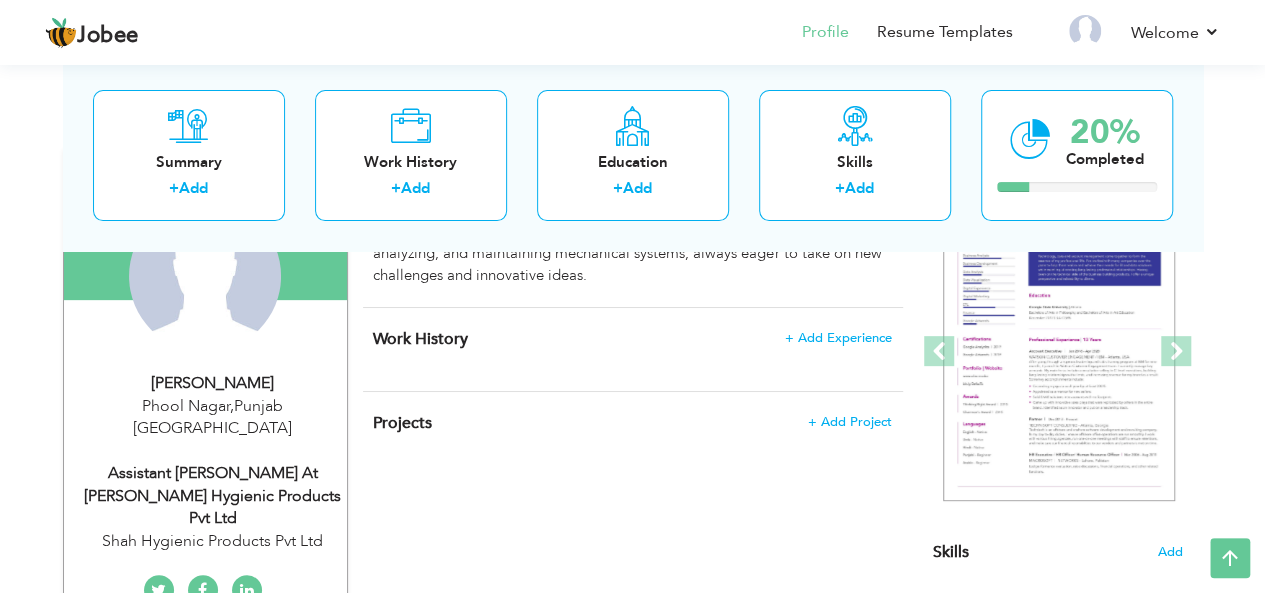 scroll, scrollTop: 232, scrollLeft: 0, axis: vertical 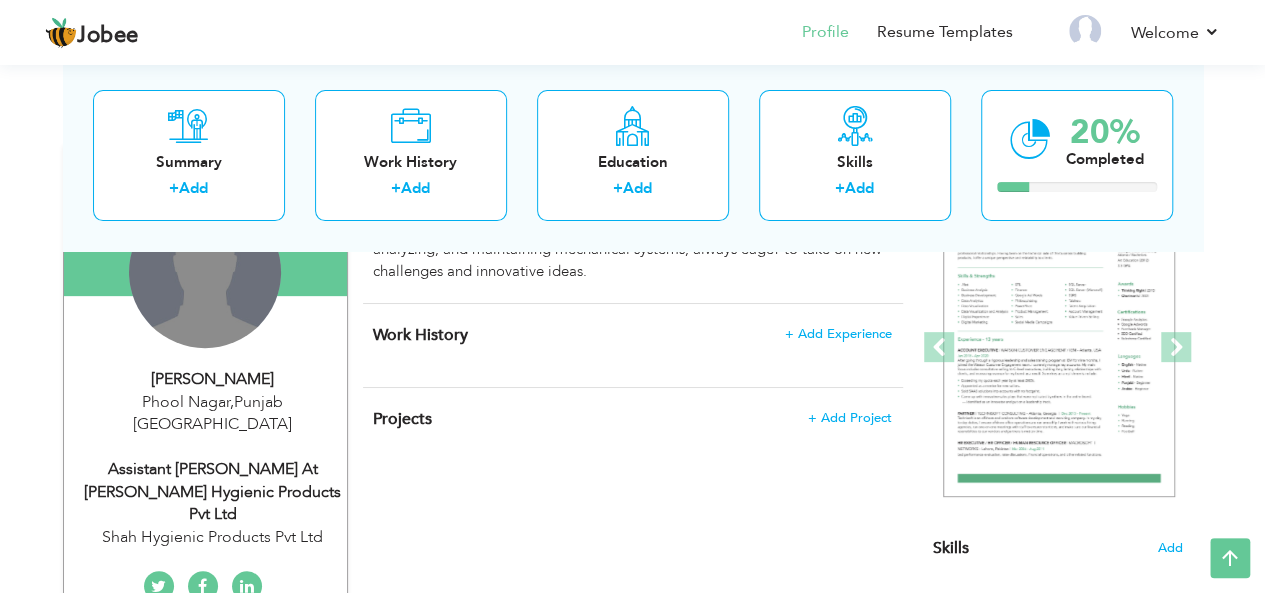 click on "Change
Remove" at bounding box center [205, 272] 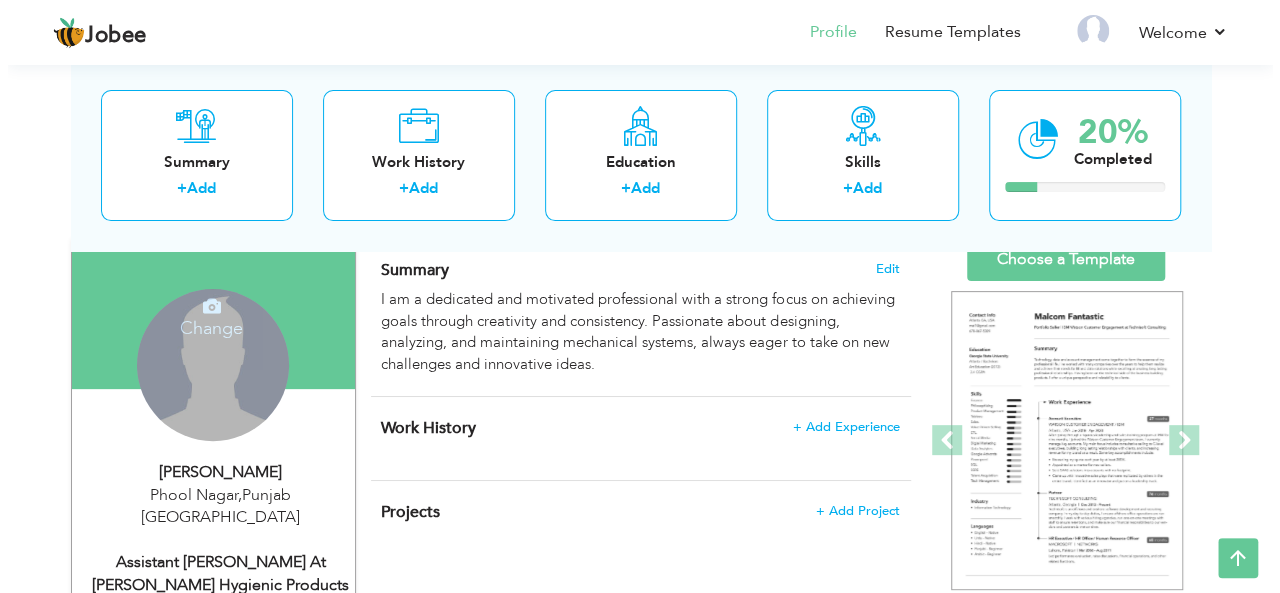 scroll, scrollTop: 138, scrollLeft: 0, axis: vertical 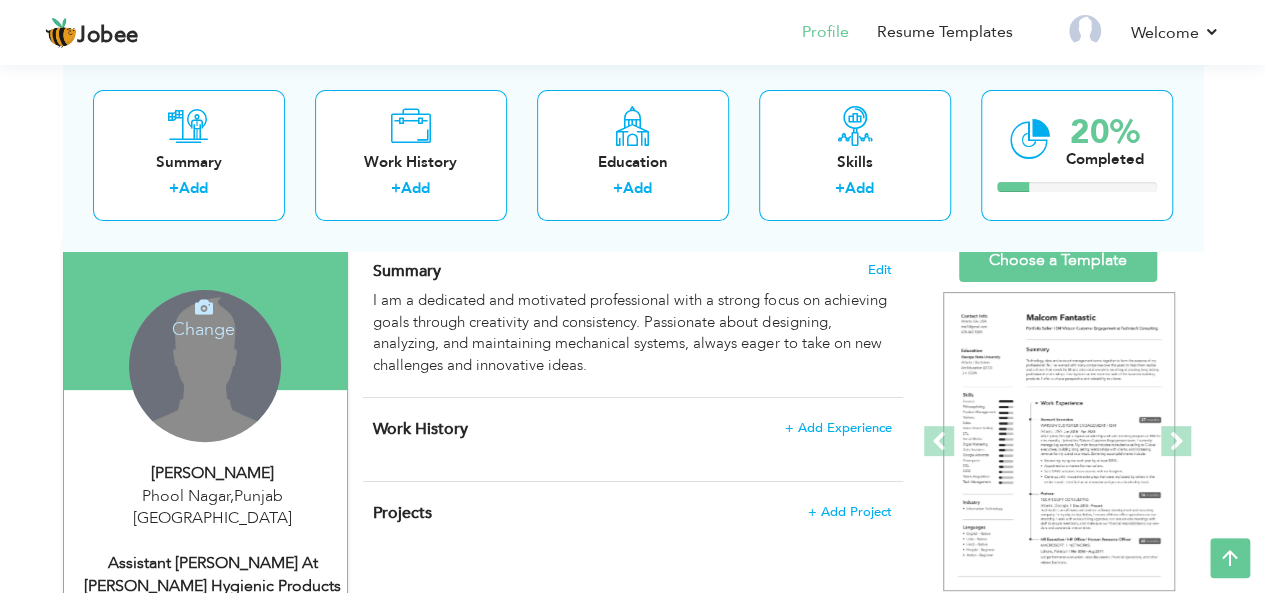 click on "Change" at bounding box center [203, 316] 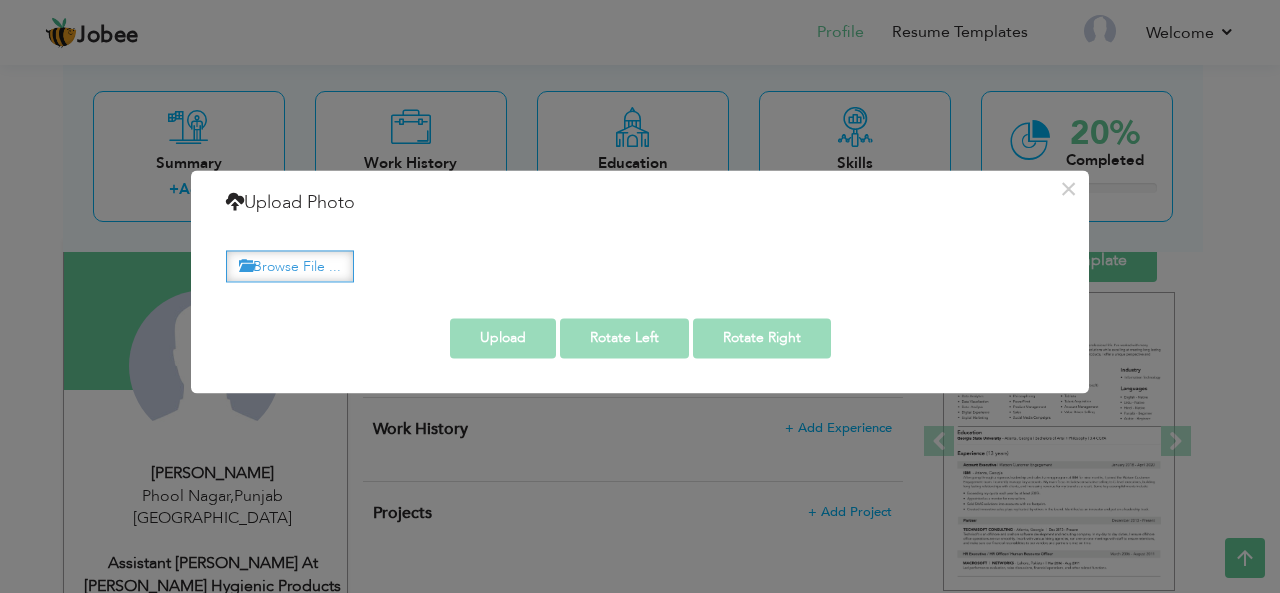 click on "Browse File ..." at bounding box center (290, 266) 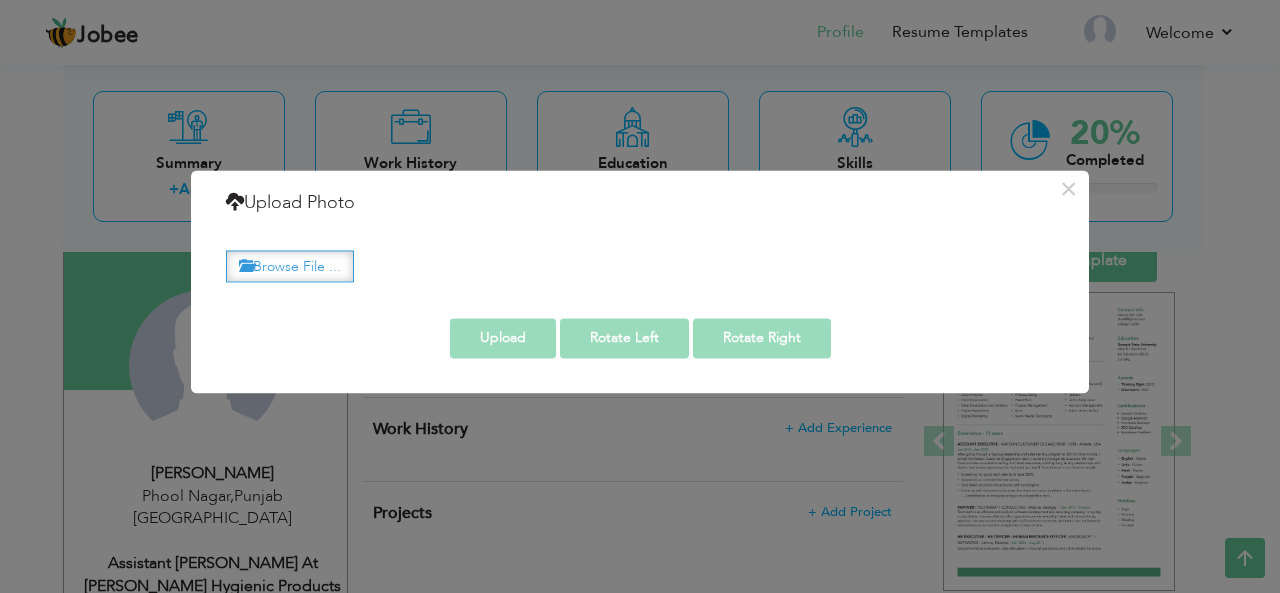 click on "Browse File ..." at bounding box center [290, 266] 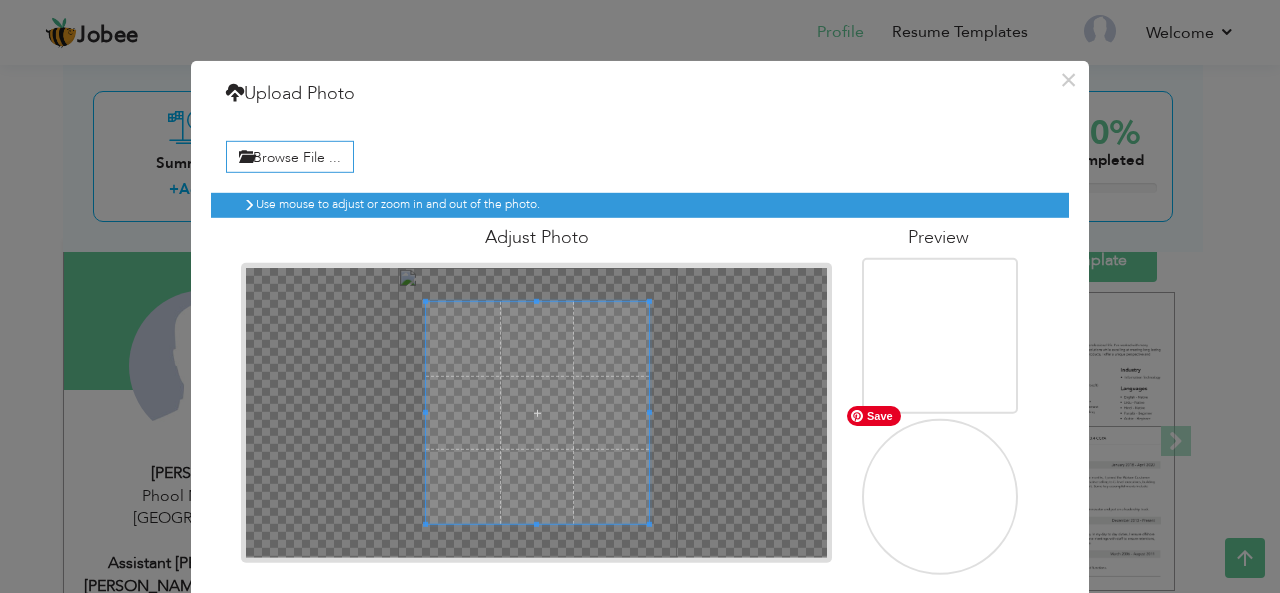 click at bounding box center [942, 499] 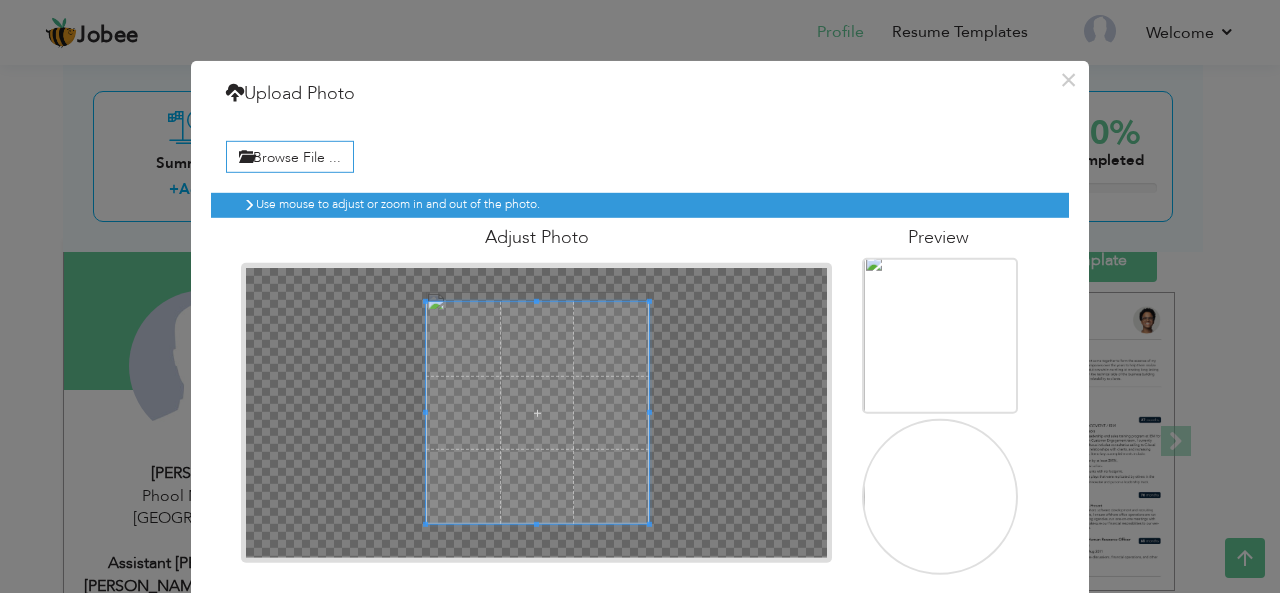 click at bounding box center (950, 415) 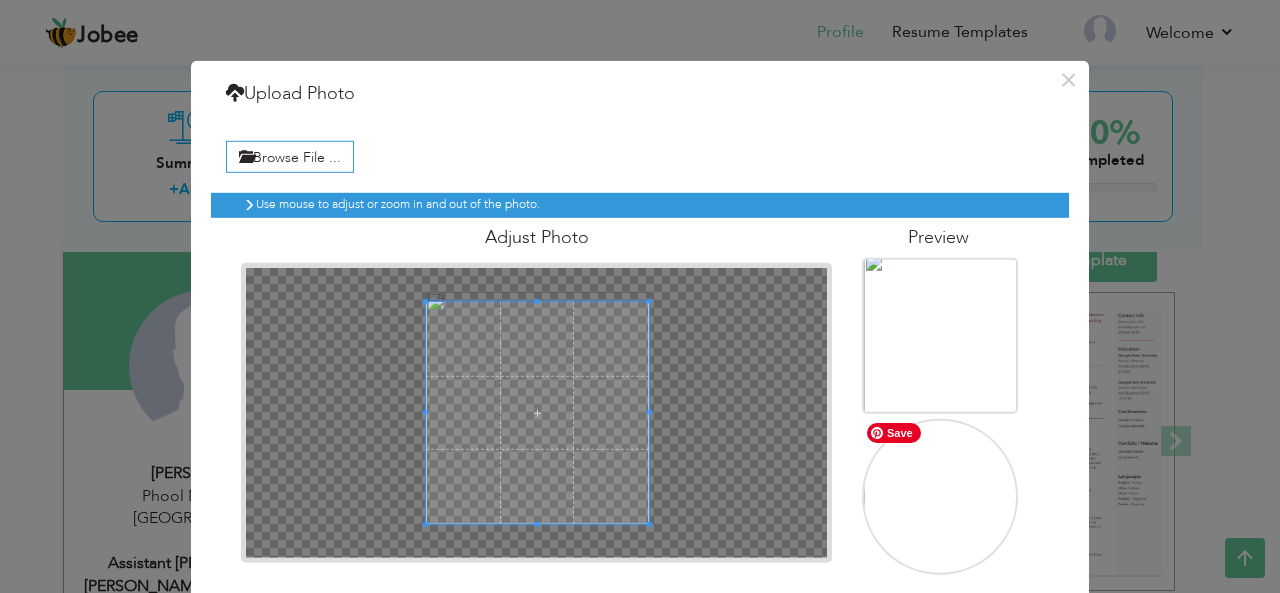 click at bounding box center [942, 495] 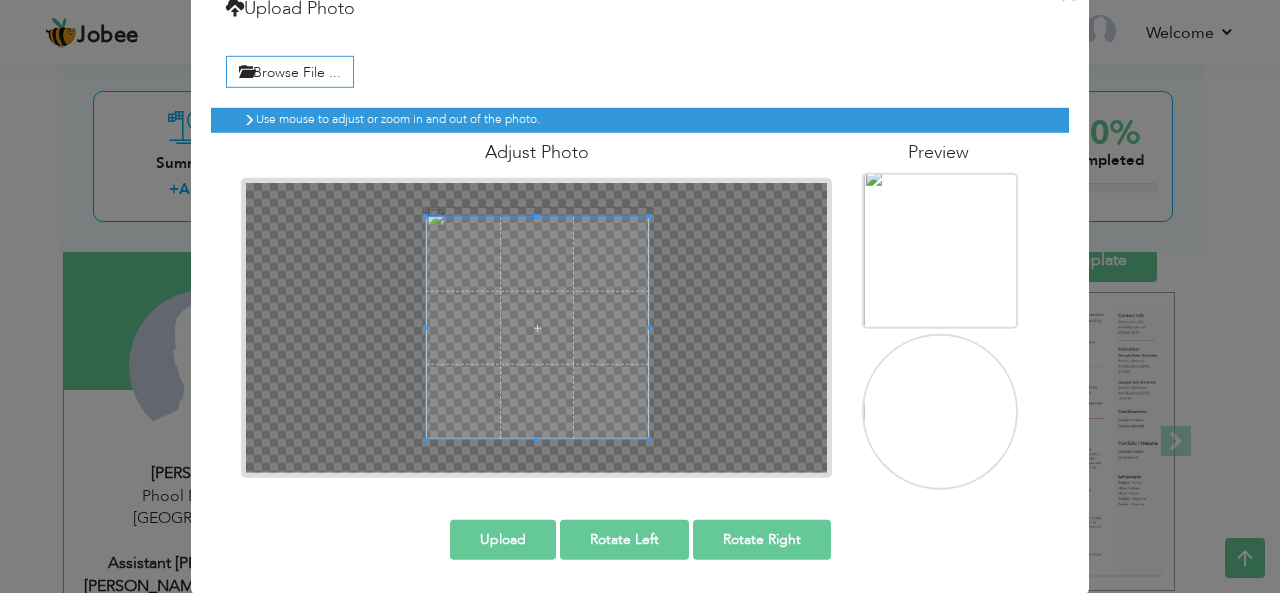 scroll, scrollTop: 83, scrollLeft: 0, axis: vertical 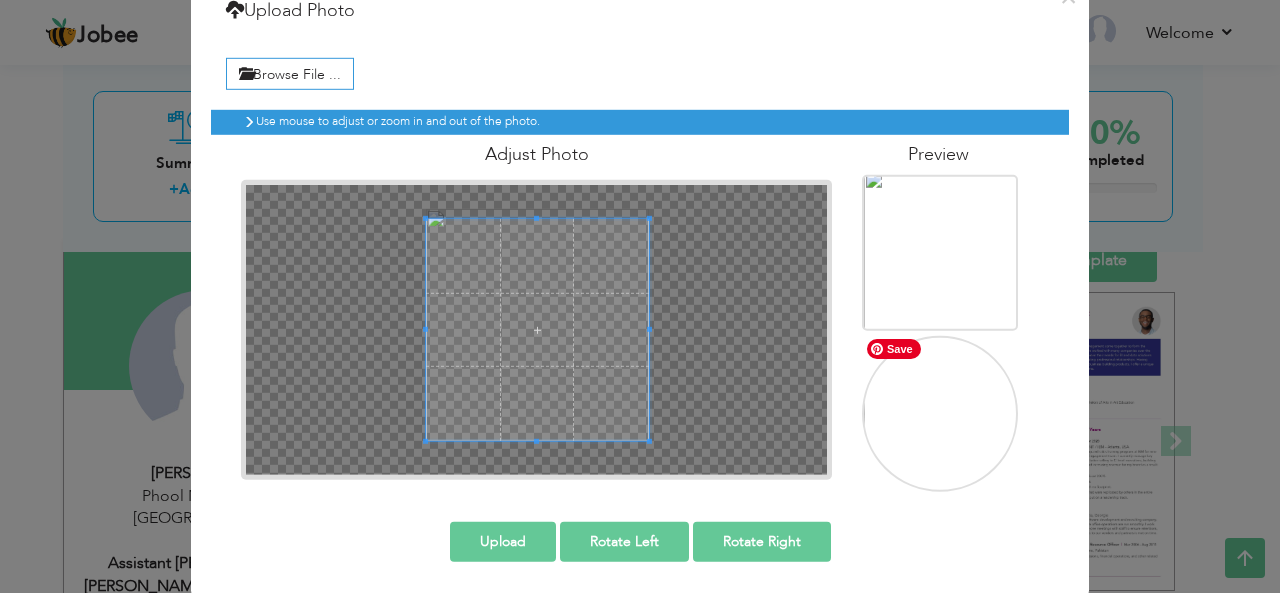 click at bounding box center (942, 412) 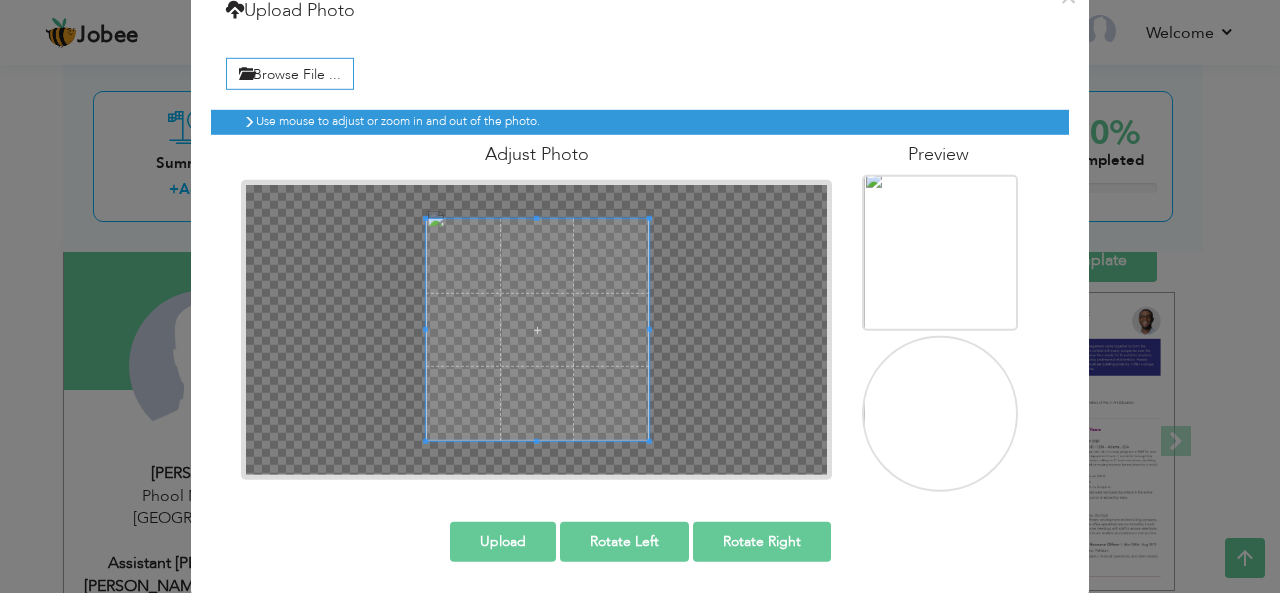 click on "Upload" at bounding box center (503, 541) 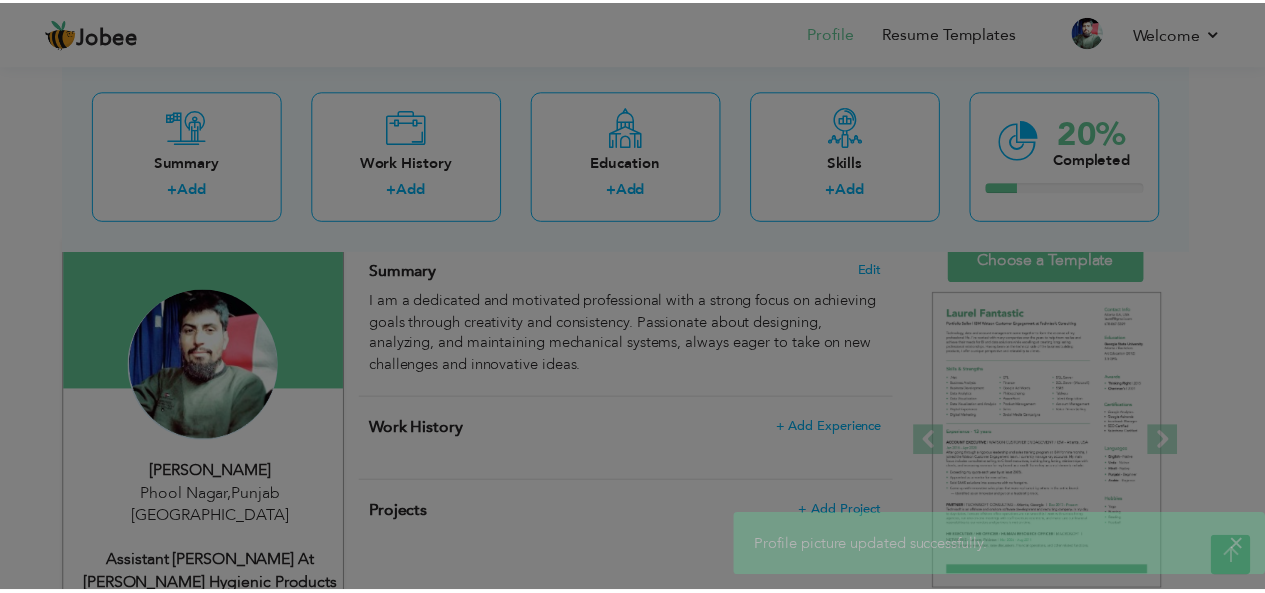 scroll, scrollTop: 0, scrollLeft: 0, axis: both 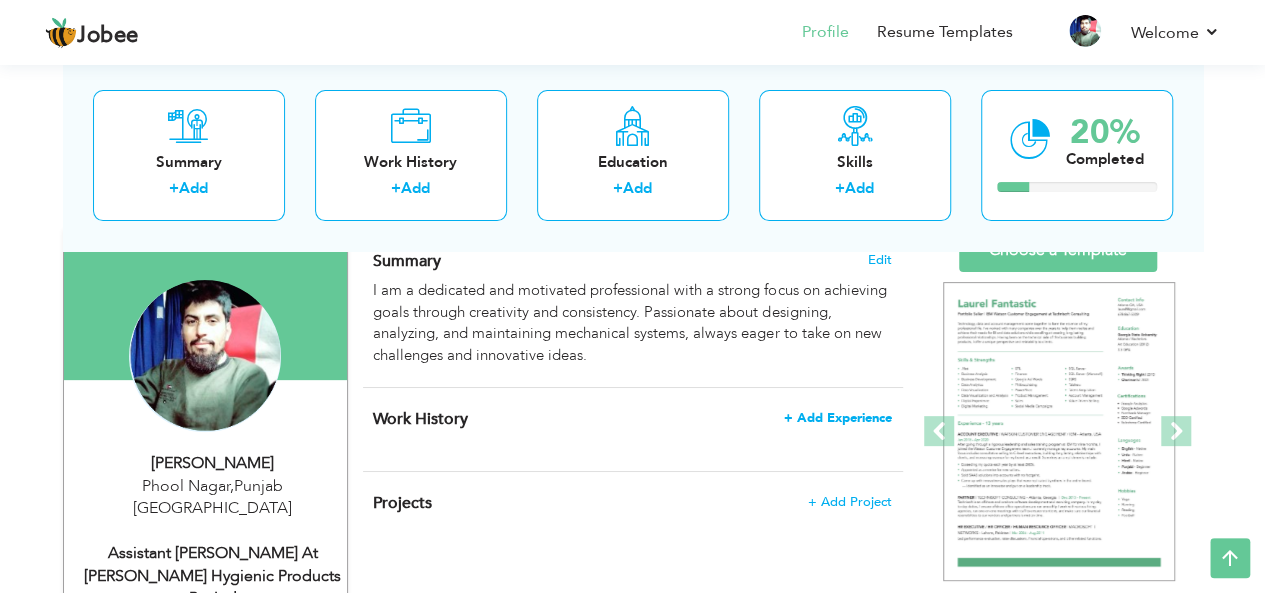 click on "+ Add Experience" at bounding box center [838, 418] 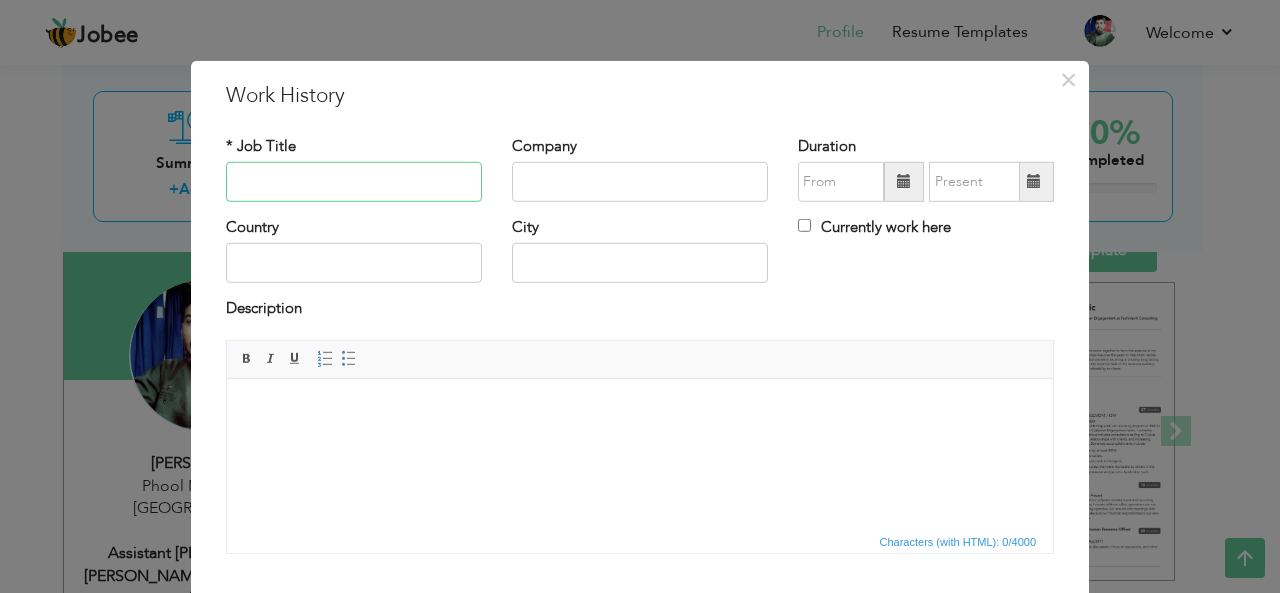 paste on "Yarmouk Paper & Board Industries (Pvt) Ltd" 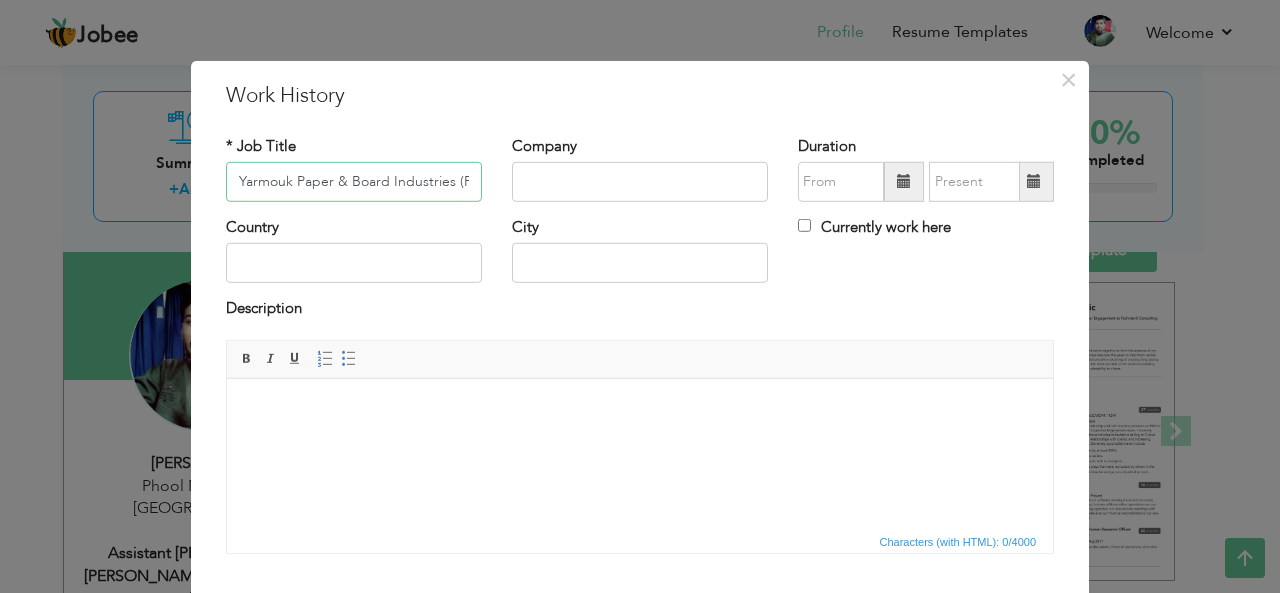 scroll, scrollTop: 0, scrollLeft: 34, axis: horizontal 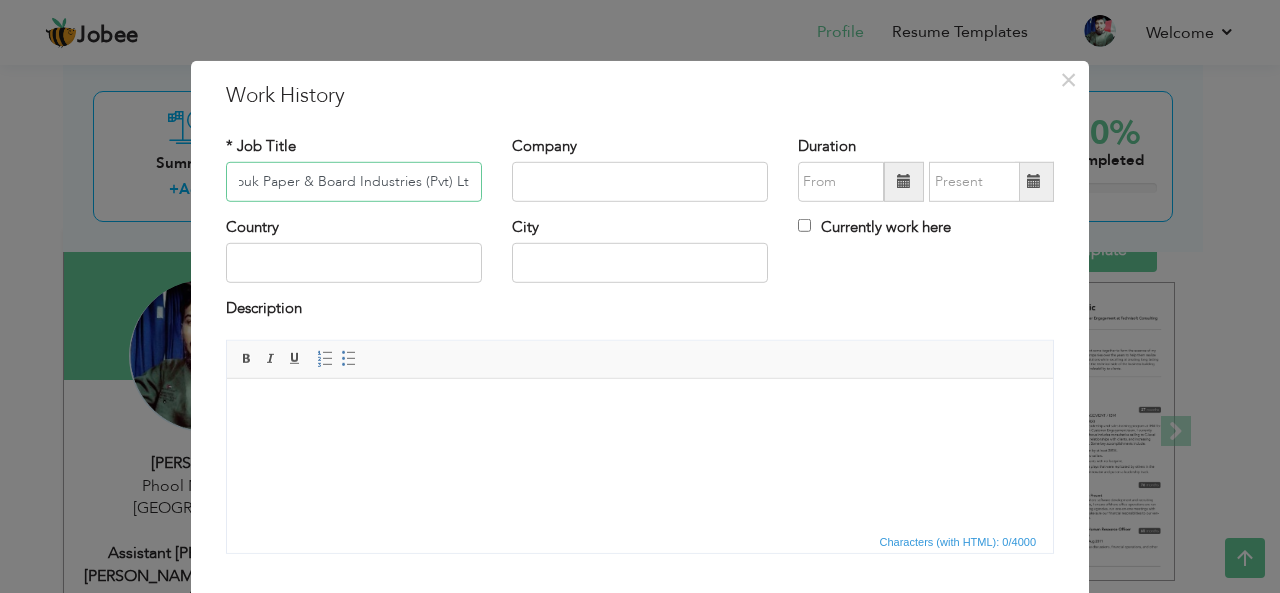 type on "Yarmouk Paper & Board Industries (Pvt) Ltd" 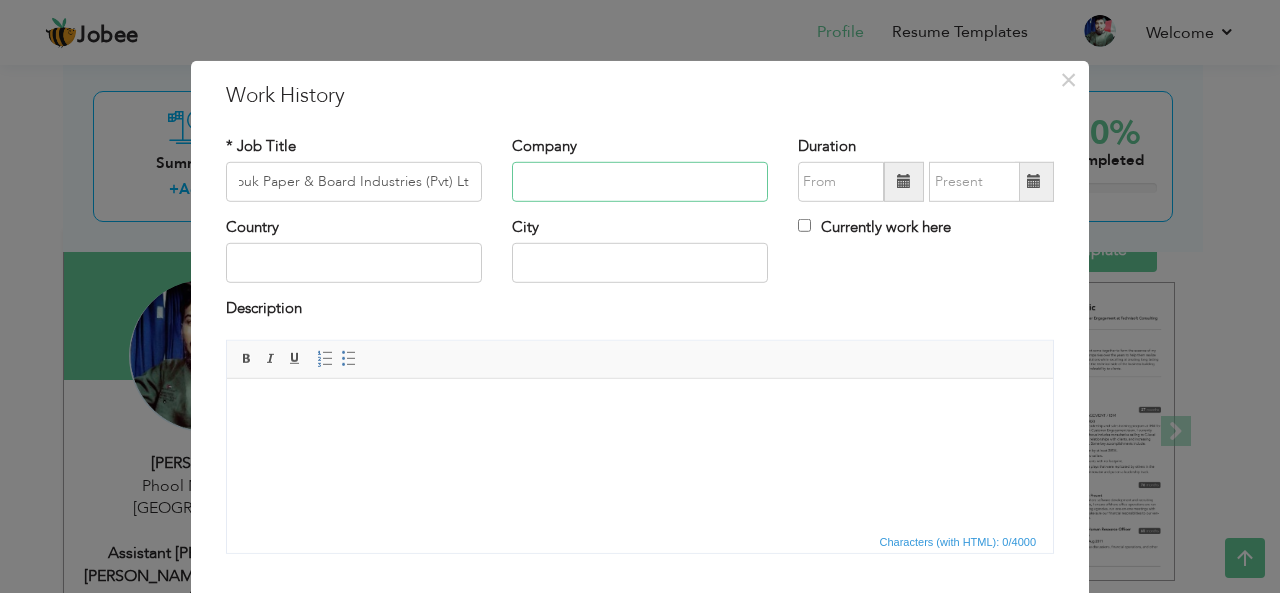 scroll, scrollTop: 0, scrollLeft: 0, axis: both 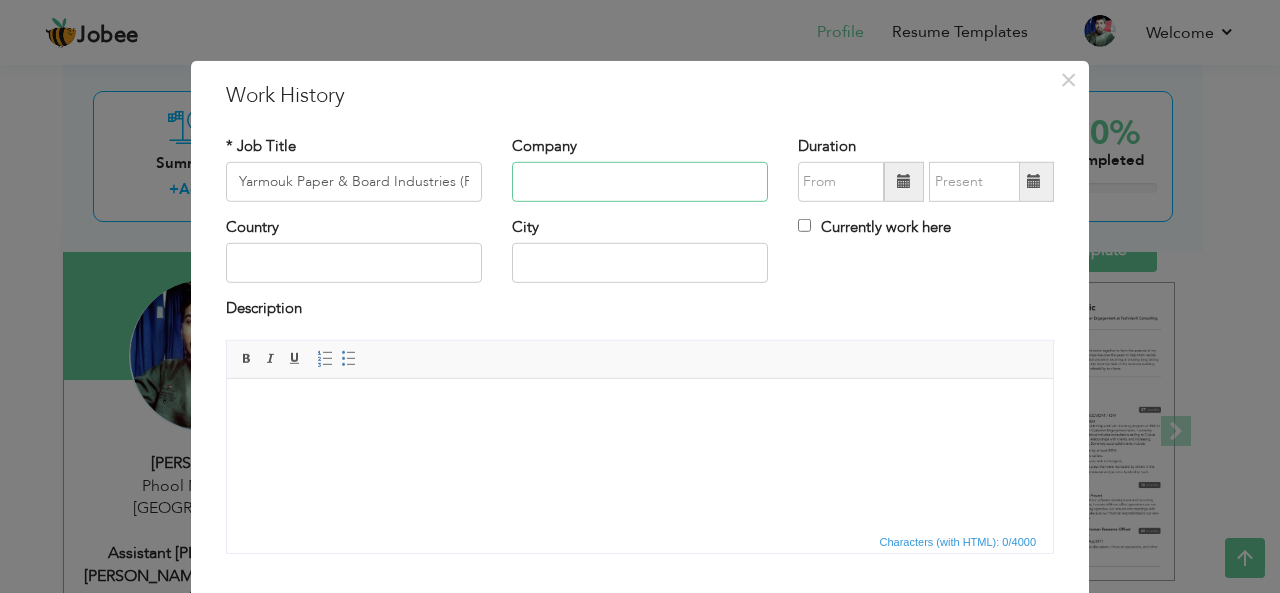 click at bounding box center (640, 182) 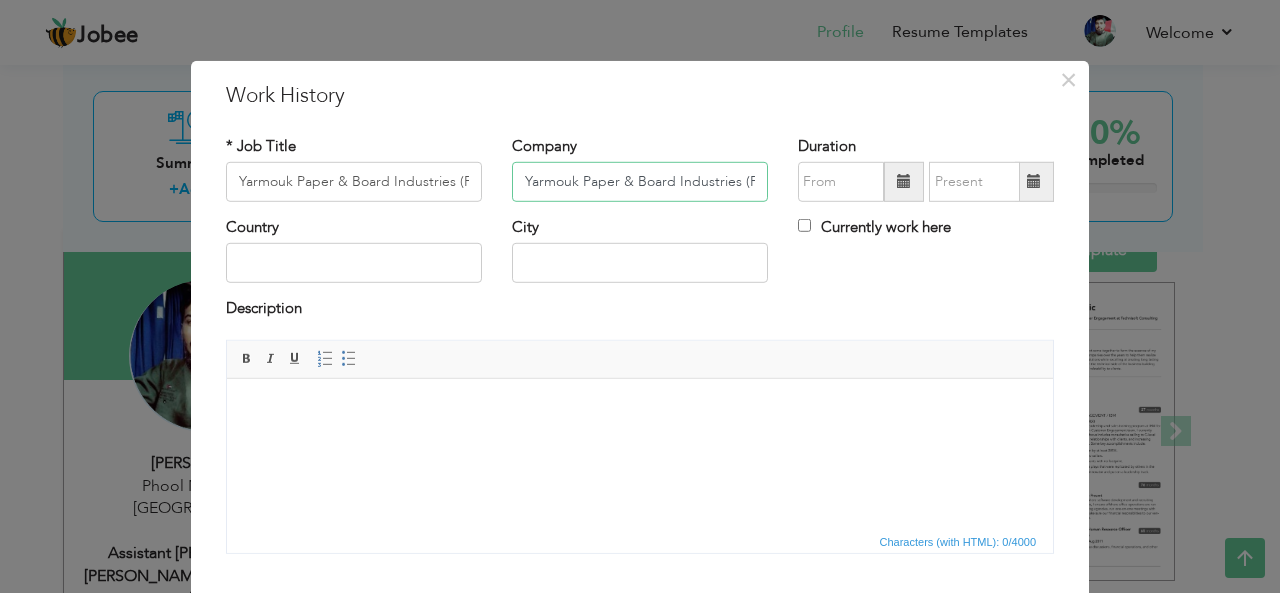 scroll, scrollTop: 0, scrollLeft: 34, axis: horizontal 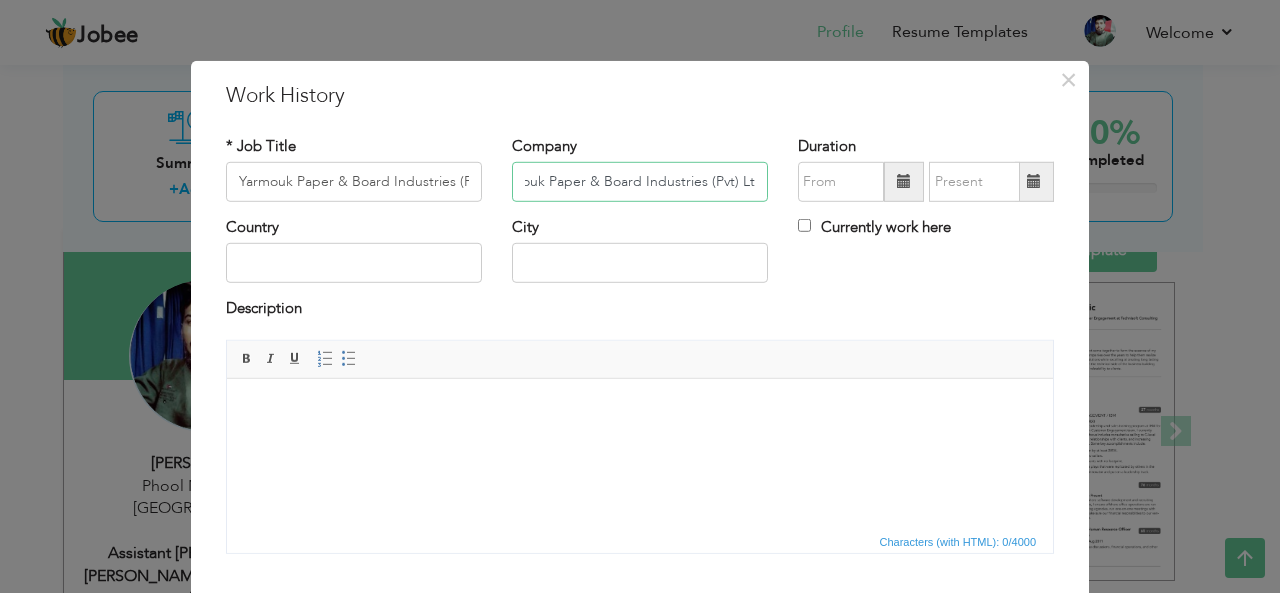 type on "Yarmouk Paper & Board Industries (Pvt) Ltd" 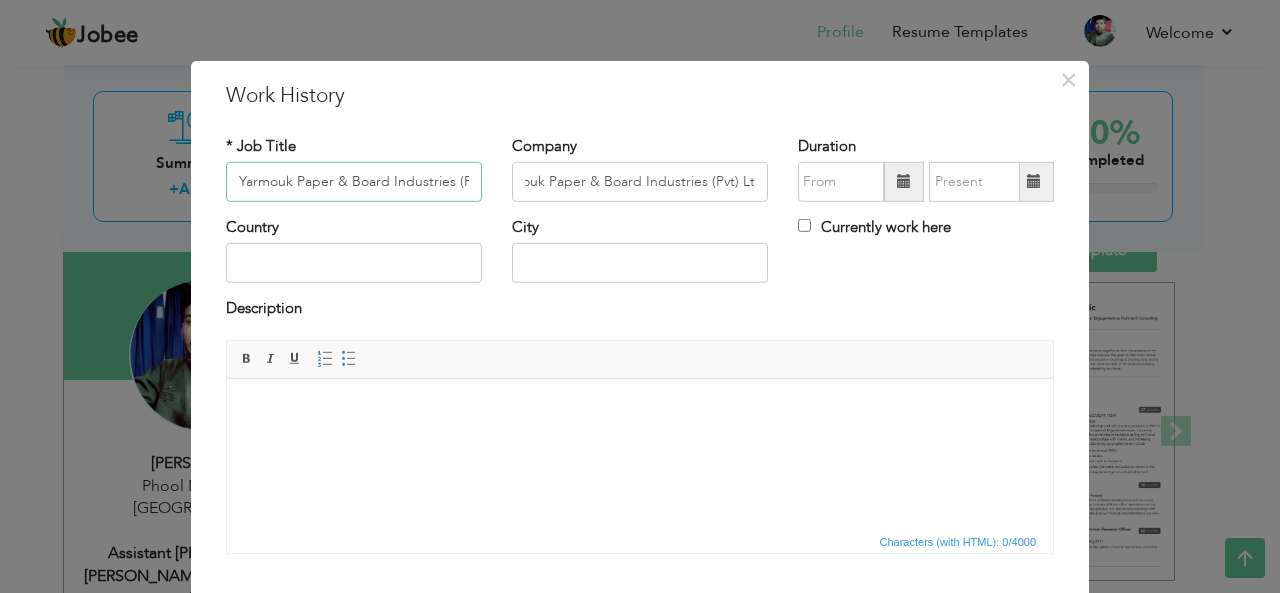 scroll, scrollTop: 0, scrollLeft: 0, axis: both 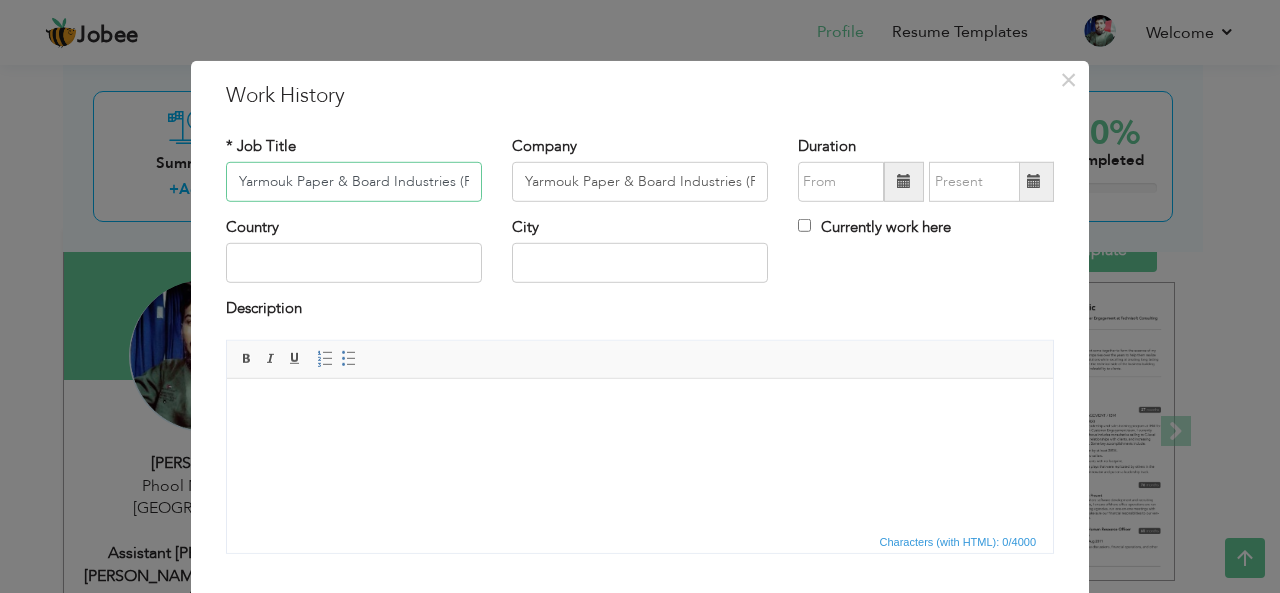 click on "Yarmouk Paper & Board Industries (Pvt) Ltd" at bounding box center [354, 182] 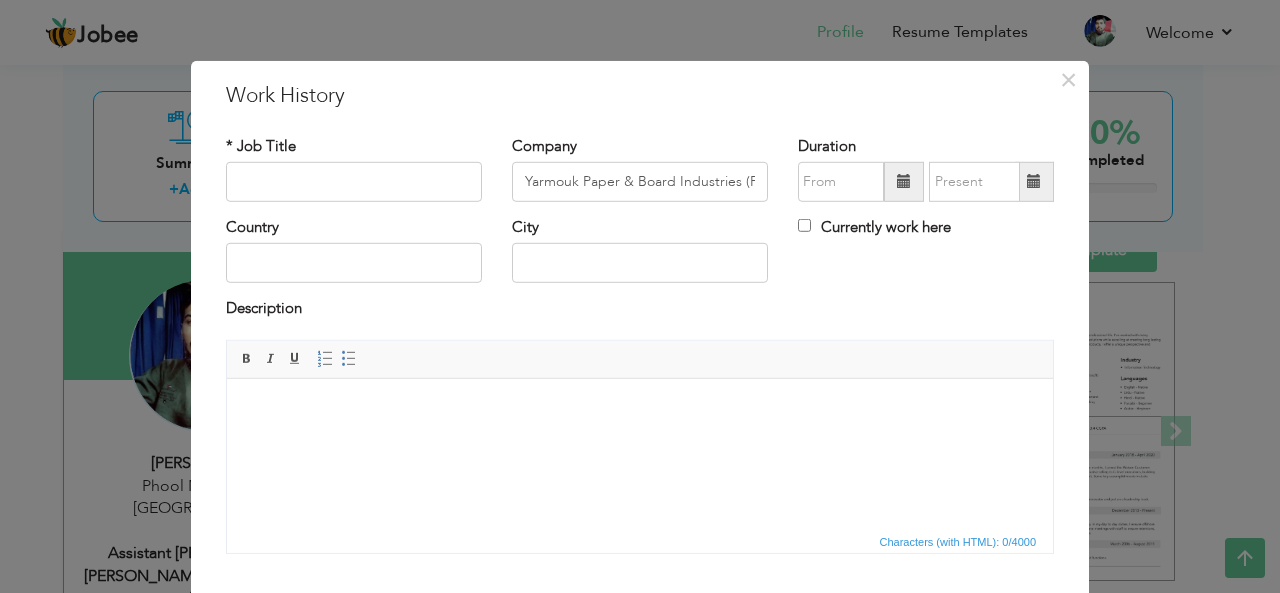 click at bounding box center (640, 408) 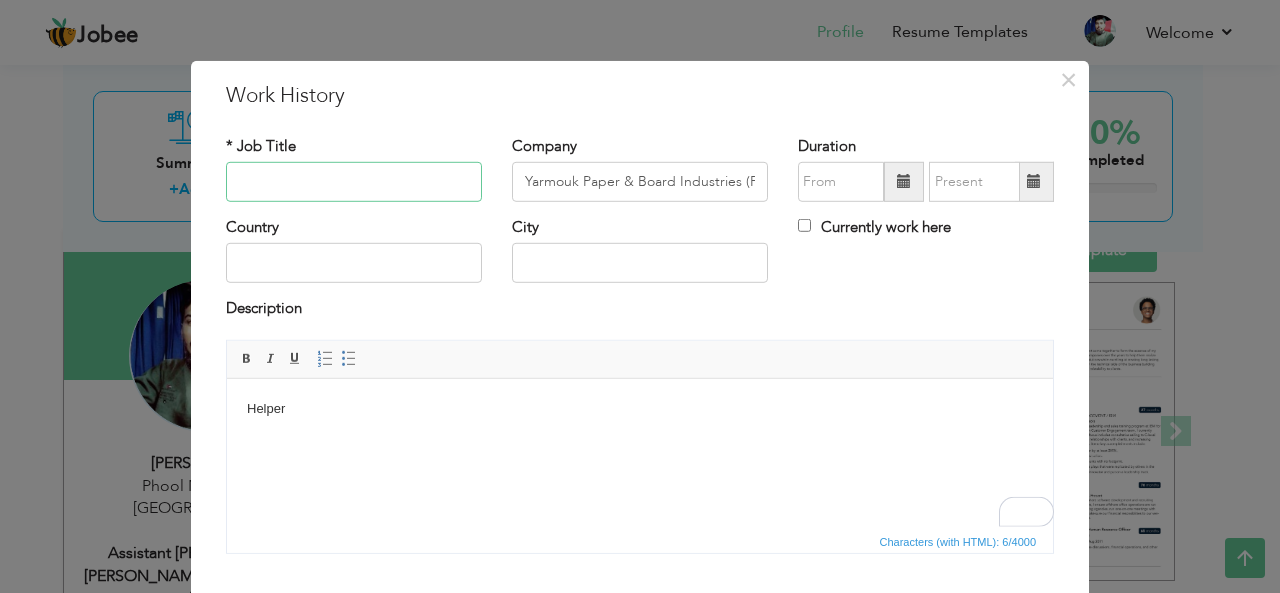 click at bounding box center (354, 182) 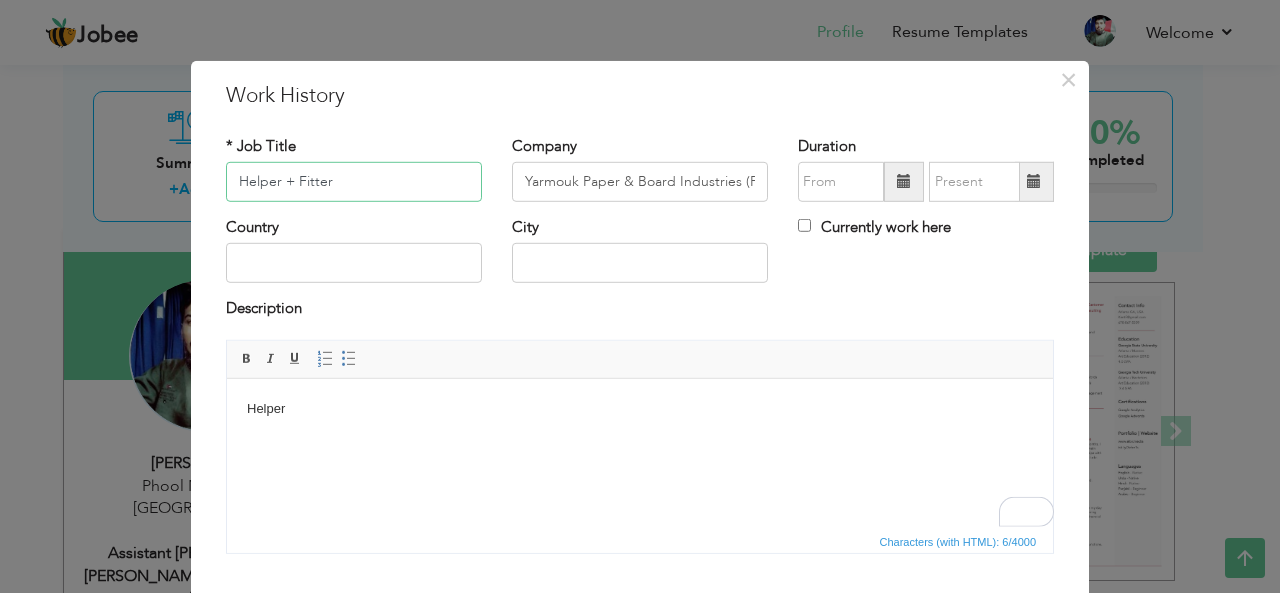 type on "Helper + Fitter" 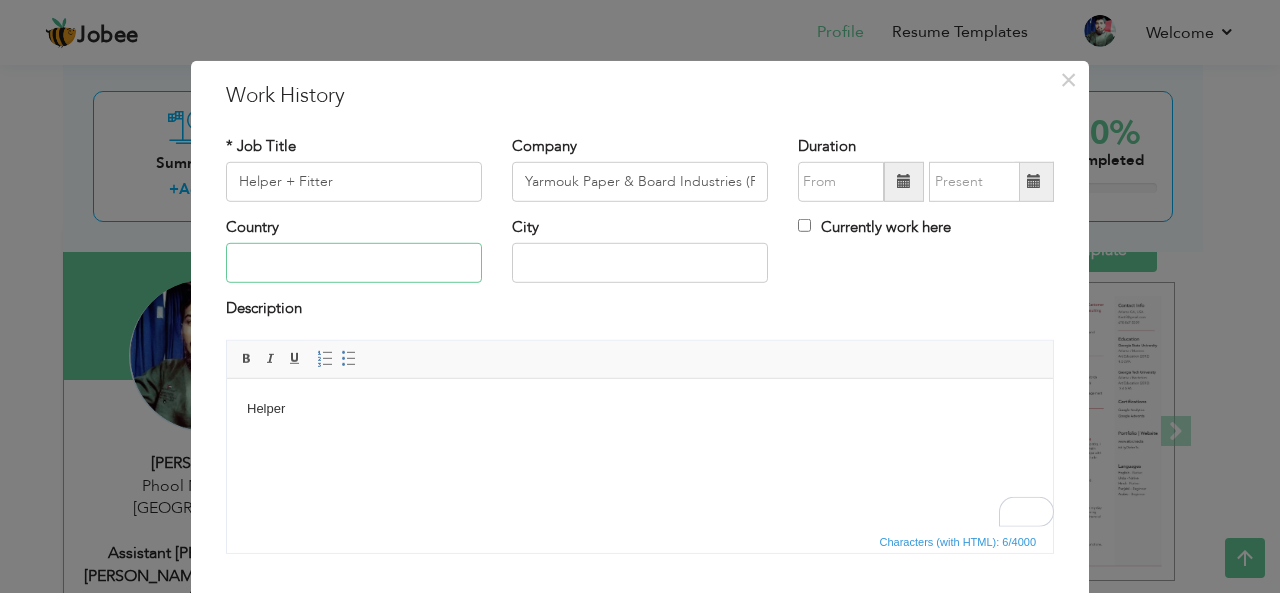 click at bounding box center [354, 263] 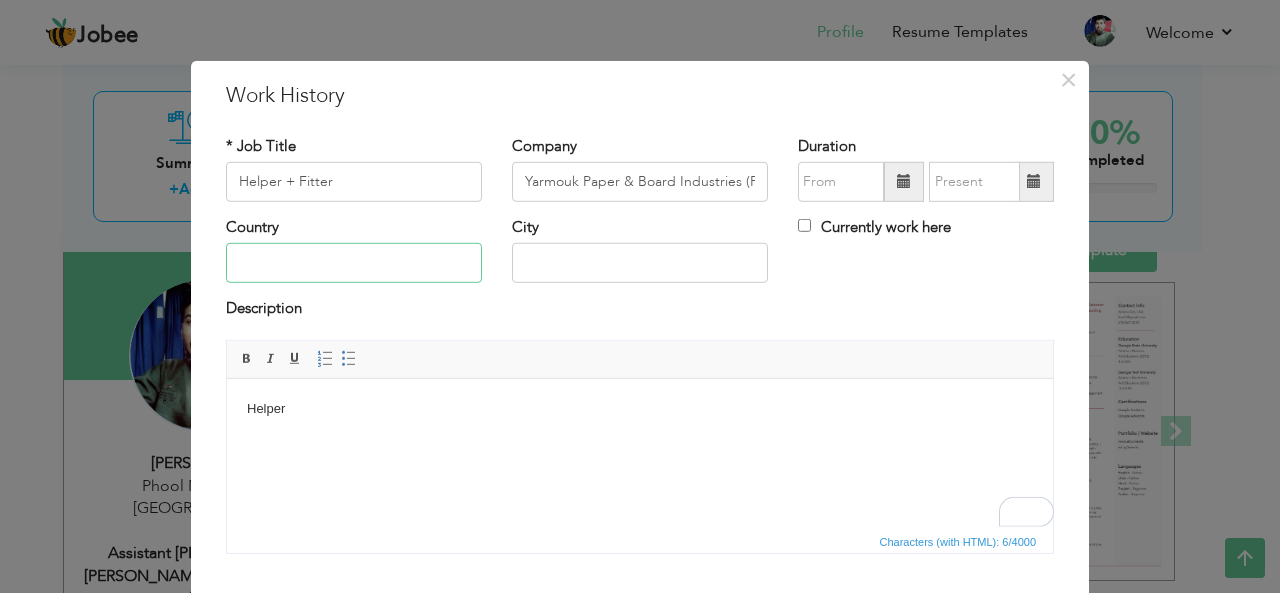type on "Pakistan" 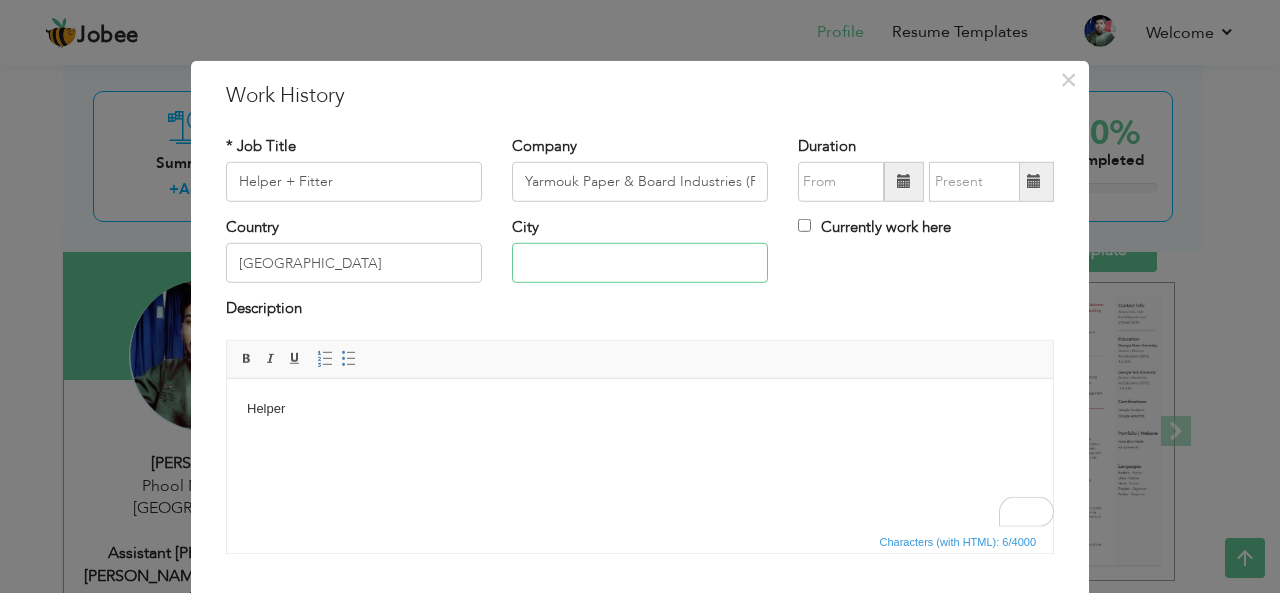 type on "Lahore, Pakistan" 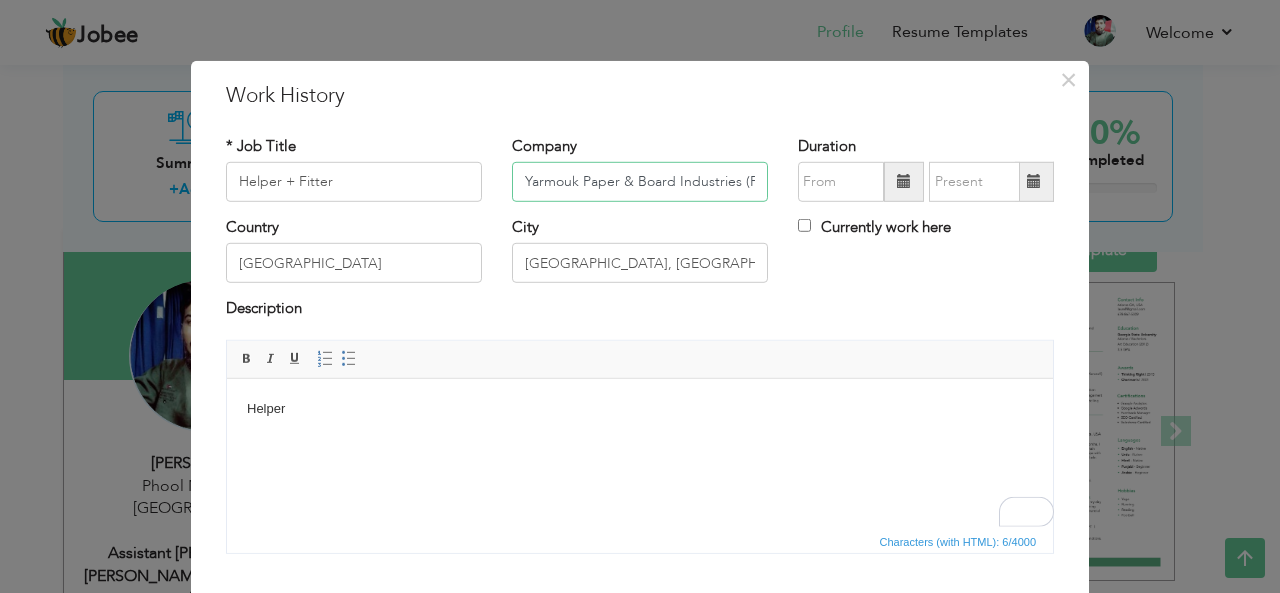 click on "Yarmouk Paper & Board Industries (Pvt) Ltd" at bounding box center (640, 182) 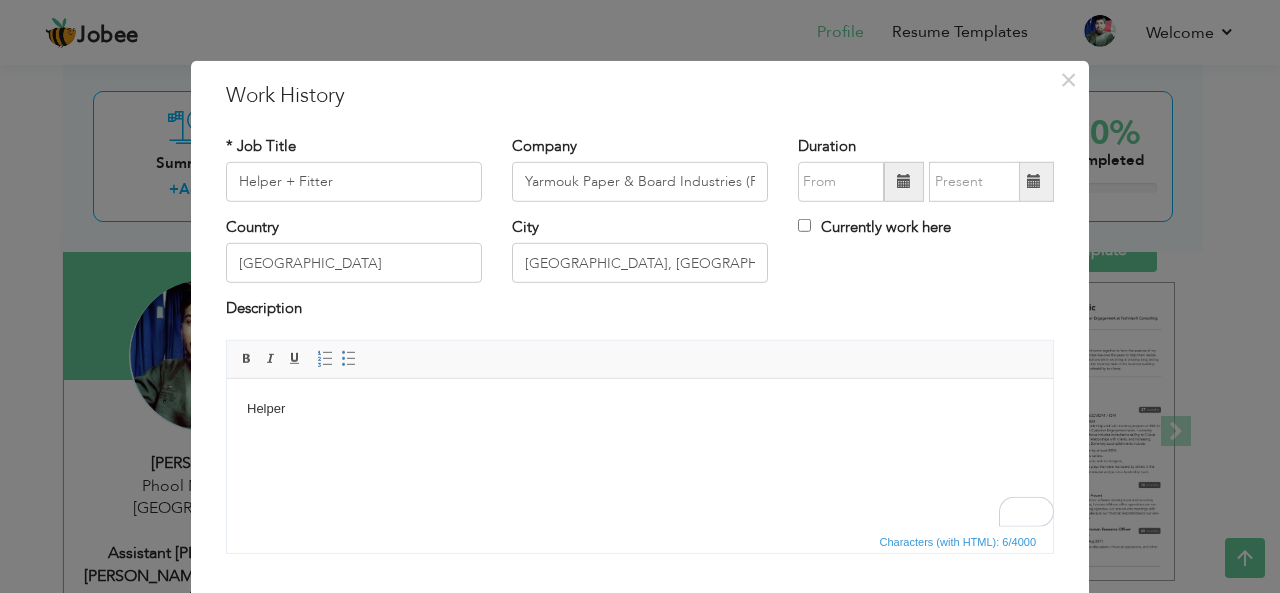 click on "Helper" at bounding box center [640, 408] 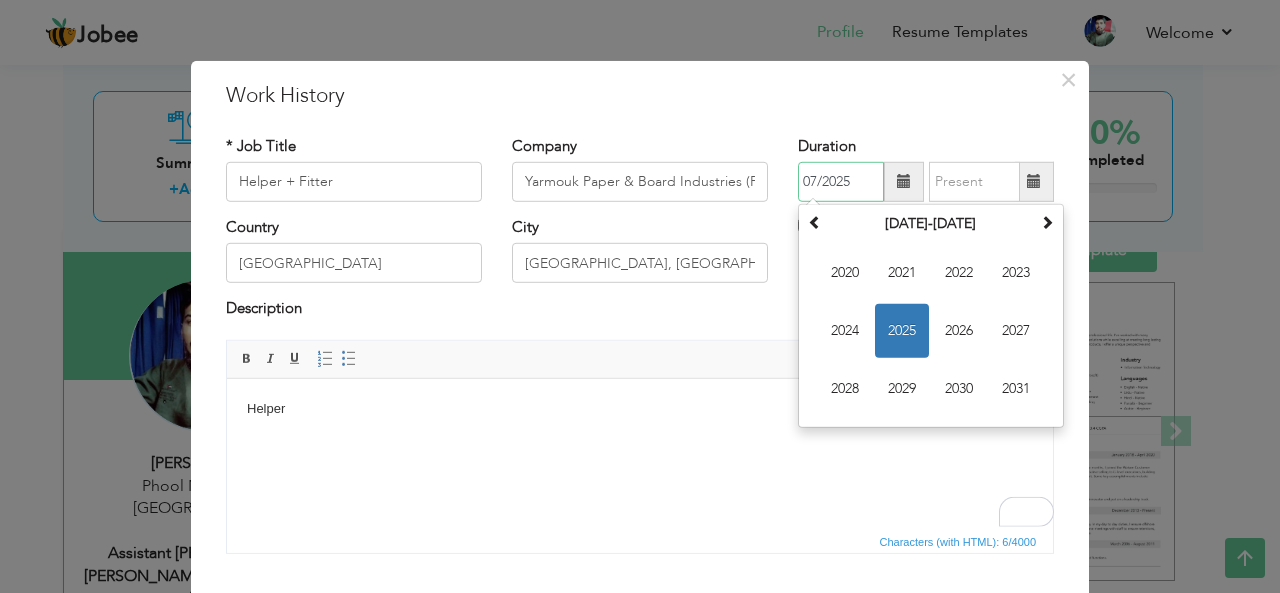 click on "07/2025" at bounding box center [841, 182] 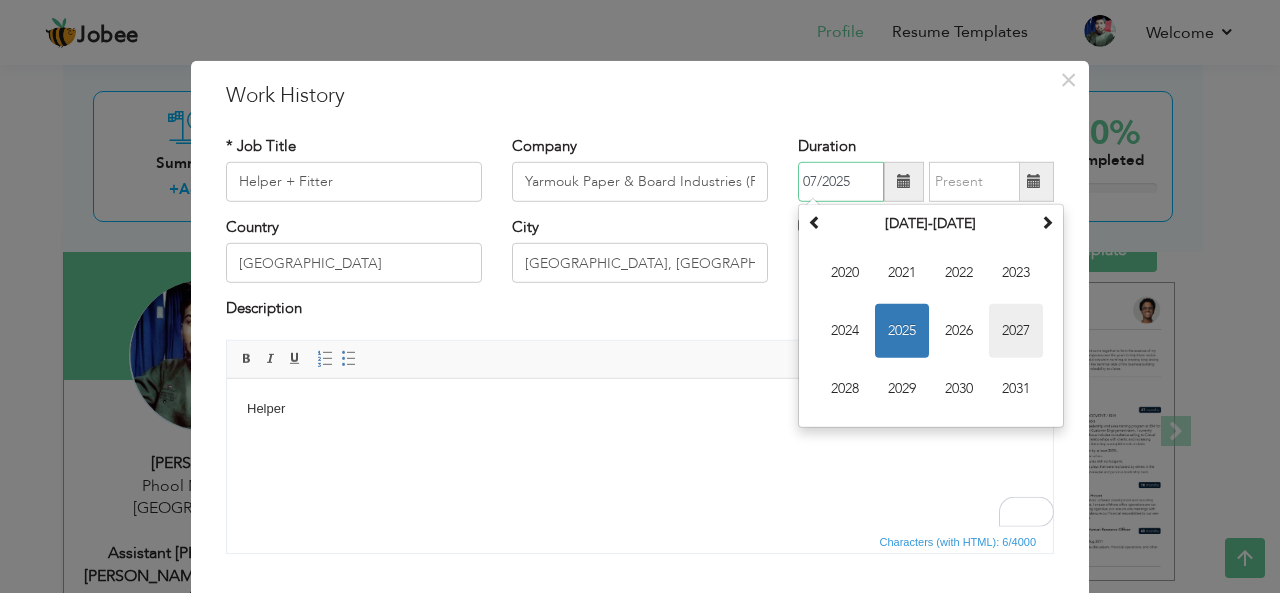click on "2027" at bounding box center (1016, 331) 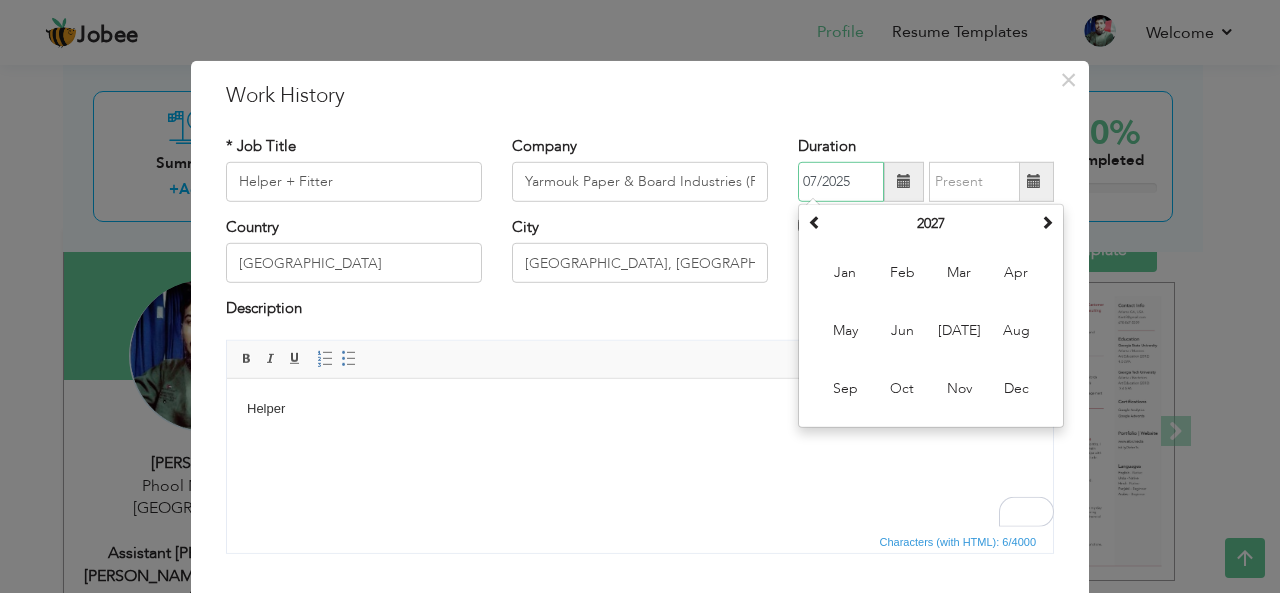 click on "07/2025" at bounding box center [841, 182] 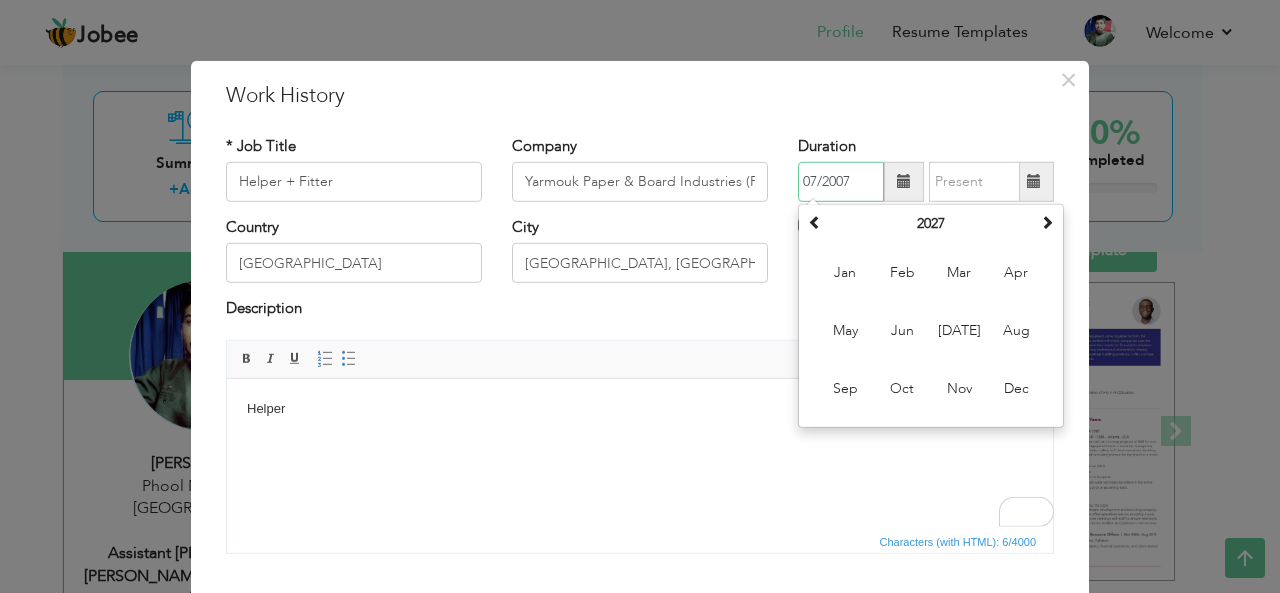 click on "07/2007" at bounding box center (841, 182) 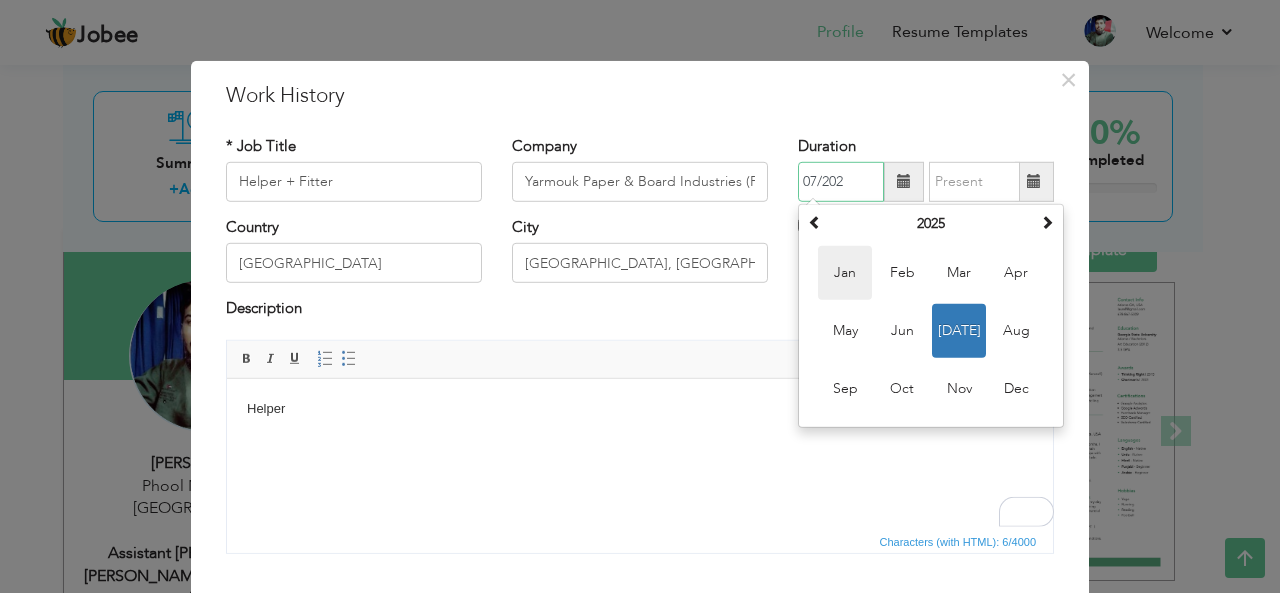 click on "Jan" at bounding box center [845, 273] 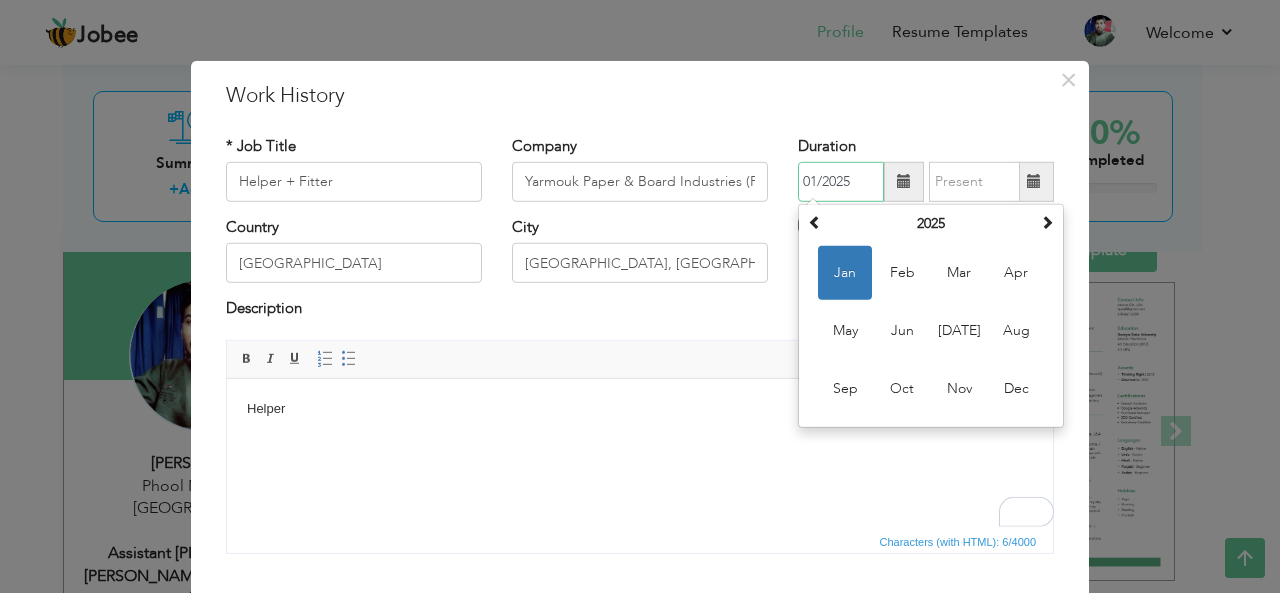 click on "01/2025" at bounding box center [841, 182] 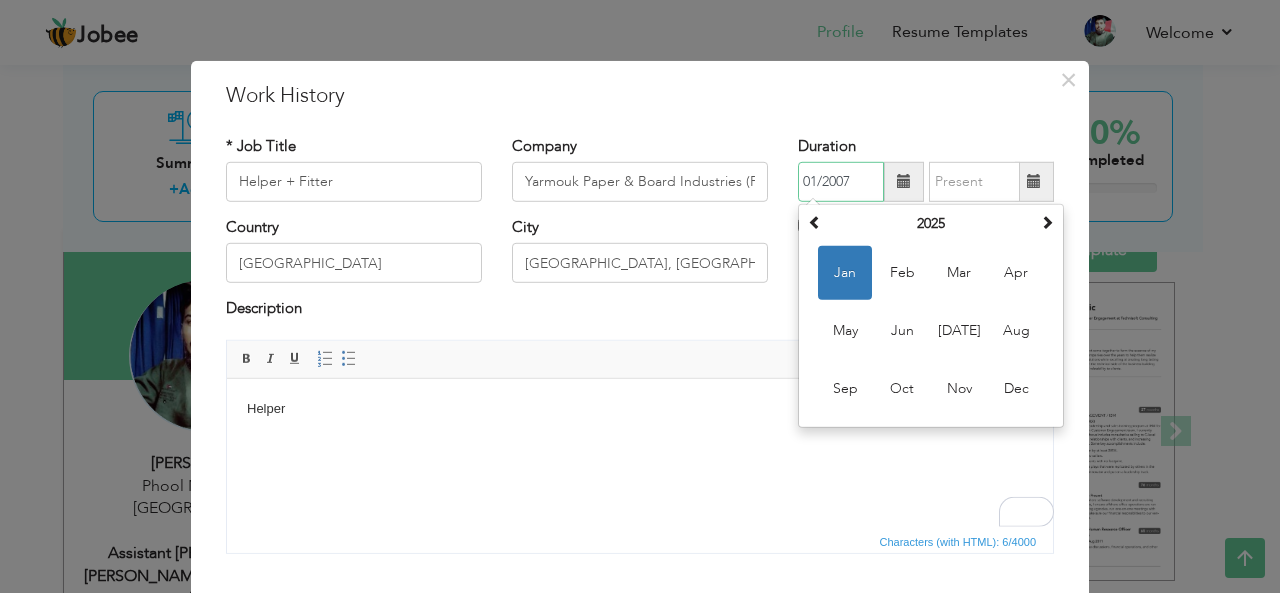 type on "01/2007" 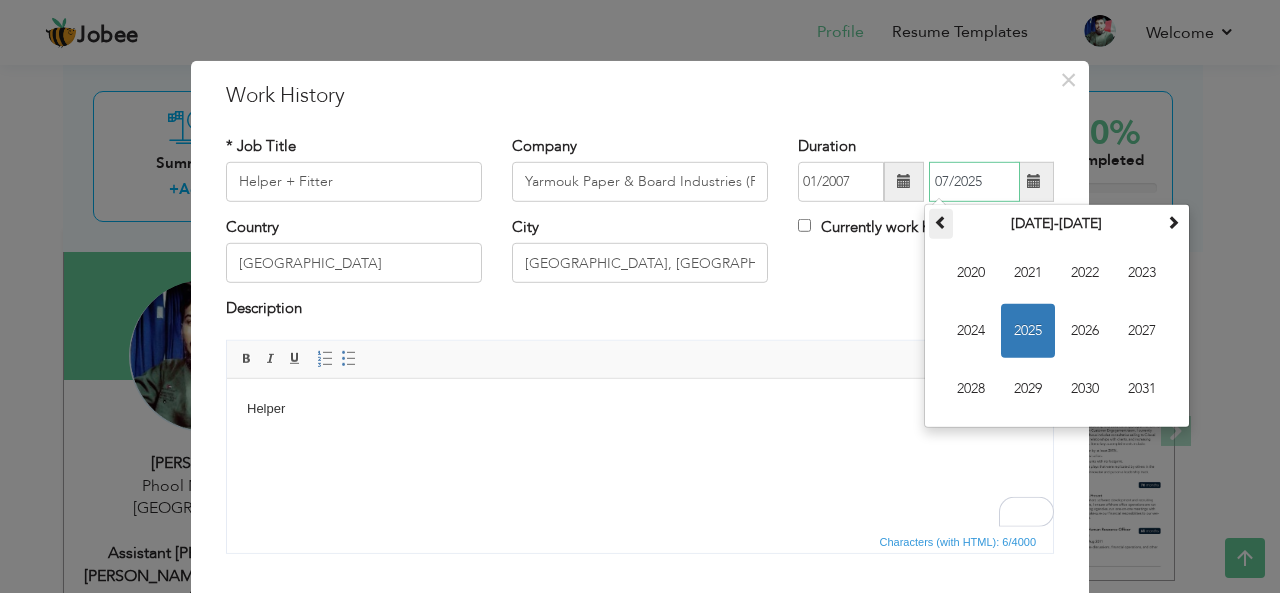 click at bounding box center (941, 222) 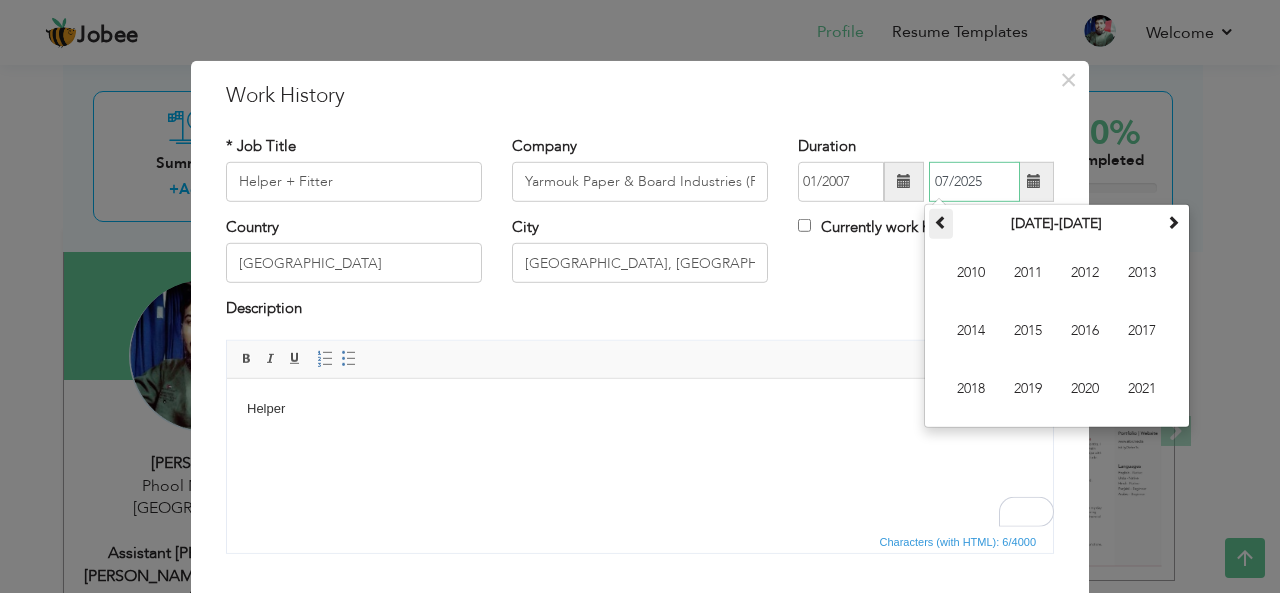 click at bounding box center [941, 222] 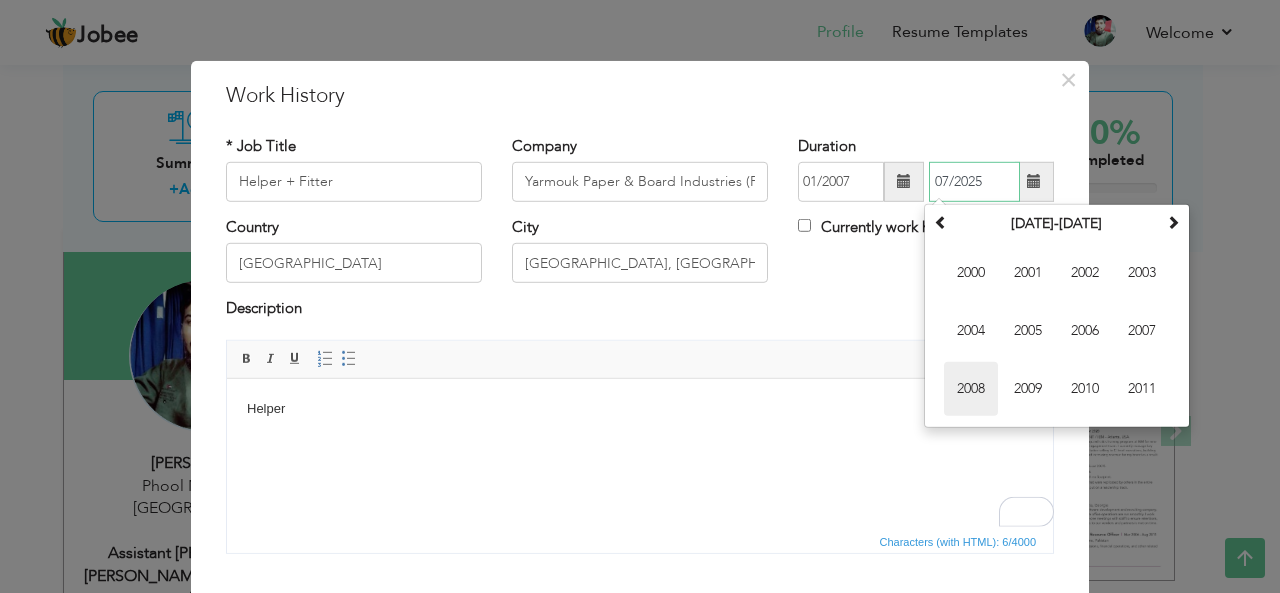 click on "2008" at bounding box center (971, 389) 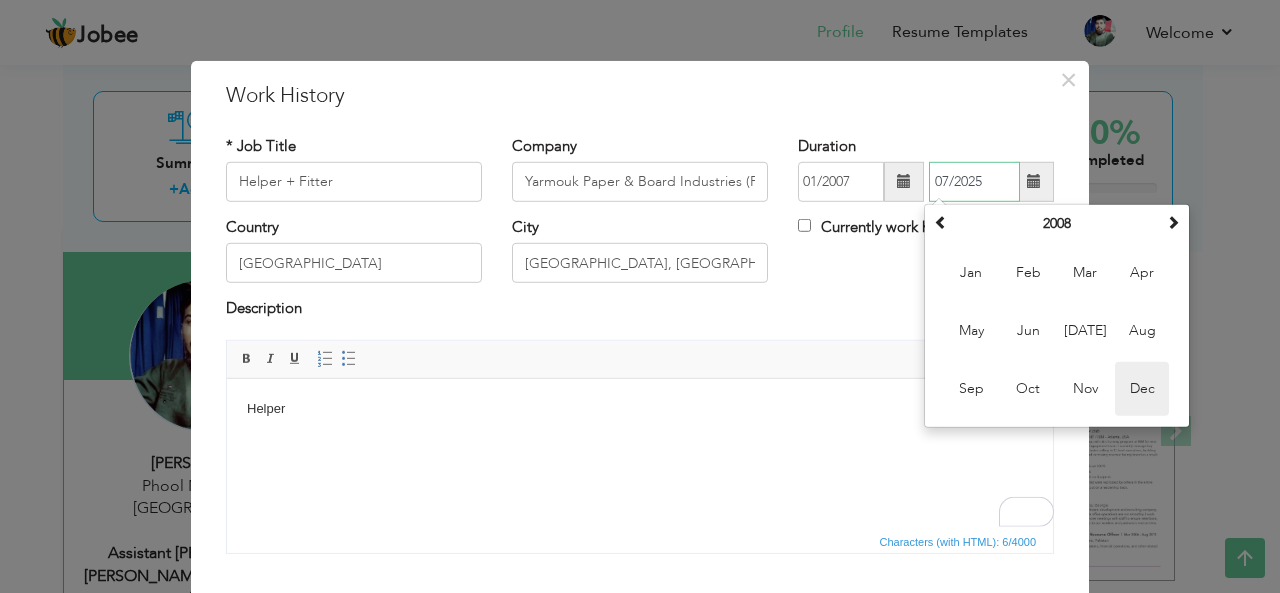 click on "Dec" at bounding box center [1142, 389] 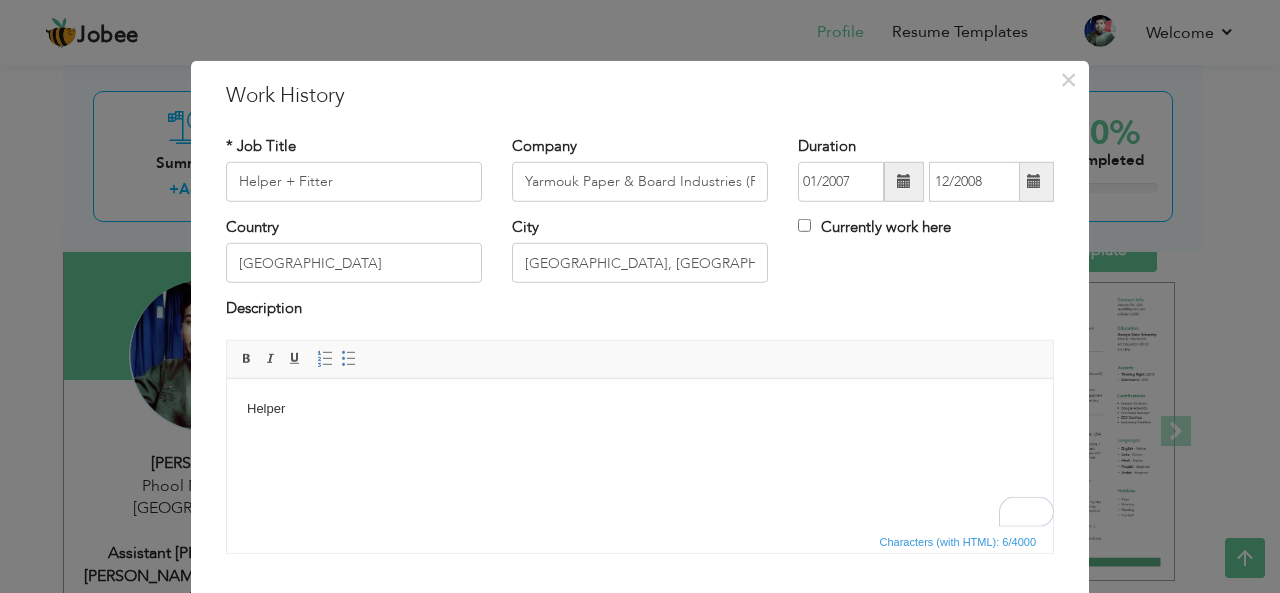 click on "Helper" at bounding box center (640, 408) 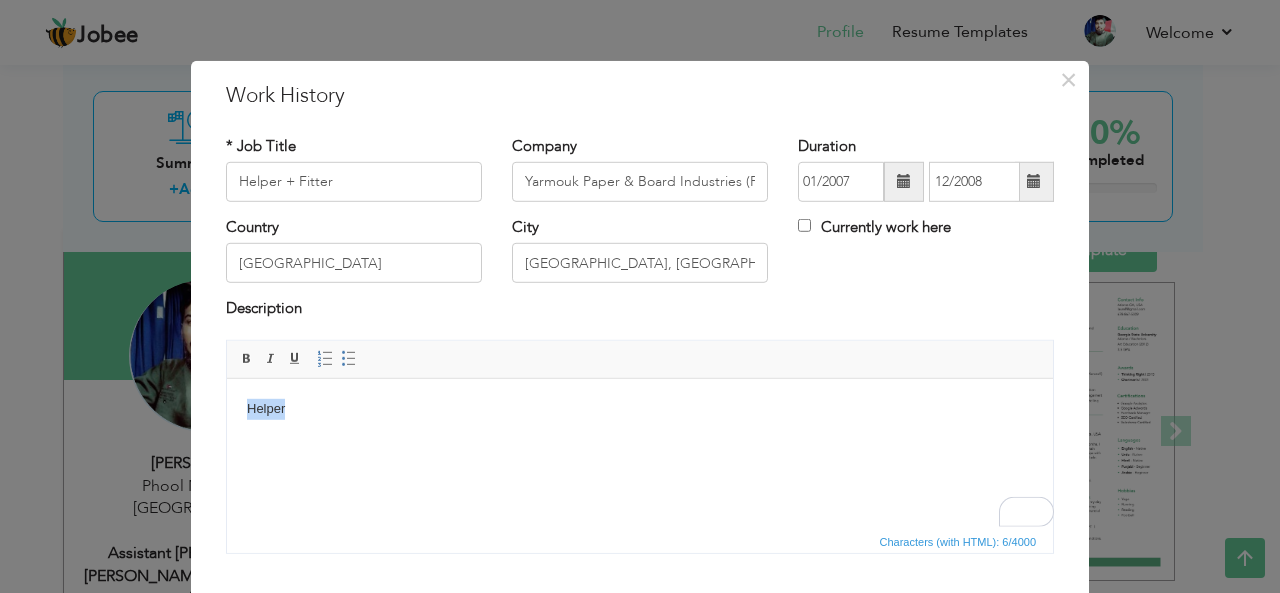click on "Helper" at bounding box center [640, 408] 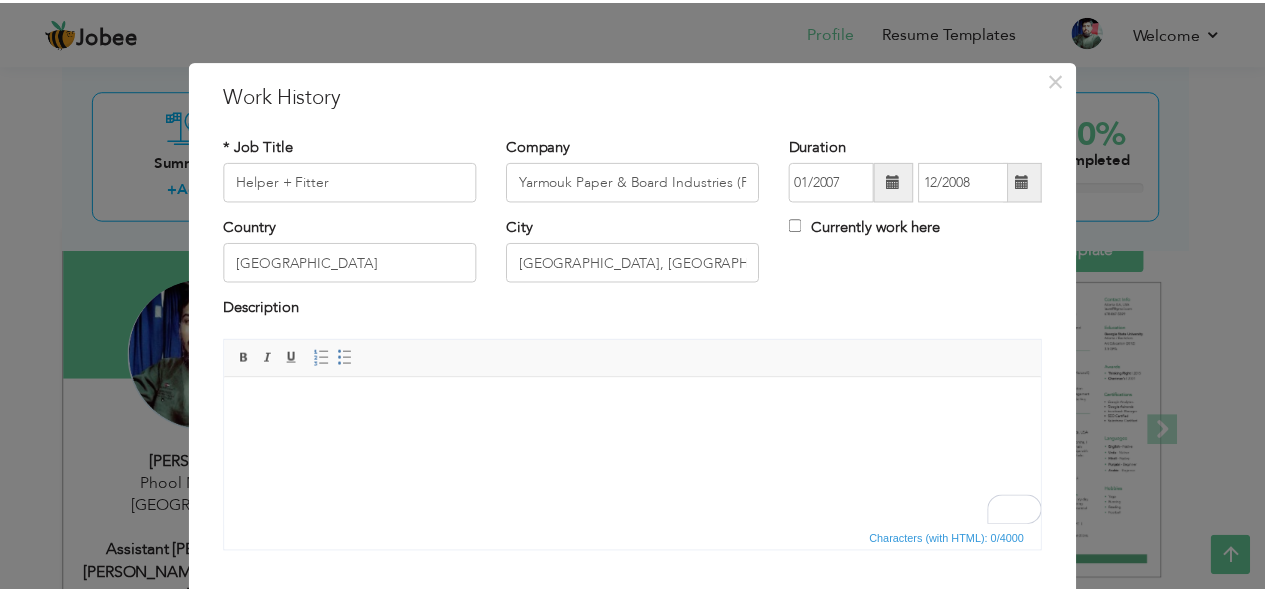 scroll, scrollTop: 120, scrollLeft: 0, axis: vertical 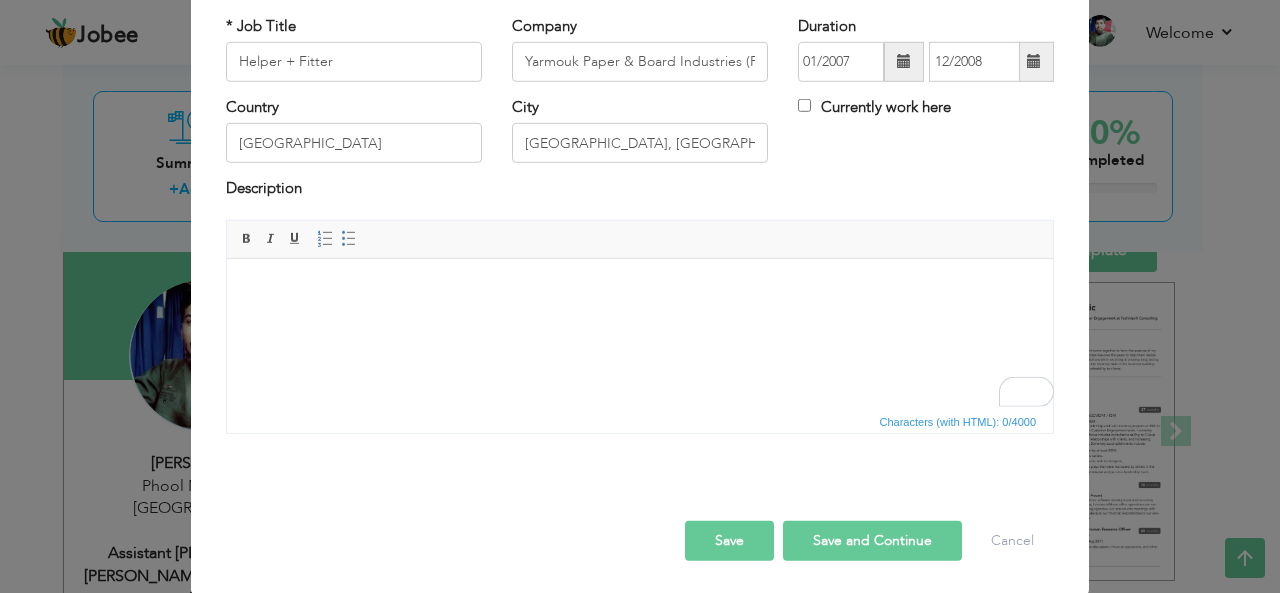 click on "Save" at bounding box center [729, 541] 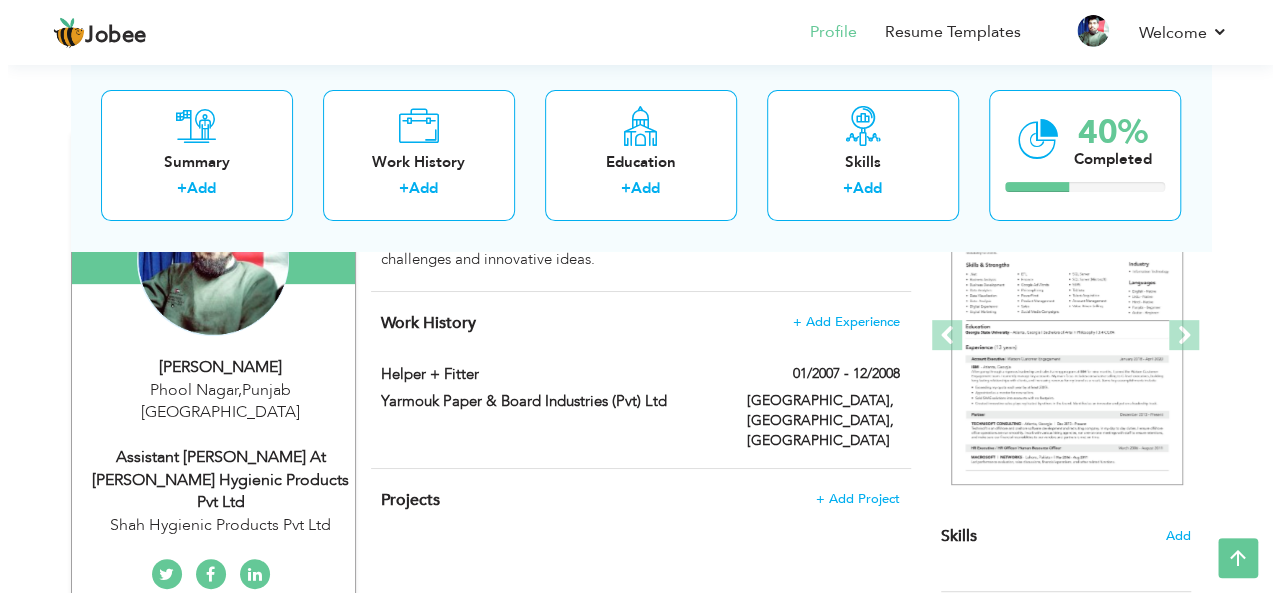 scroll, scrollTop: 243, scrollLeft: 0, axis: vertical 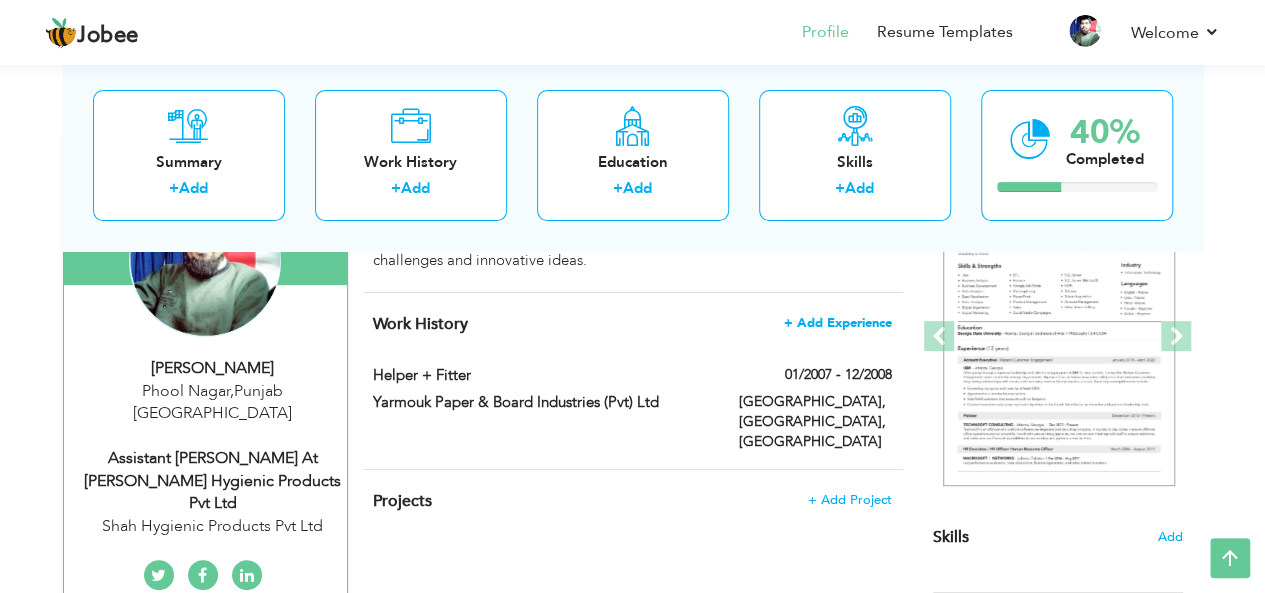 click on "+ Add Experience" at bounding box center (838, 323) 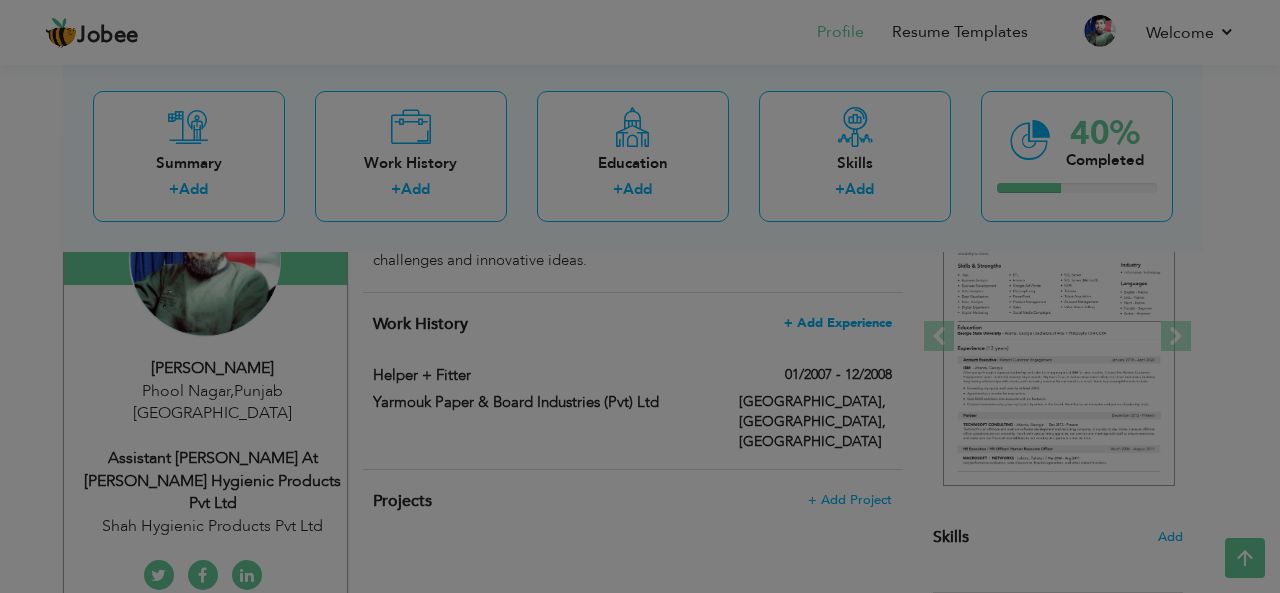 scroll, scrollTop: 0, scrollLeft: 0, axis: both 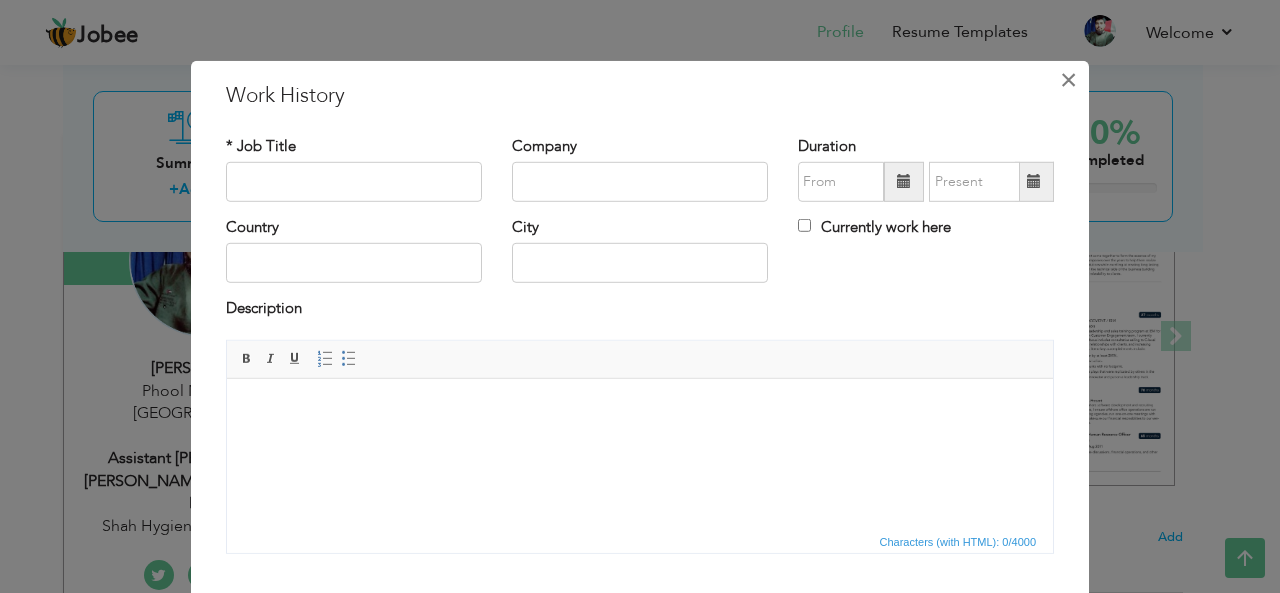 click on "×" at bounding box center (1068, 79) 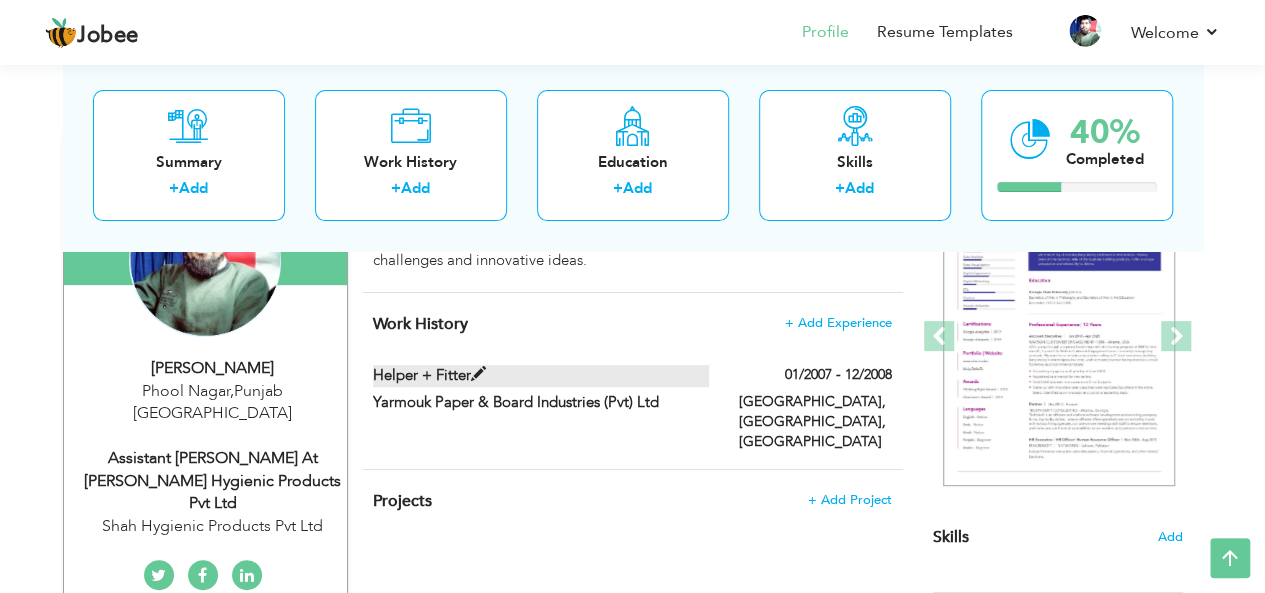 click at bounding box center (478, 374) 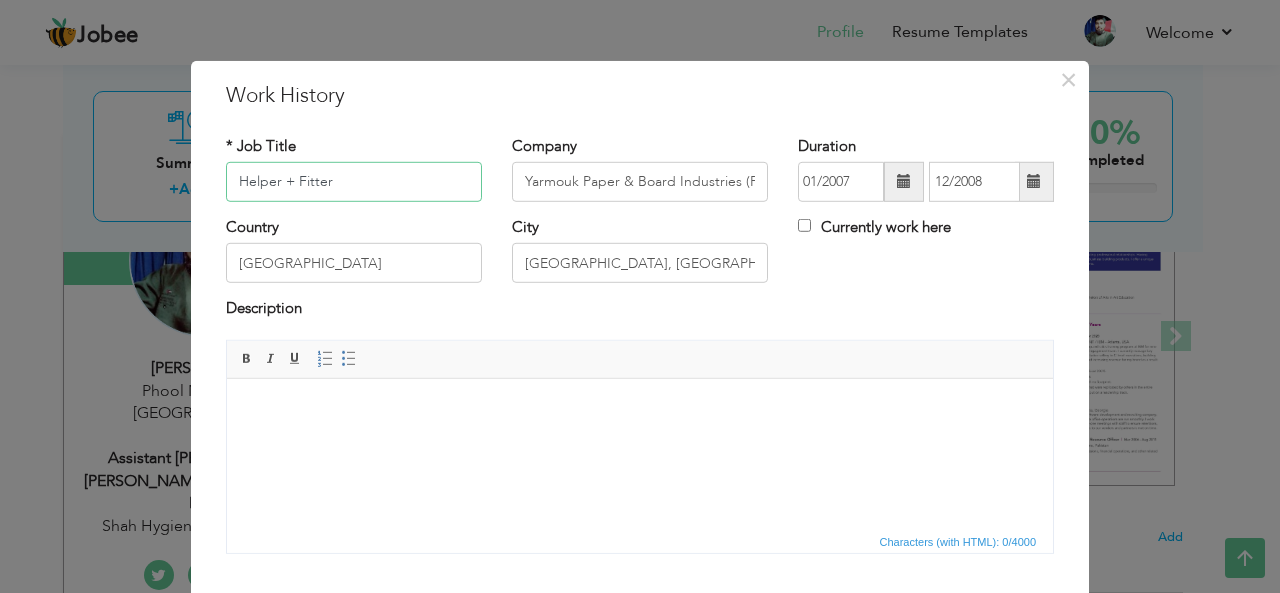 click on "Helper + Fitter" at bounding box center (354, 182) 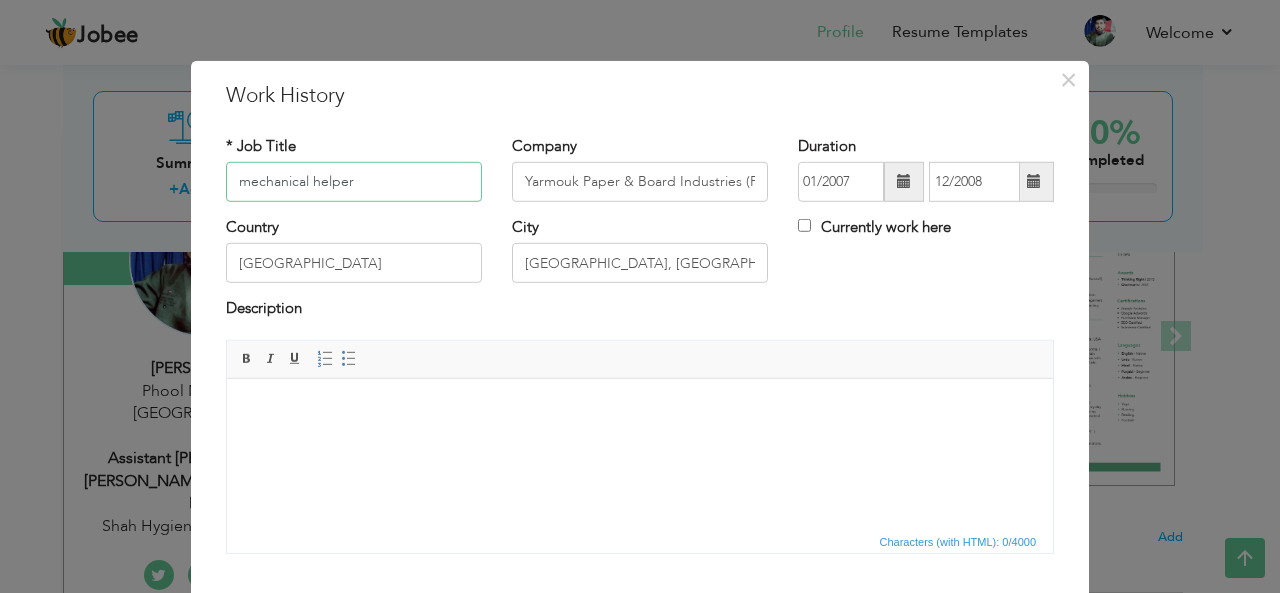 click on "mechanical helper" at bounding box center (354, 182) 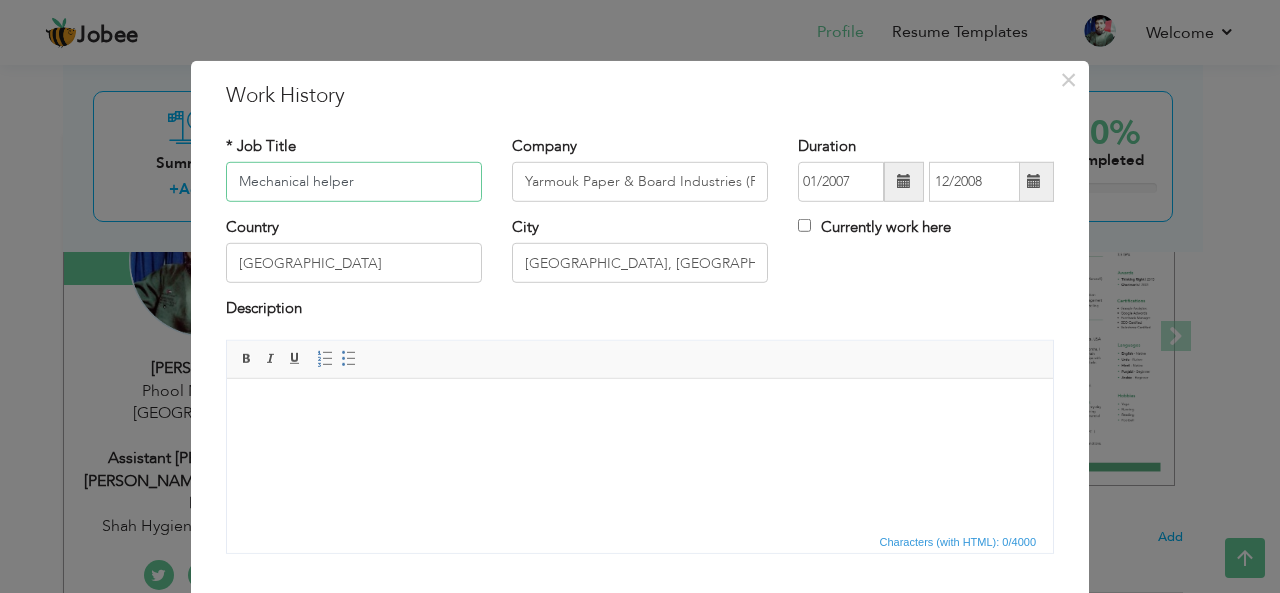 click on "Mechanical helper" at bounding box center [354, 182] 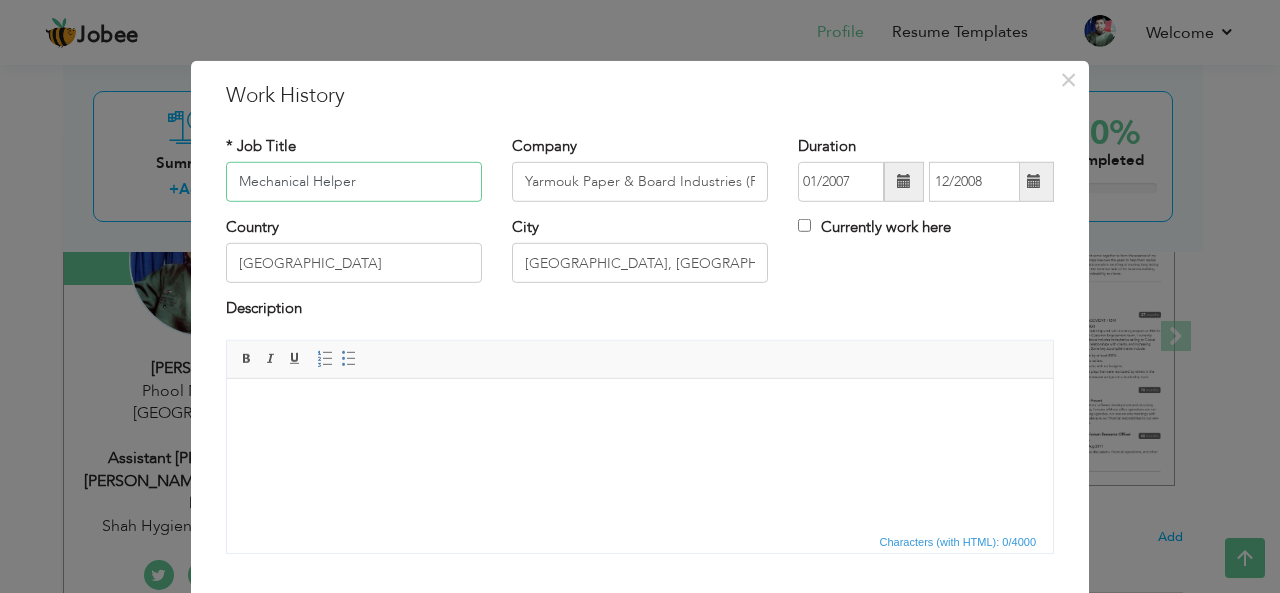 scroll, scrollTop: 120, scrollLeft: 0, axis: vertical 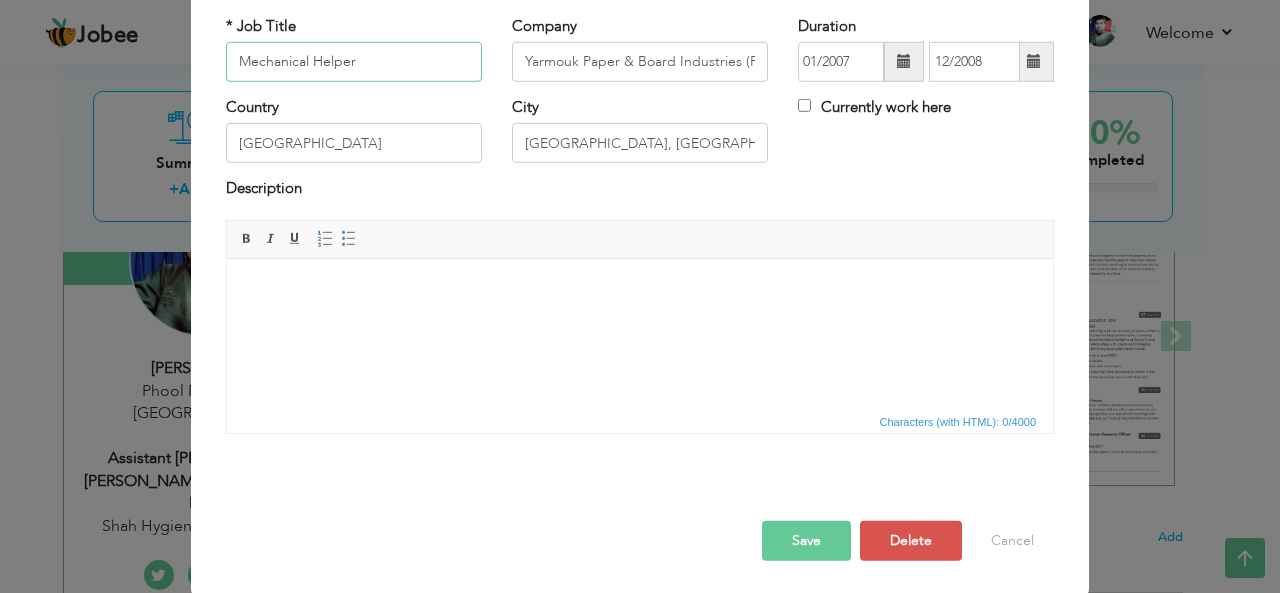 type on "Mechanical Helper" 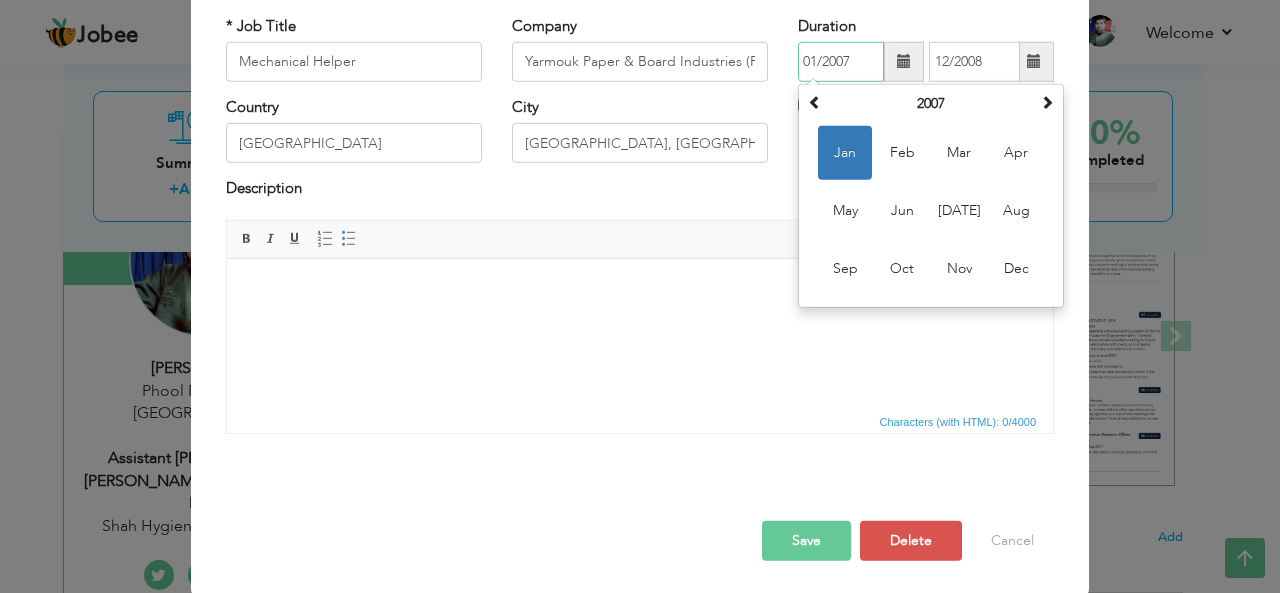 click on "01/2007" at bounding box center (841, 62) 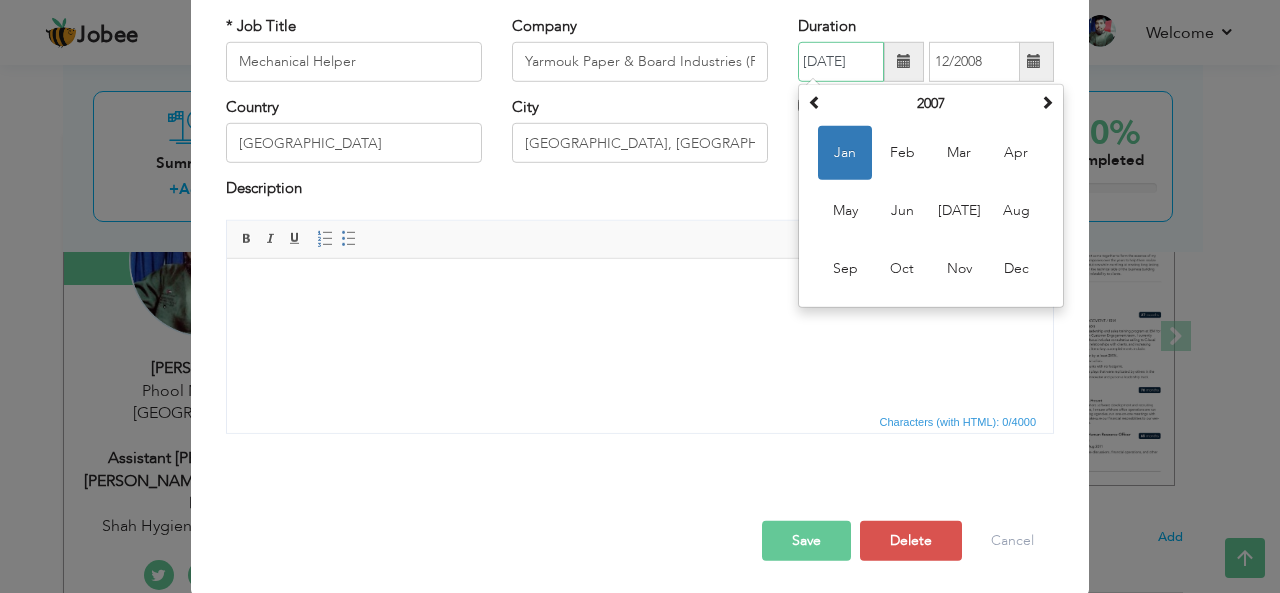 click on "15/6/2006" at bounding box center (841, 62) 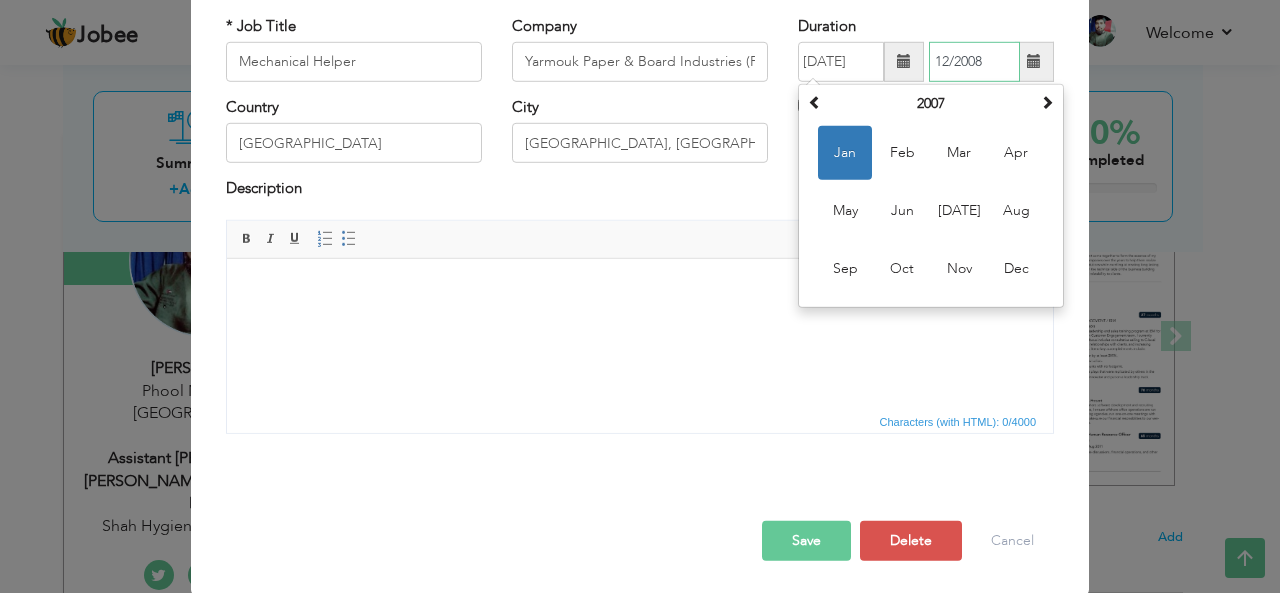 type on "01/2007" 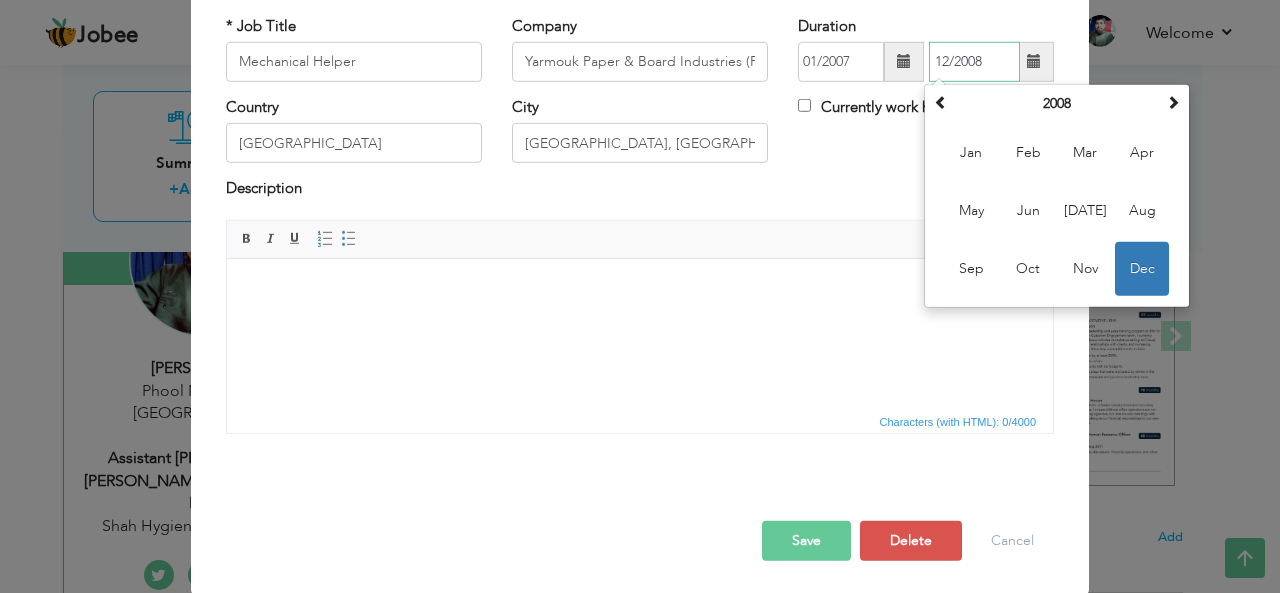 click on "12/2008" at bounding box center (974, 62) 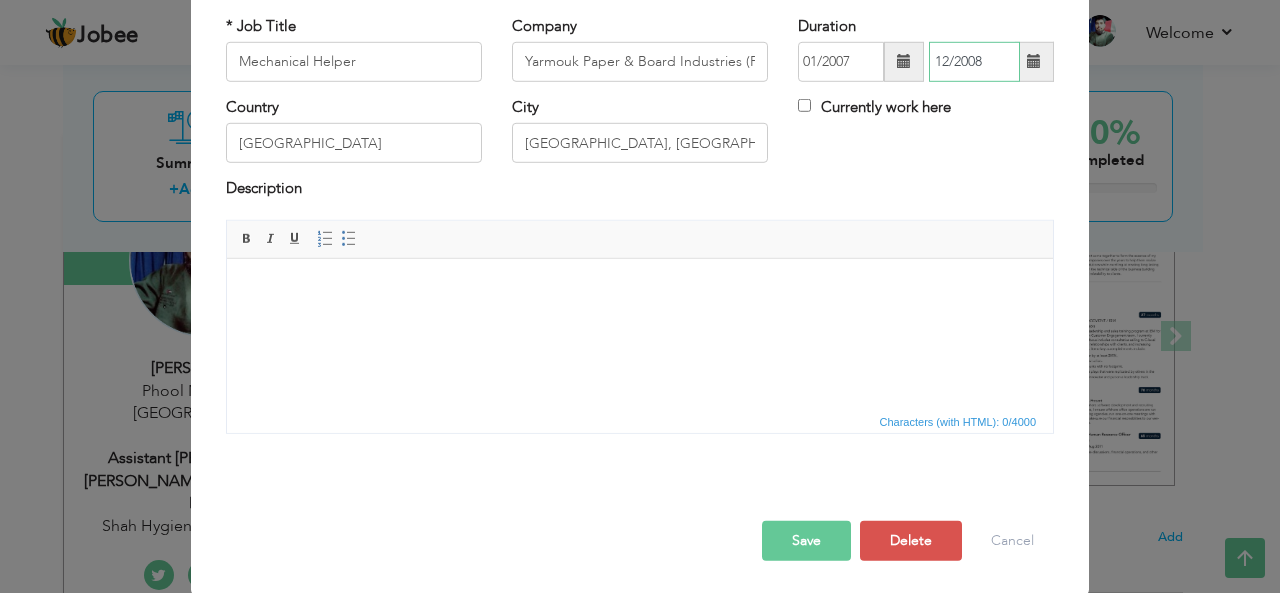 click on "12/2008" at bounding box center (974, 62) 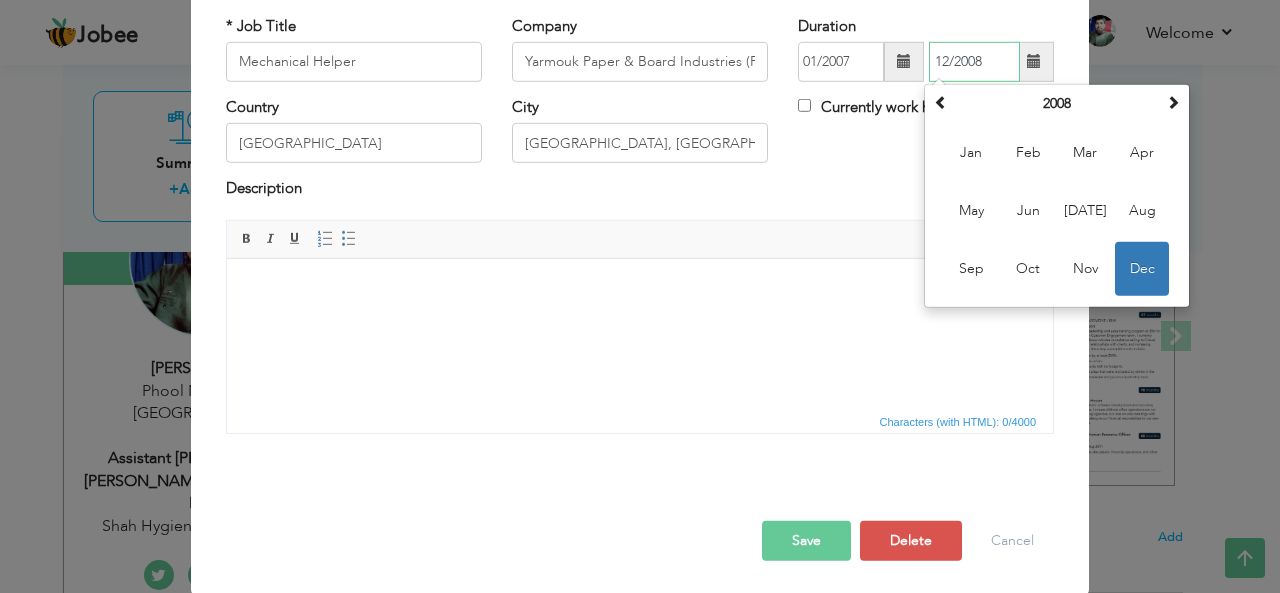 click on "12/2008" at bounding box center (974, 62) 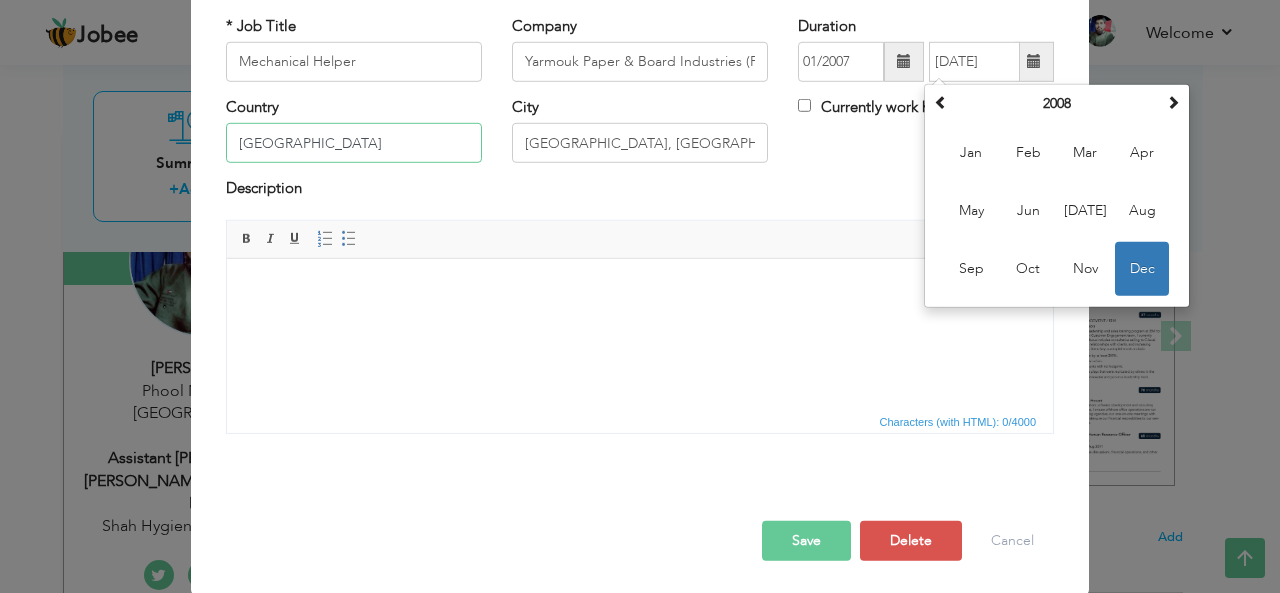 type on "12/2008" 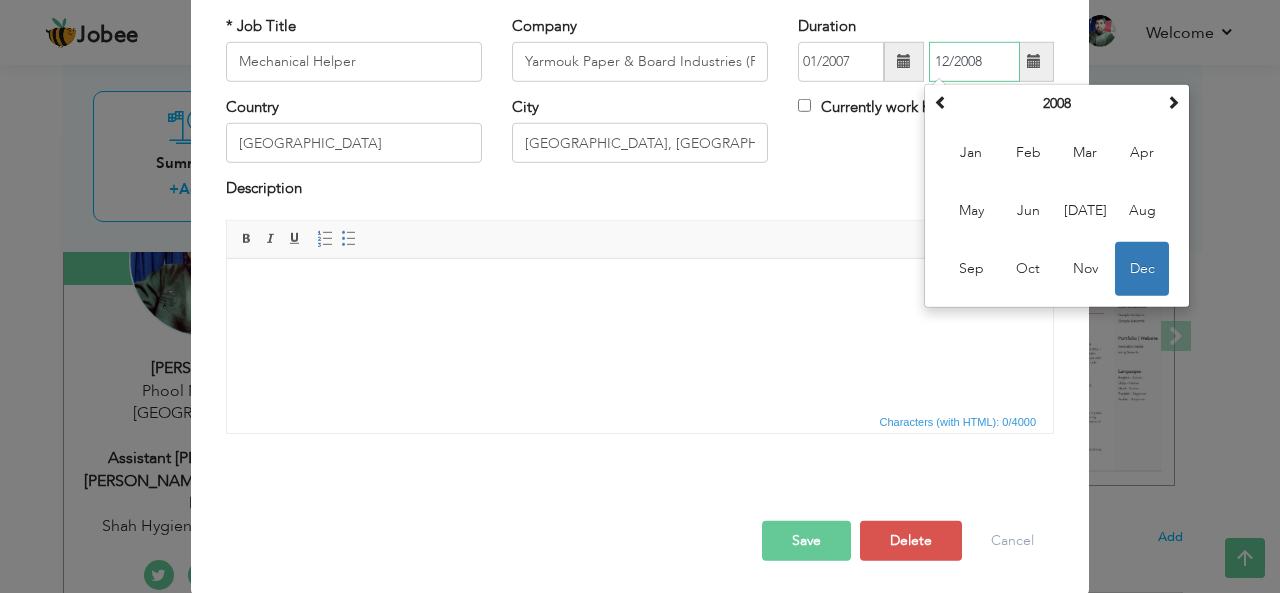 click on "12/2008" at bounding box center [974, 62] 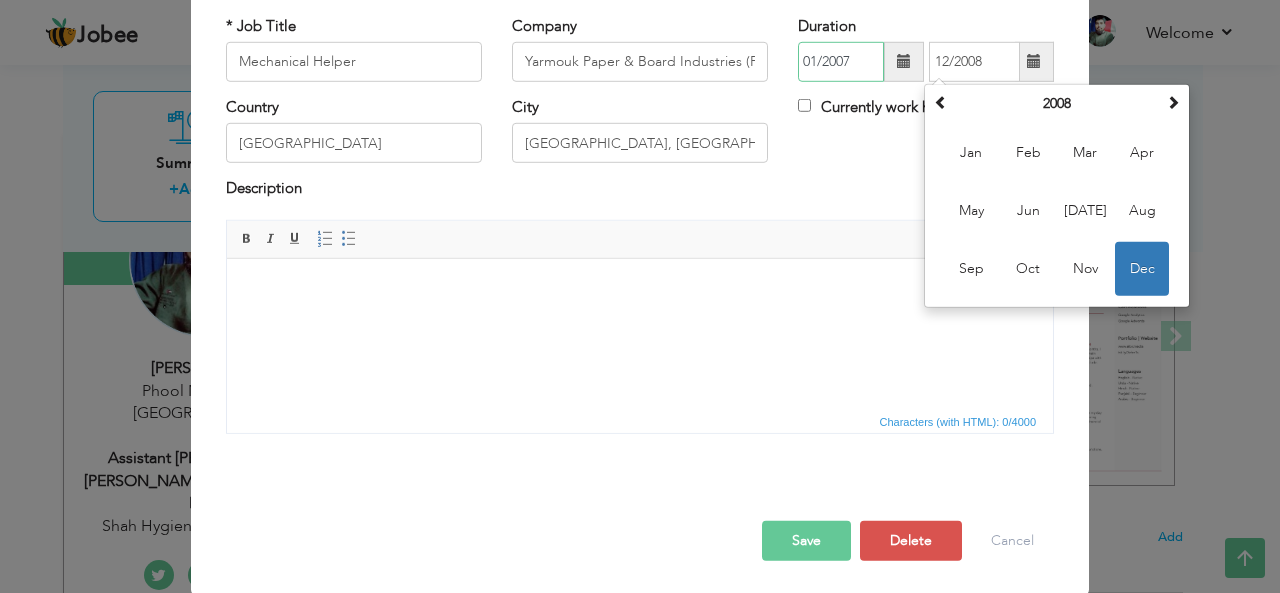 click on "01/2007" at bounding box center [841, 62] 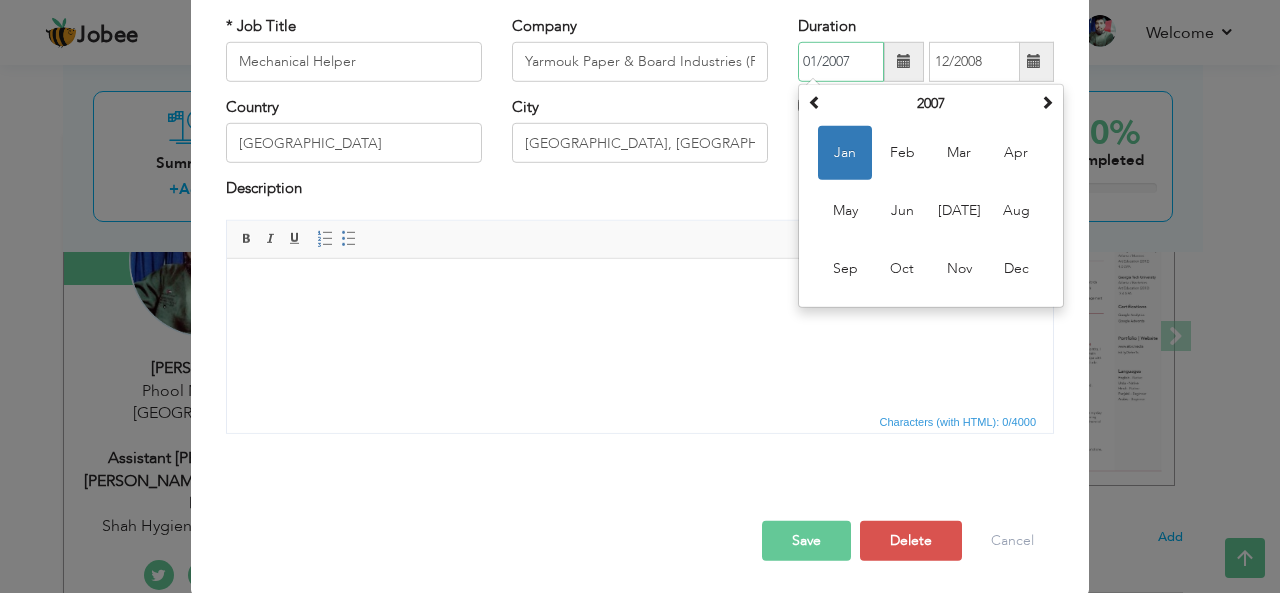 click on "01/2007" at bounding box center [841, 62] 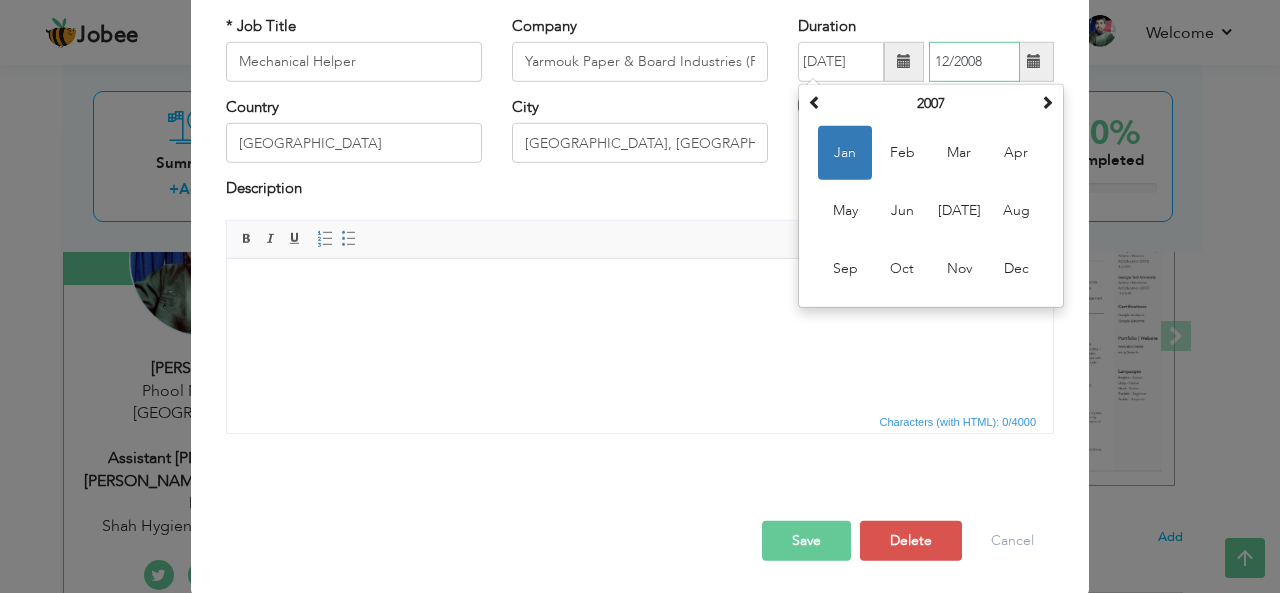 type on "01/2007" 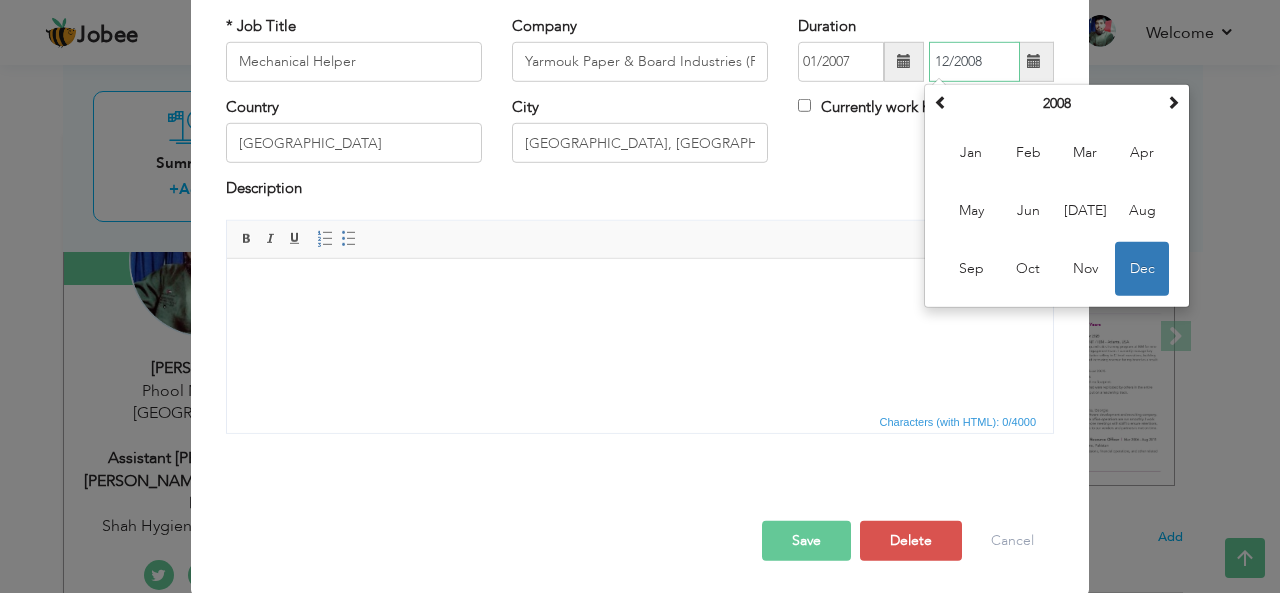 click on "12/2008" at bounding box center [974, 62] 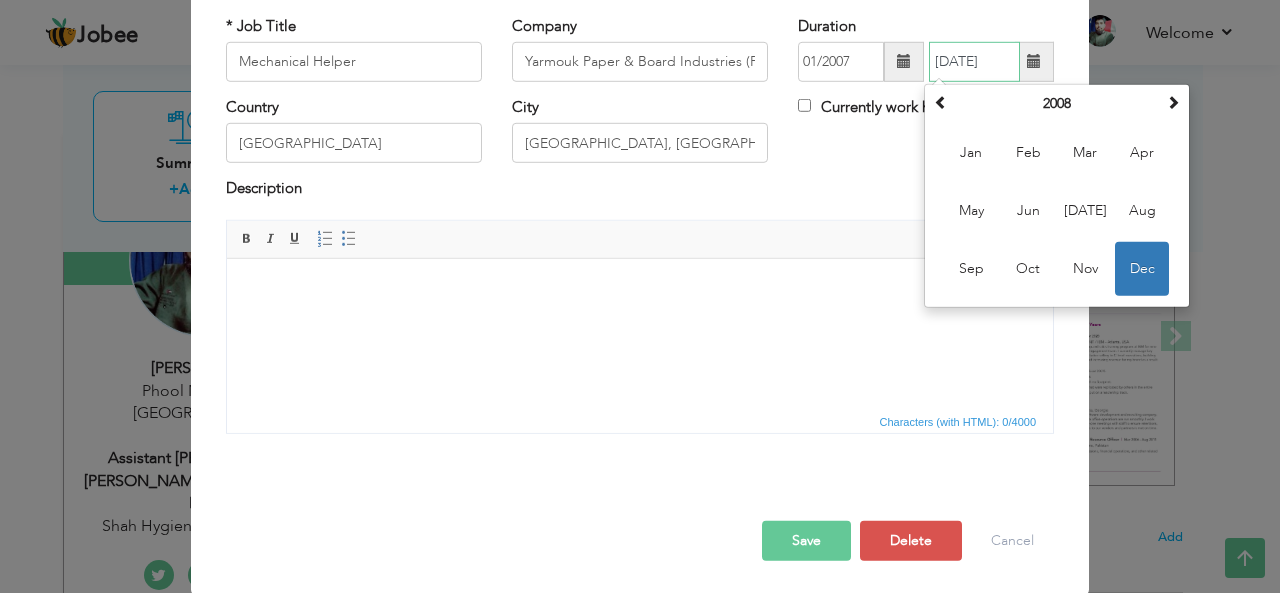 click on "Dec" at bounding box center (1142, 269) 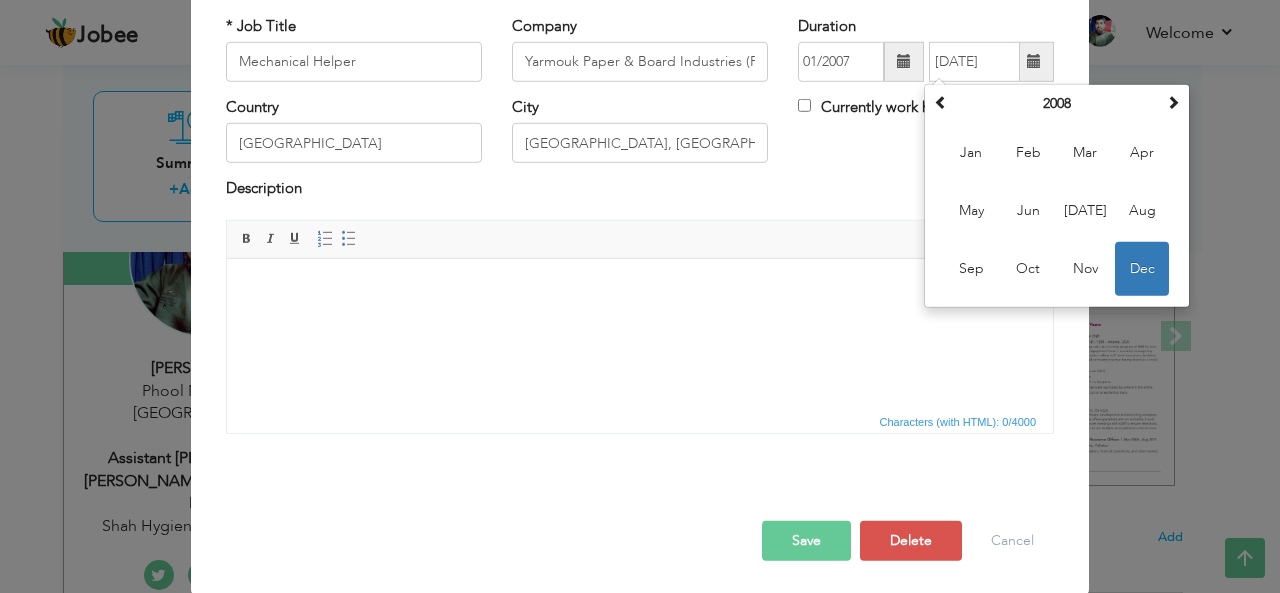 type on "12/2008" 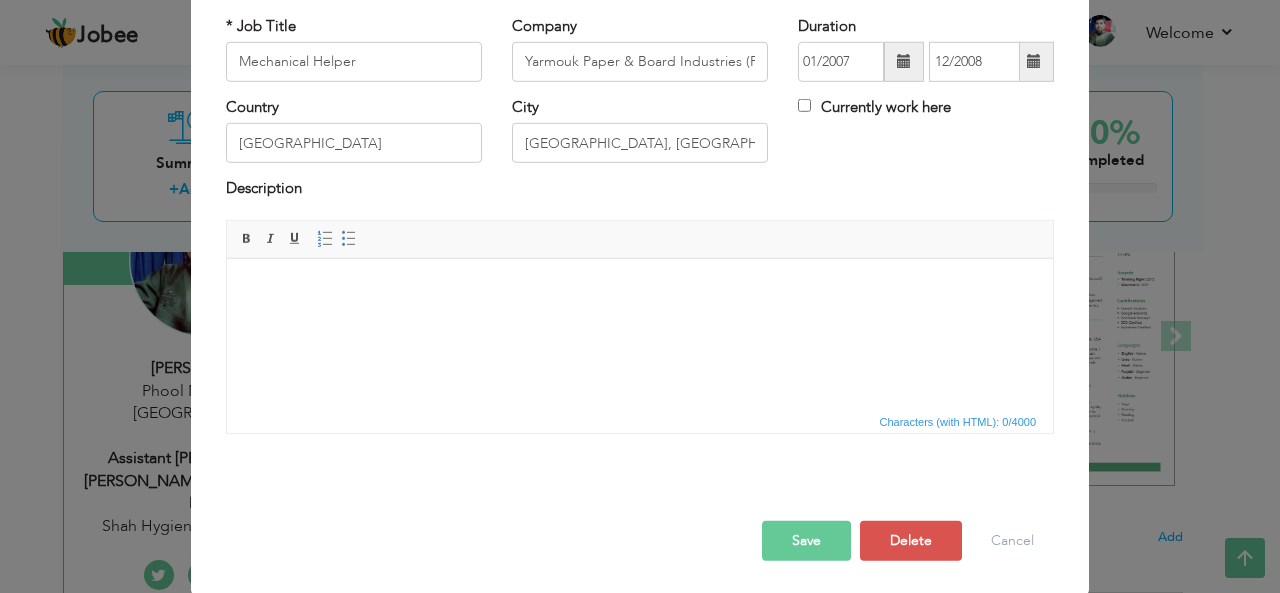 click at bounding box center [904, 62] 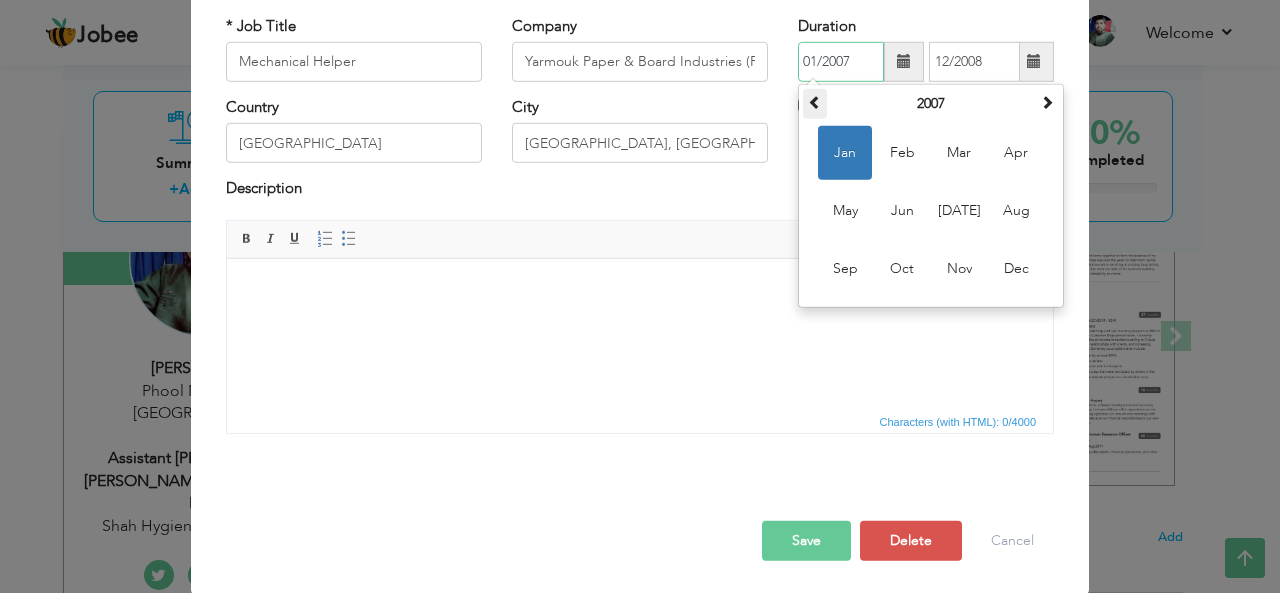 click at bounding box center (815, 102) 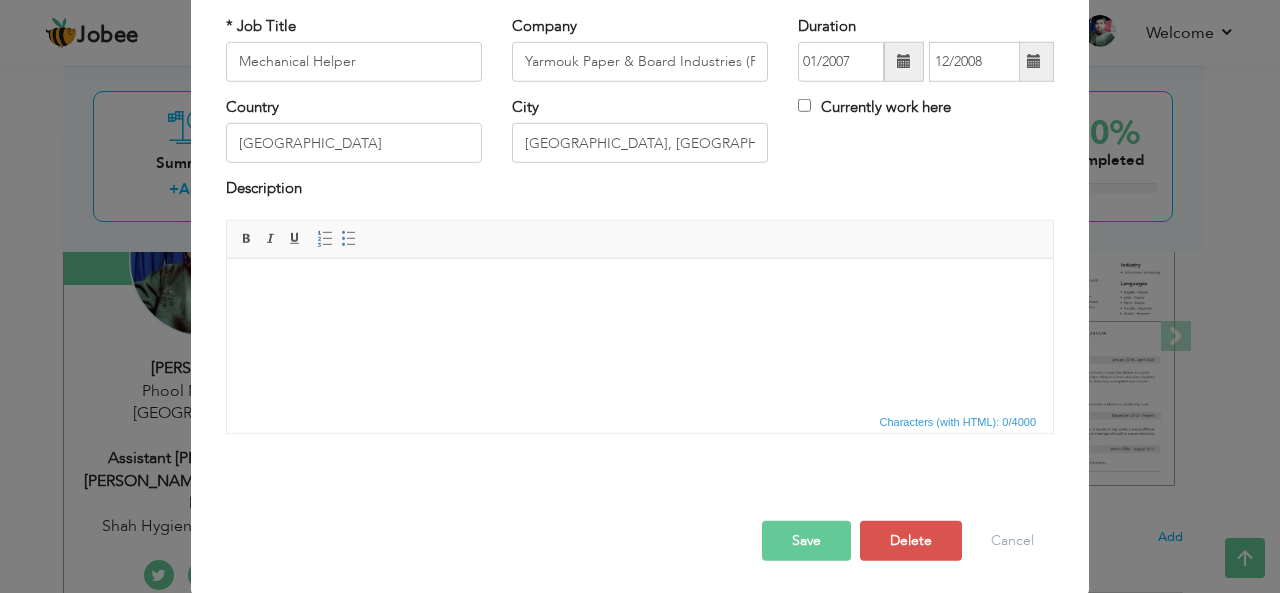 click at bounding box center (904, 61) 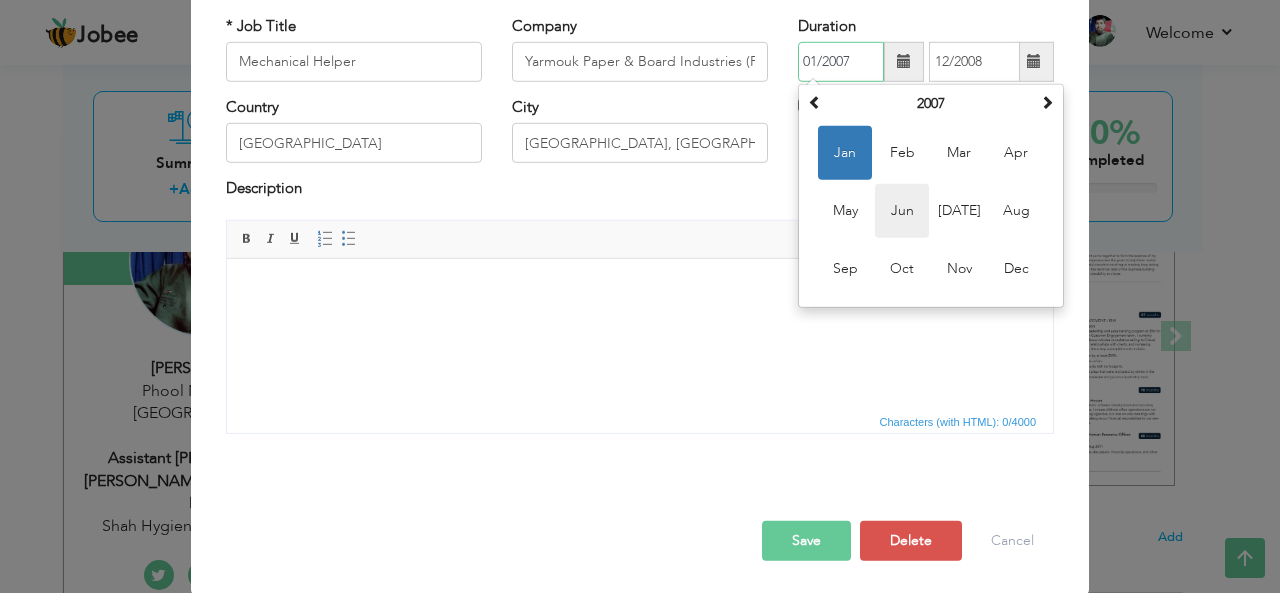 click on "Jun" at bounding box center (902, 211) 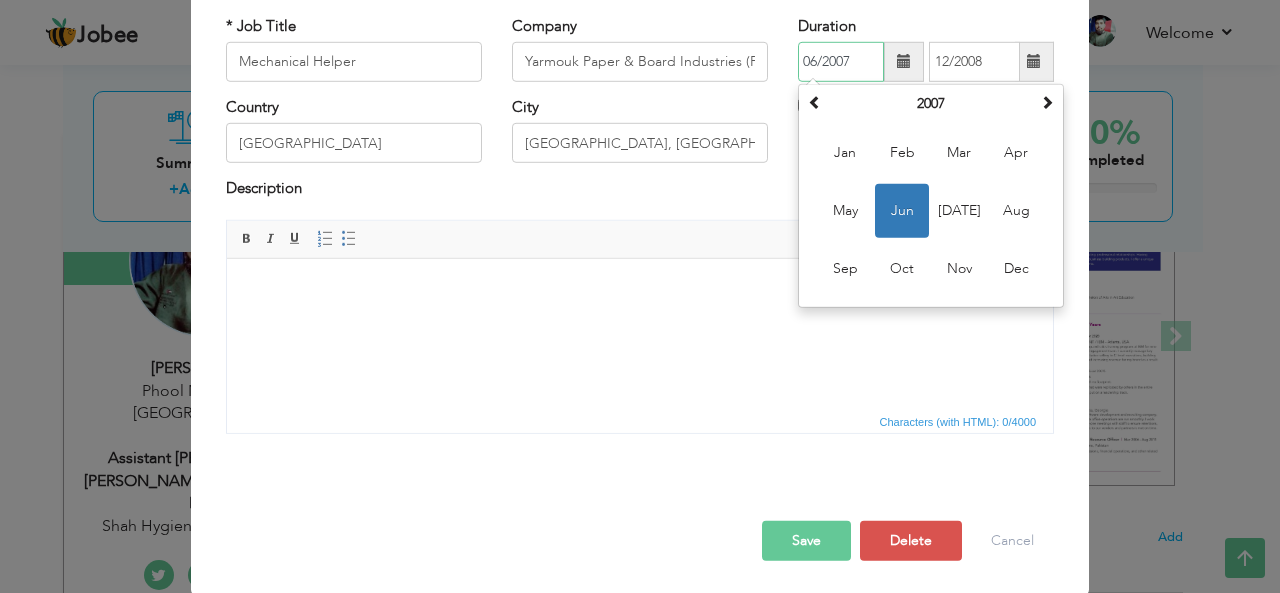 click on "06/2007" at bounding box center (841, 62) 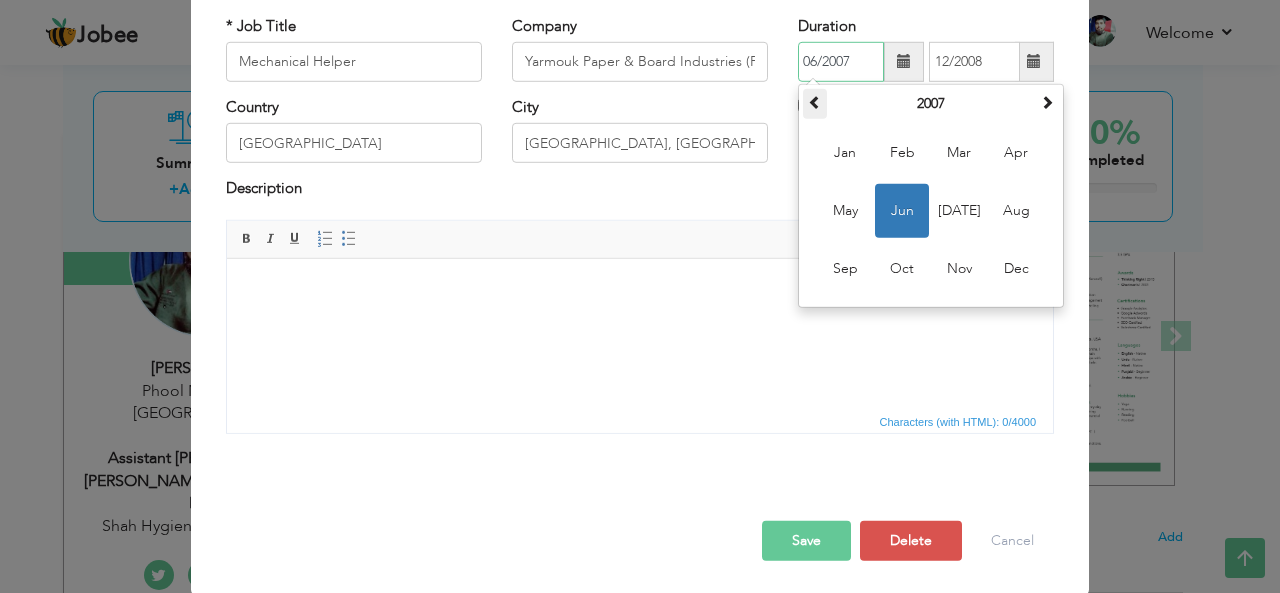 click at bounding box center (815, 102) 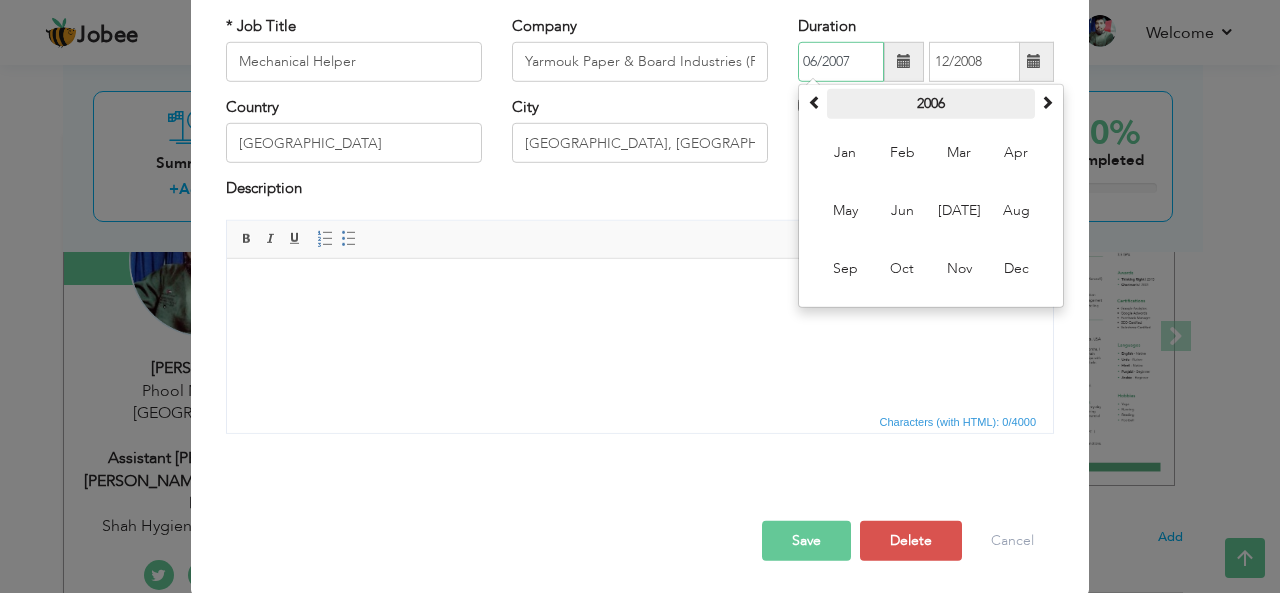 click on "2006" at bounding box center [931, 104] 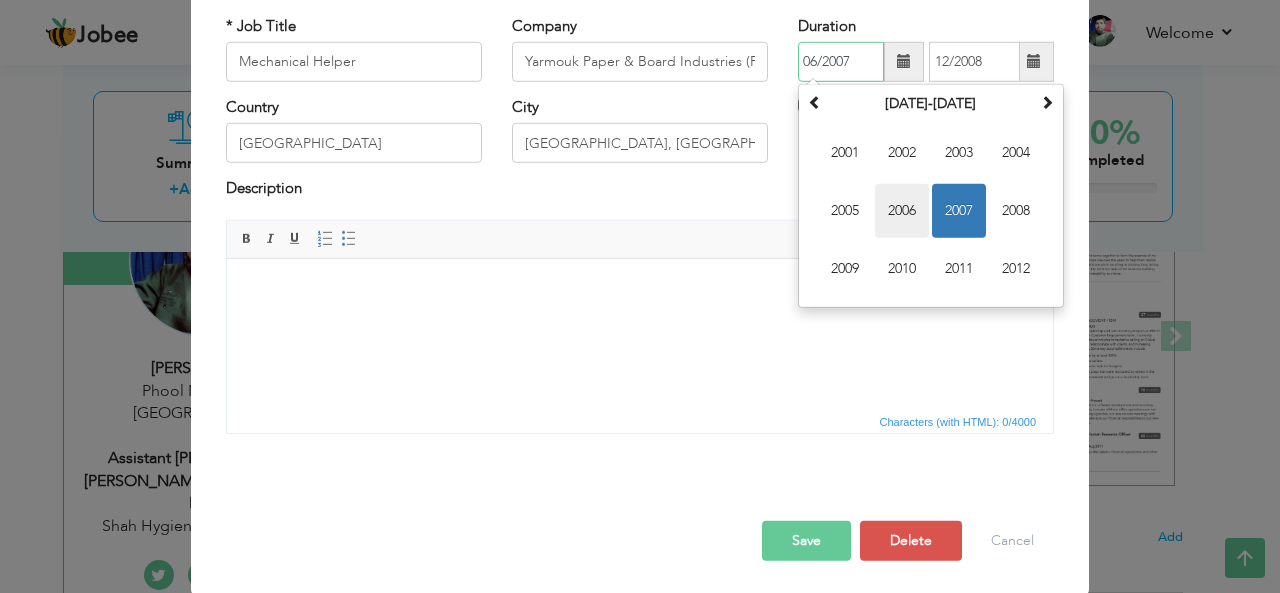 click on "2006" at bounding box center [902, 211] 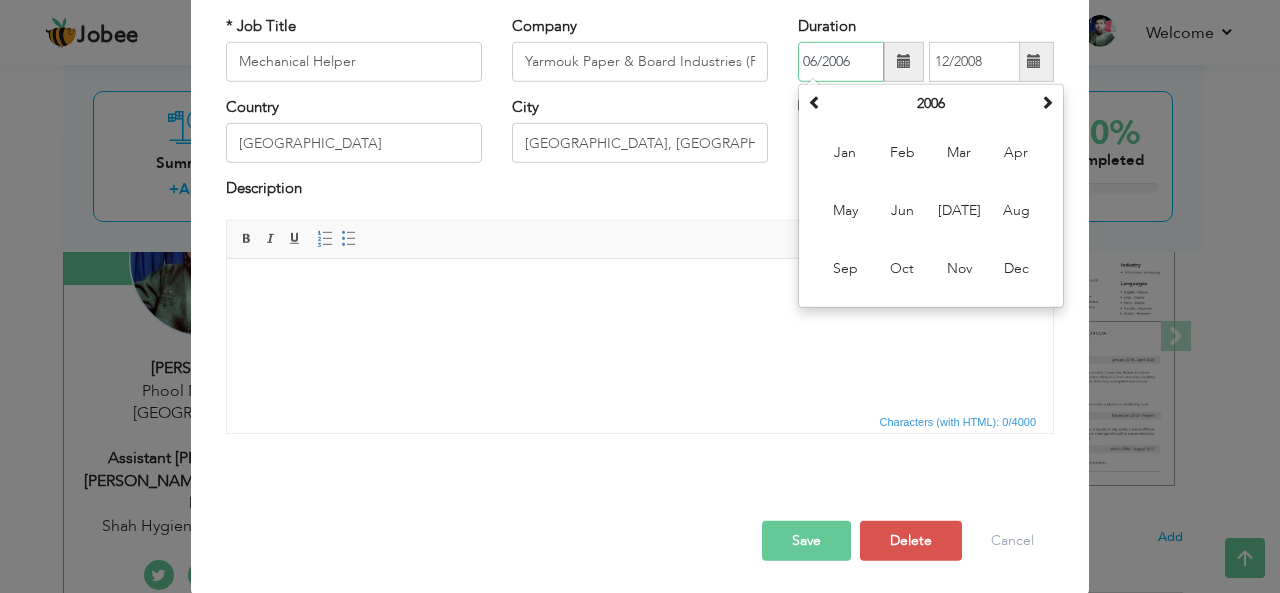 type on "06/2006" 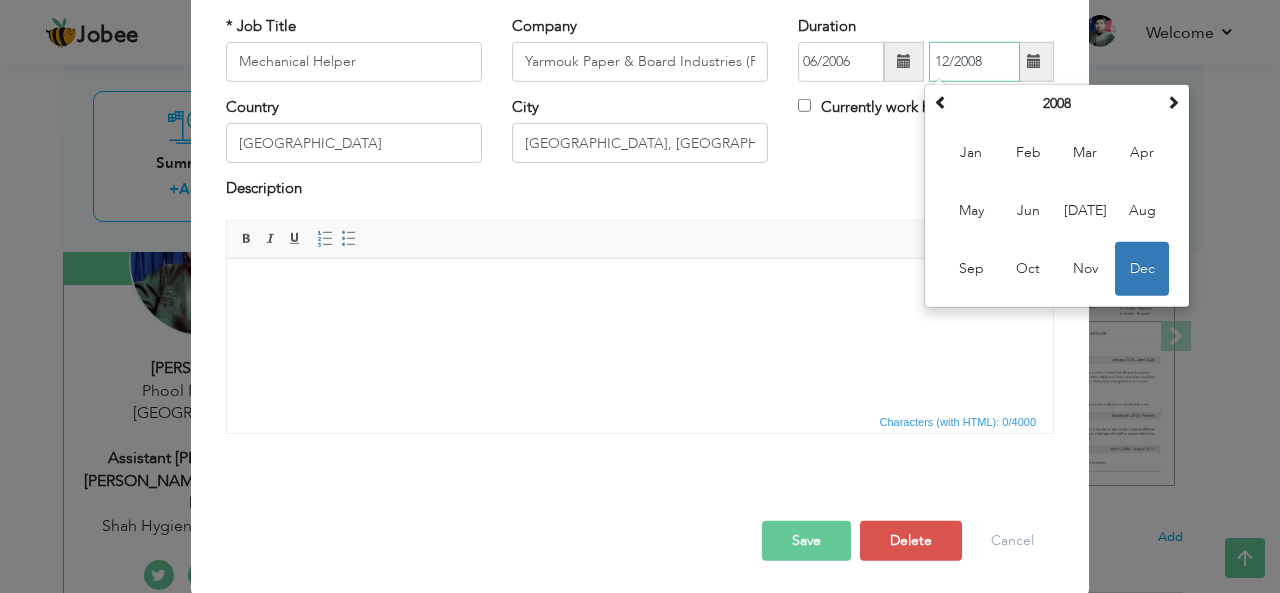 click on "12/2008" at bounding box center [974, 62] 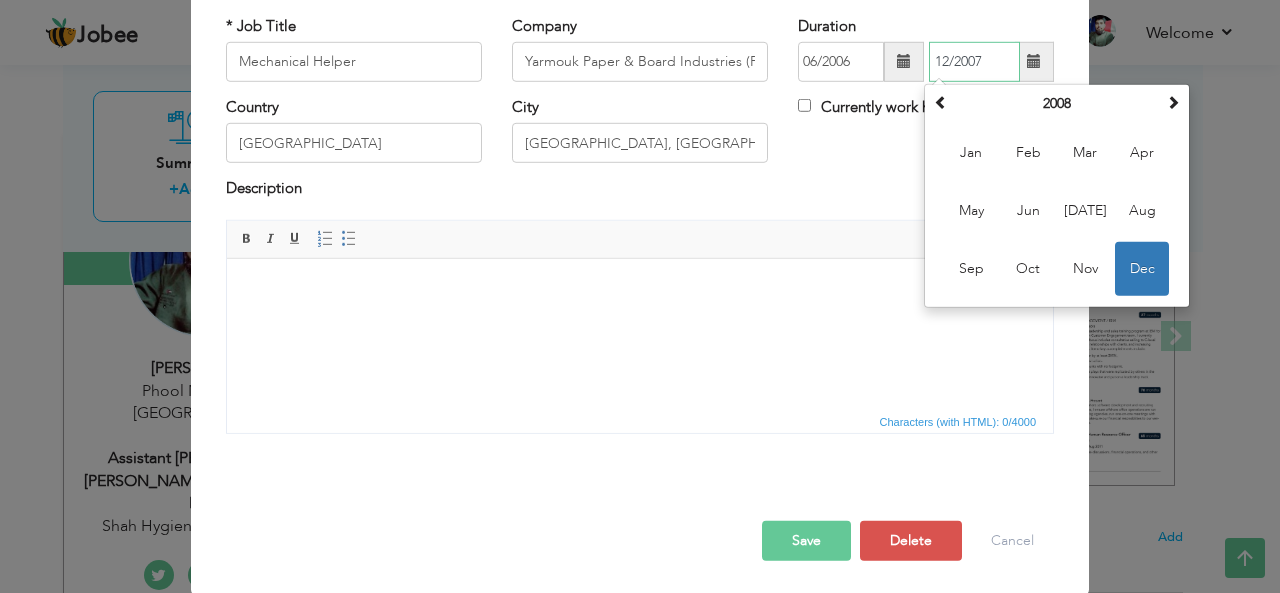 type on "12/2007" 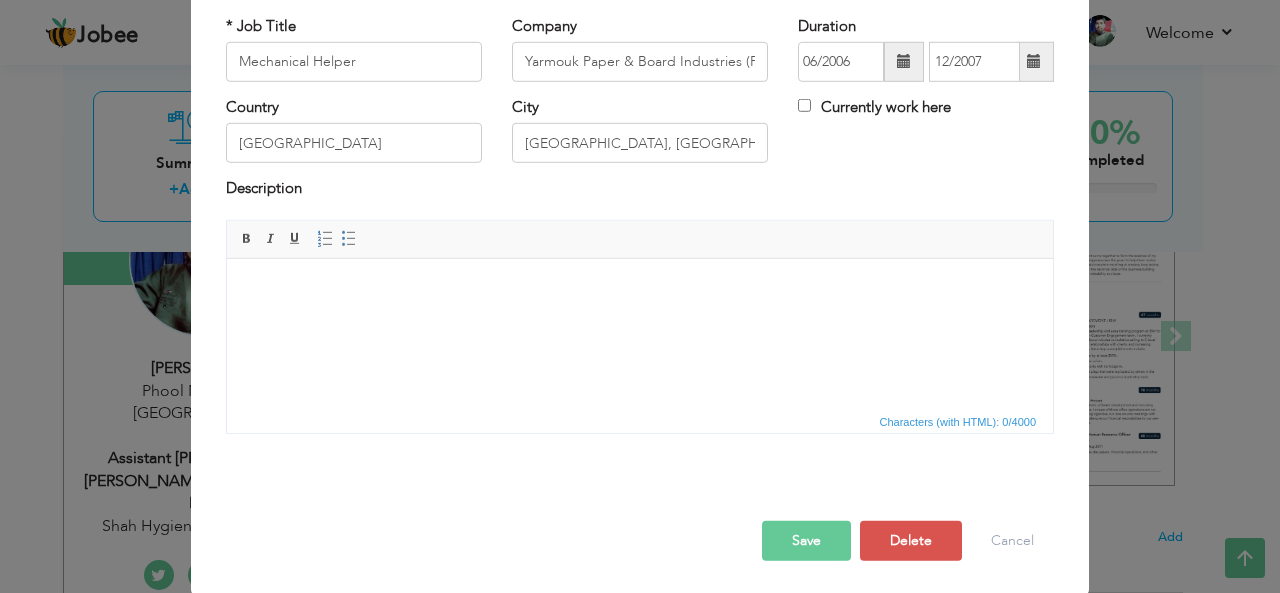 click at bounding box center (640, 288) 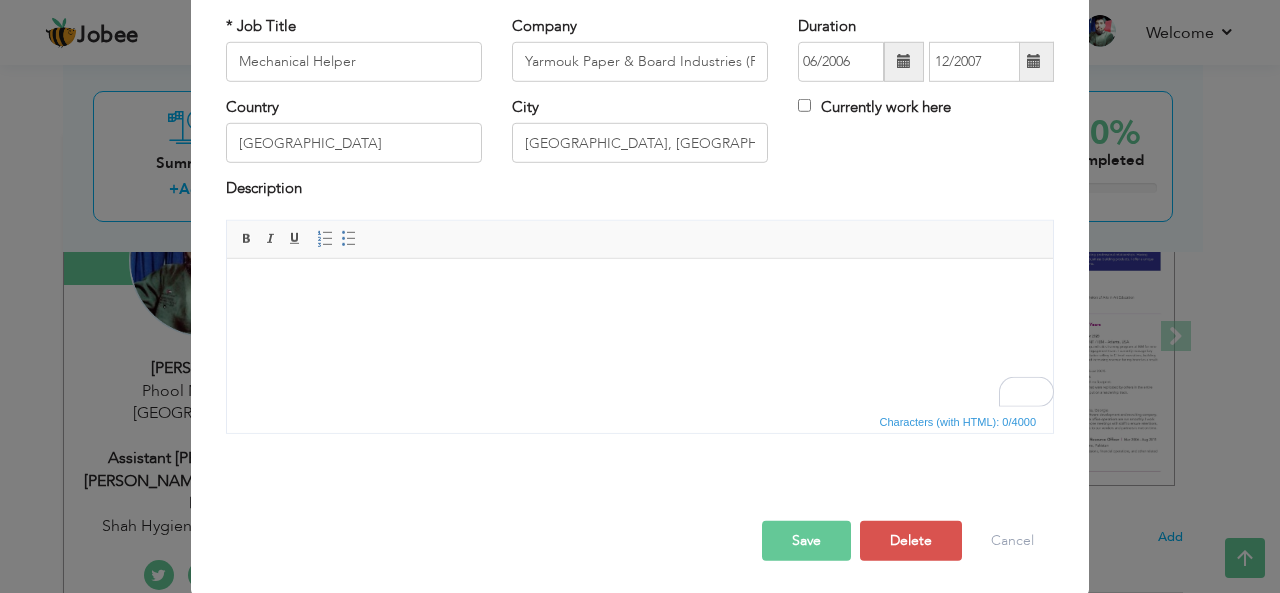 click on "Save" at bounding box center [806, 541] 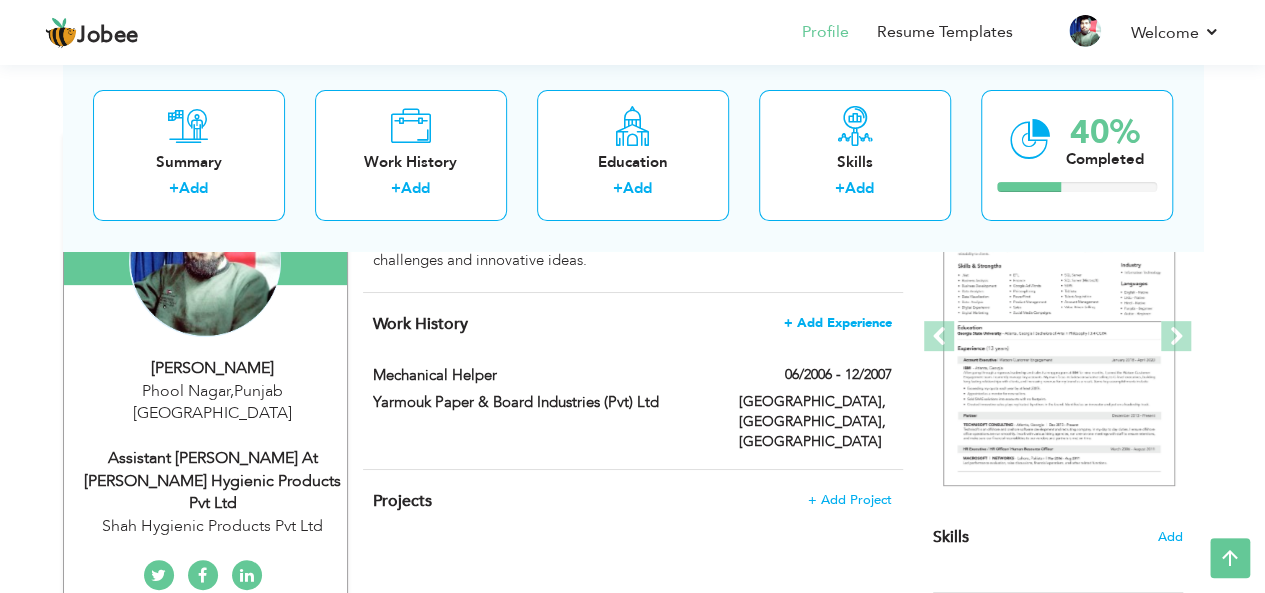 click on "+ Add Experience" at bounding box center (838, 323) 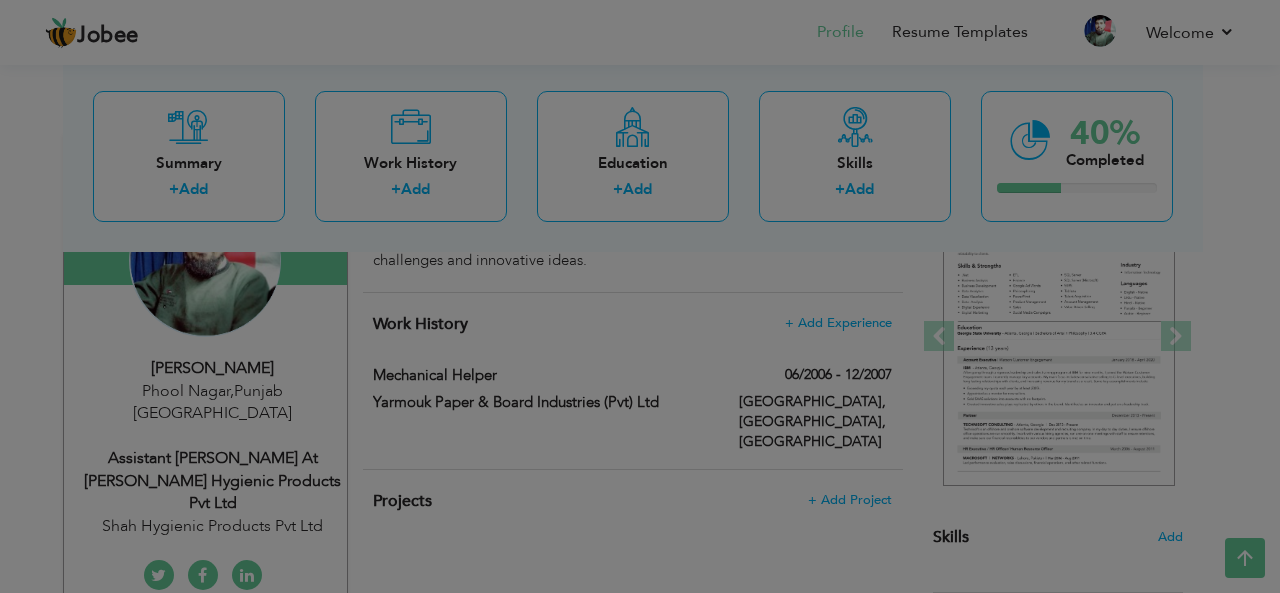 scroll, scrollTop: 0, scrollLeft: 0, axis: both 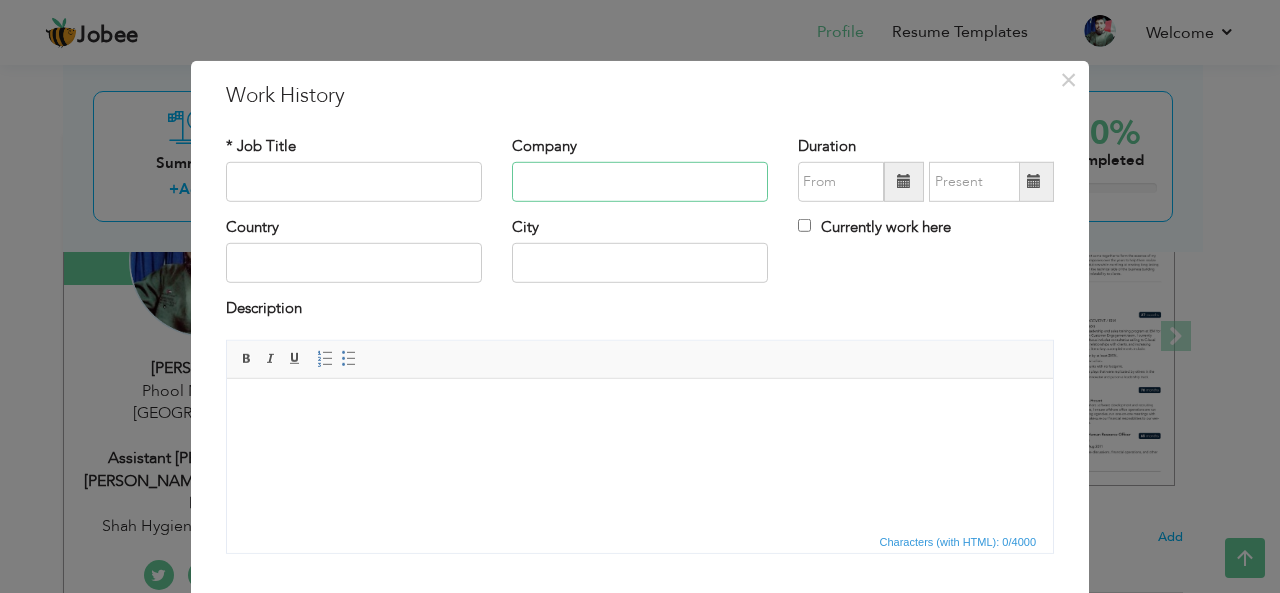 click at bounding box center (640, 182) 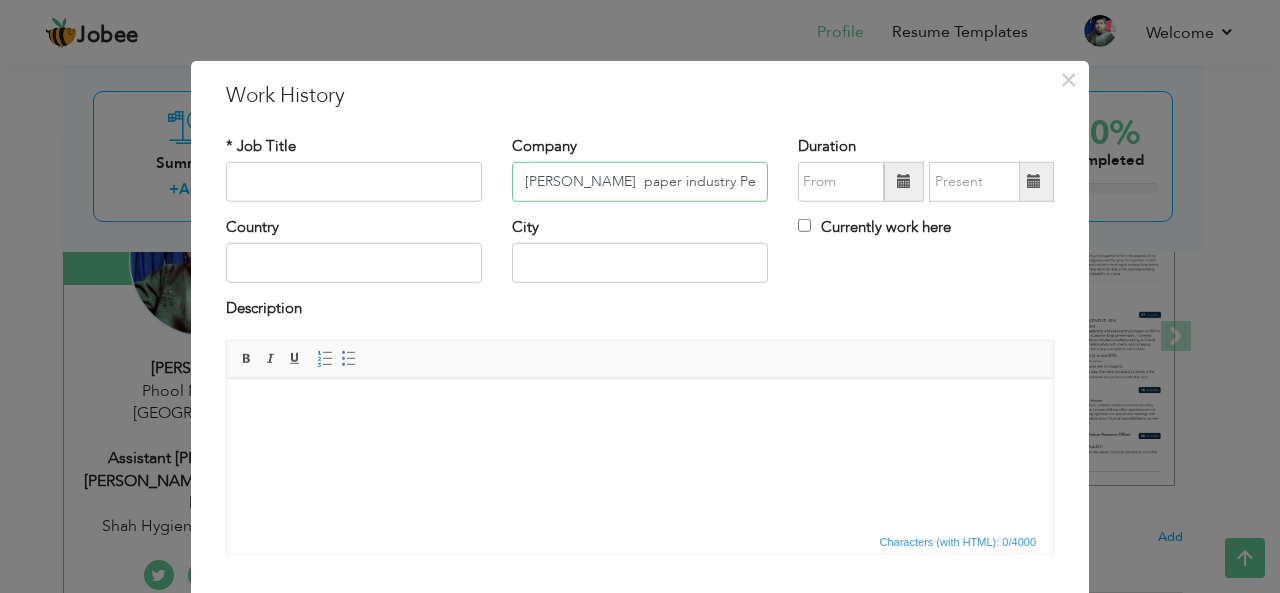 drag, startPoint x: 662, startPoint y: 182, endPoint x: 718, endPoint y: 187, distance: 56.22277 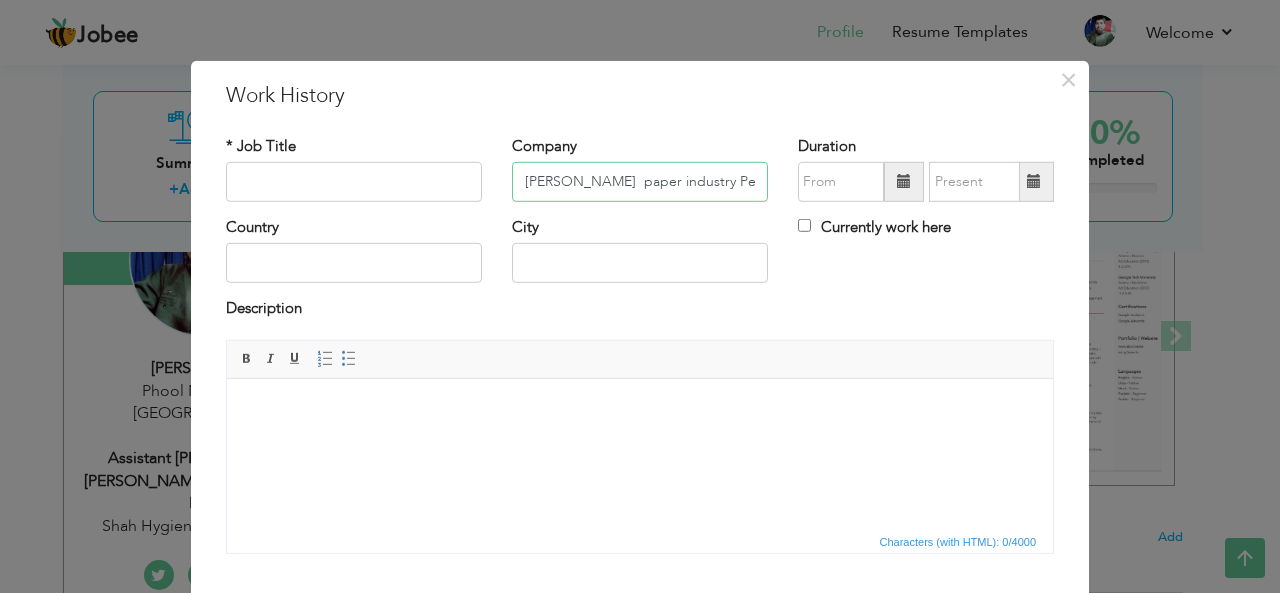type on "Dean's  paper industry Peshawar Ltd" 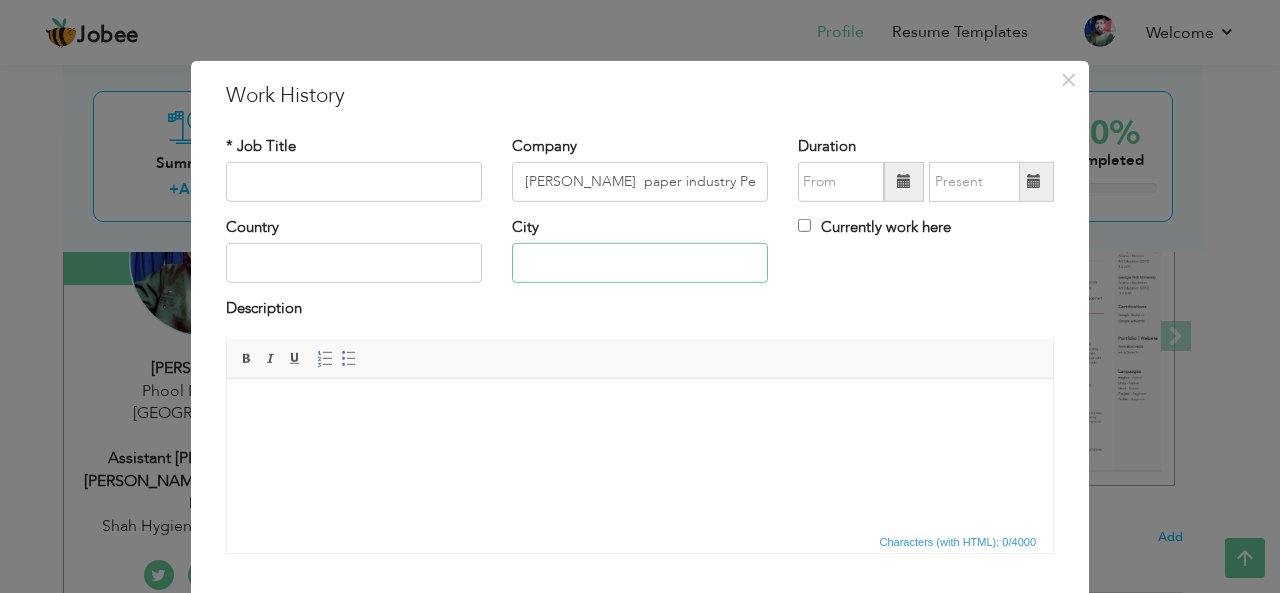 paste on "Peshawar" 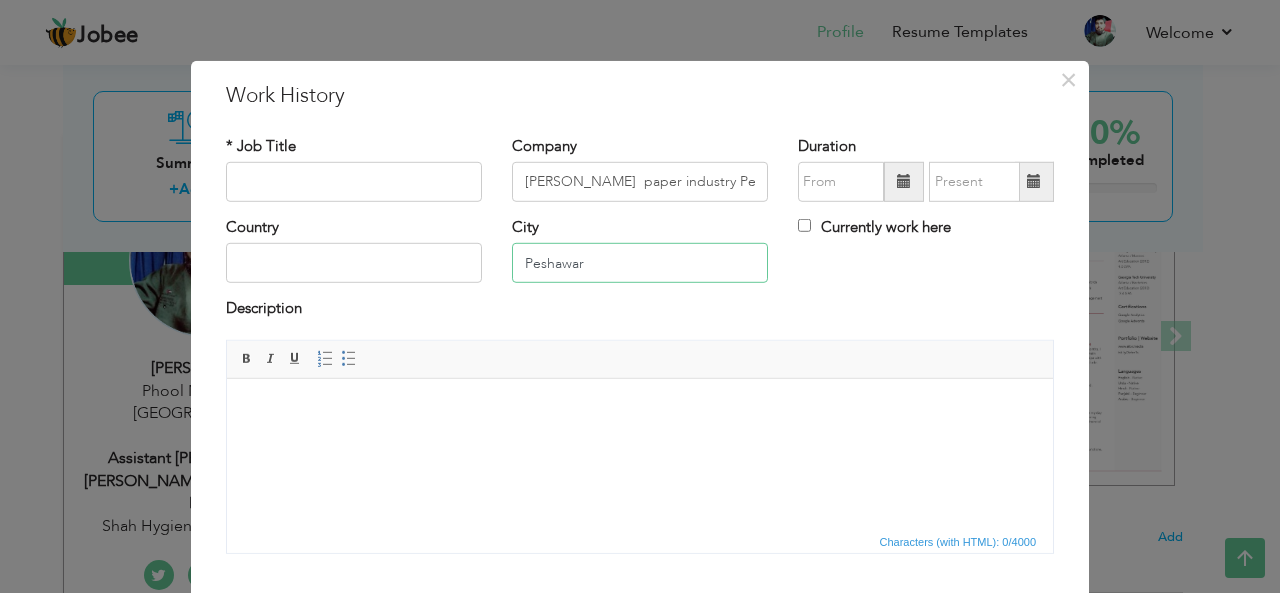 click on "Peshawar" at bounding box center [640, 263] 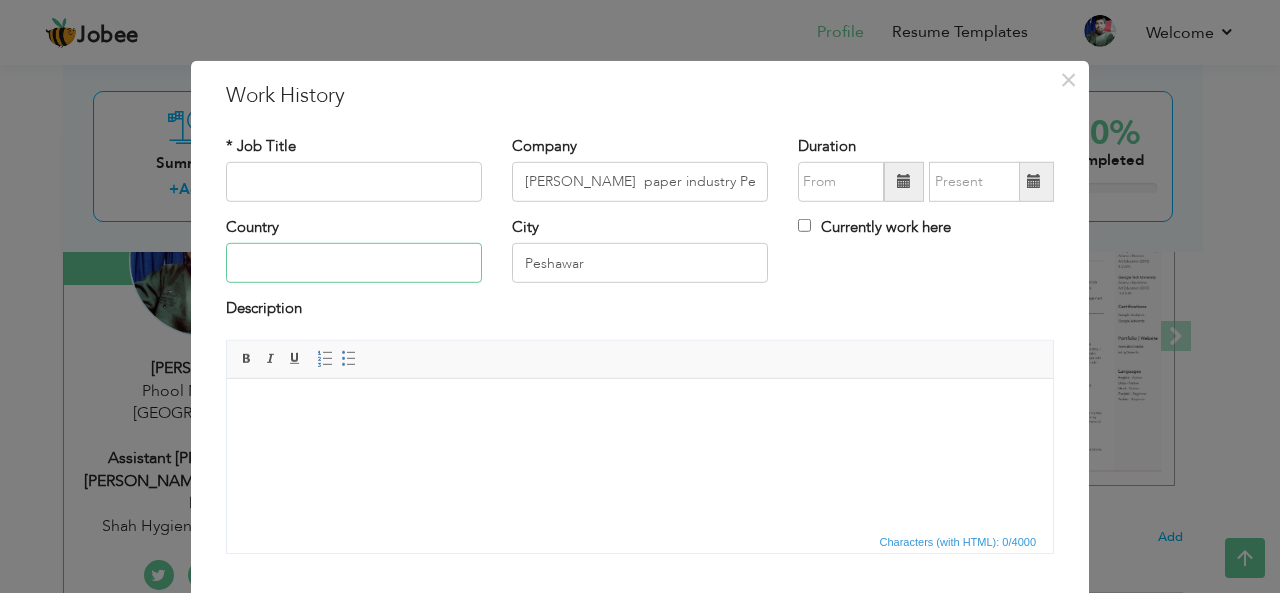 click at bounding box center (354, 263) 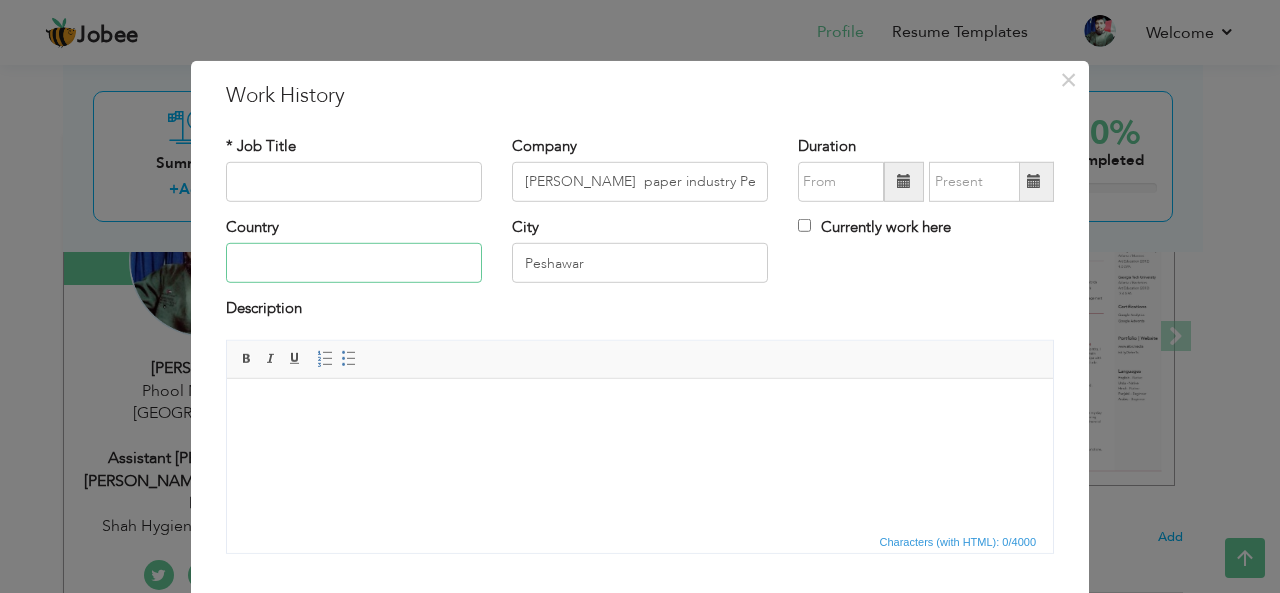 type on "Pakistan" 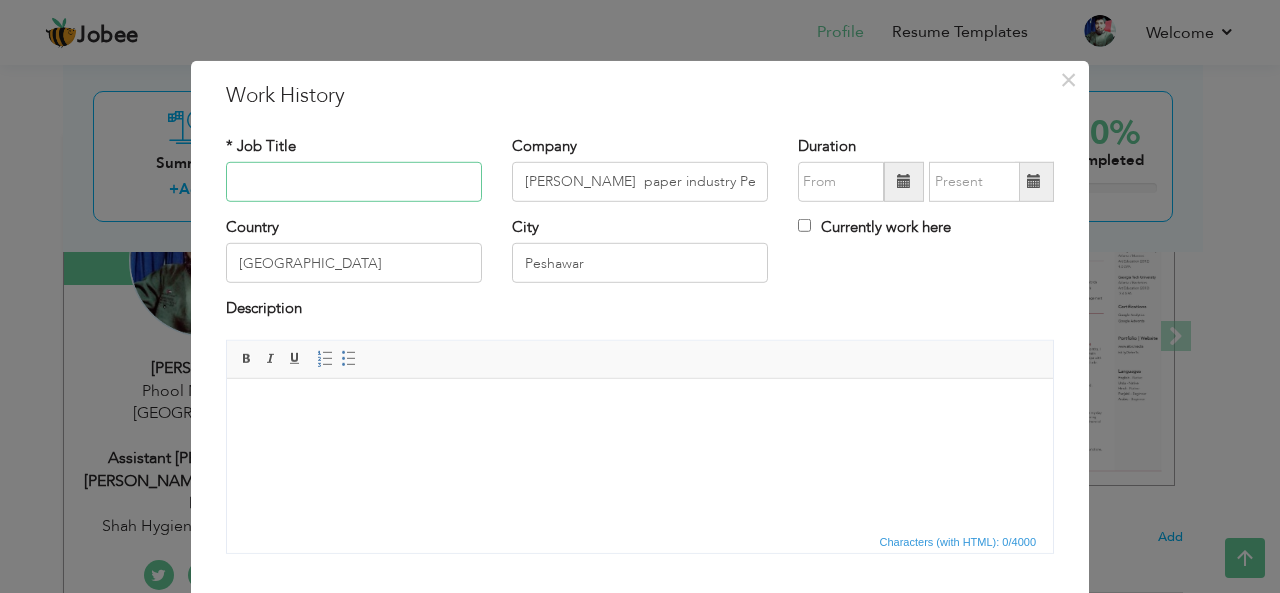 click at bounding box center [354, 182] 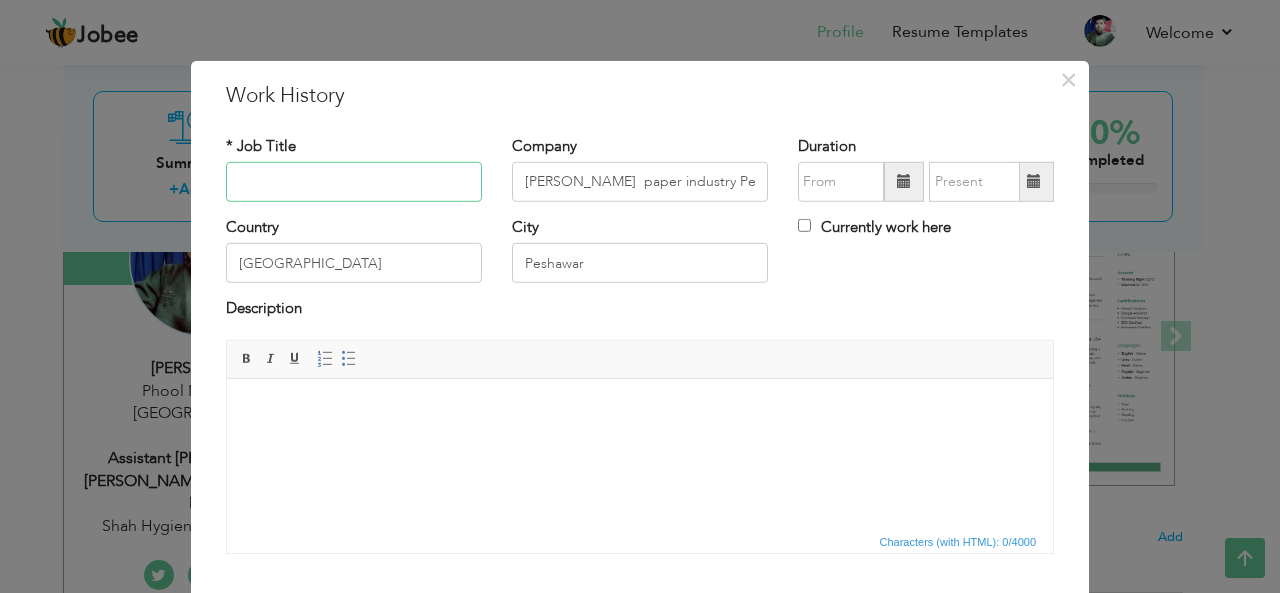 paste on "mechanical fitter+ surface grinder machine +cylindrical machine oprating" 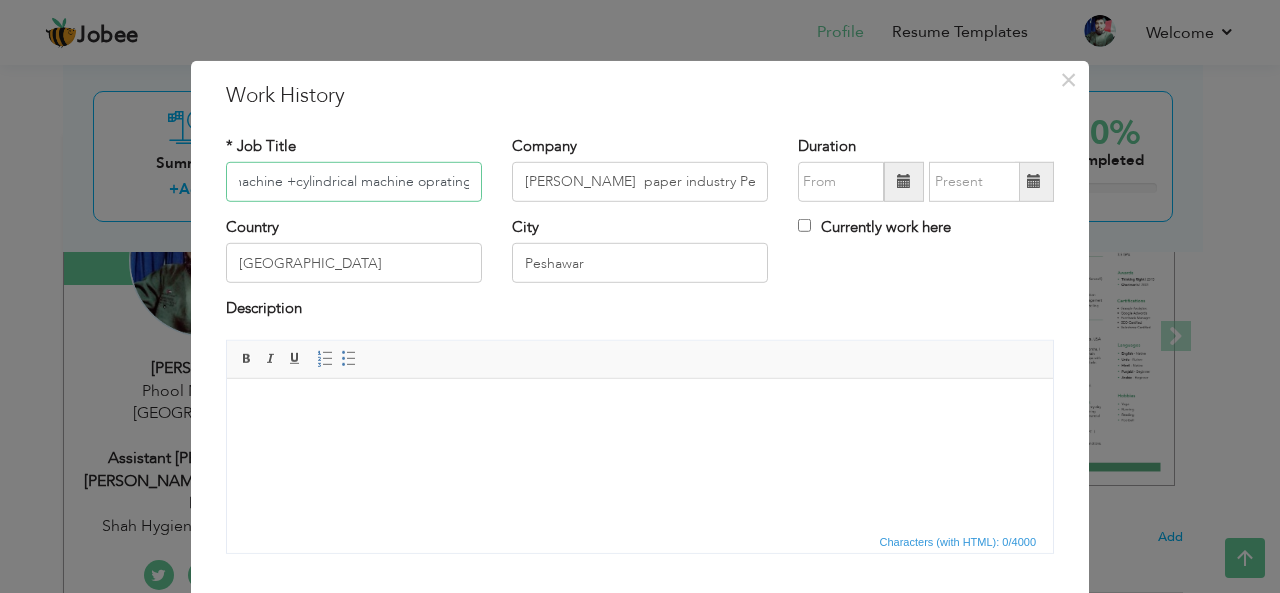 scroll, scrollTop: 0, scrollLeft: 0, axis: both 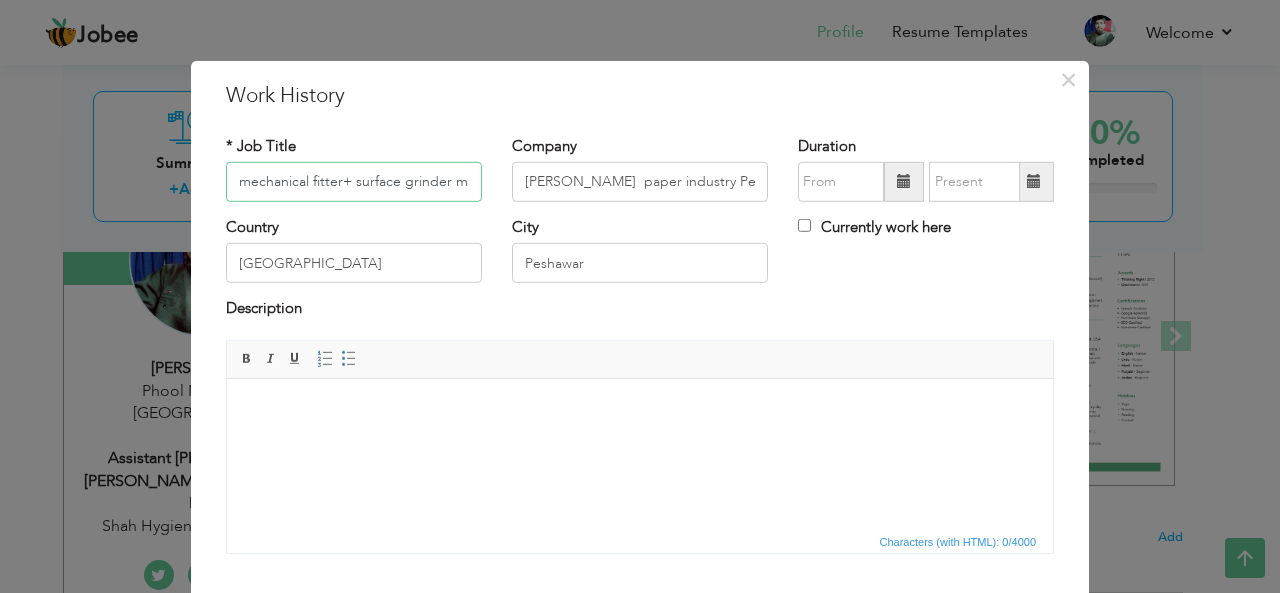 click on "mechanical fitter+ surface grinder machine +cylindrical machine oprating" at bounding box center (354, 182) 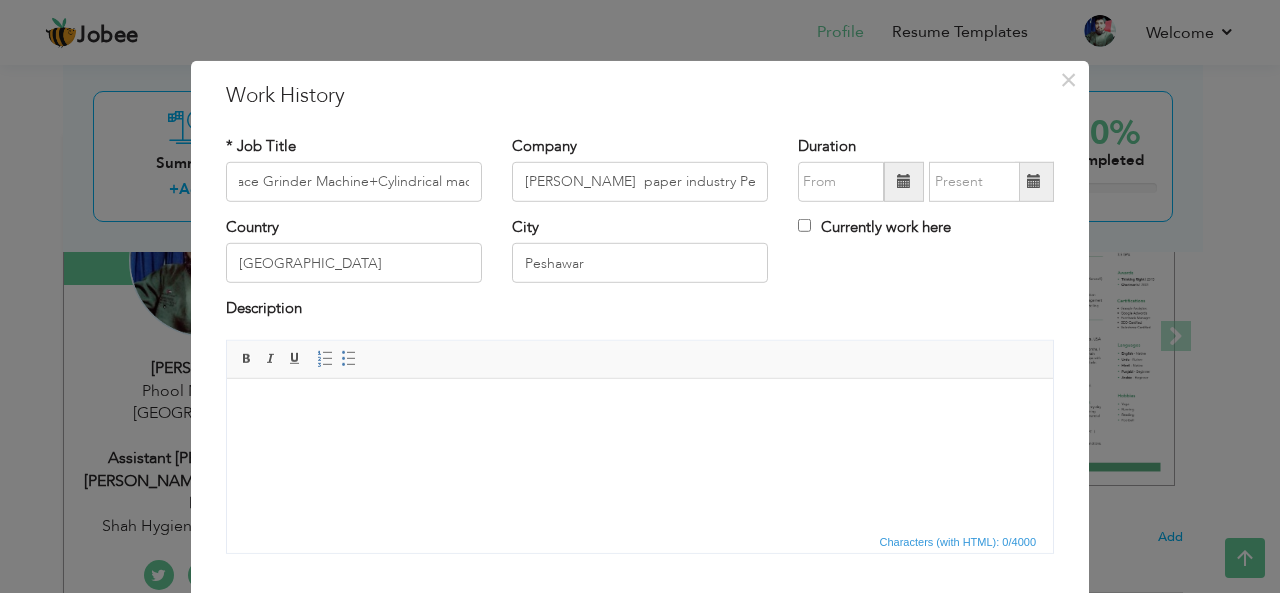 scroll, scrollTop: 0, scrollLeft: 0, axis: both 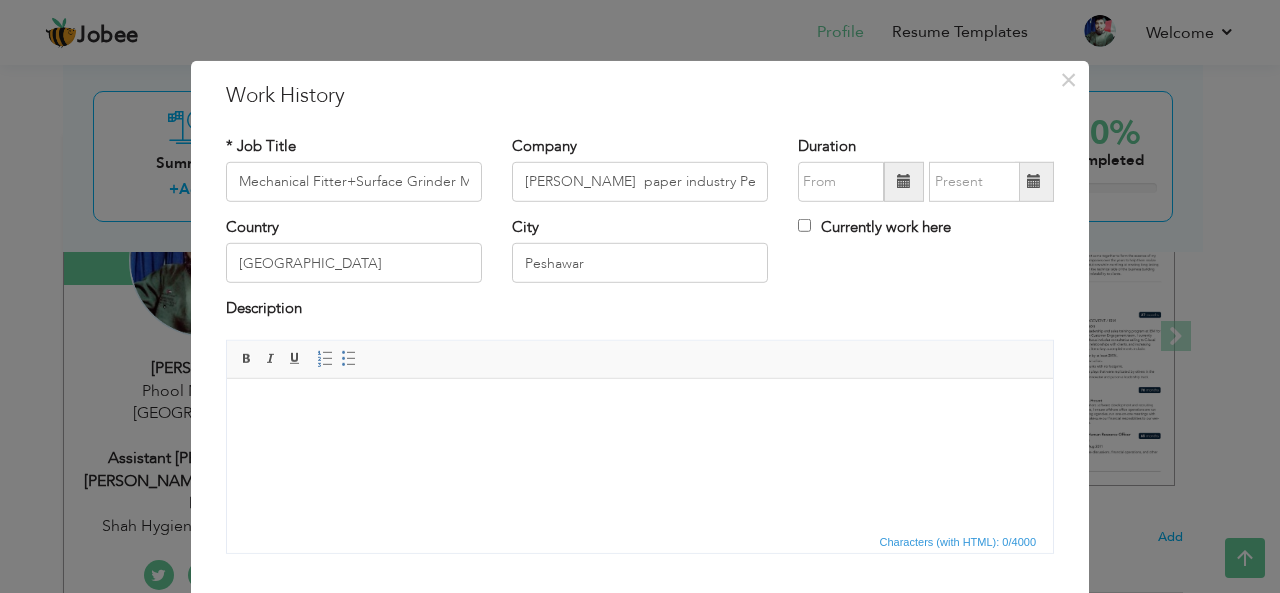 drag, startPoint x: 241, startPoint y: 181, endPoint x: 679, endPoint y: 343, distance: 466.99893 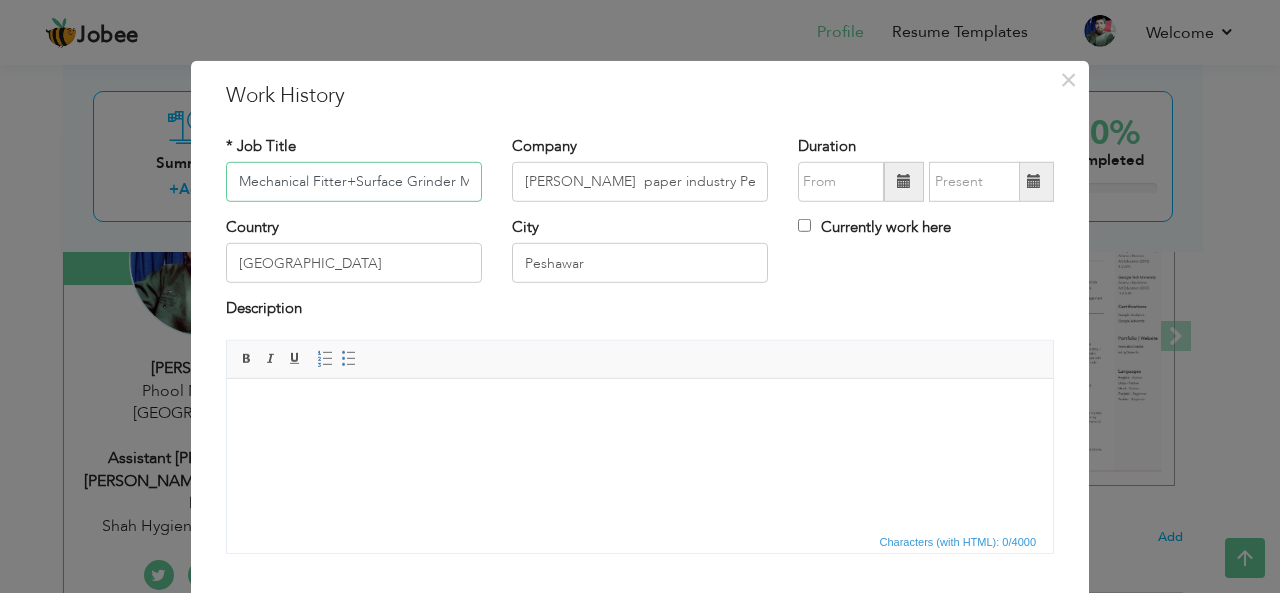 click on "Mechanical Fitter+Surface Grinder Machine+Cylindrical Machine Oprating" at bounding box center [354, 182] 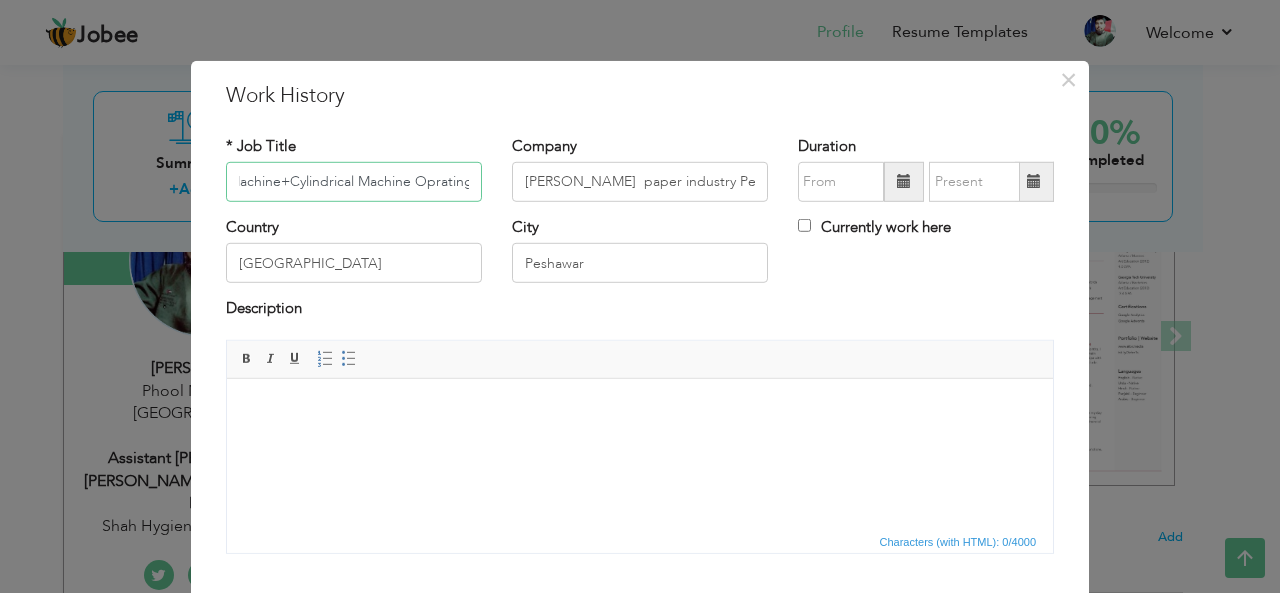 scroll, scrollTop: 0, scrollLeft: 234, axis: horizontal 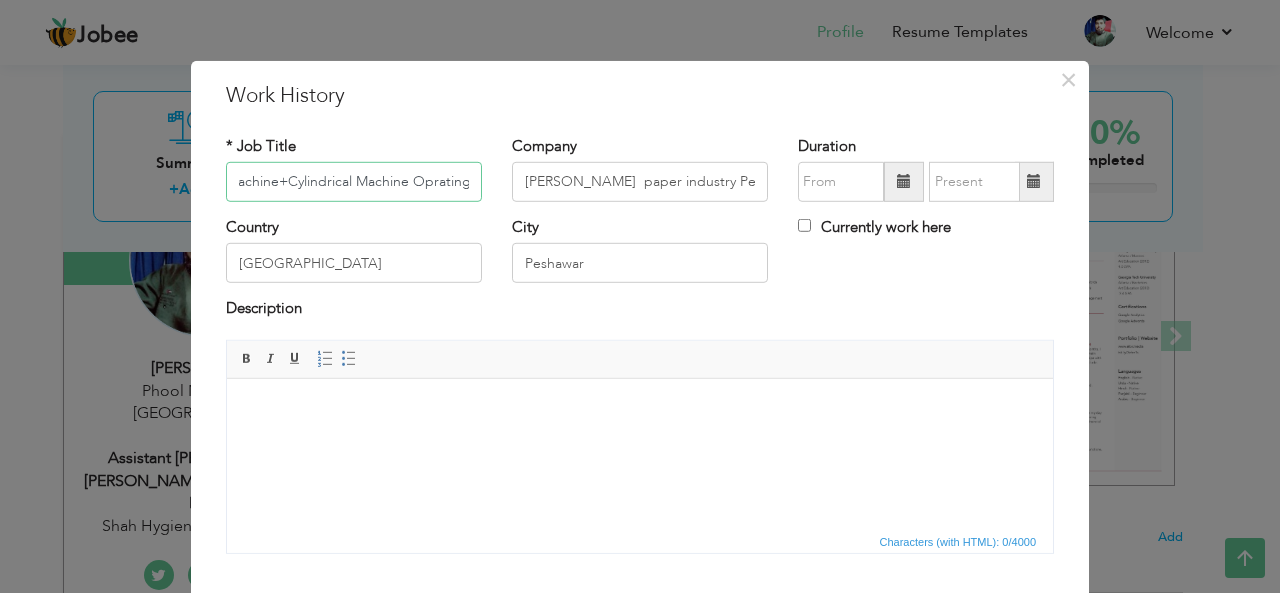 click on "Mechanical Fitter+Surface Grinder Machine+Cylindrical Machine Oprating" at bounding box center [354, 182] 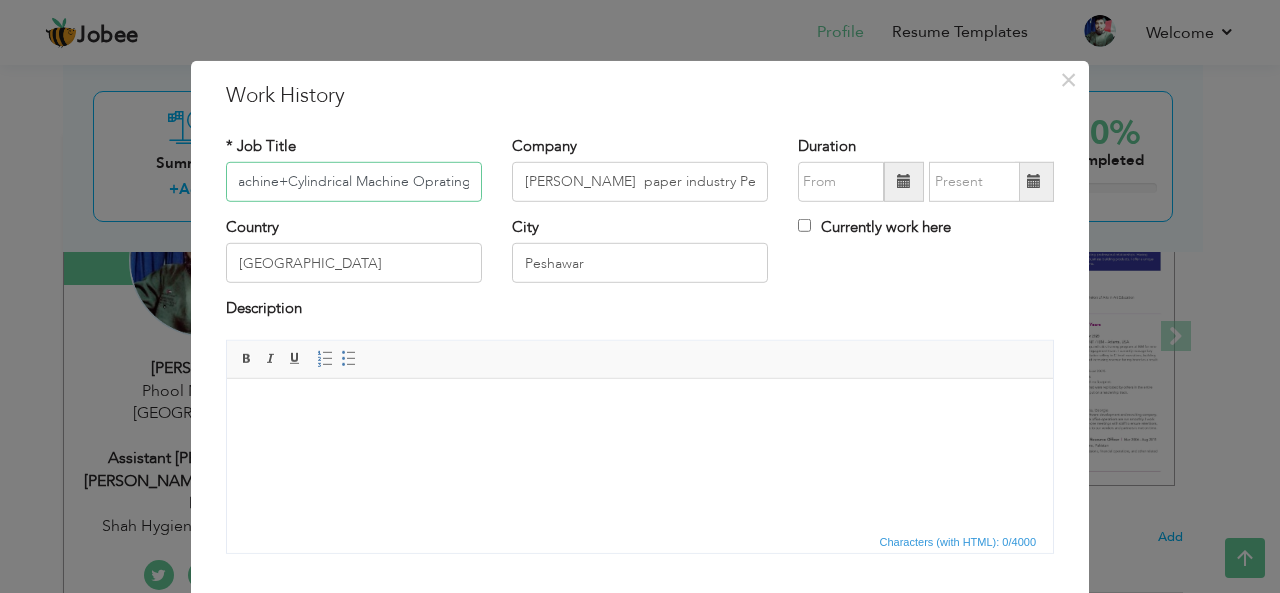 drag, startPoint x: 444, startPoint y: 181, endPoint x: 416, endPoint y: 173, distance: 29.12044 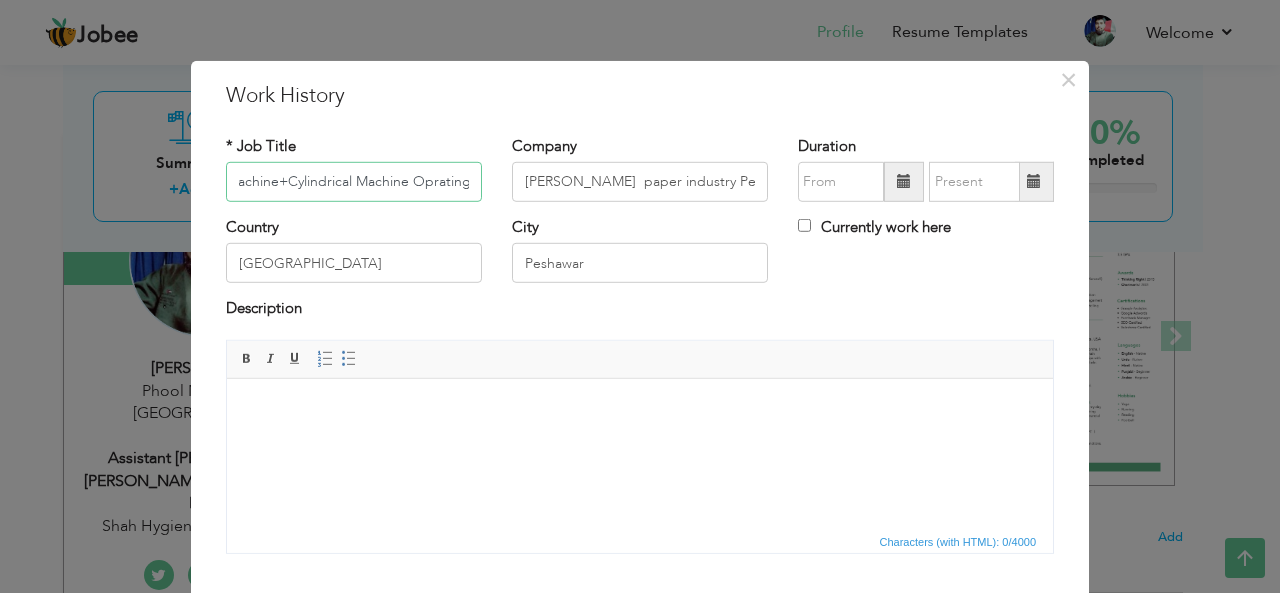 scroll, scrollTop: 0, scrollLeft: 0, axis: both 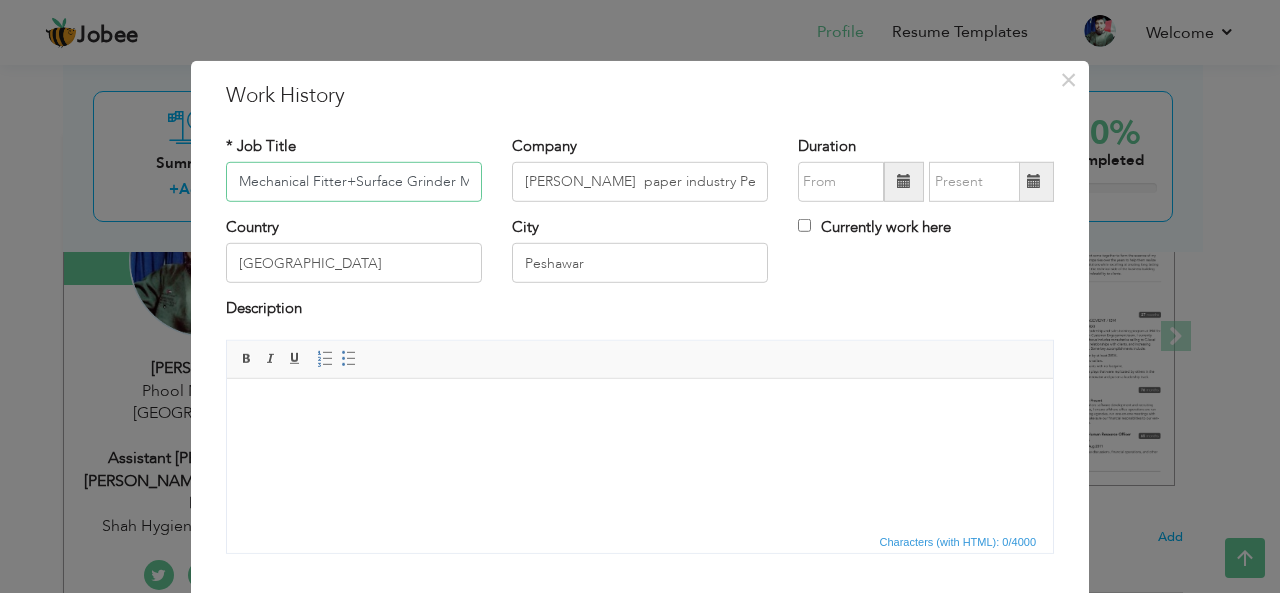 click on "Mechanical Fitter+Surface Grinder Machine+Cylindrical Machine Oprating" at bounding box center [354, 182] 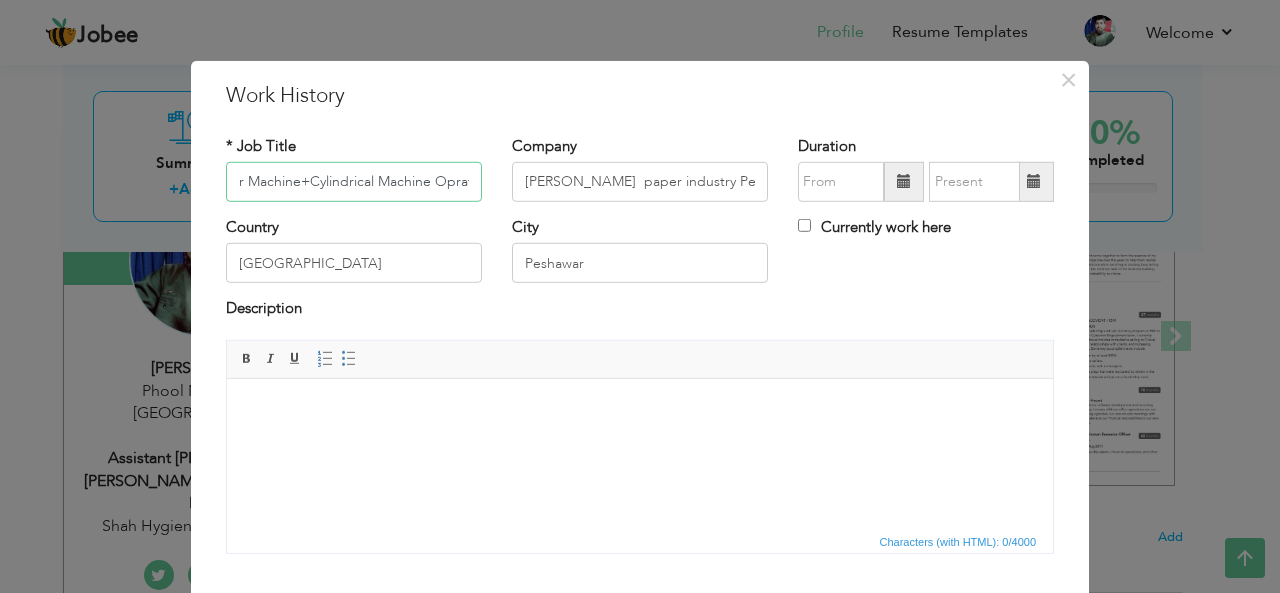 scroll, scrollTop: 0, scrollLeft: 234, axis: horizontal 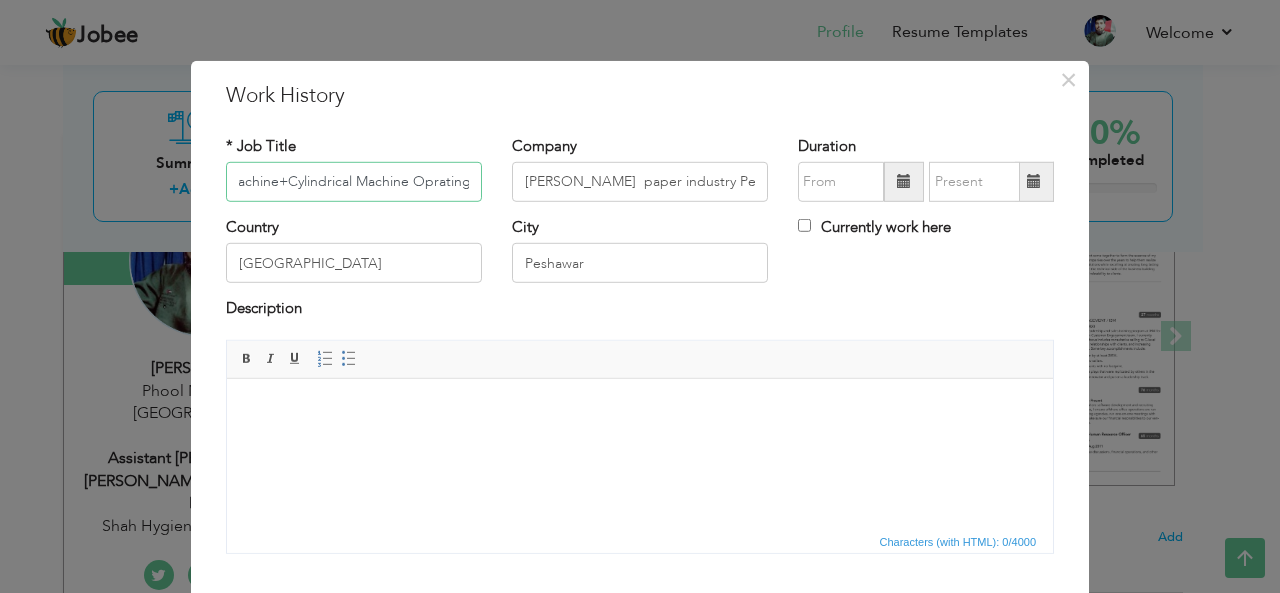 click on "Mechanical Fitter+Surface Grinder Machine+Cylindrical Machine Oprating" at bounding box center [354, 182] 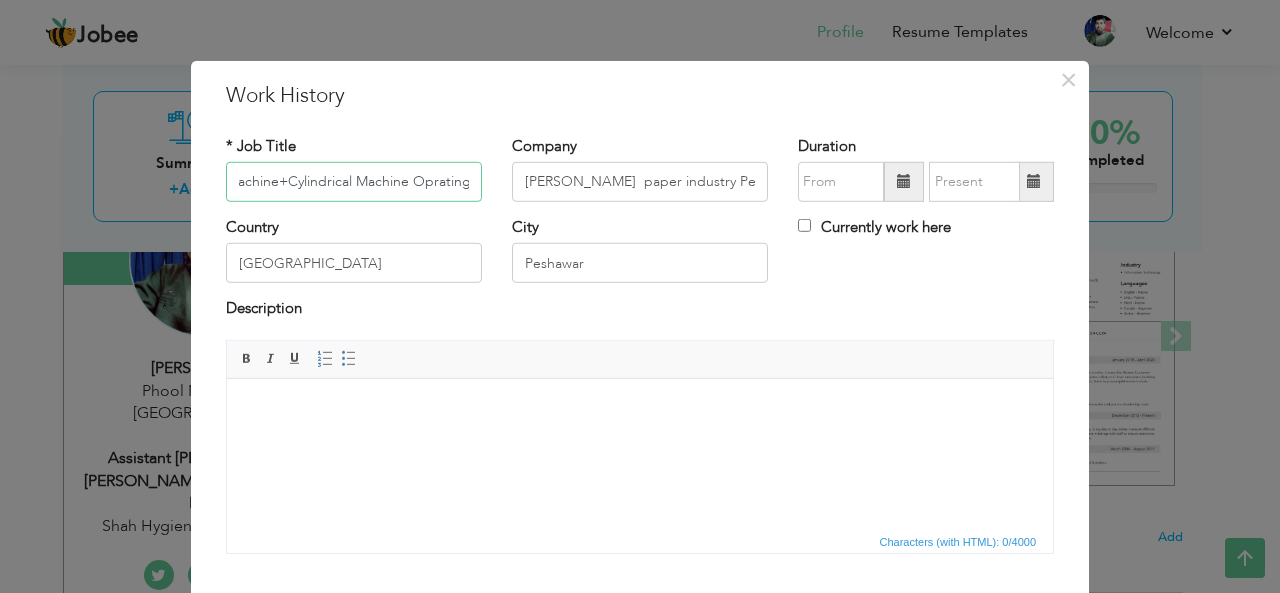 click on "Mechanical Fitter+Surface Grinder Machine+Cylindrical Machine Oprating" at bounding box center (354, 182) 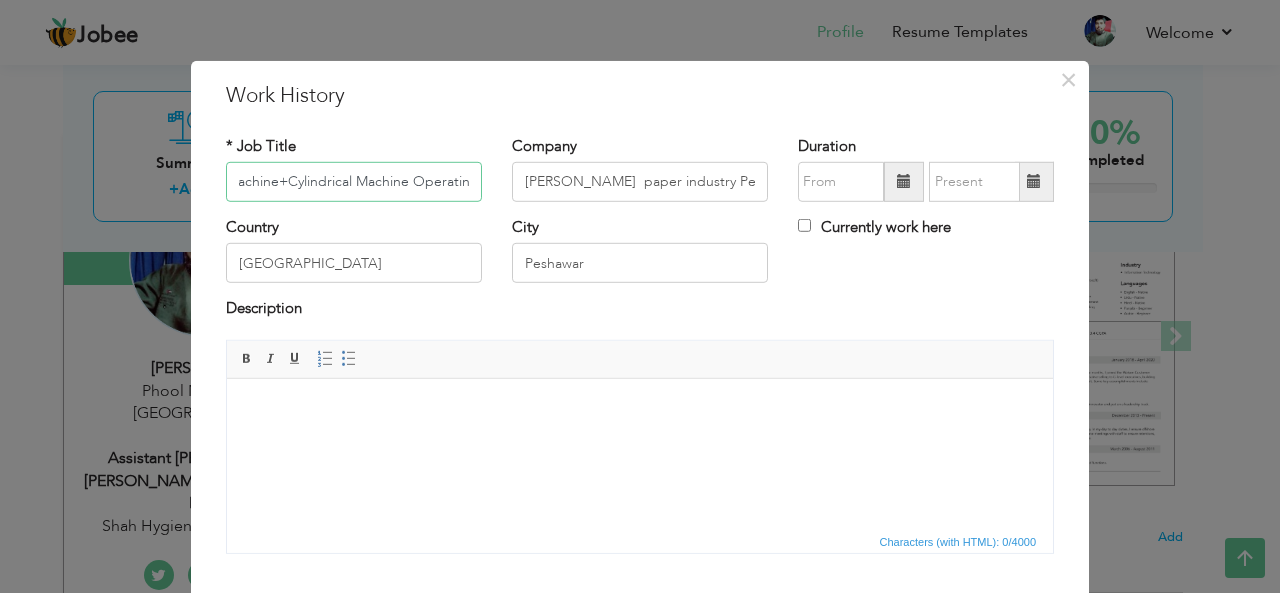 type on "Mechanical Fitter+Surface Grinder Machine+Cylindrical Machine Operating" 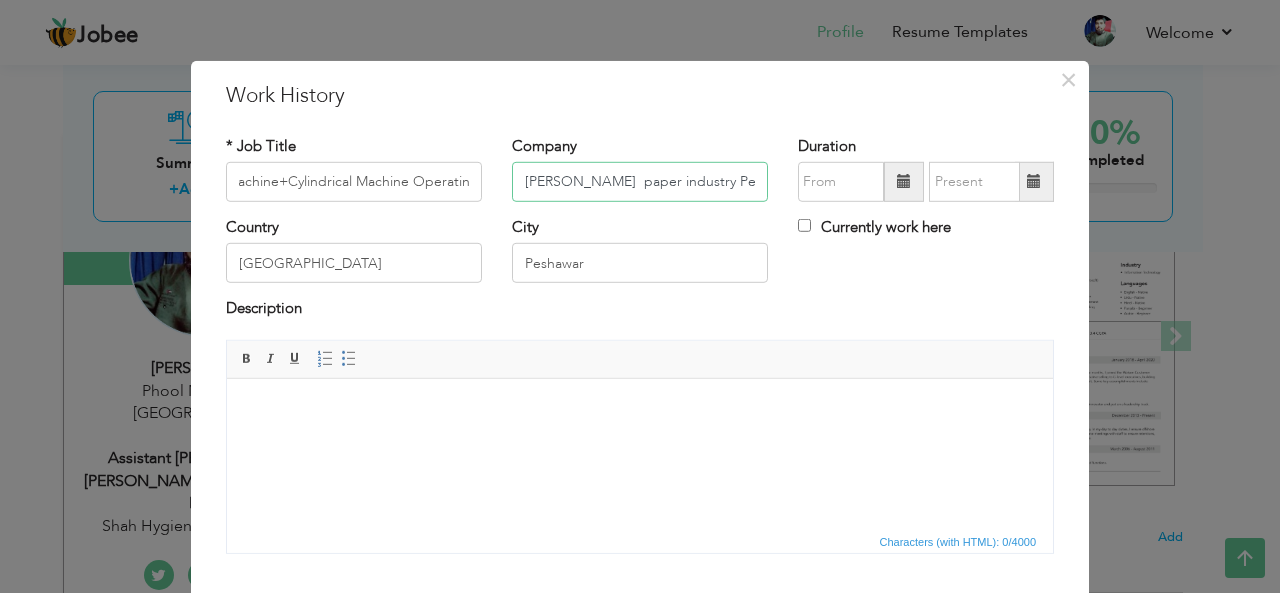 scroll, scrollTop: 0, scrollLeft: 0, axis: both 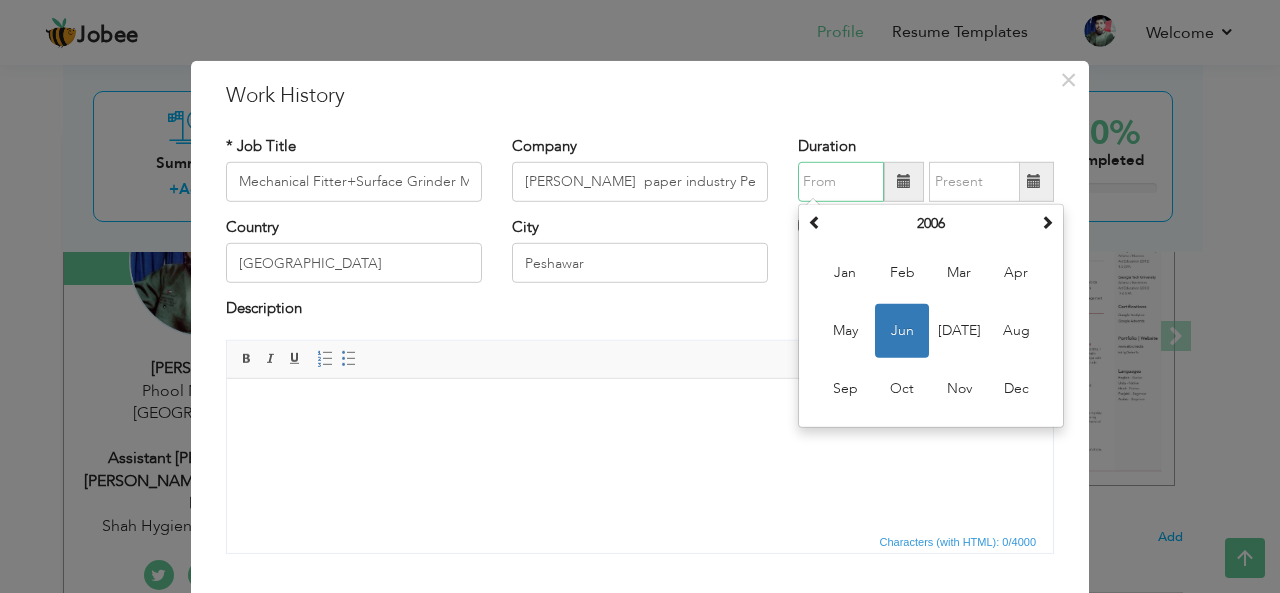 click at bounding box center [841, 182] 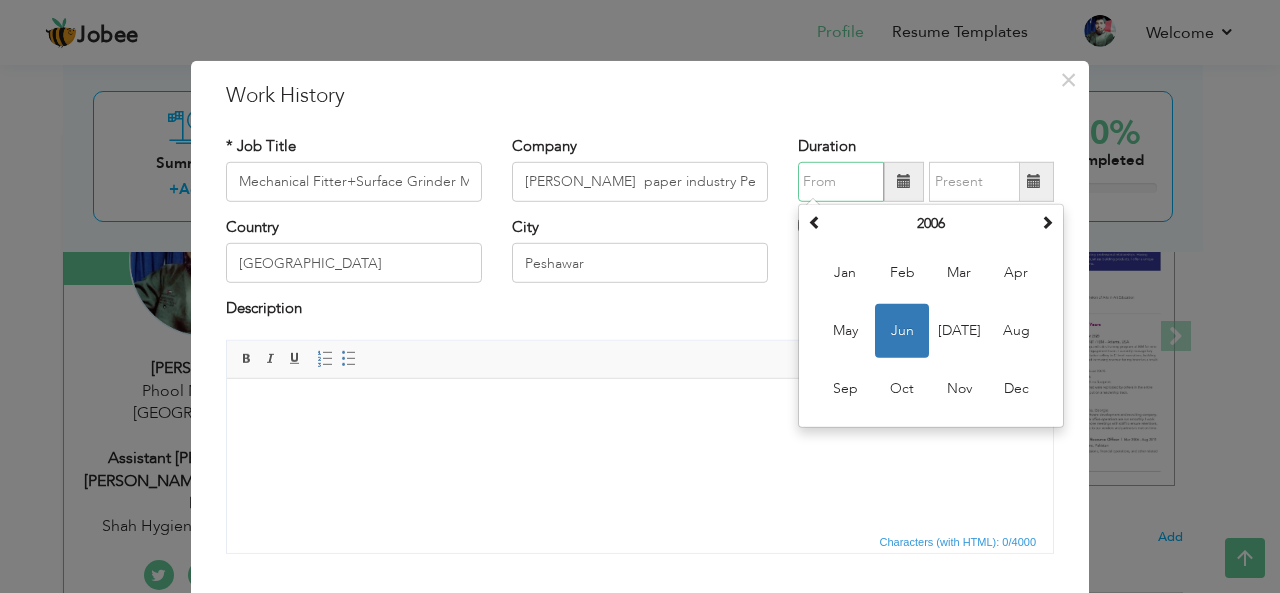 click at bounding box center (841, 182) 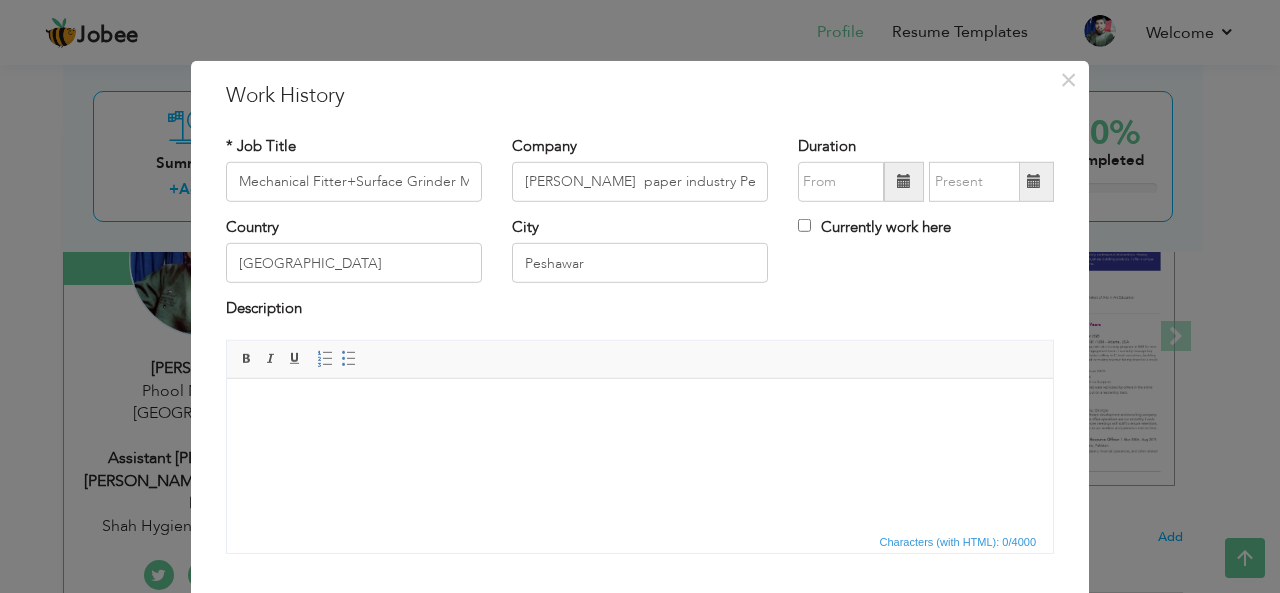 click at bounding box center [904, 181] 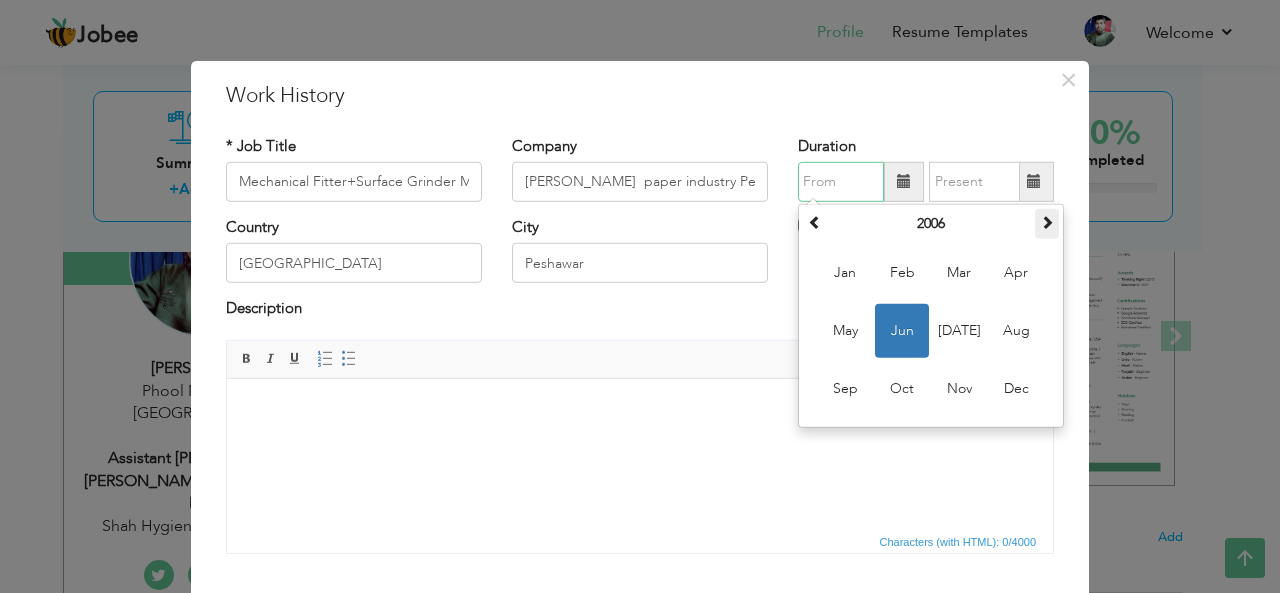 click at bounding box center [1047, 222] 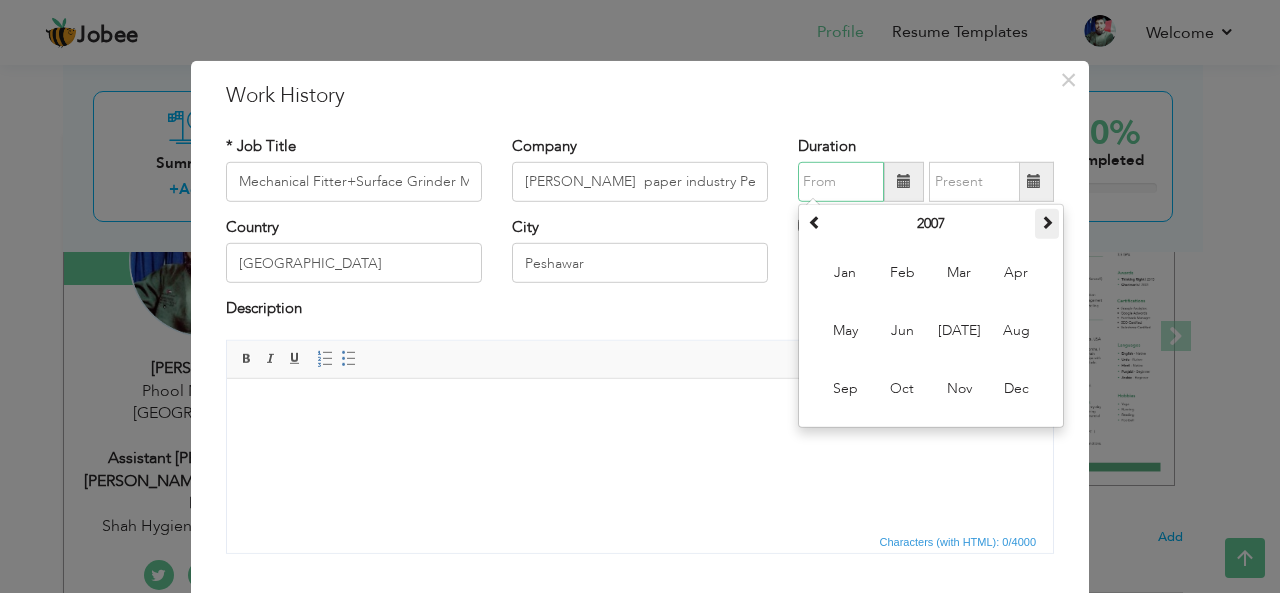 click at bounding box center (1047, 222) 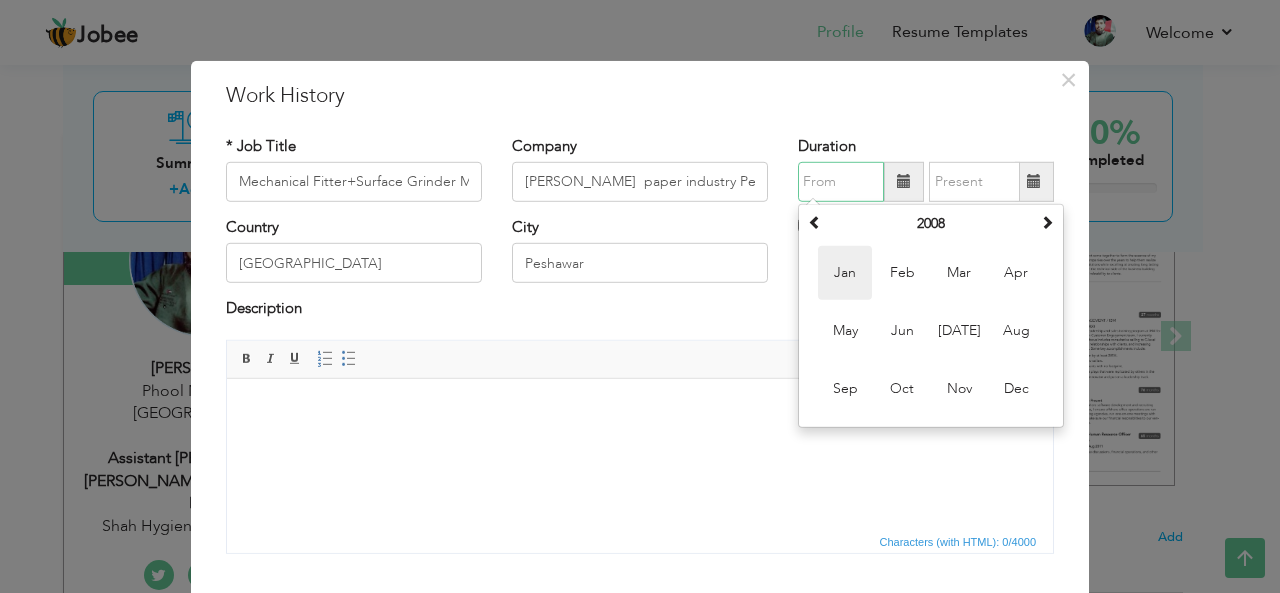 click on "Jan" at bounding box center (845, 273) 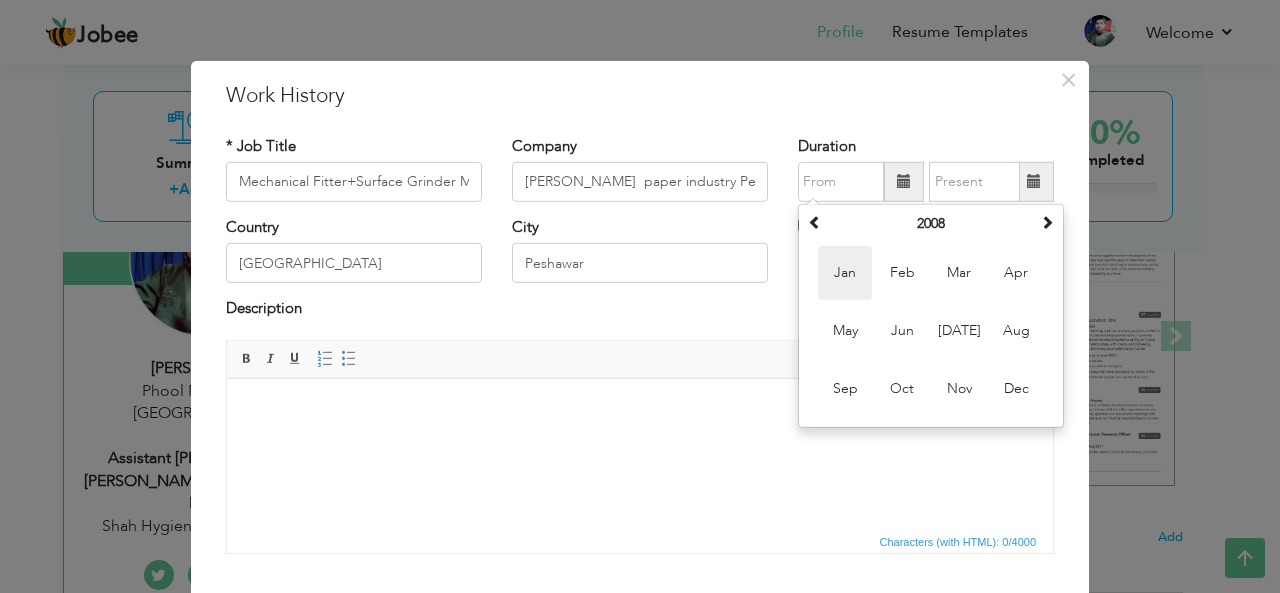 type on "01/2008" 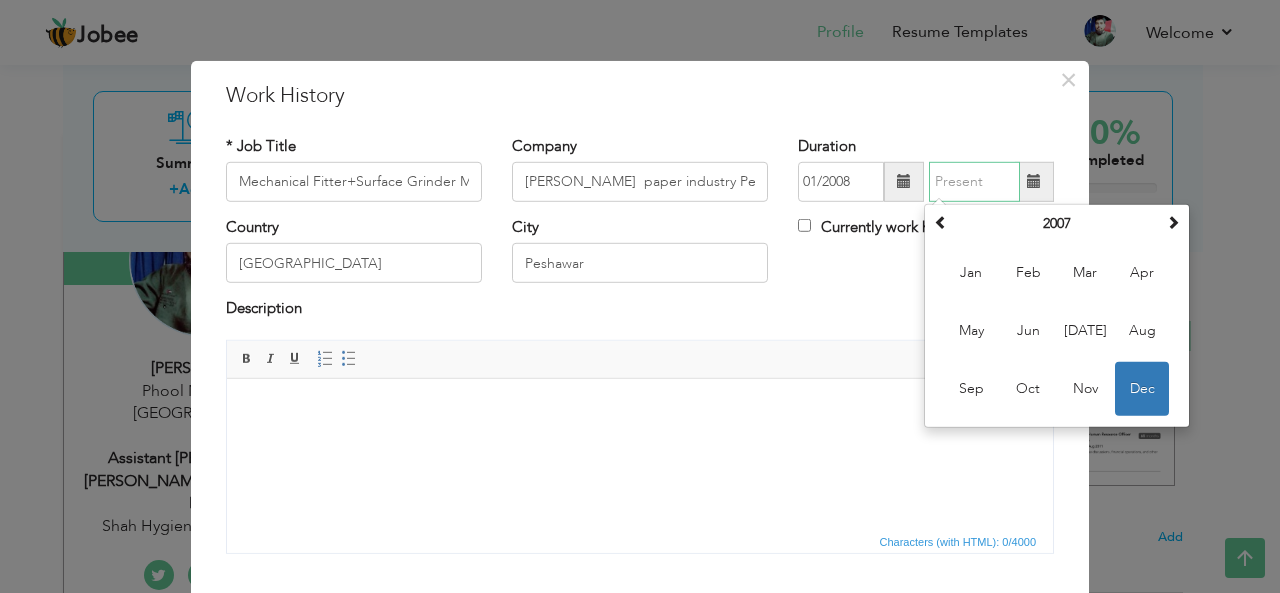 click at bounding box center (974, 182) 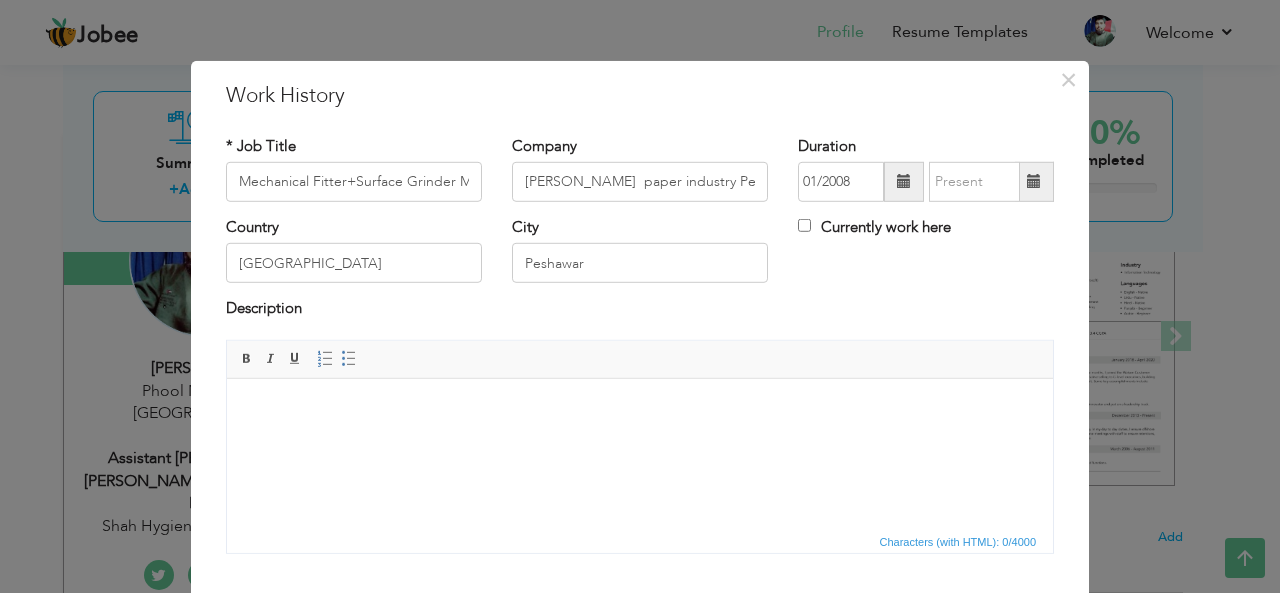 click at bounding box center (1034, 181) 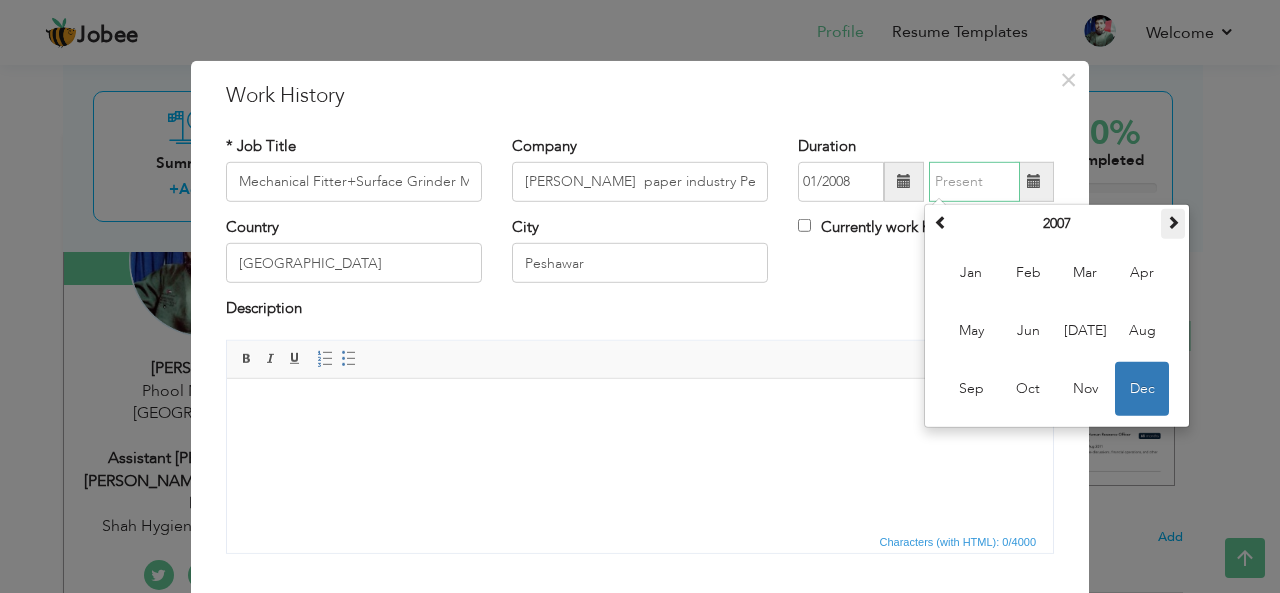 click at bounding box center [1173, 224] 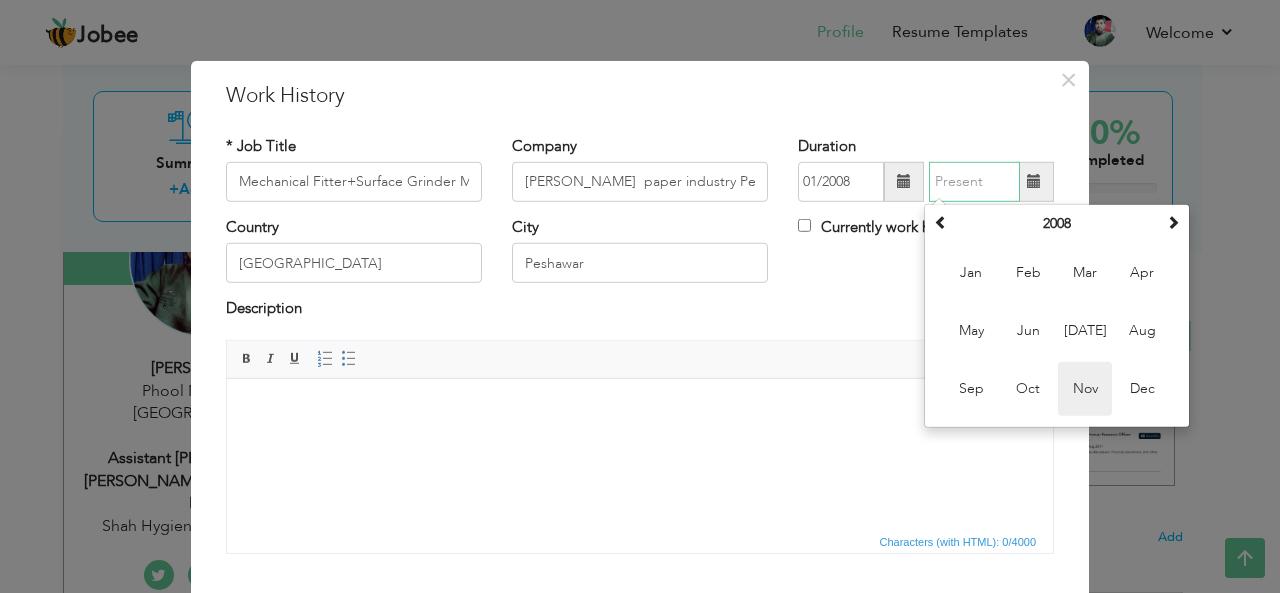 click on "Nov" at bounding box center [1085, 389] 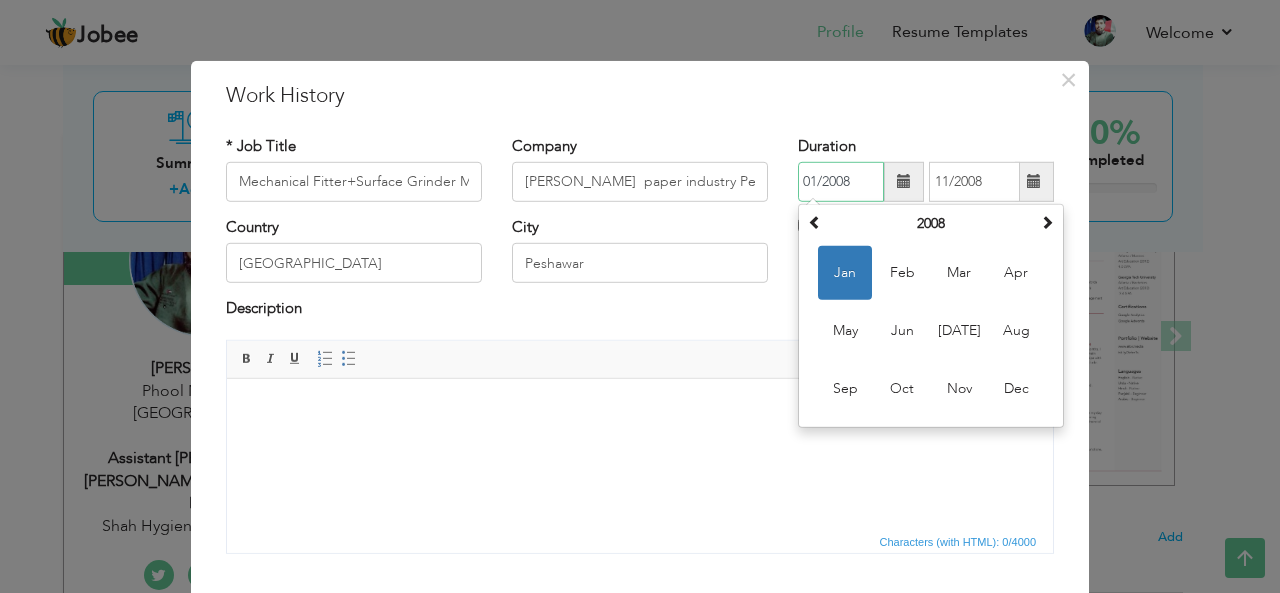 click on "01/2008" at bounding box center (841, 182) 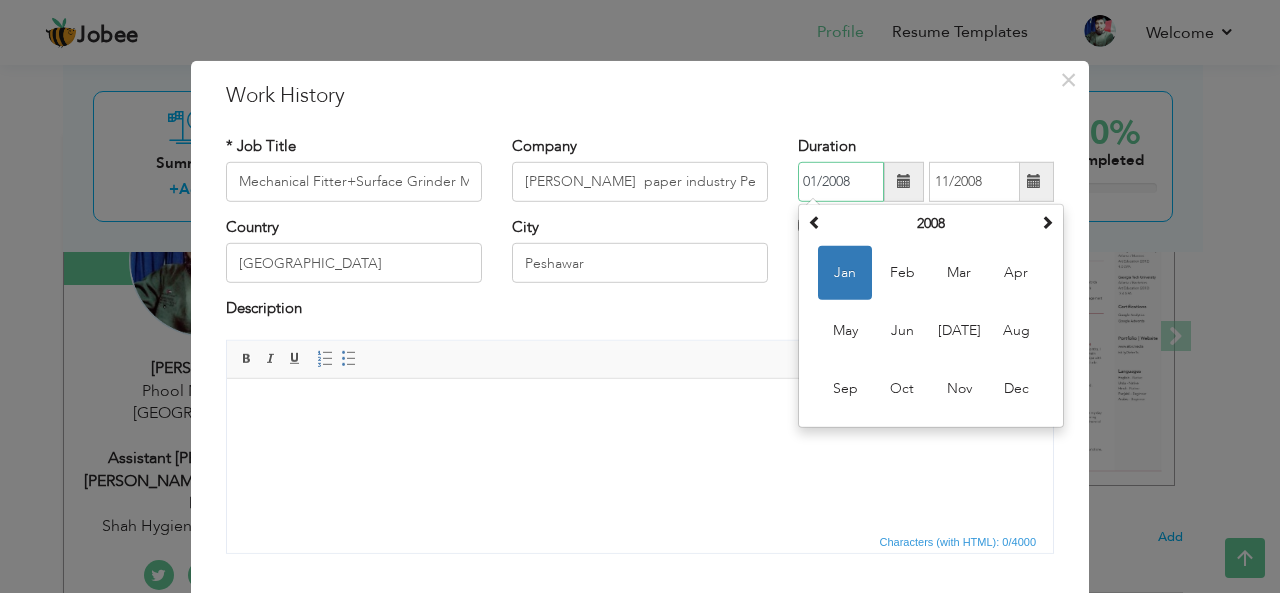 click on "Jan" at bounding box center (845, 273) 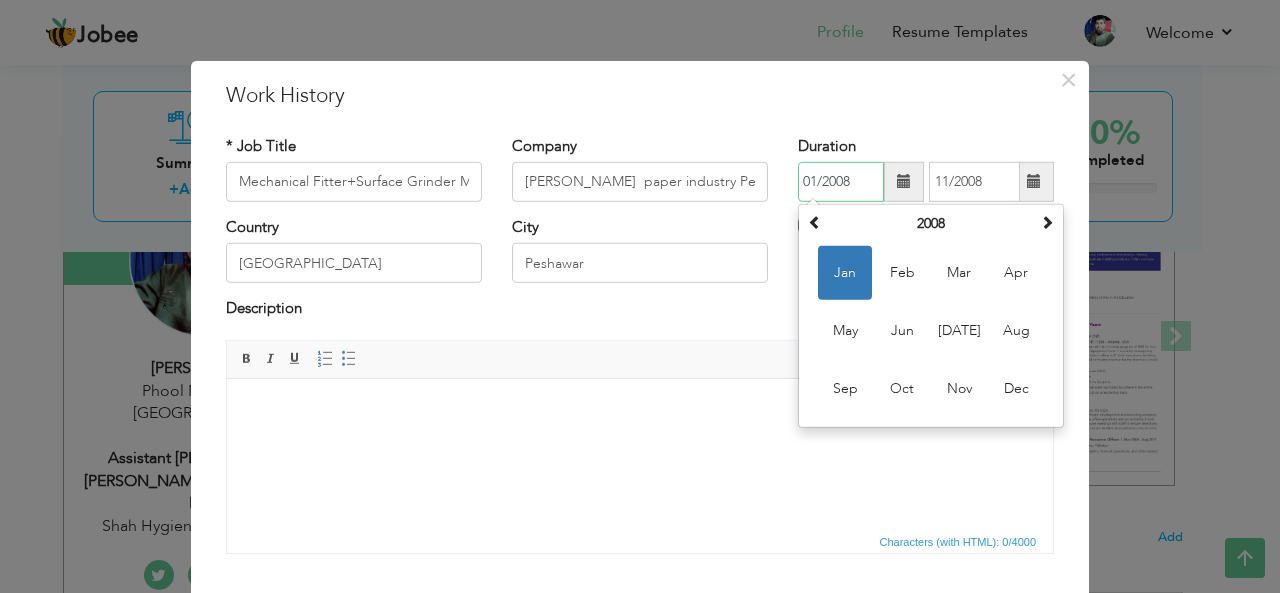 click on "01/2008" at bounding box center [841, 182] 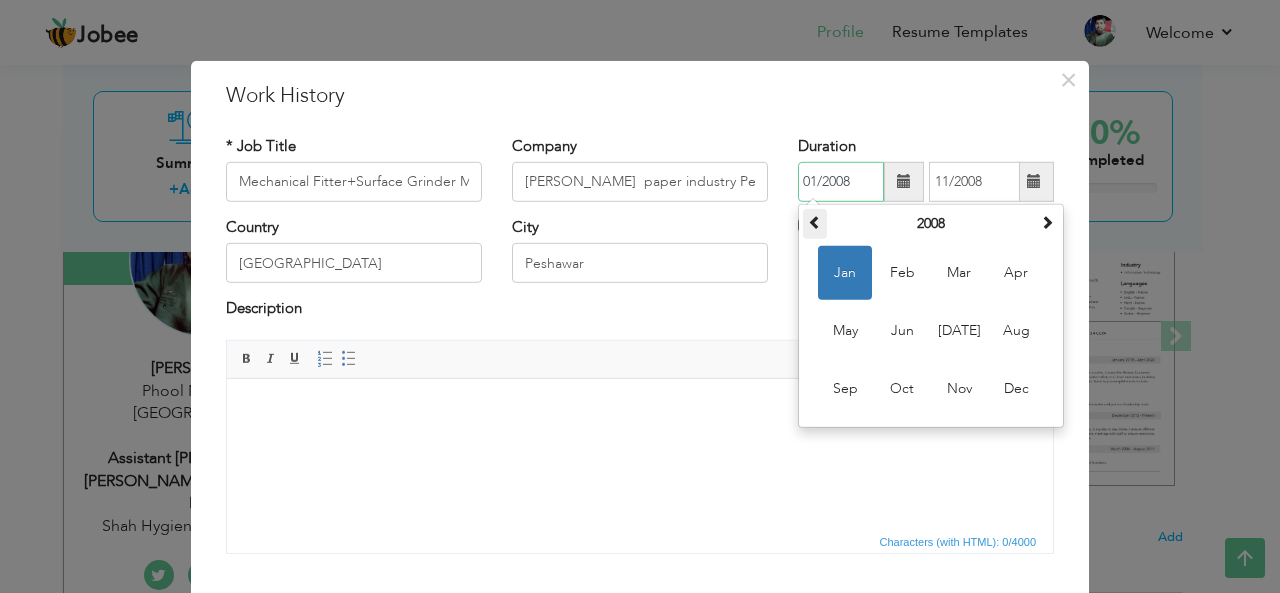 click at bounding box center [815, 222] 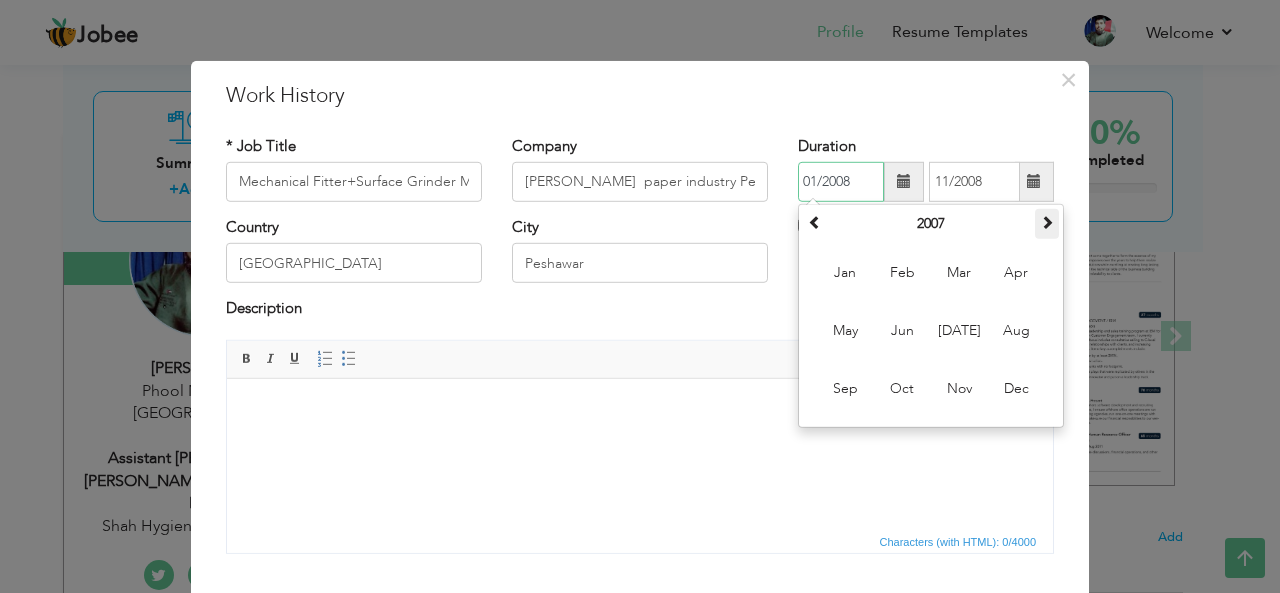click at bounding box center (1047, 222) 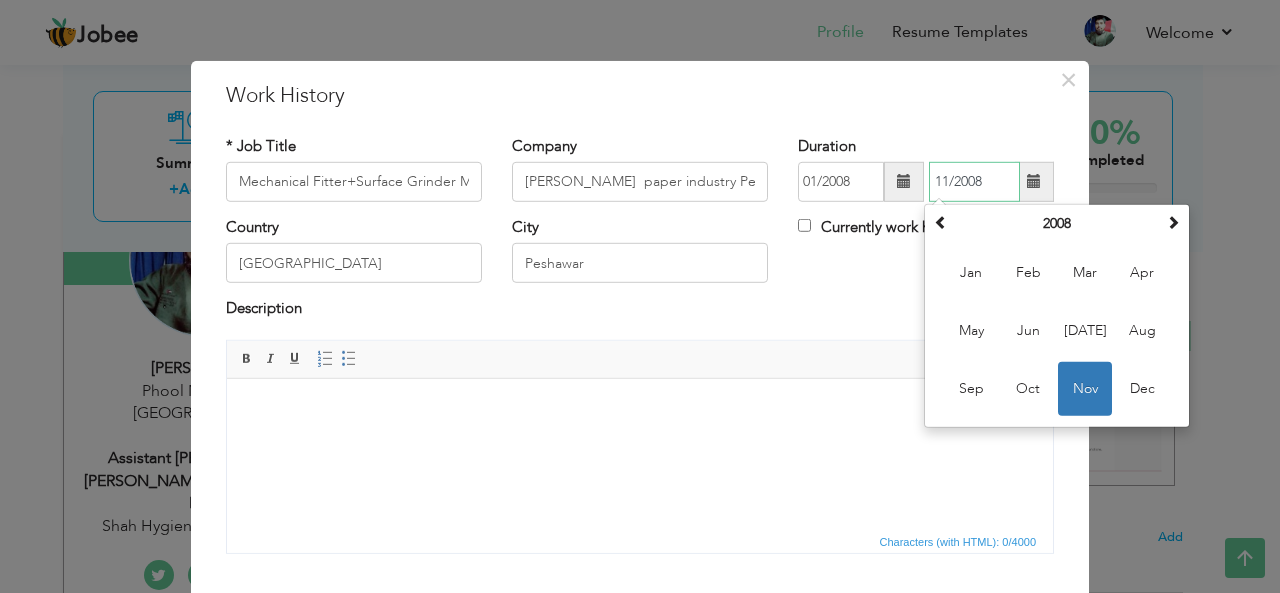 click on "11/2008" at bounding box center (974, 182) 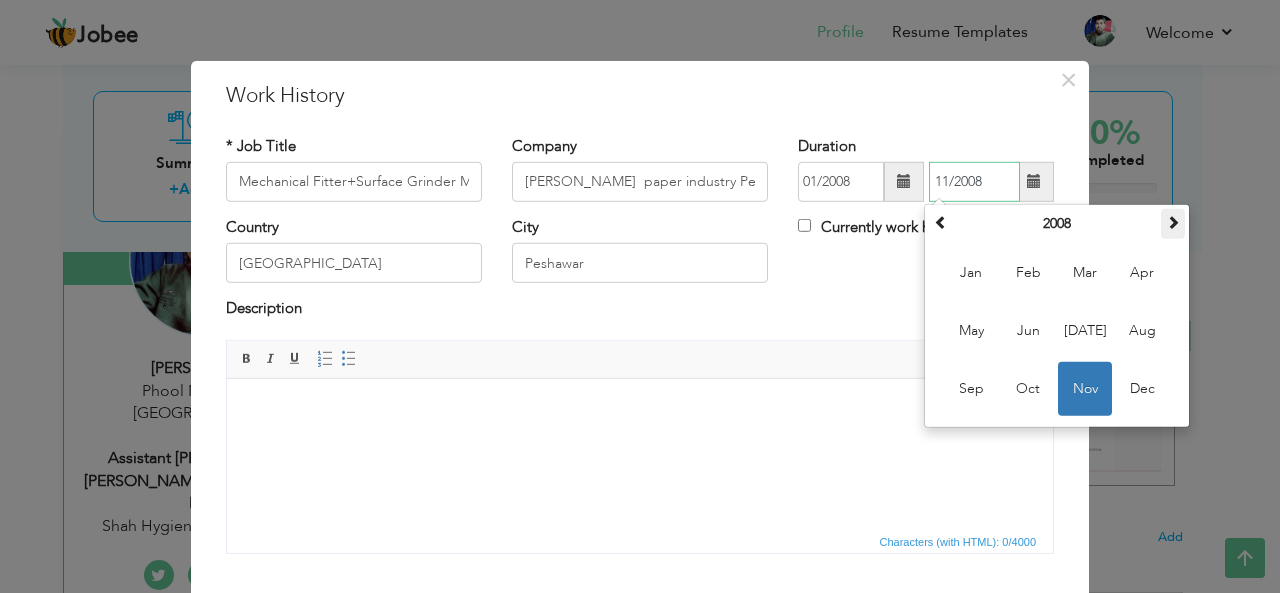 click at bounding box center [1173, 222] 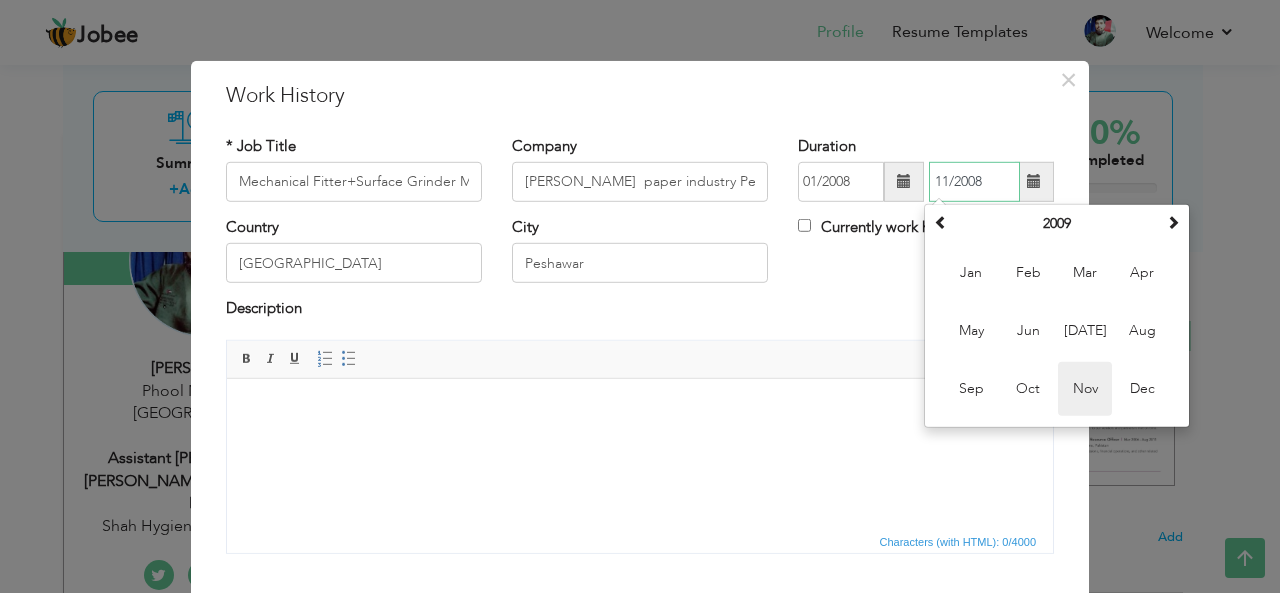 click on "Nov" at bounding box center [1085, 389] 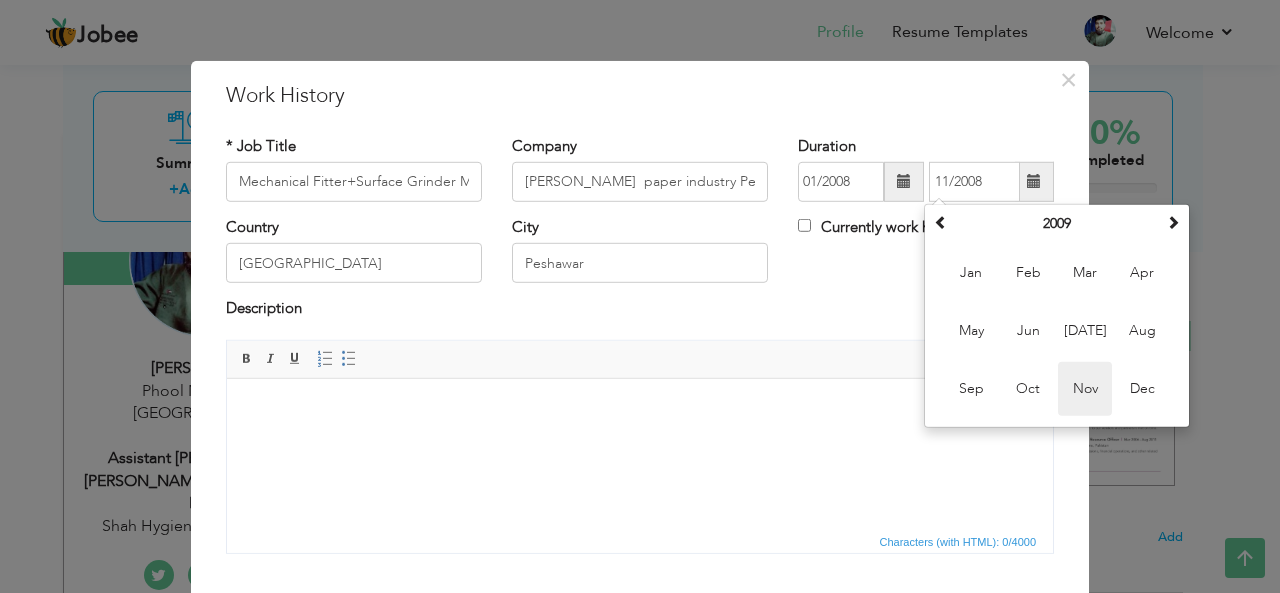type on "11/2009" 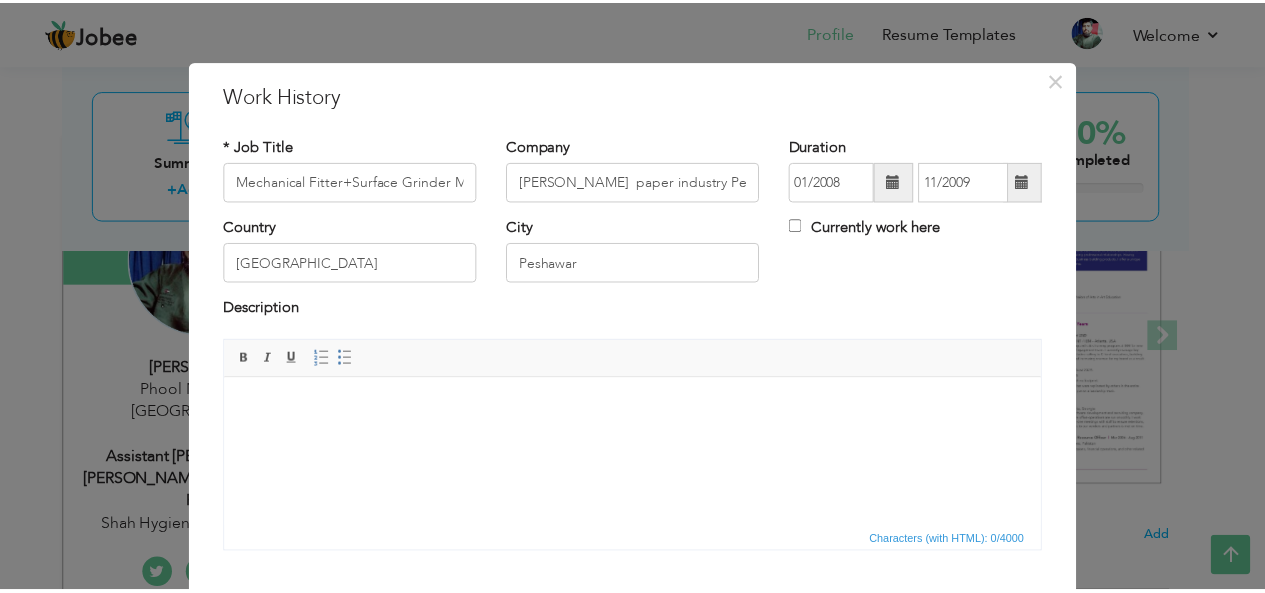 scroll, scrollTop: 120, scrollLeft: 0, axis: vertical 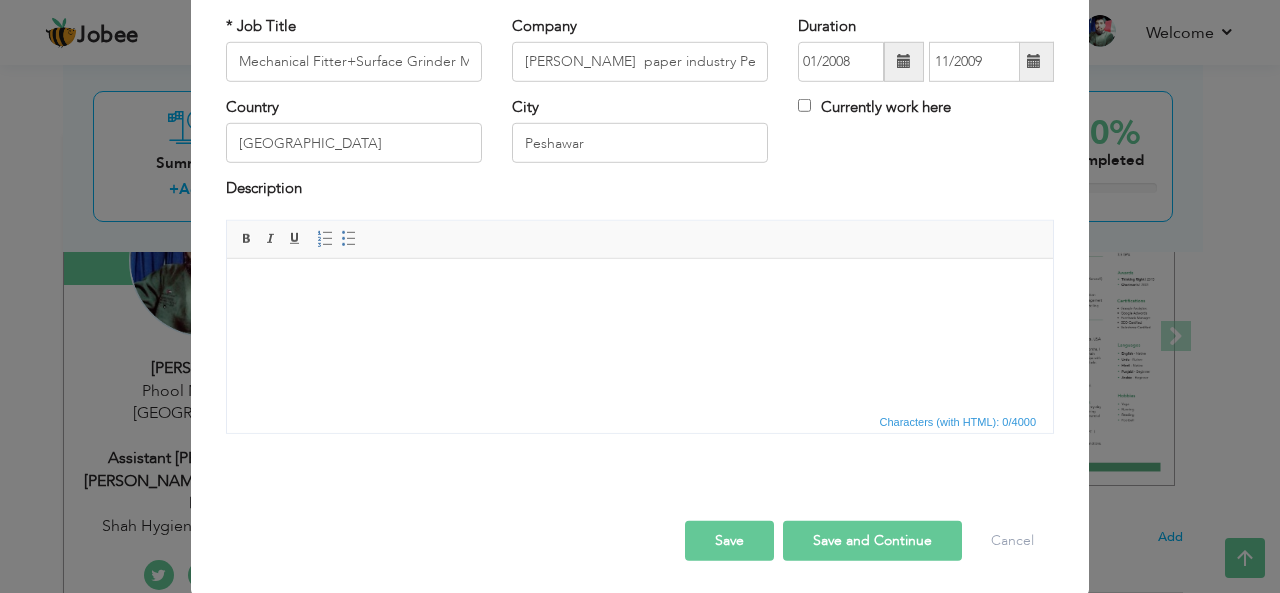 click on "Save" at bounding box center (729, 541) 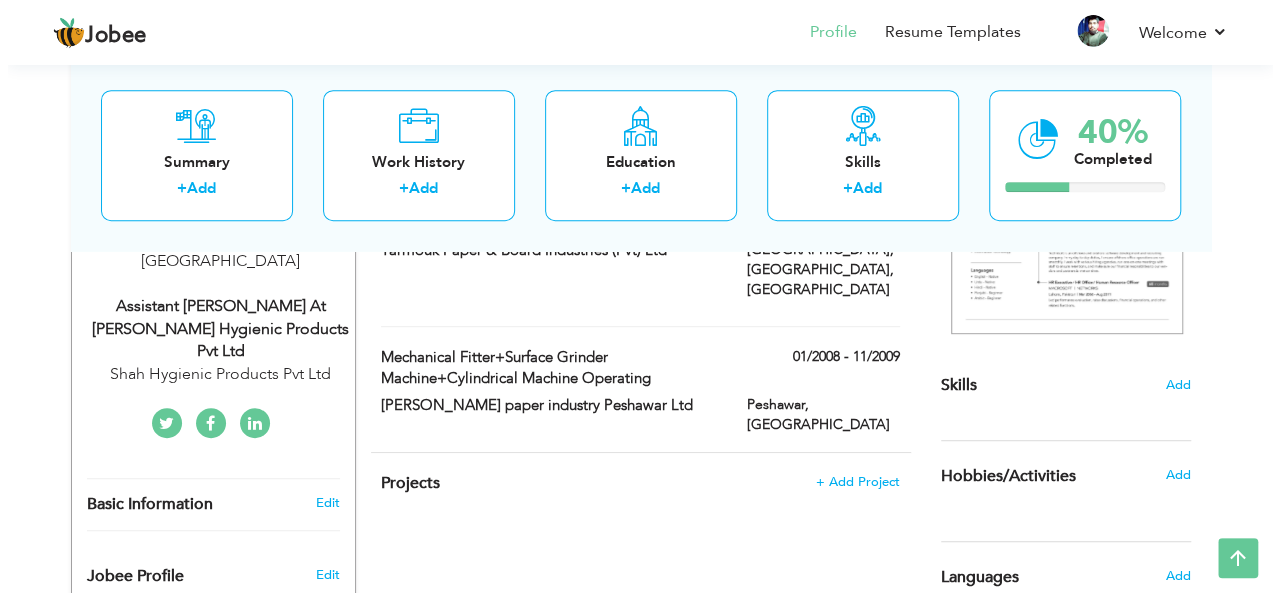scroll, scrollTop: 406, scrollLeft: 0, axis: vertical 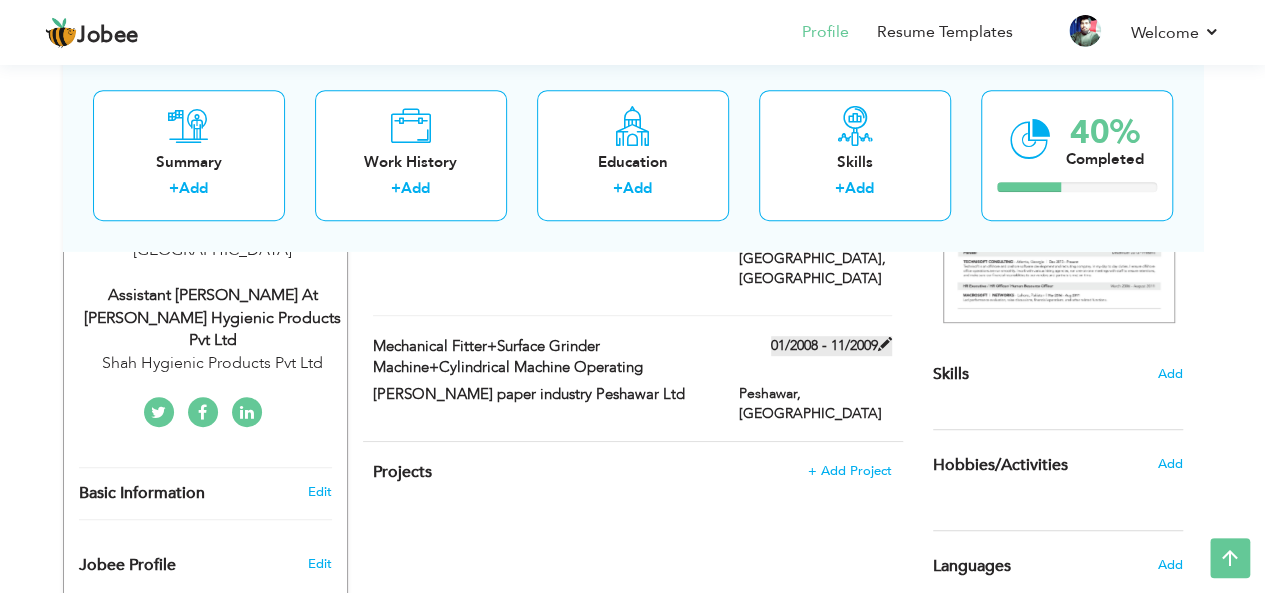 click at bounding box center (885, 344) 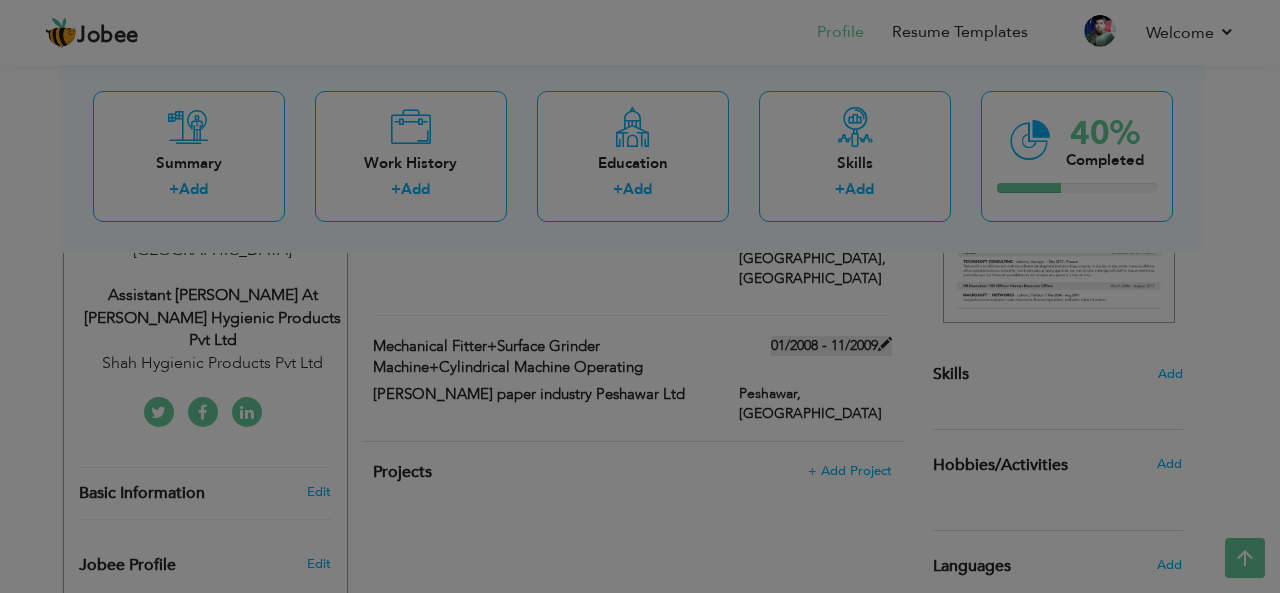 scroll, scrollTop: 0, scrollLeft: 0, axis: both 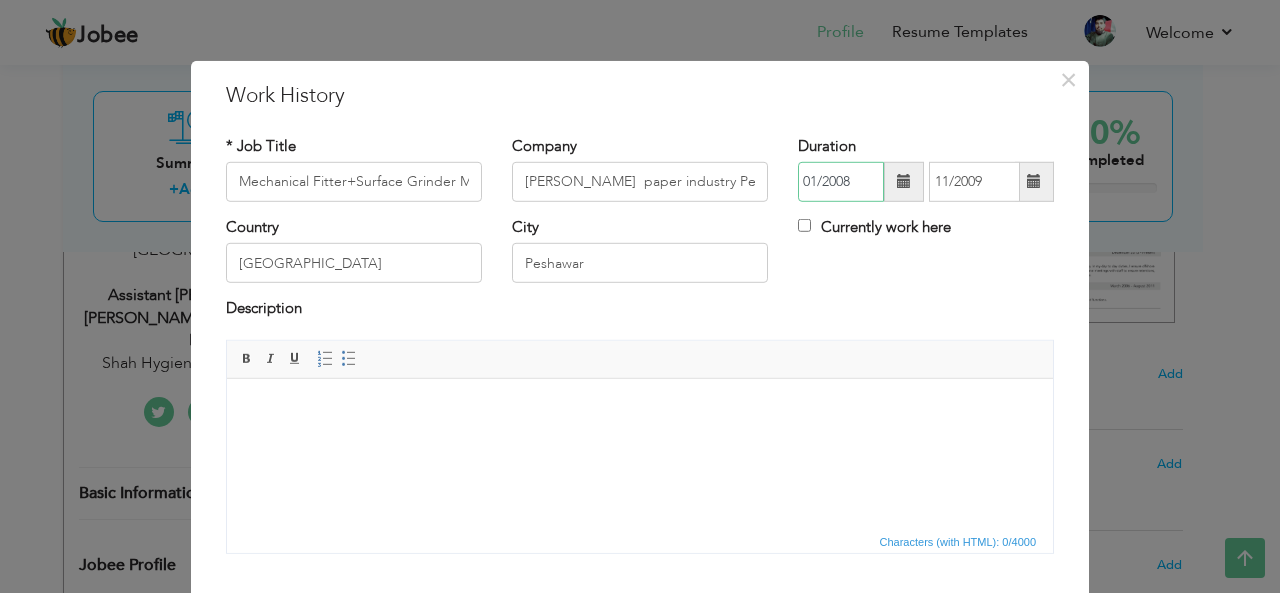 click on "01/2008" at bounding box center [841, 182] 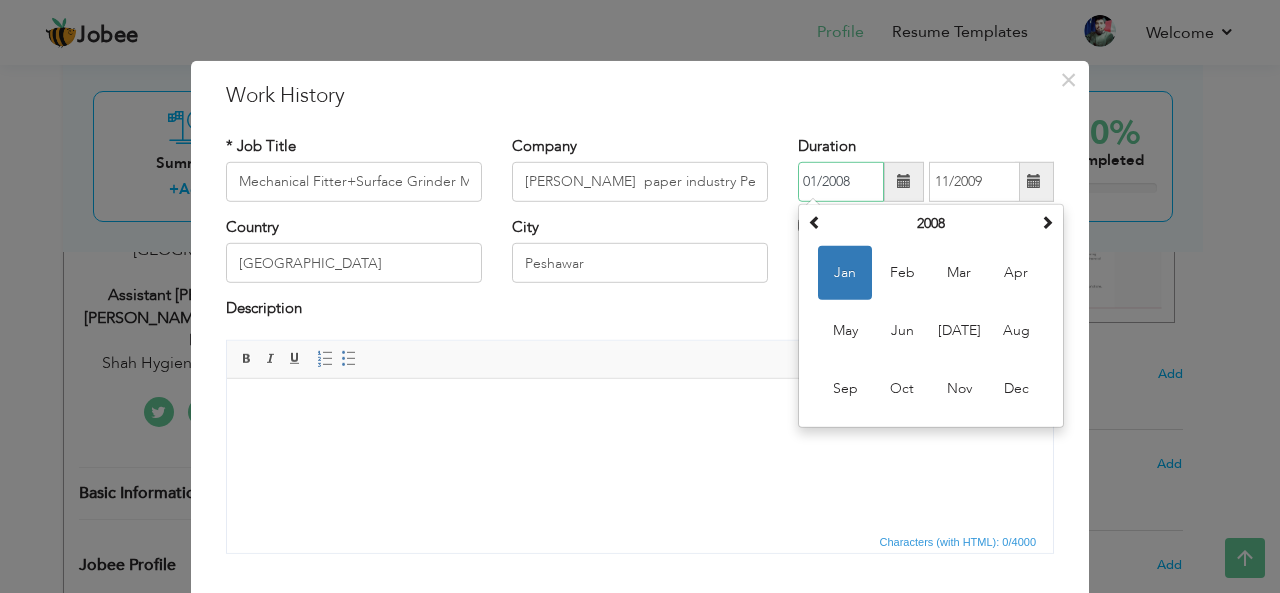 click on "01/2008" at bounding box center (841, 182) 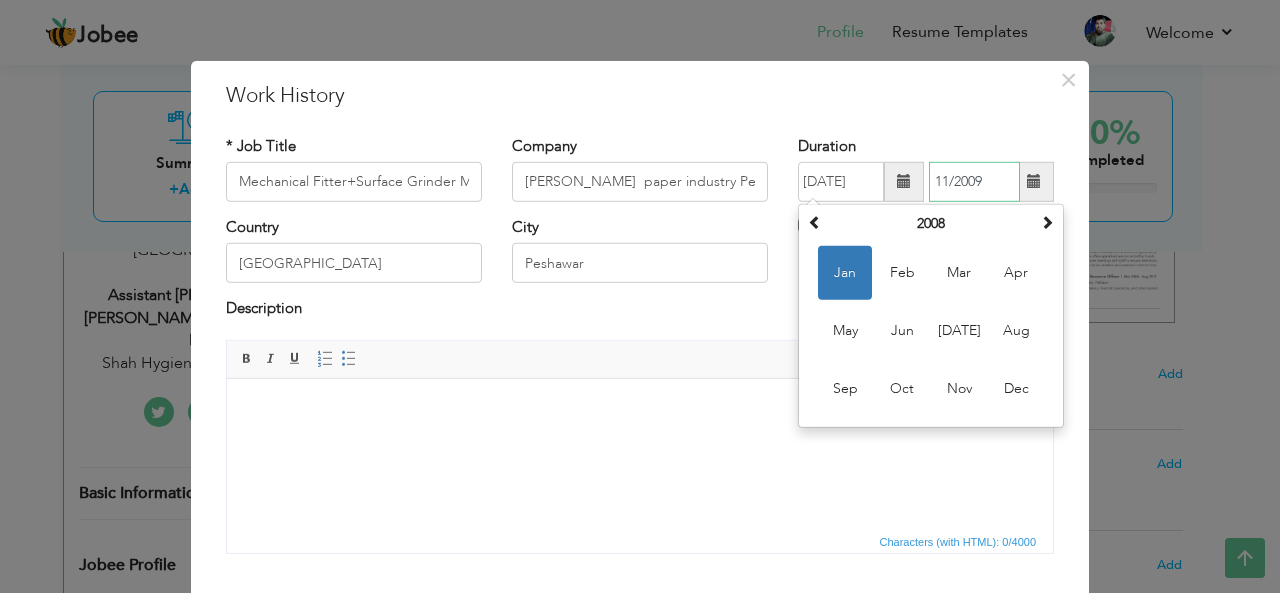 type on "02/2001" 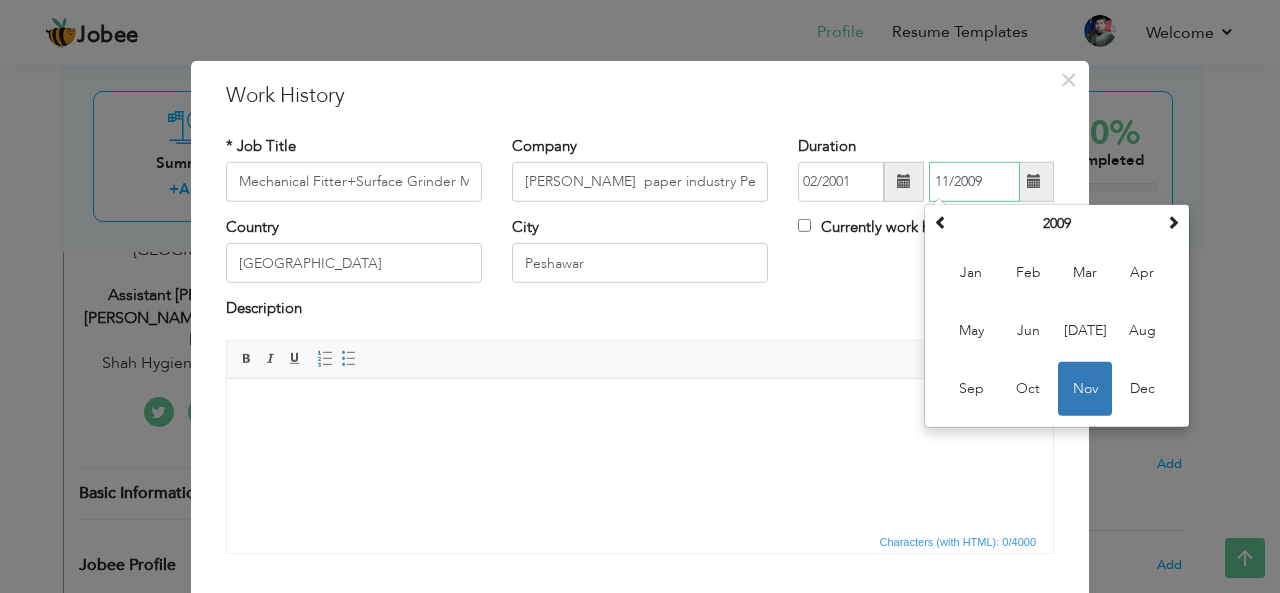 click on "11/2009" at bounding box center [974, 182] 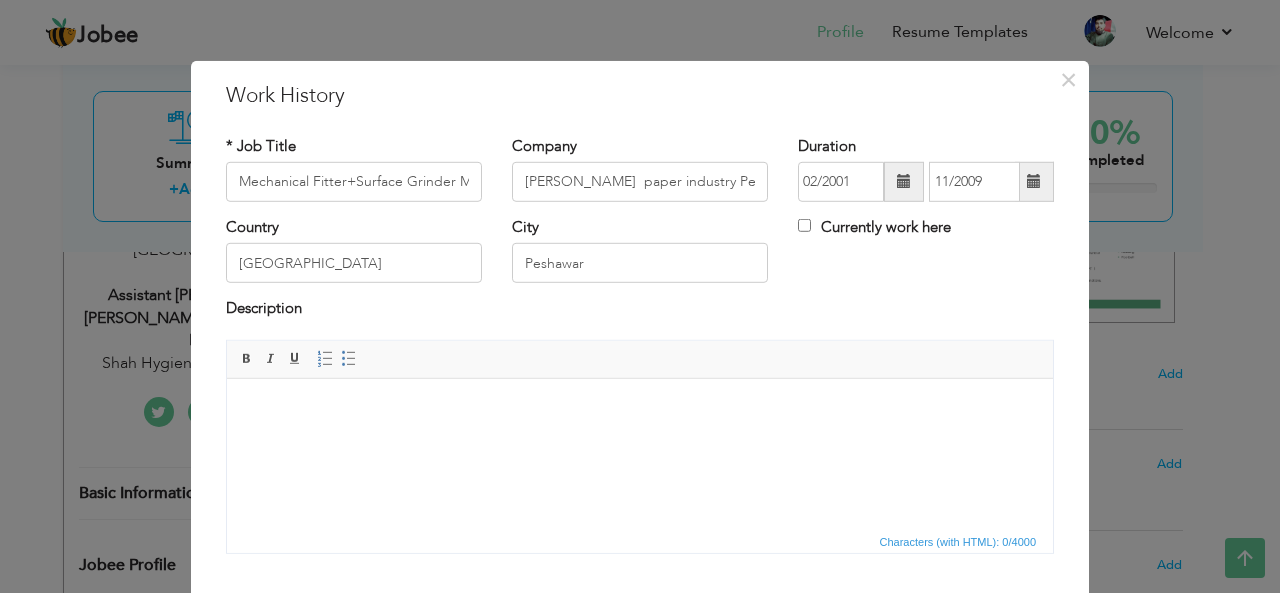 click at bounding box center [640, 408] 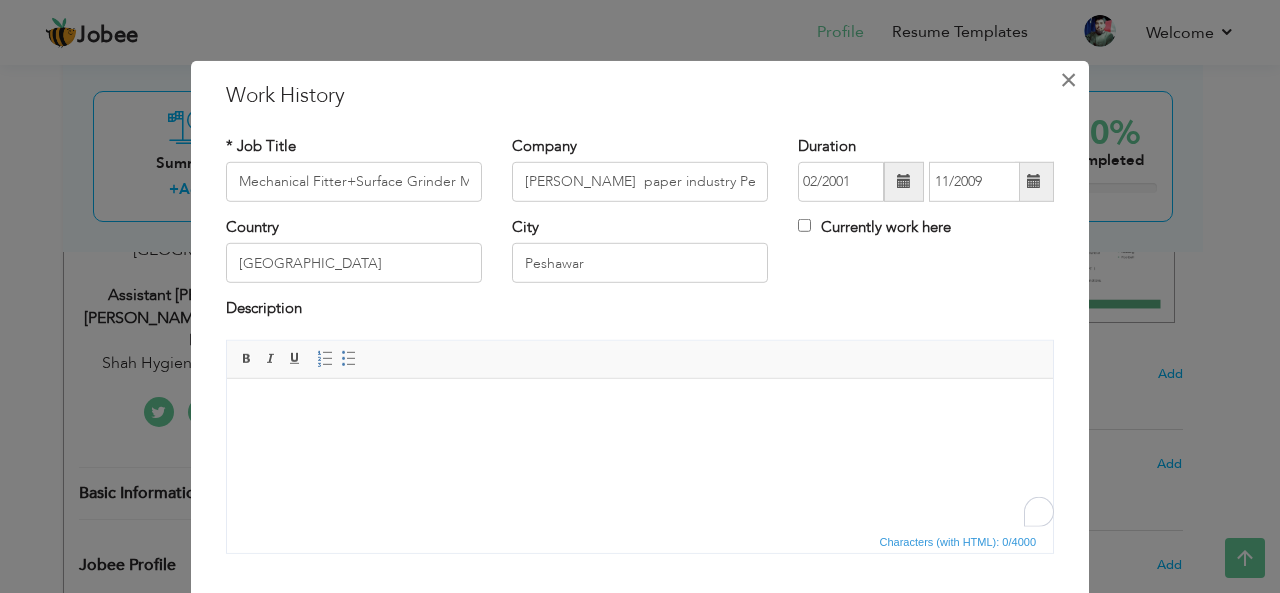 click on "×" at bounding box center [1068, 79] 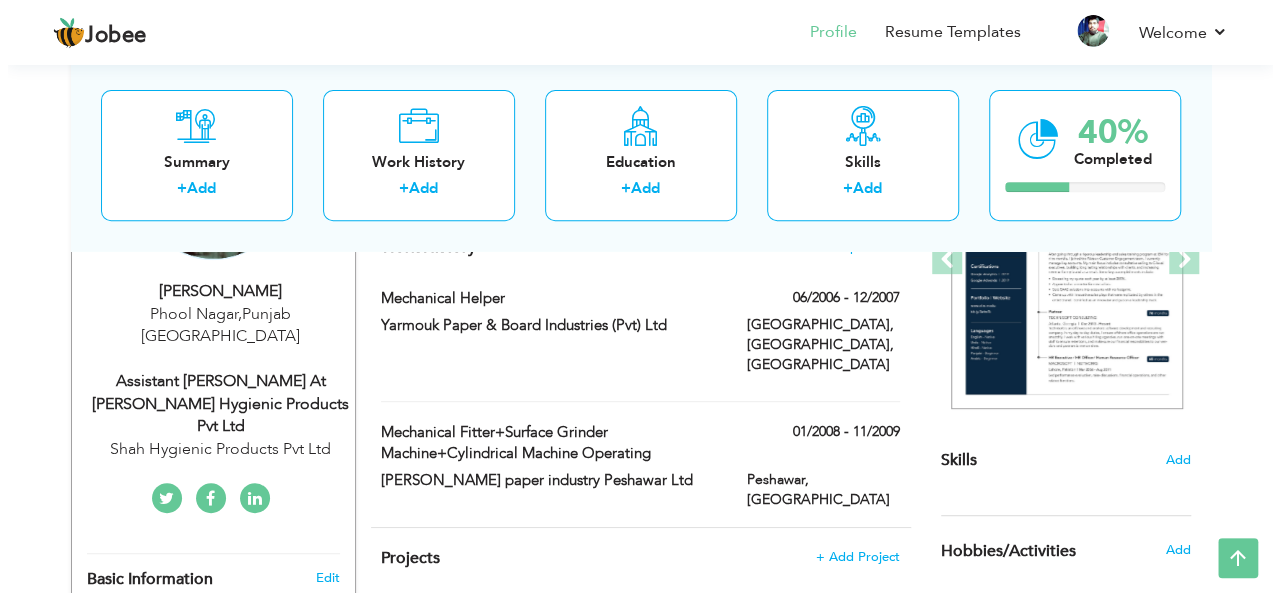 scroll, scrollTop: 272, scrollLeft: 0, axis: vertical 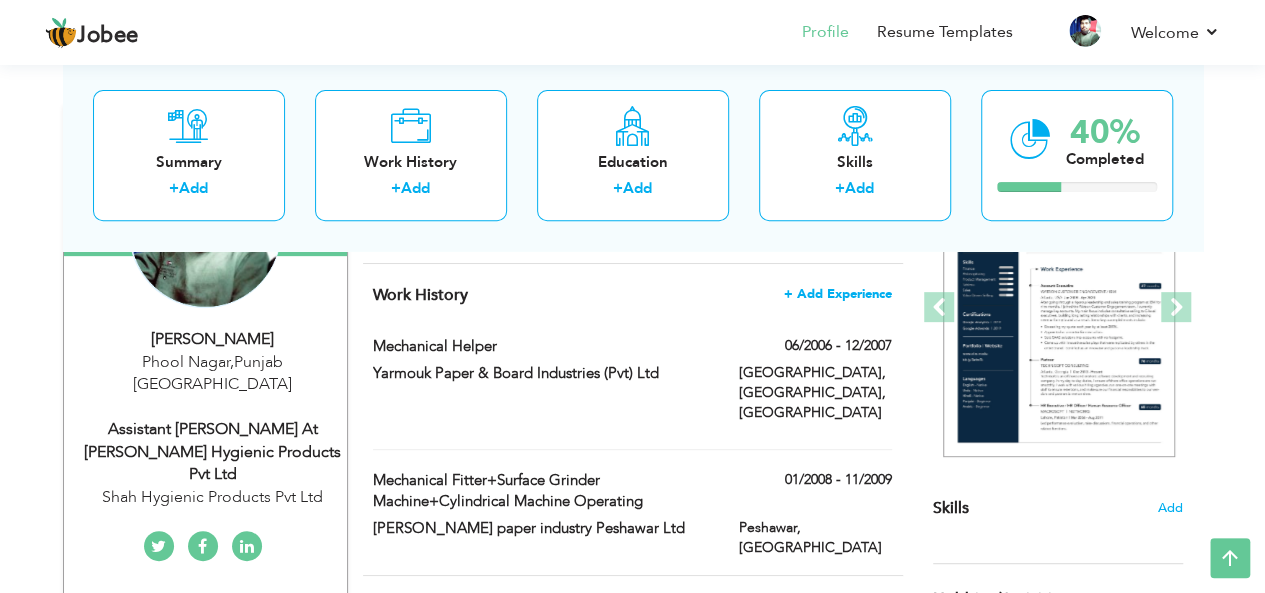 click on "+ Add Experience" at bounding box center (838, 294) 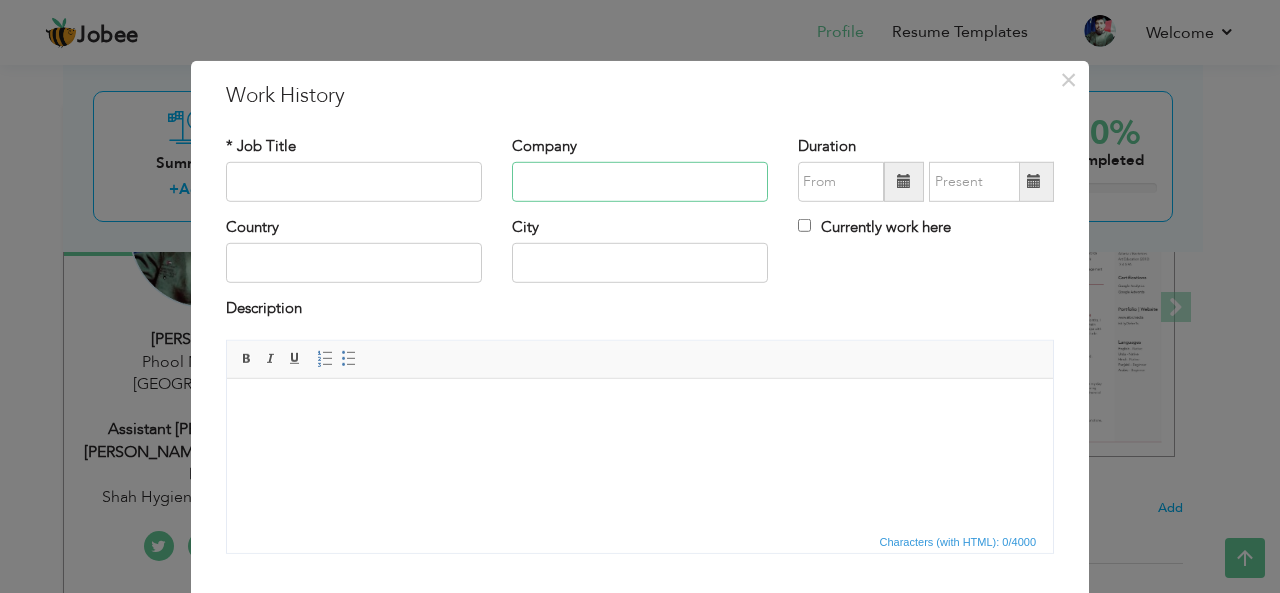 click at bounding box center (640, 182) 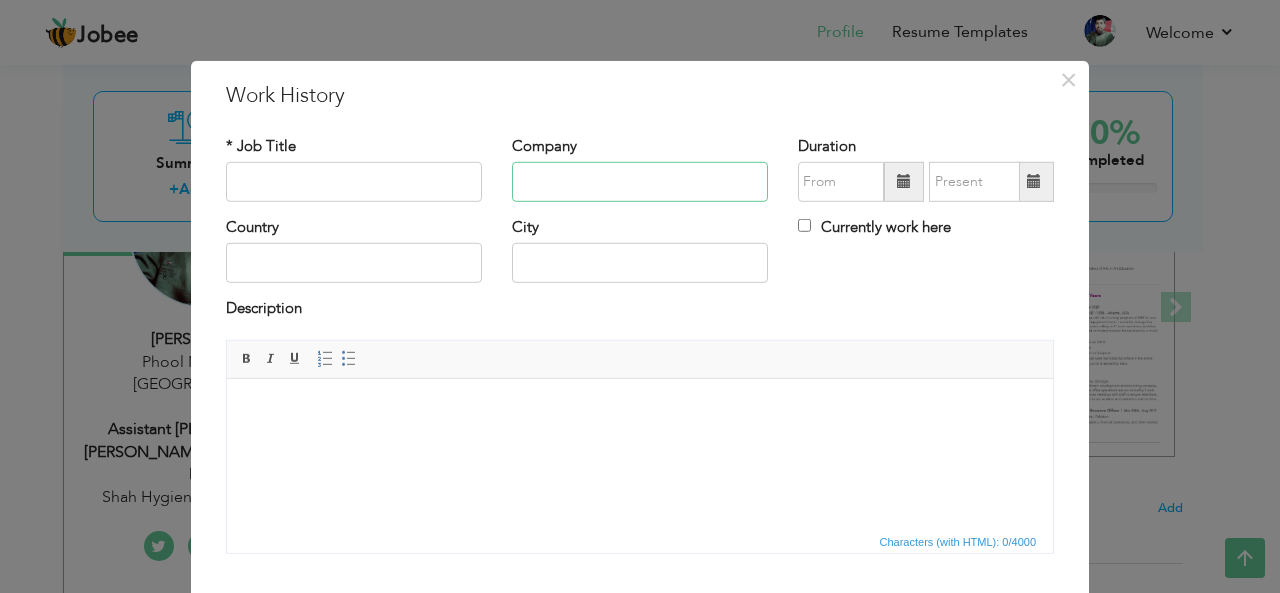 paste on "Hudabia textile" 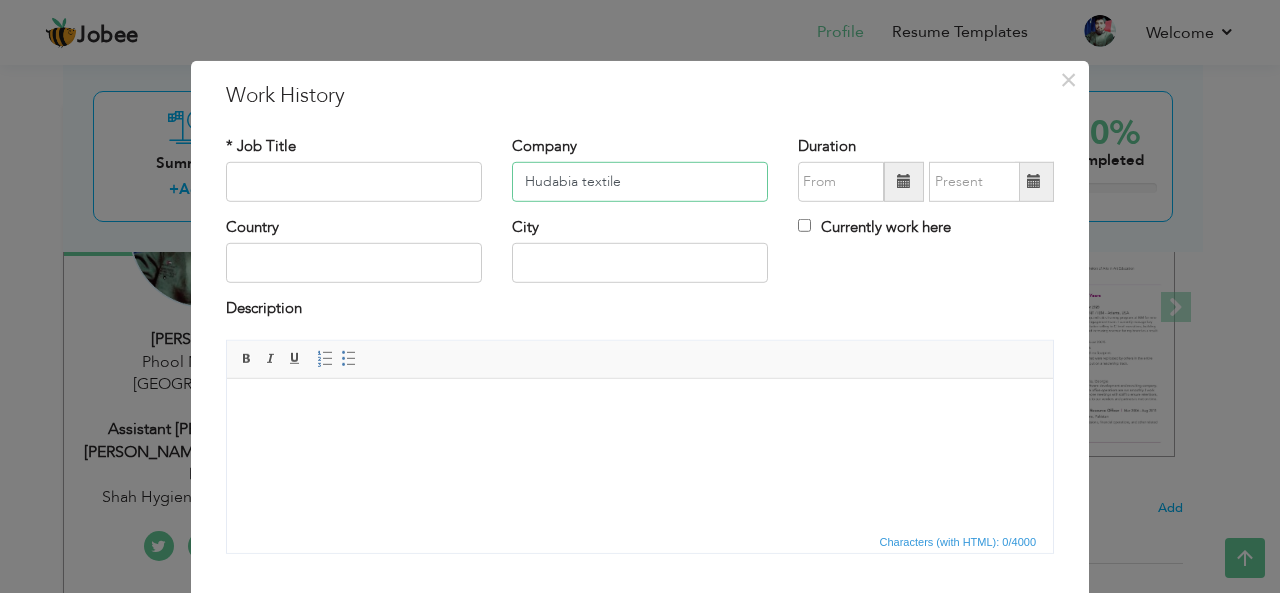 click on "Hudabia textile" at bounding box center [640, 182] 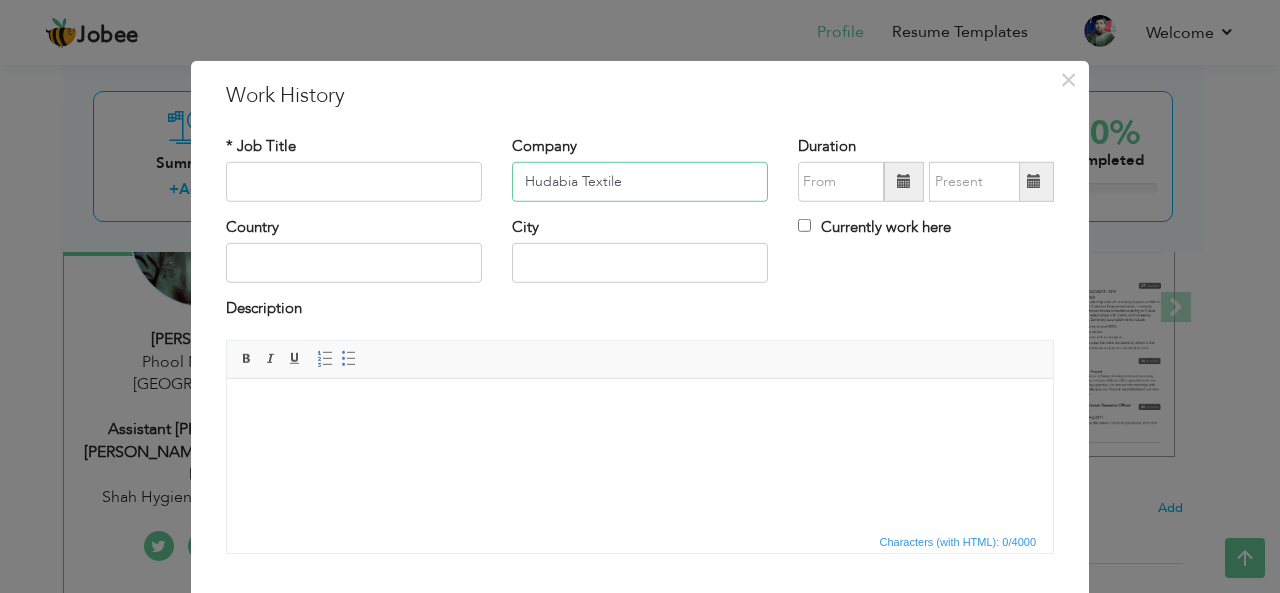 click on "Hudabia Textile" at bounding box center (640, 182) 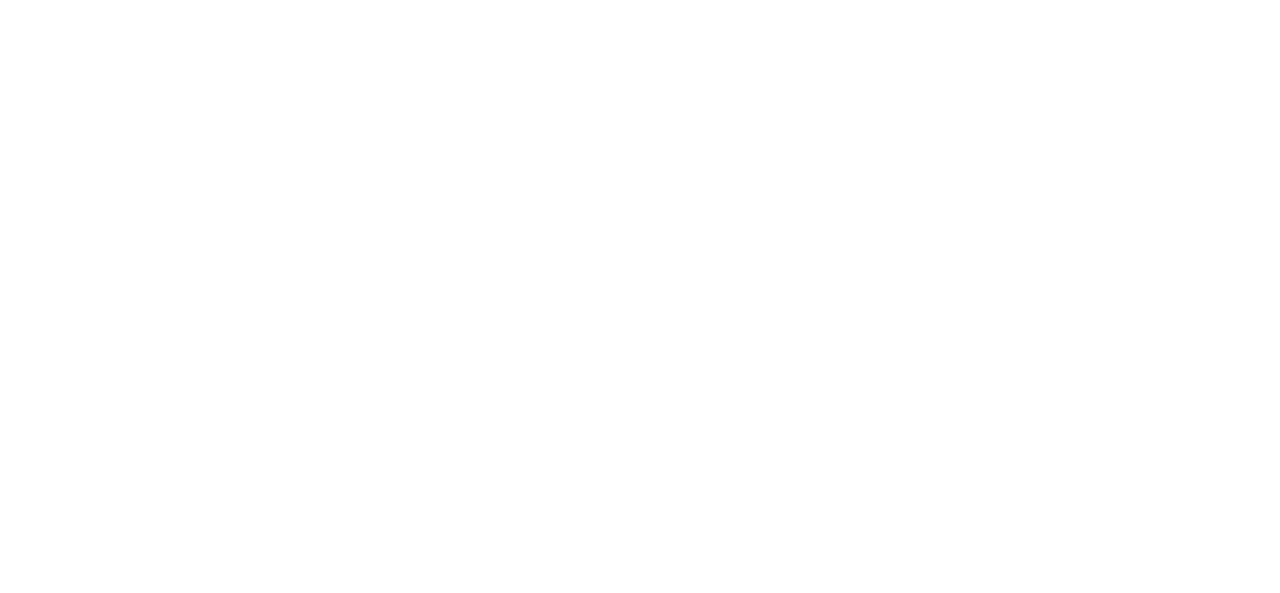 scroll, scrollTop: 0, scrollLeft: 0, axis: both 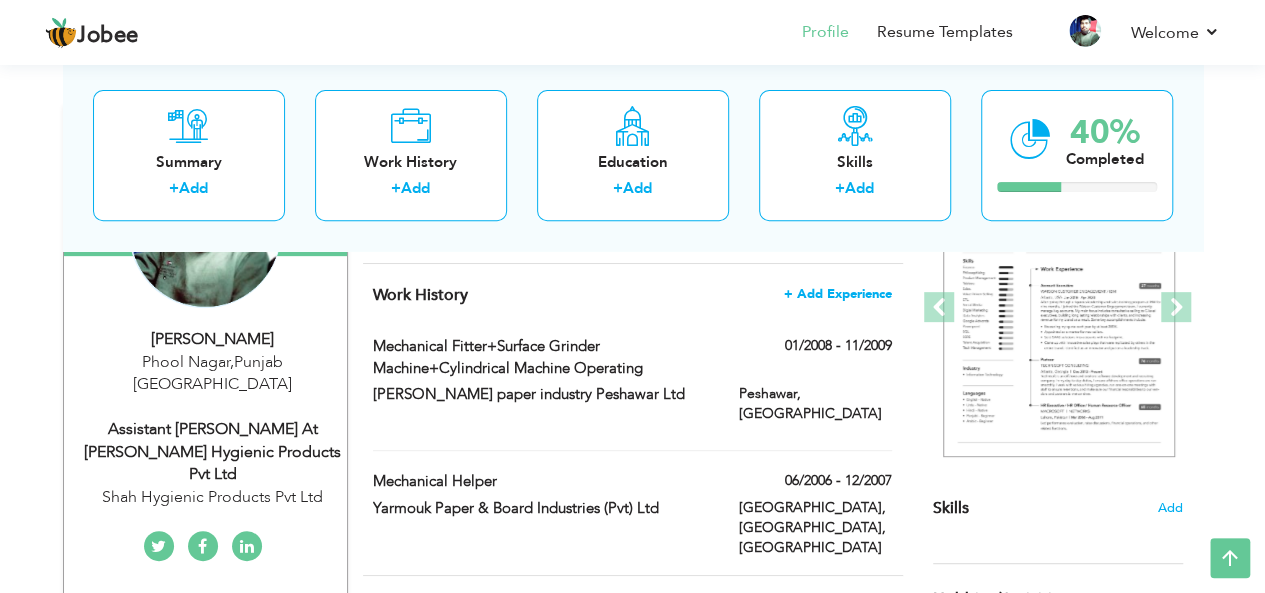 click on "+ Add Experience" at bounding box center (838, 294) 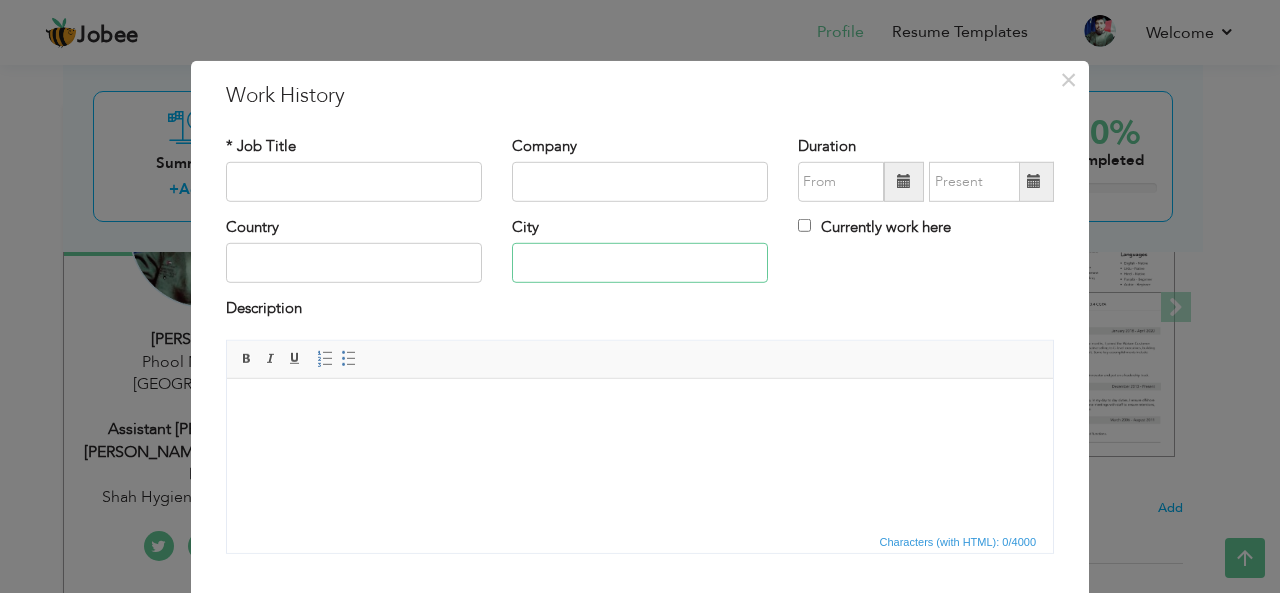click at bounding box center [640, 263] 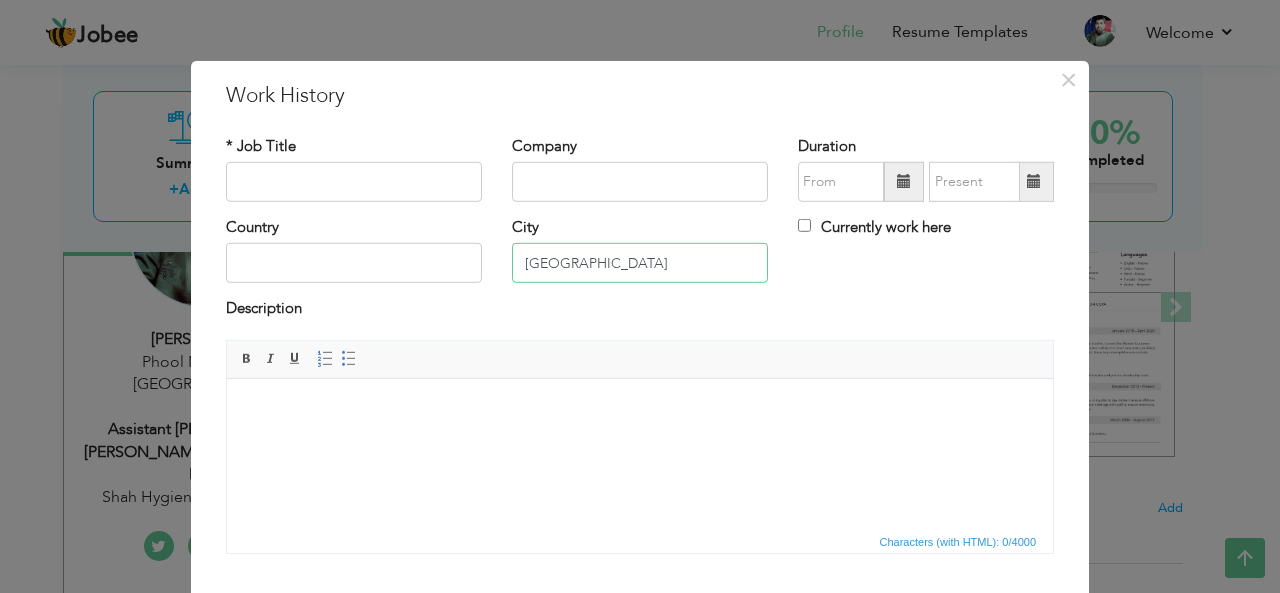 type on "Faisalabad" 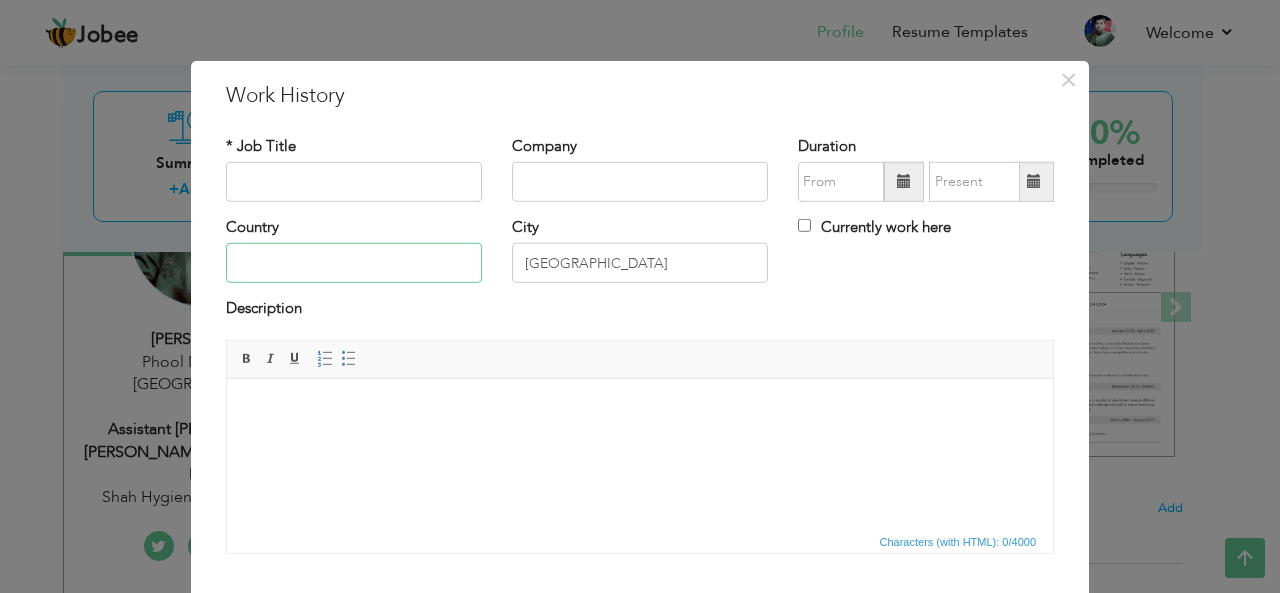 click at bounding box center [354, 263] 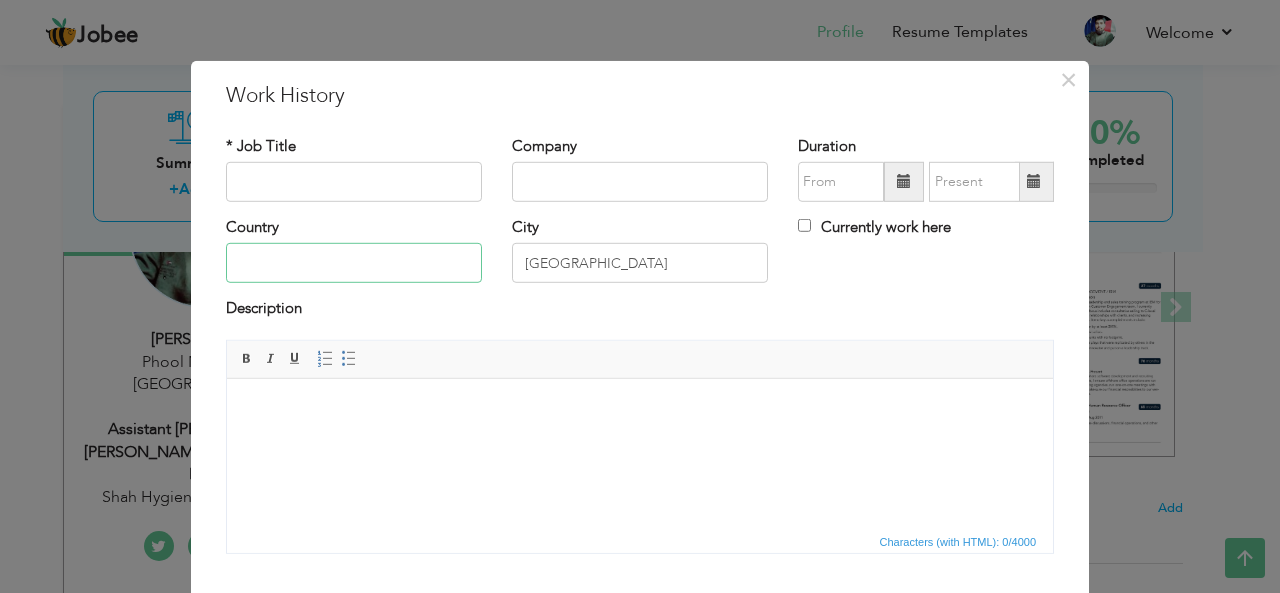 type on "Pakistan" 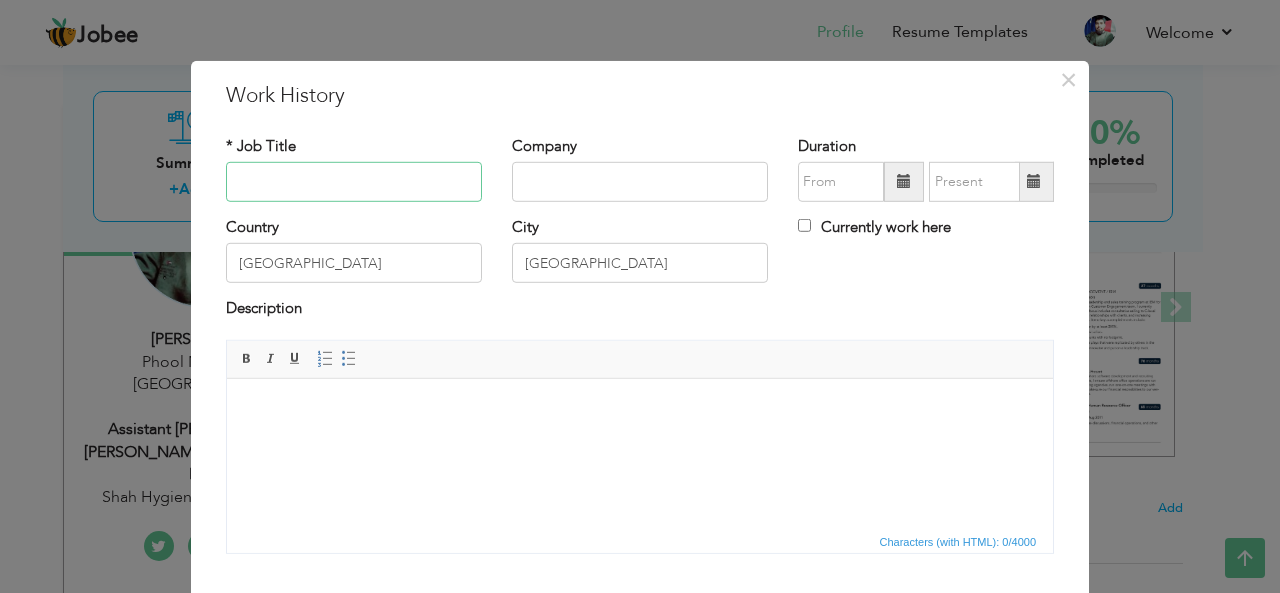 click at bounding box center [354, 182] 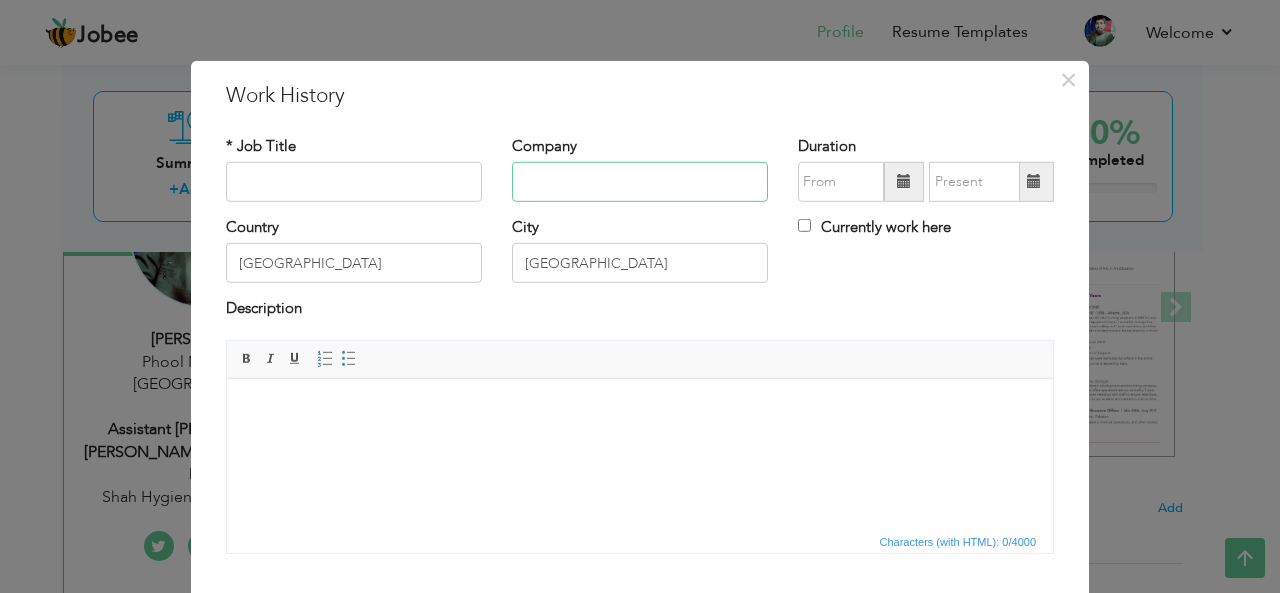 paste on "Hudabia textile" 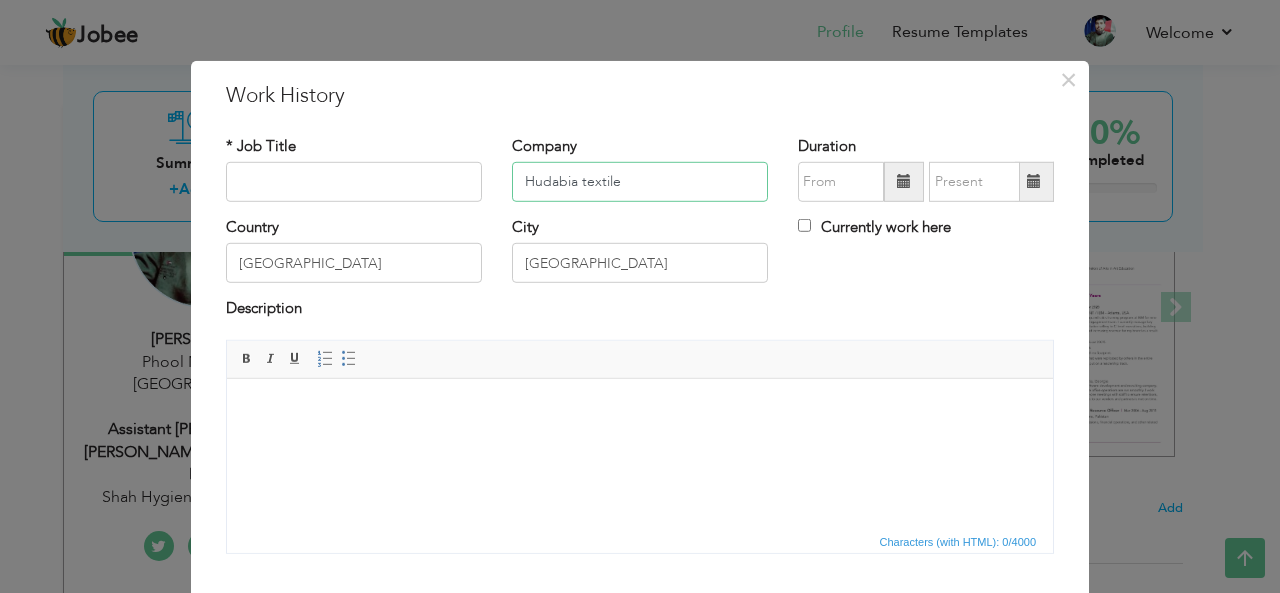 click on "Hudabia textile" at bounding box center [640, 182] 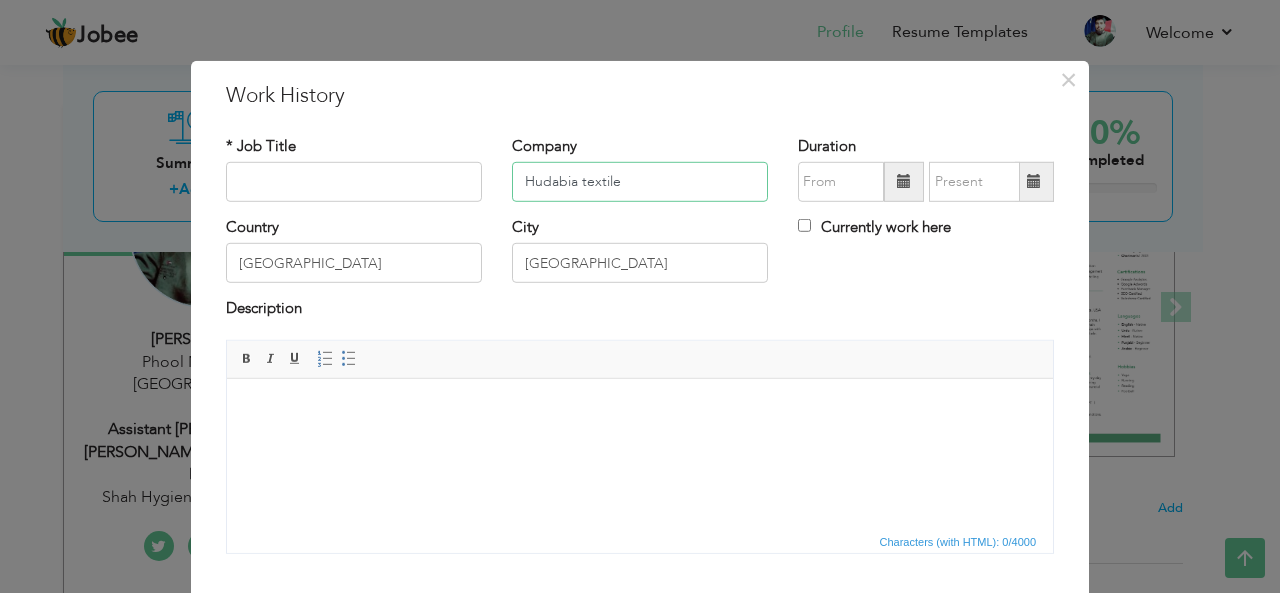 click on "Hudabia textile" at bounding box center [640, 182] 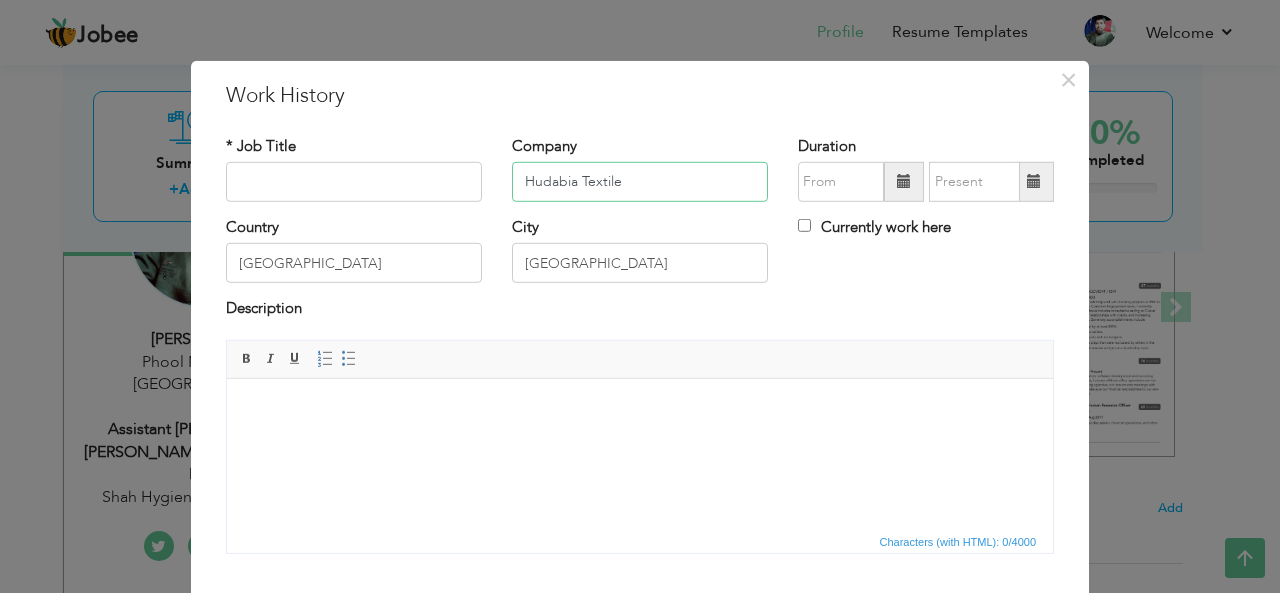 type on "Hudabia Textile" 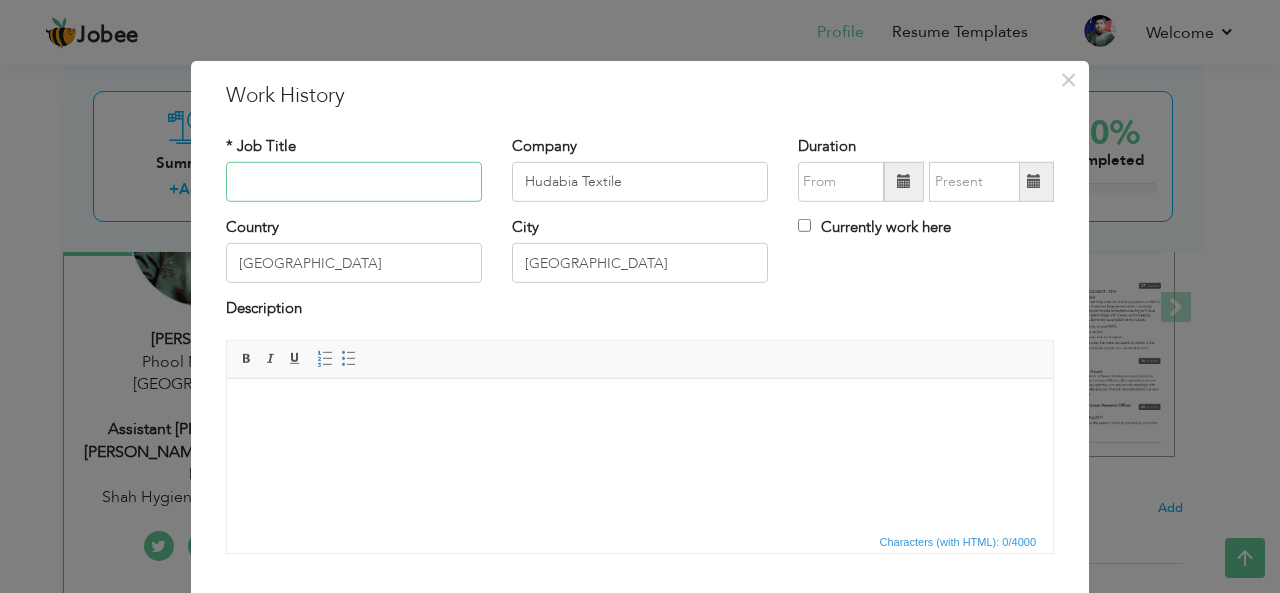click at bounding box center (354, 182) 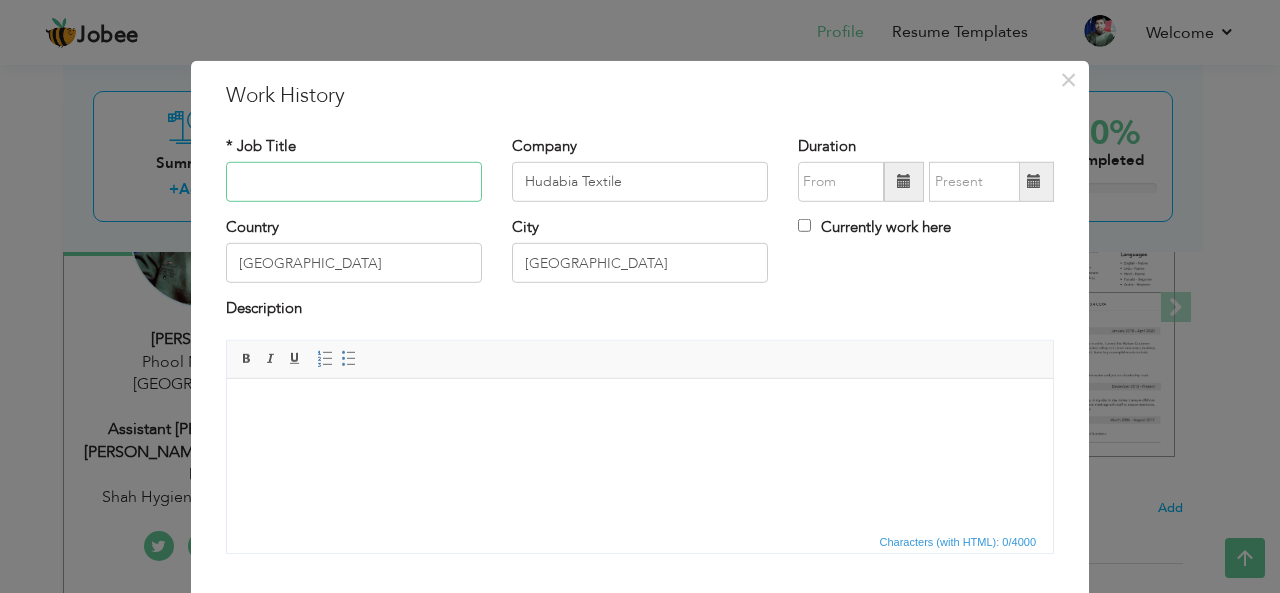 paste on "welder +turner" 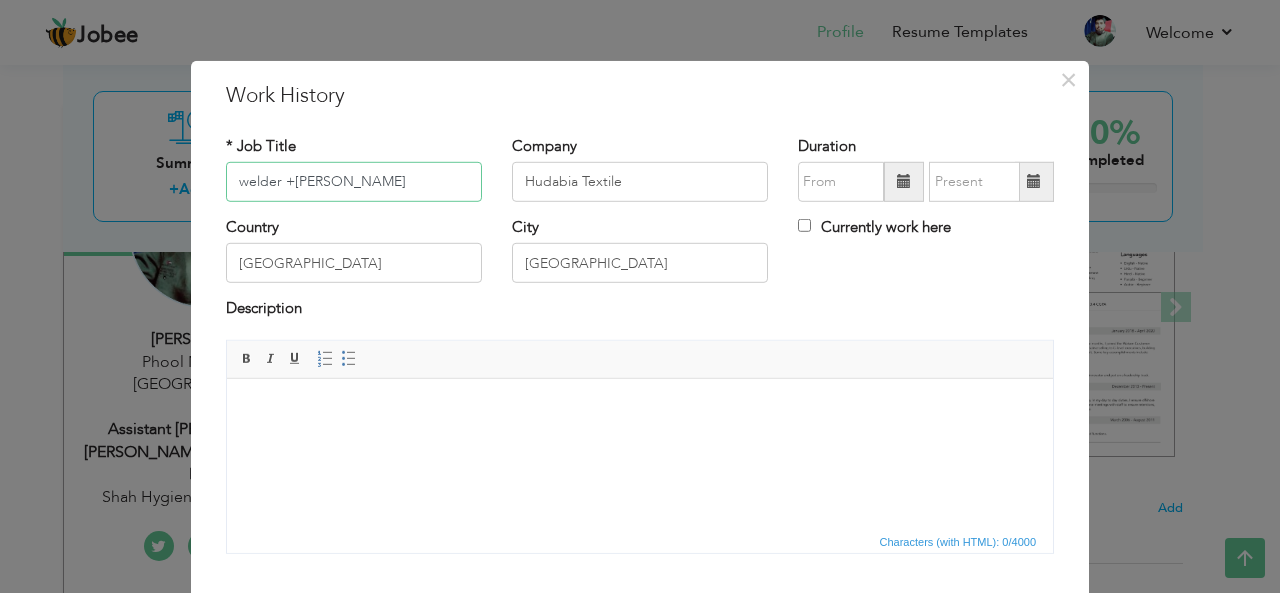 click on "welder +turner" at bounding box center (354, 182) 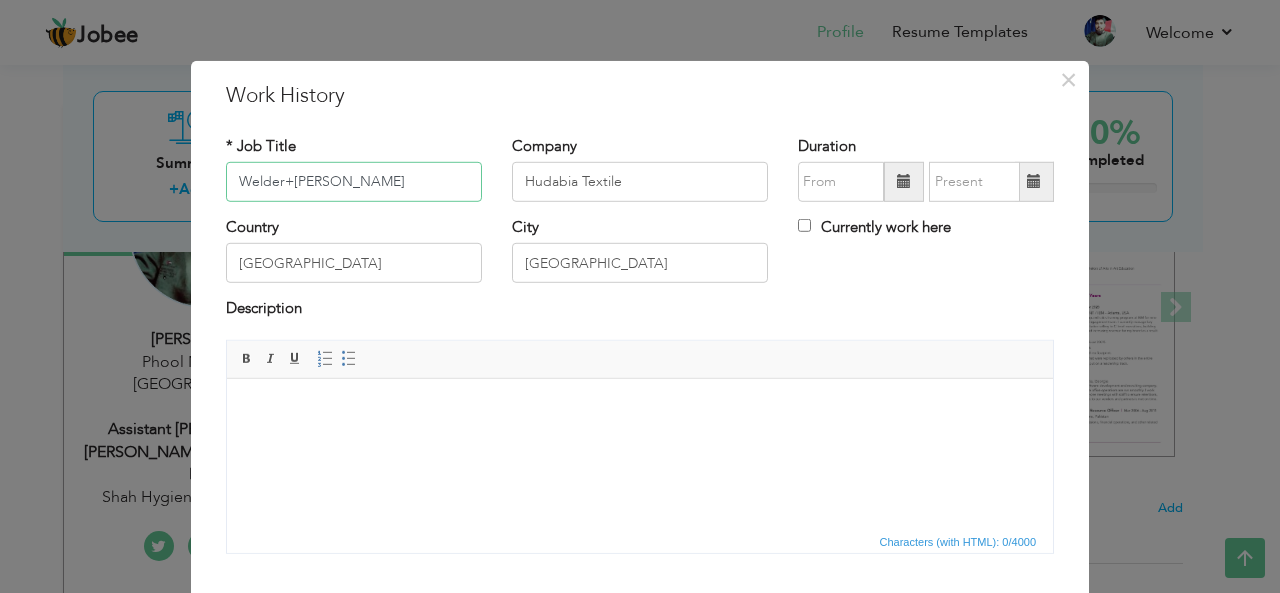 type on "Welder+Turner" 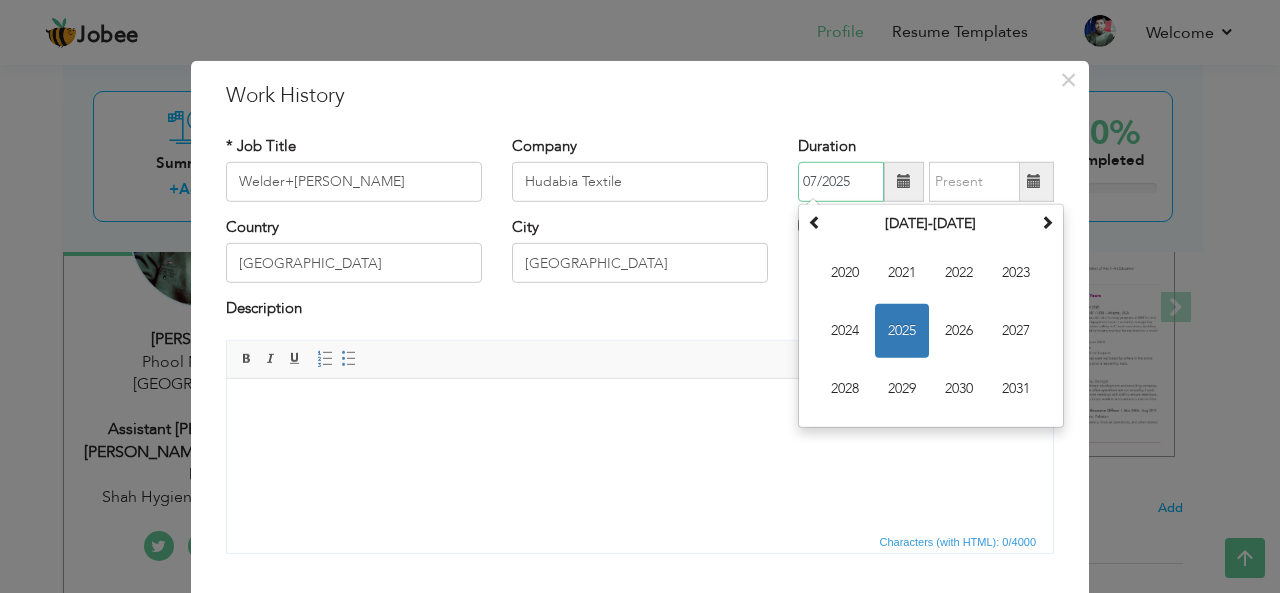 click on "07/2025" at bounding box center (841, 182) 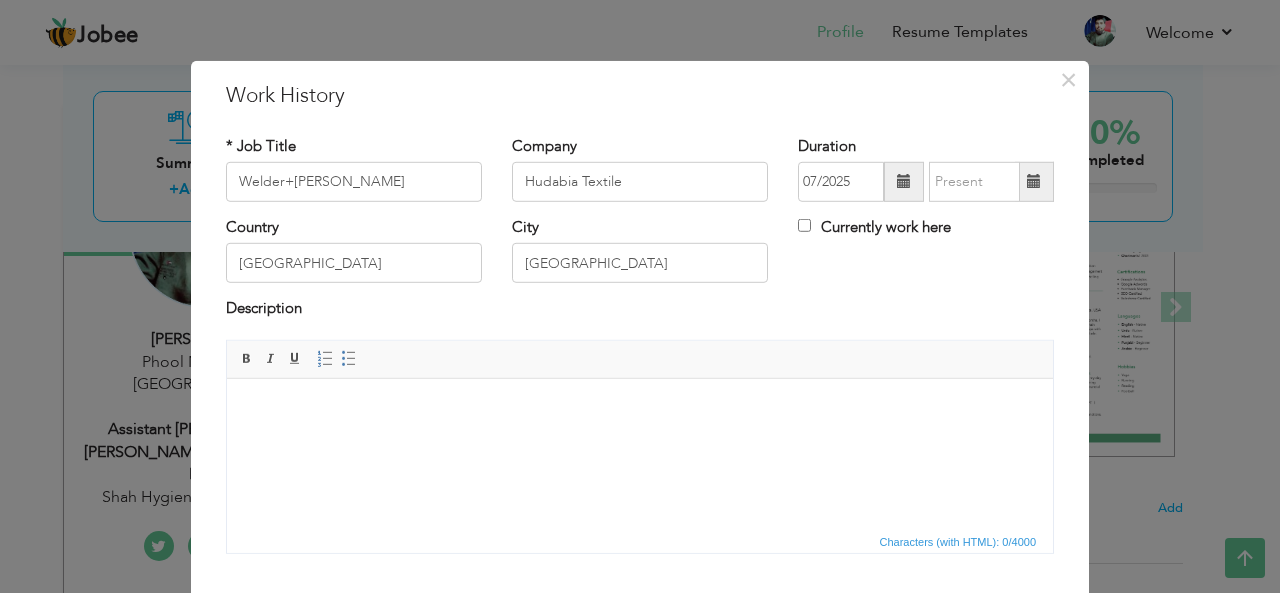 click at bounding box center (904, 182) 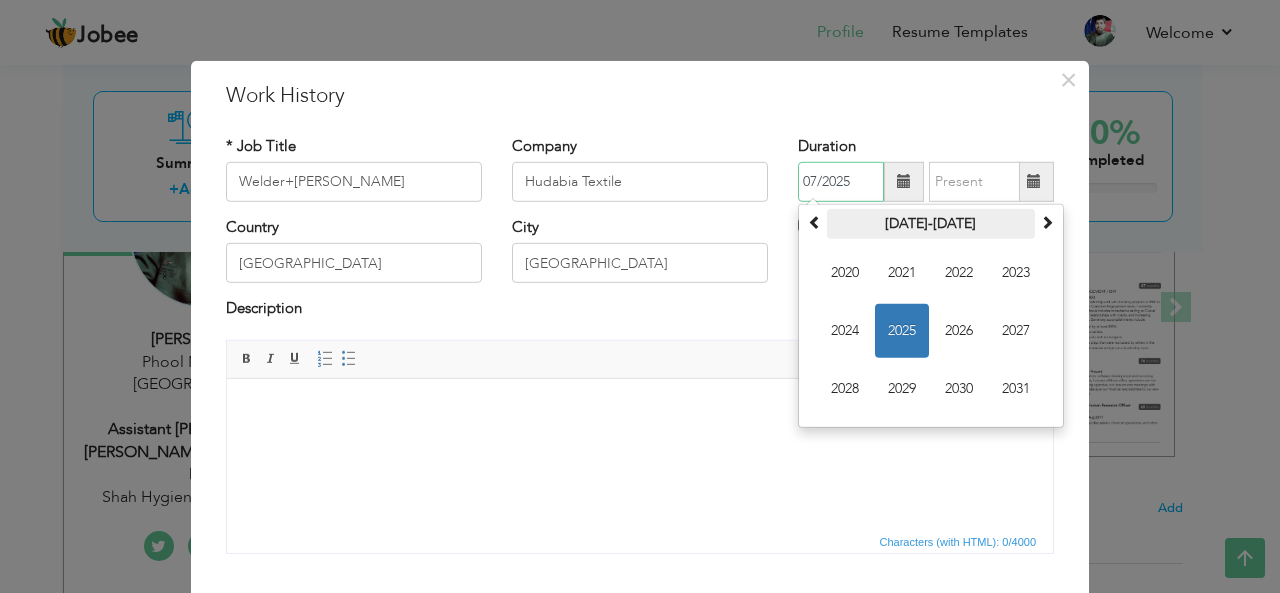click on "2020-2031" at bounding box center (931, 224) 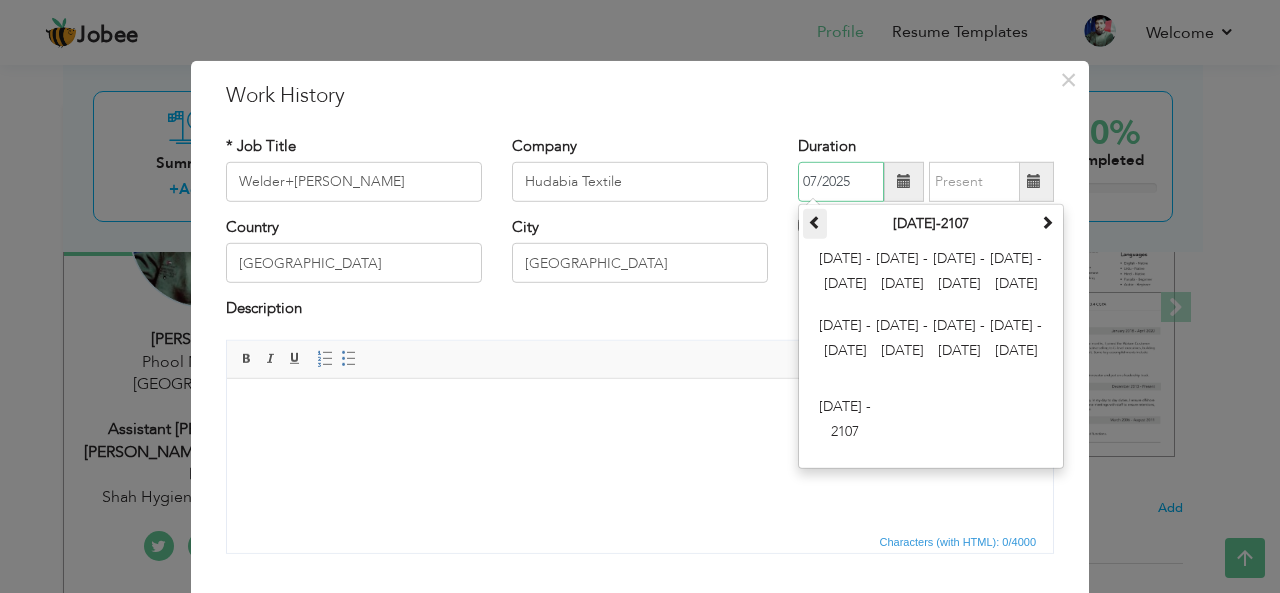 click at bounding box center (815, 222) 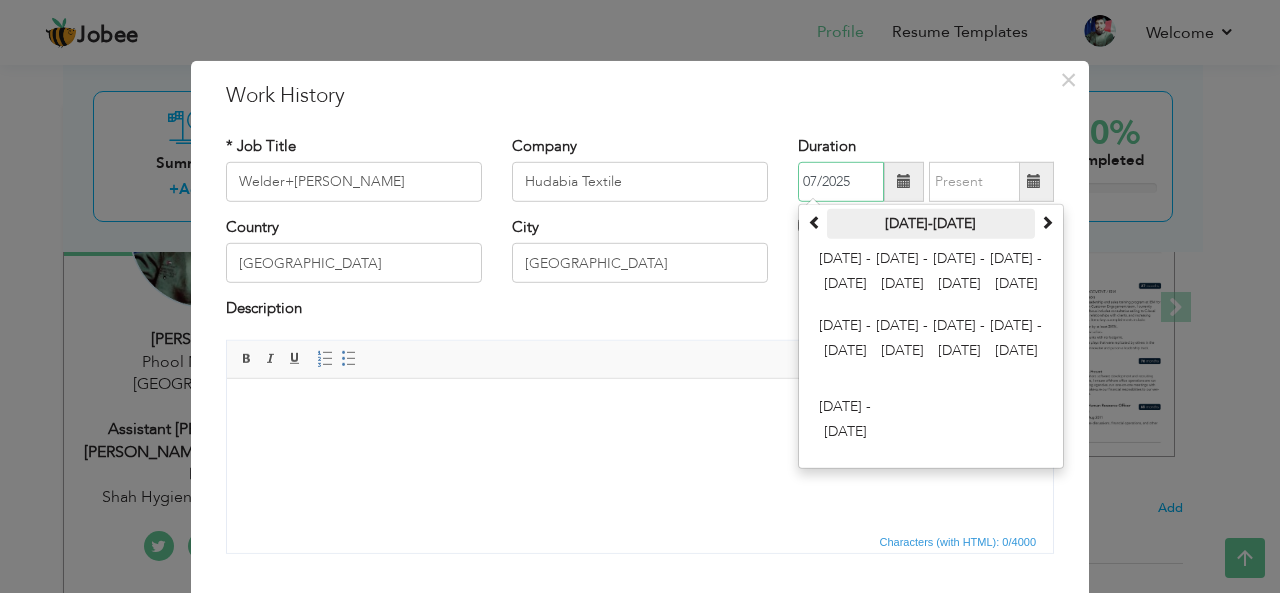 click on "1900-2007" at bounding box center (931, 224) 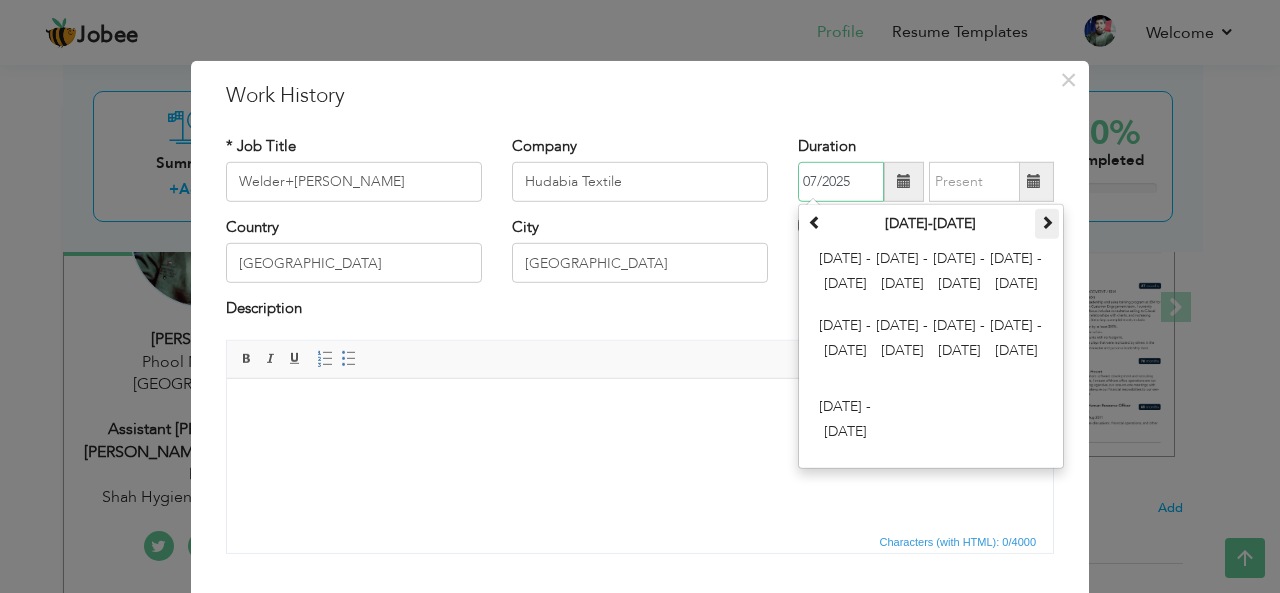 click at bounding box center (1047, 222) 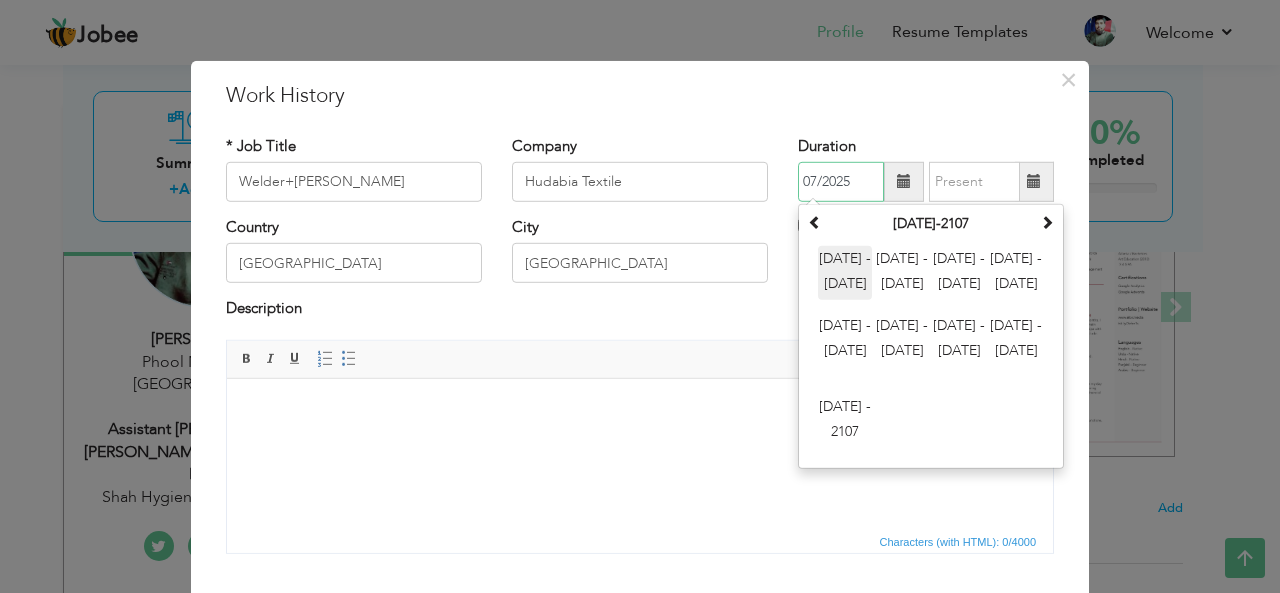 click on "2000 - 2011" at bounding box center [845, 273] 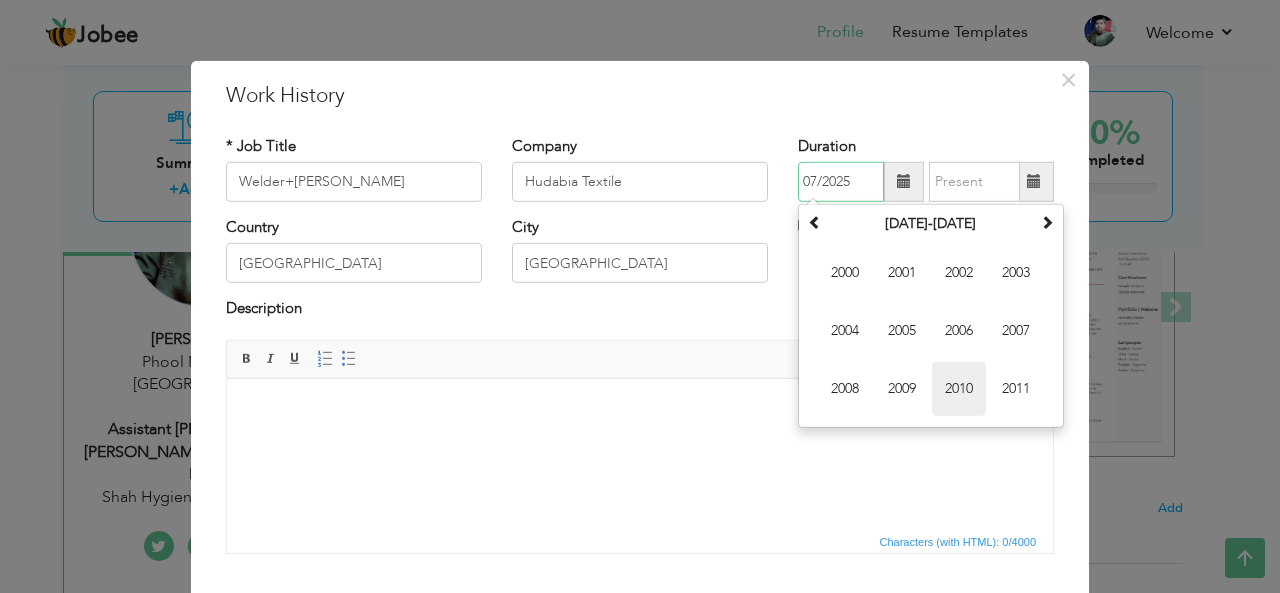 click on "2010" at bounding box center [959, 389] 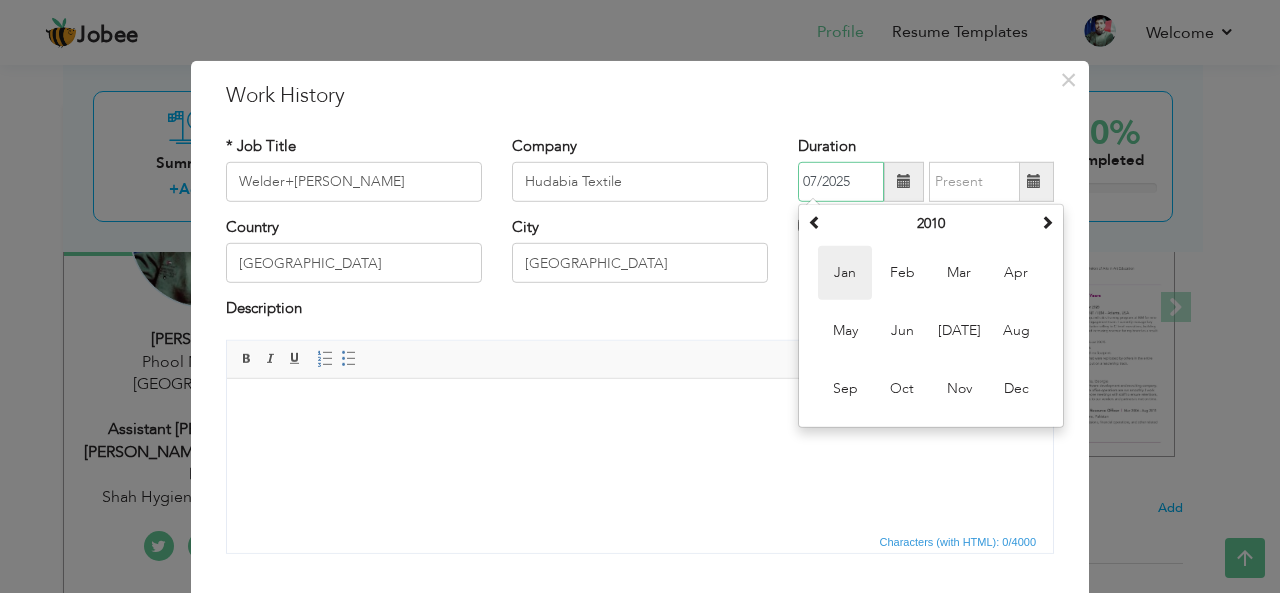 click on "Jan" at bounding box center (845, 273) 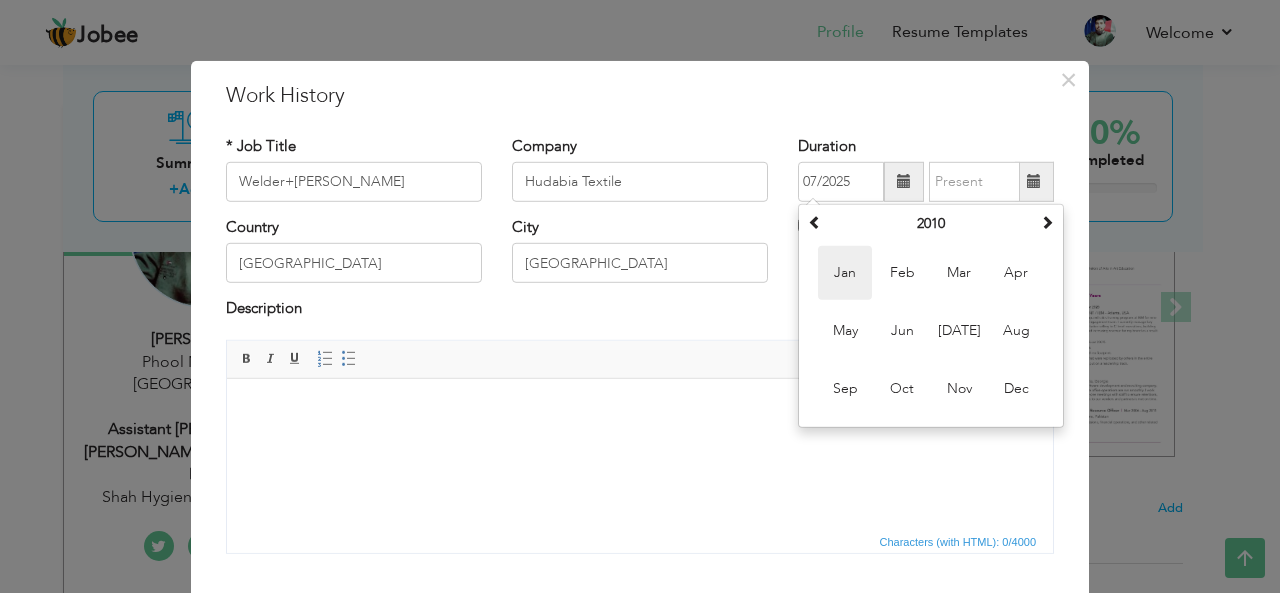 type on "01/2010" 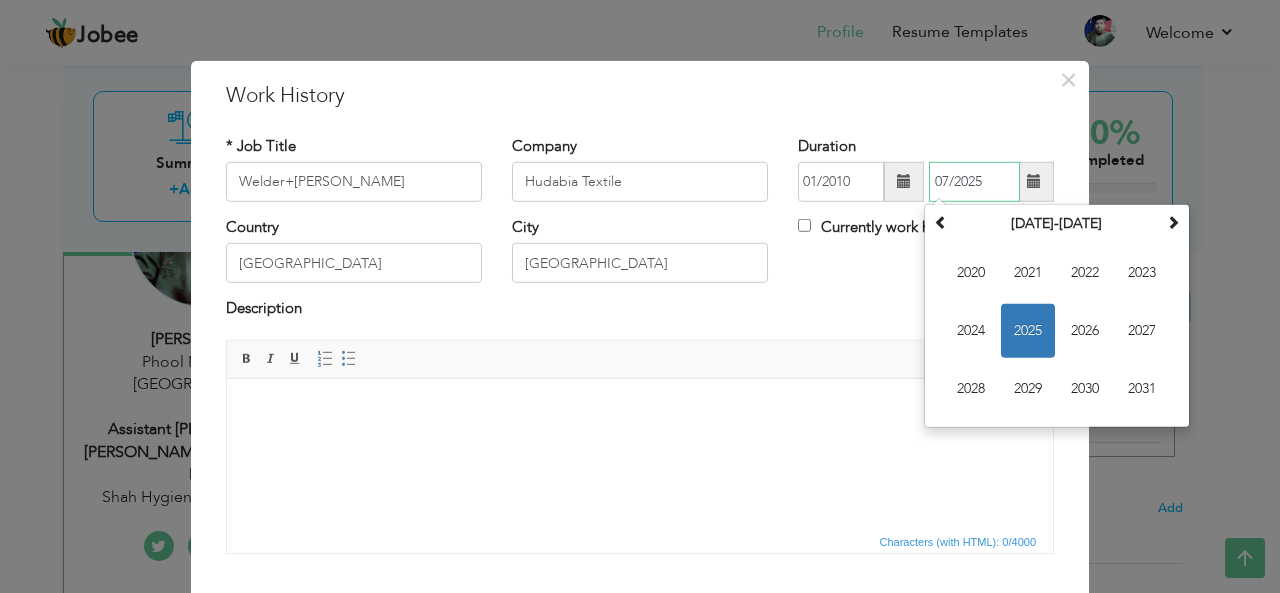 click on "07/2025" at bounding box center [974, 182] 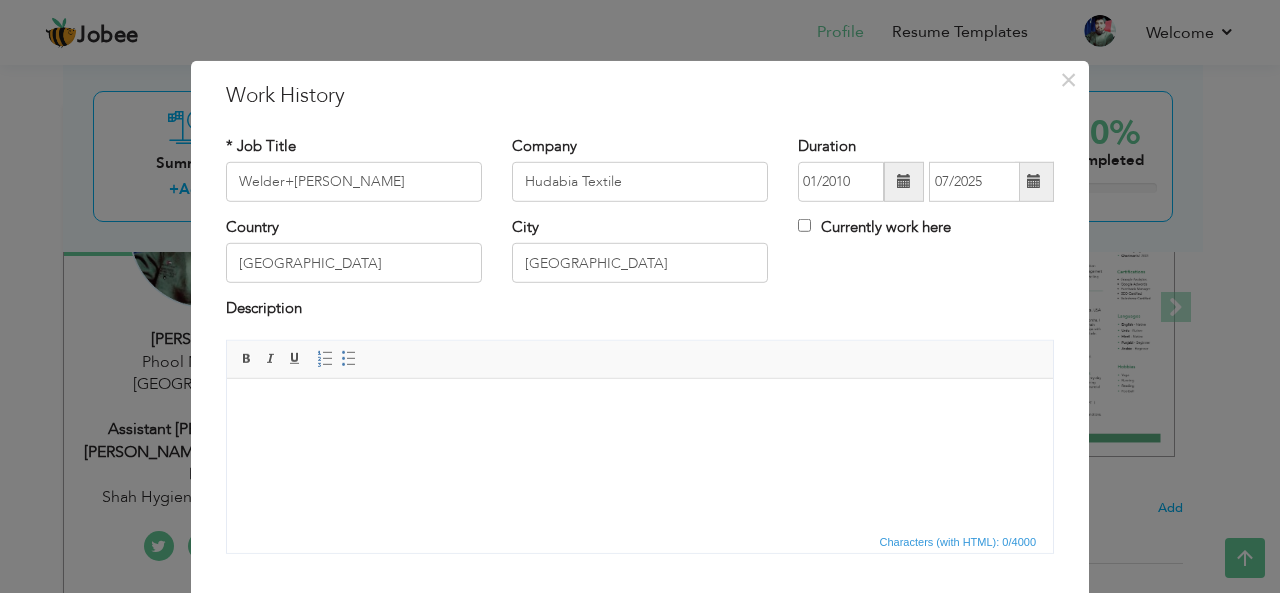 click at bounding box center (1034, 181) 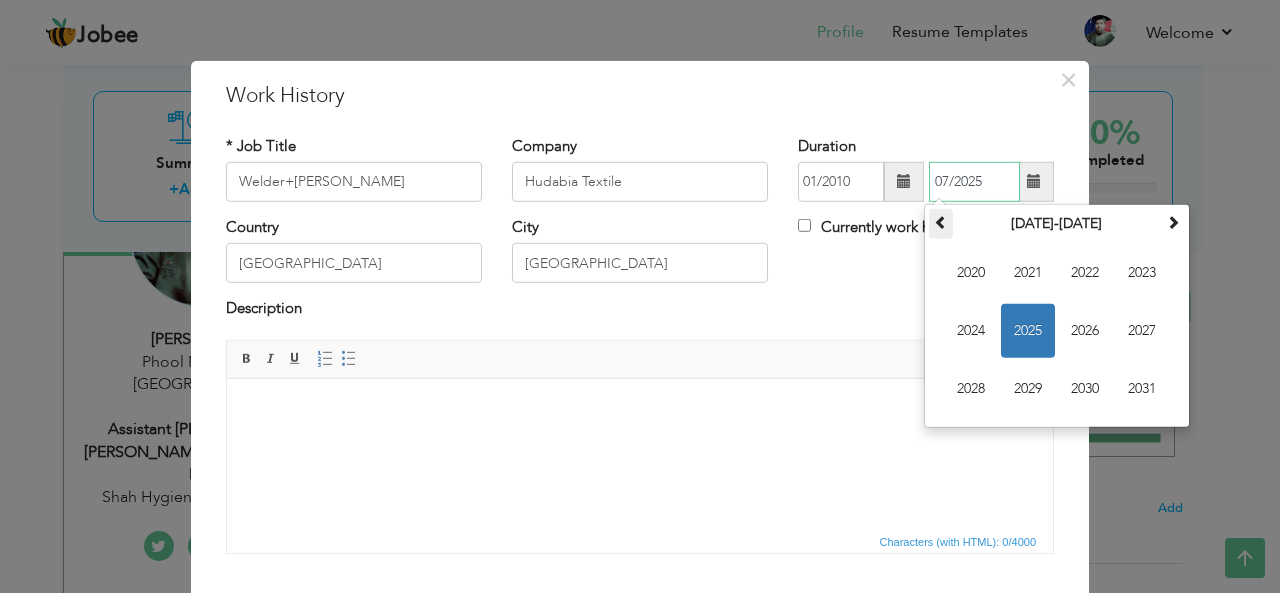 click at bounding box center [941, 222] 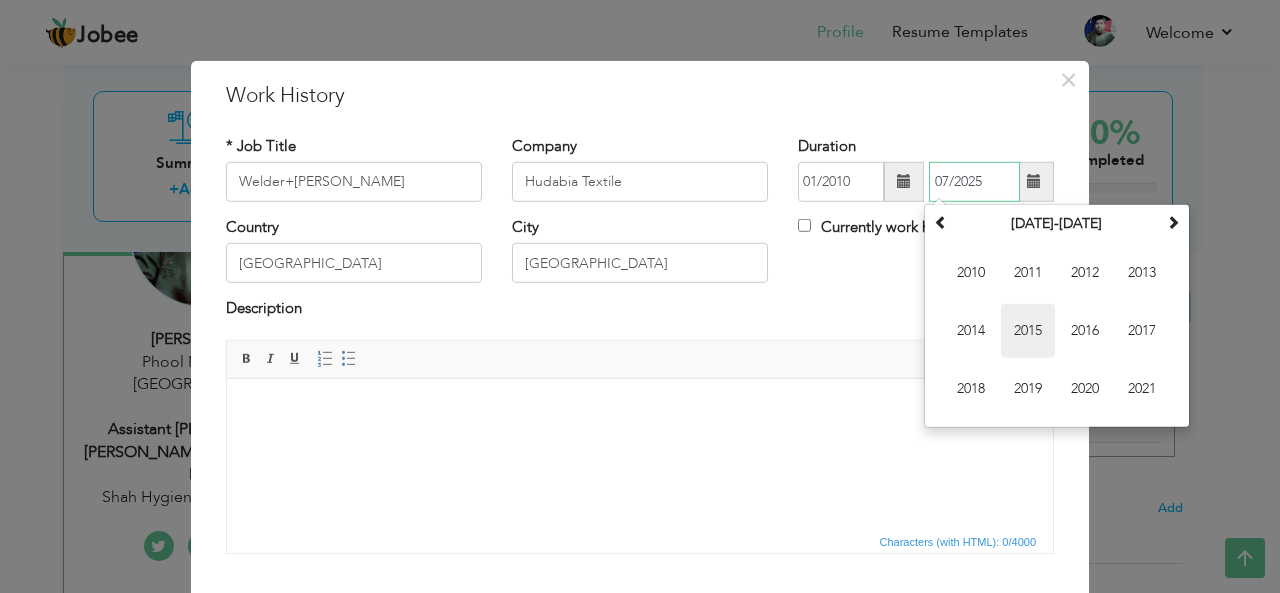 click on "2015" at bounding box center [1028, 331] 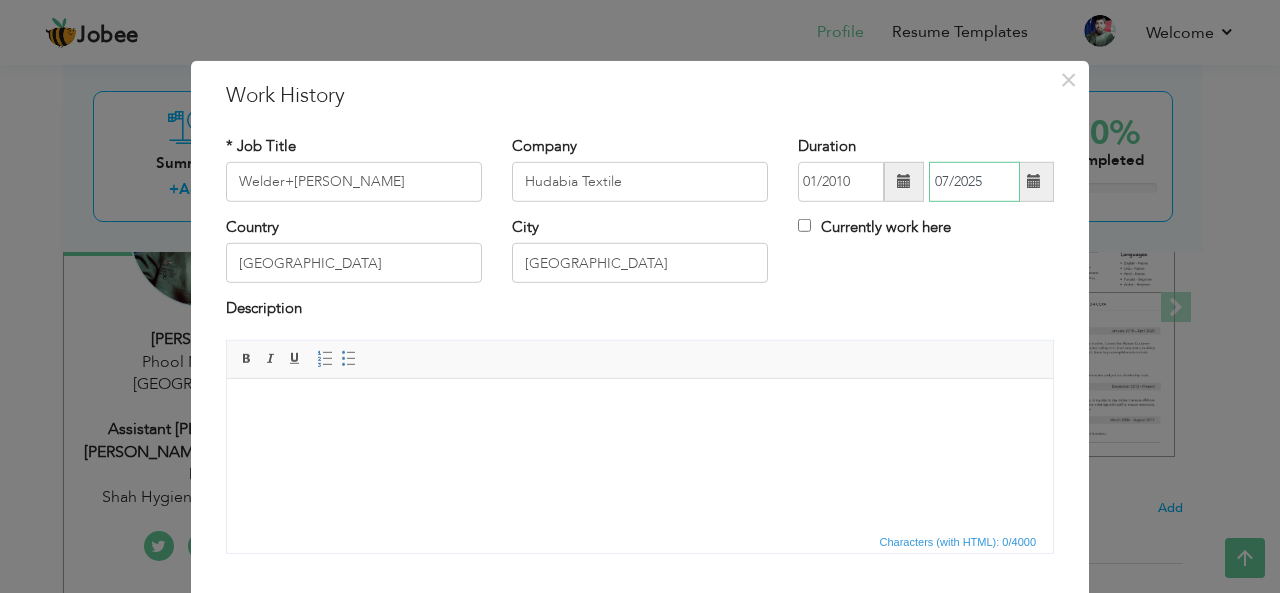 click on "07/2025" at bounding box center (974, 182) 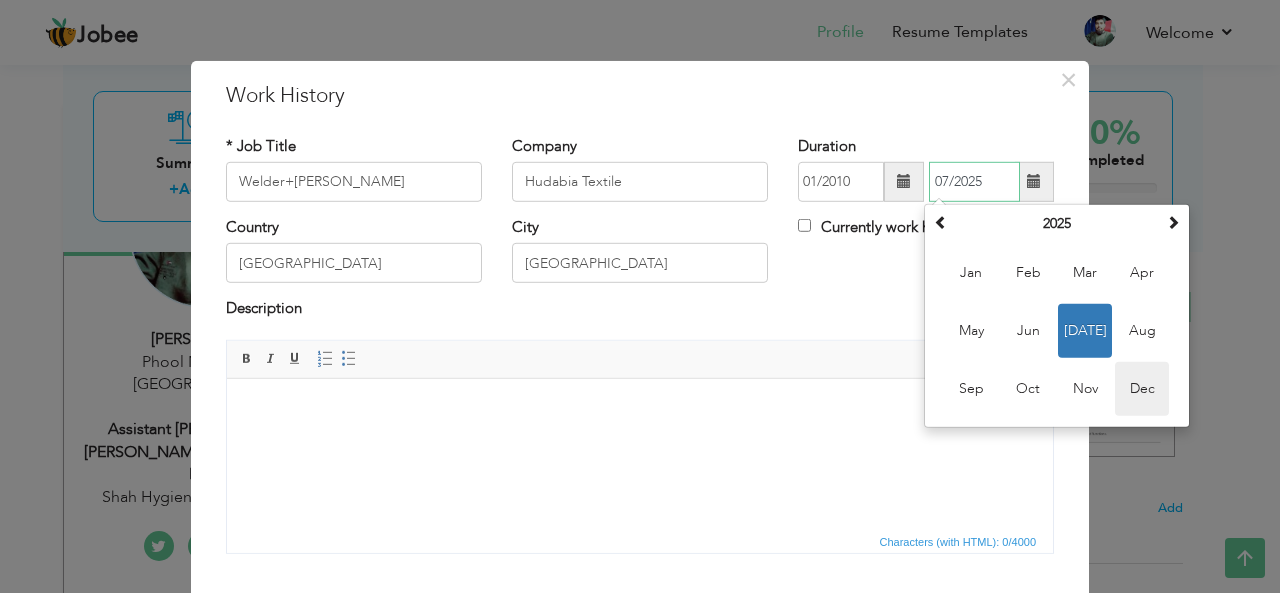 click on "Dec" at bounding box center (1142, 389) 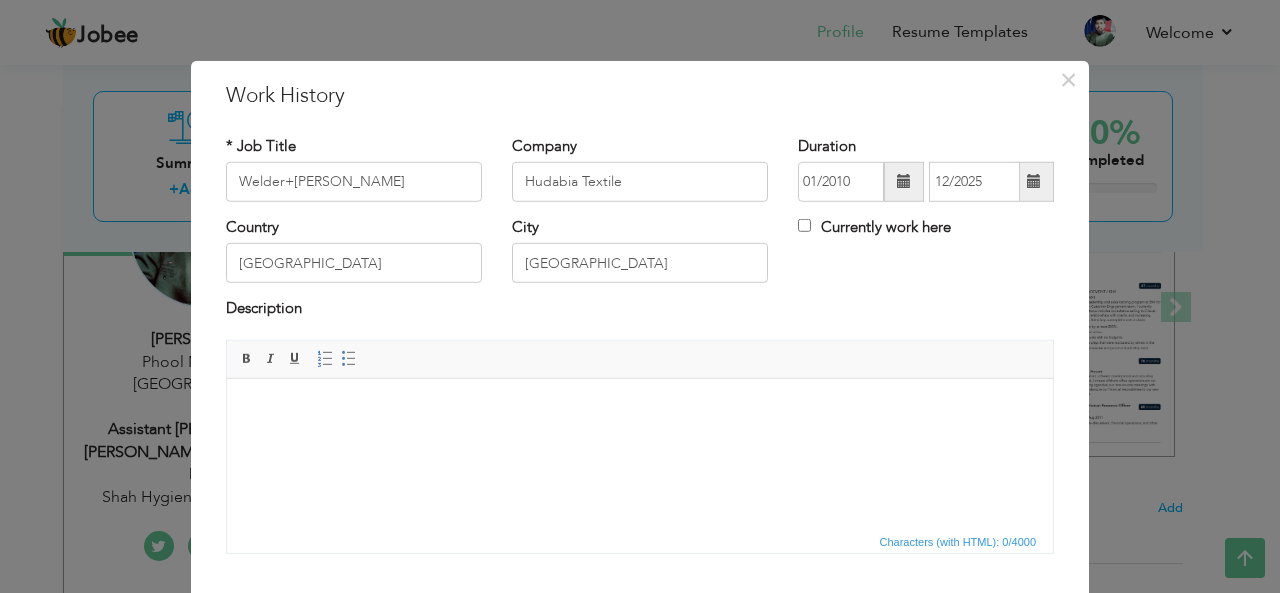 click at bounding box center [640, 408] 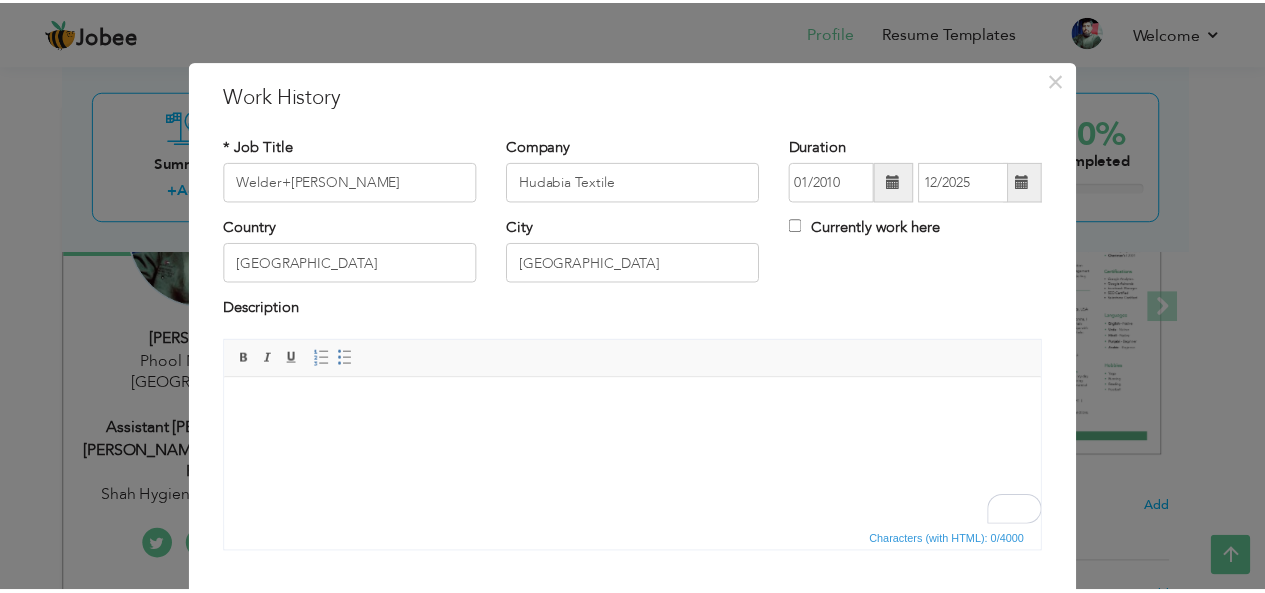 scroll, scrollTop: 120, scrollLeft: 0, axis: vertical 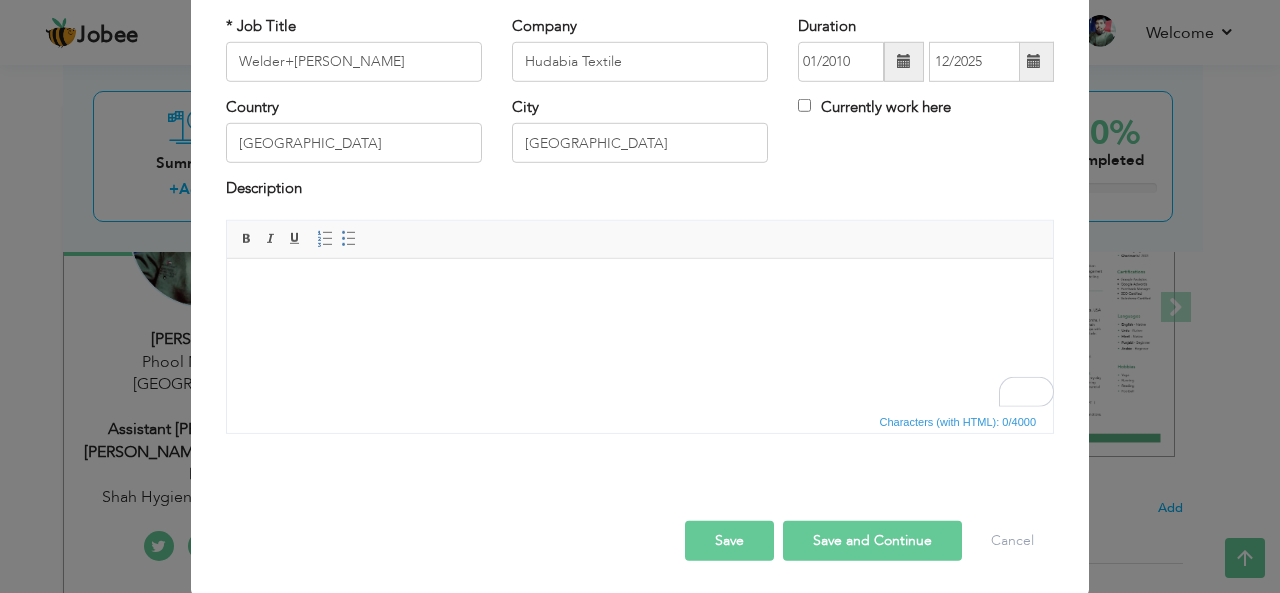 click on "Save" at bounding box center (729, 541) 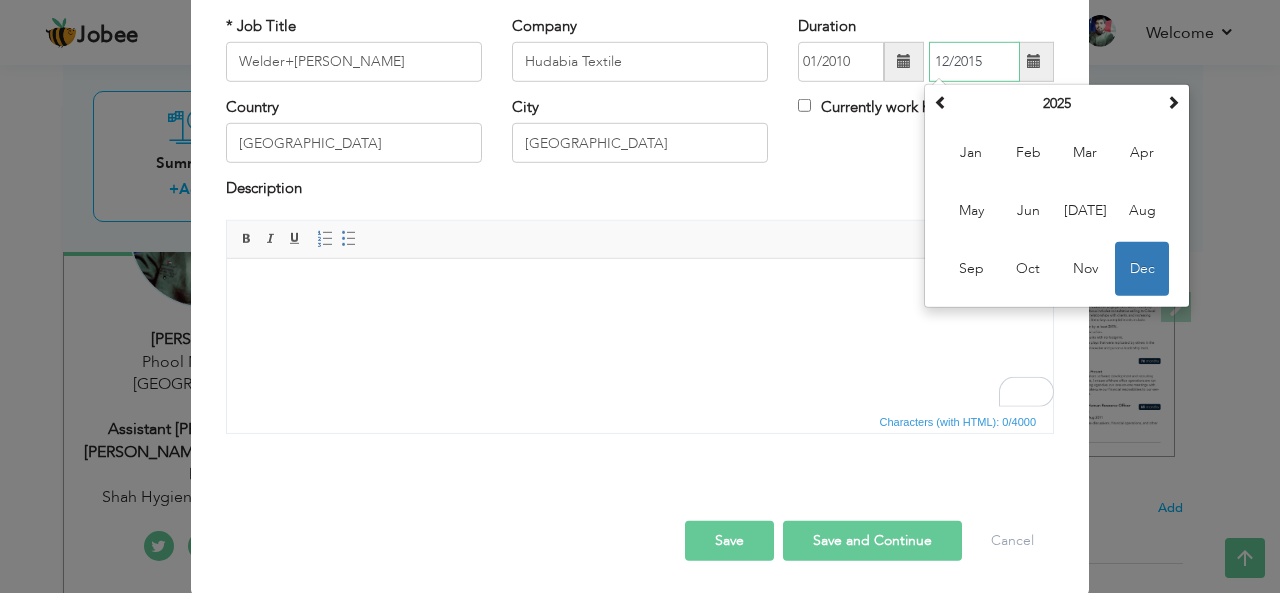 type on "12/2015" 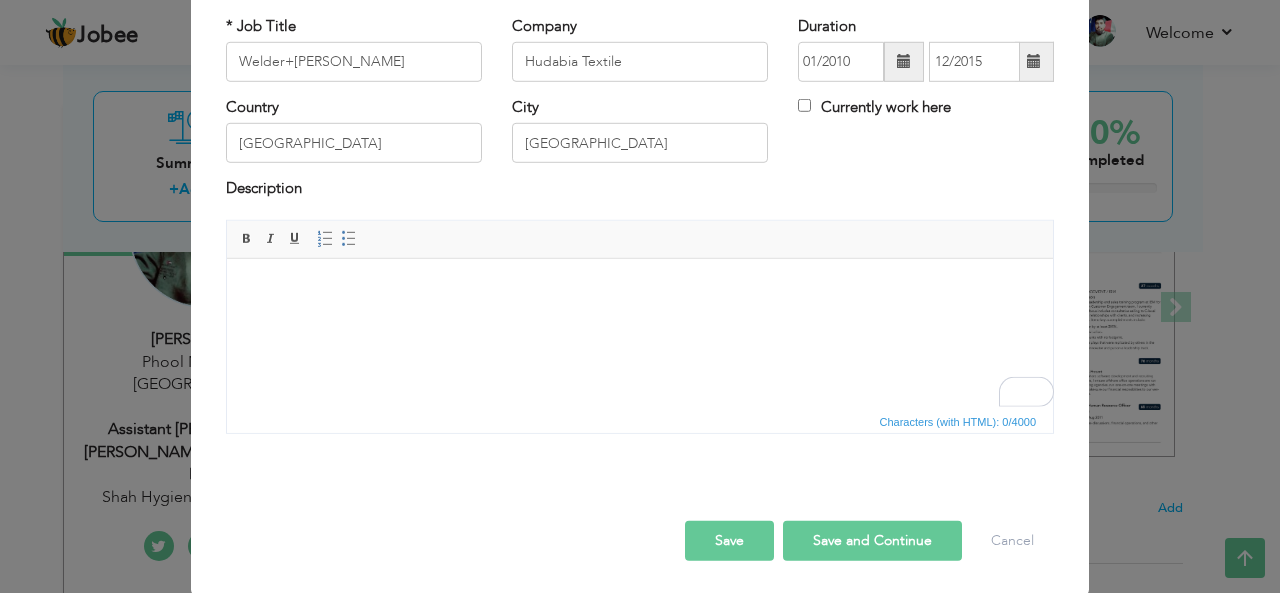 click on "Save" at bounding box center [729, 541] 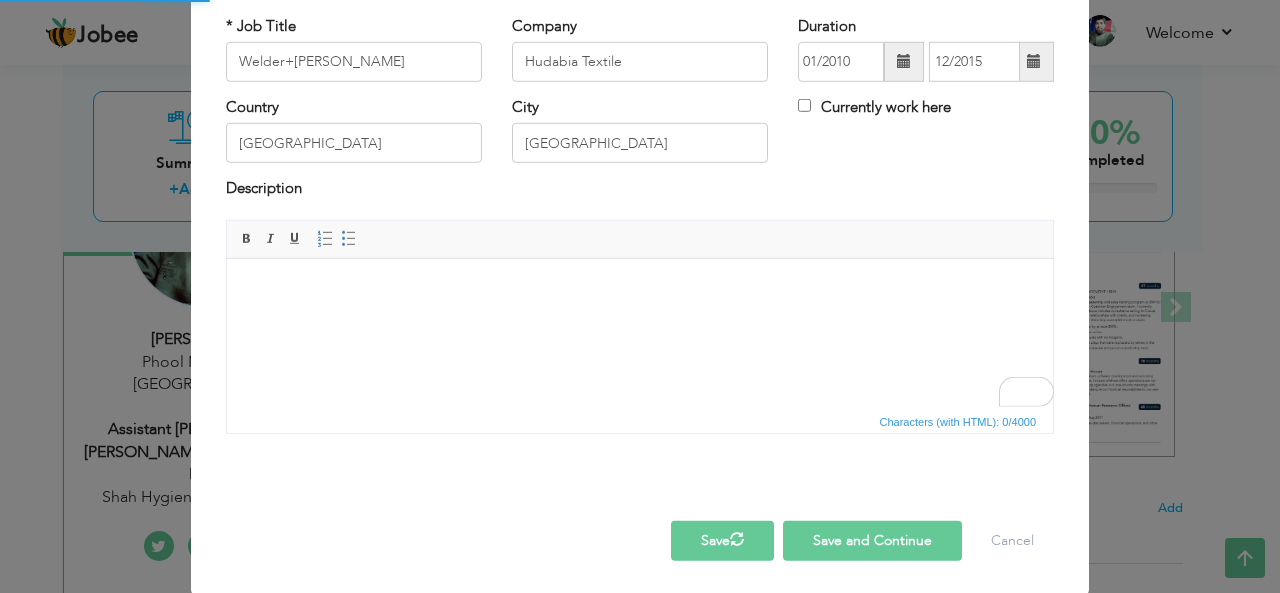 click on "Jobee
Profile
Resume Templates
Resume Templates
Cover Letters
About
My Resume
Welcome
Settings
Log off
Welcome" at bounding box center (640, 454) 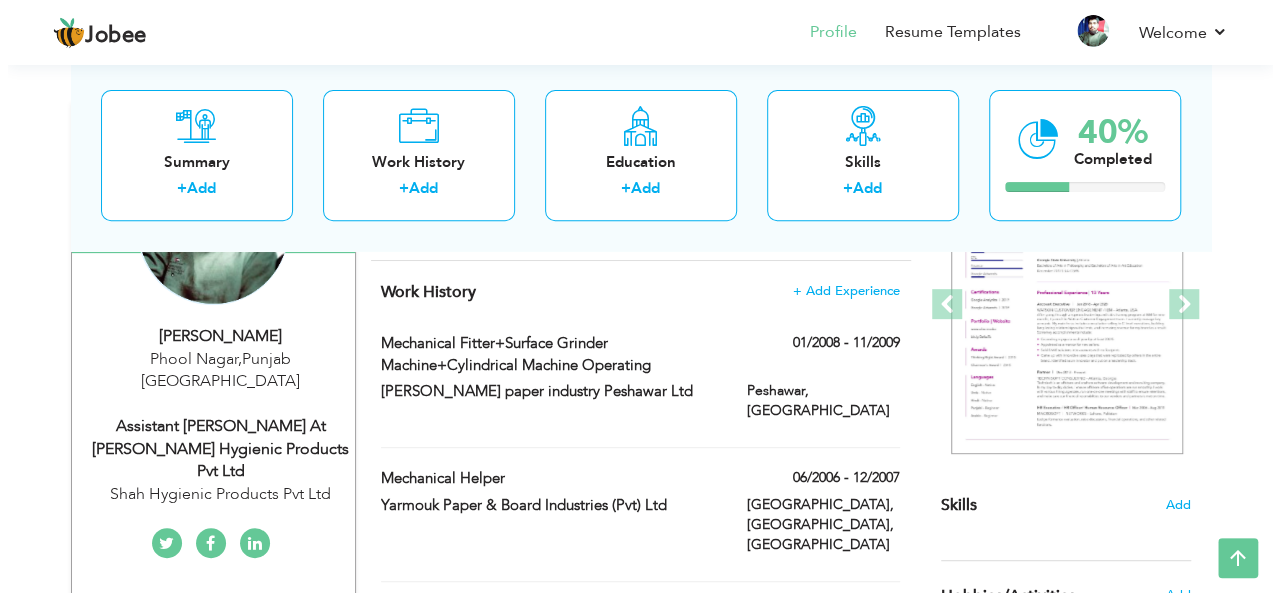 scroll, scrollTop: 274, scrollLeft: 0, axis: vertical 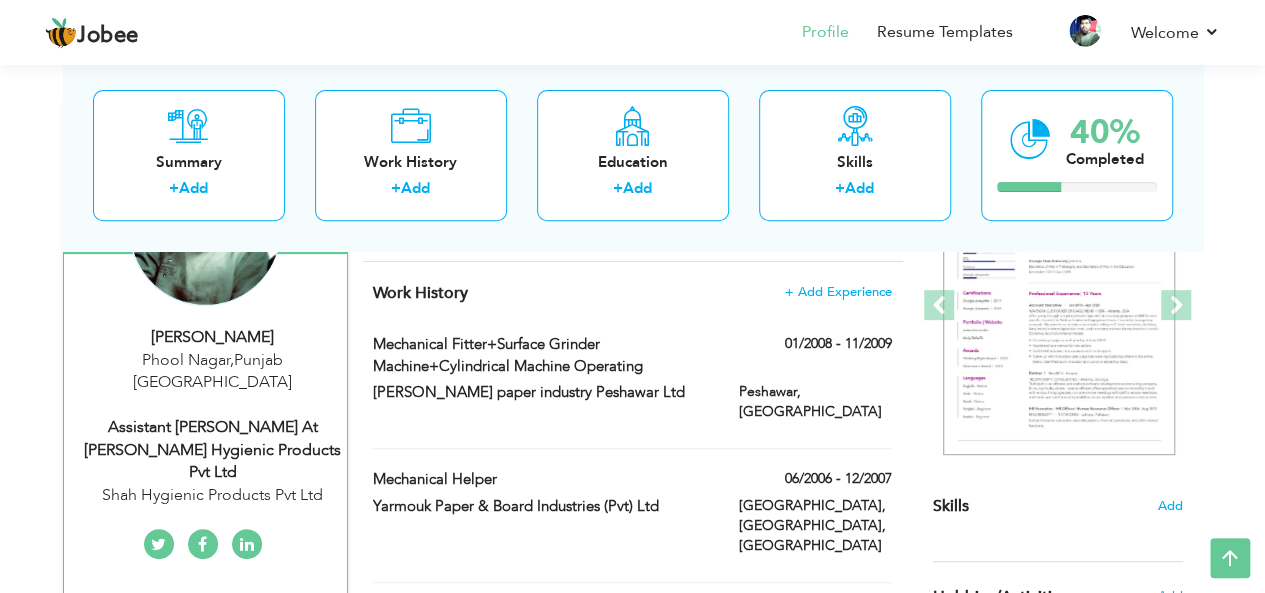 click on "Work History
+ Add Experience" at bounding box center (632, 293) 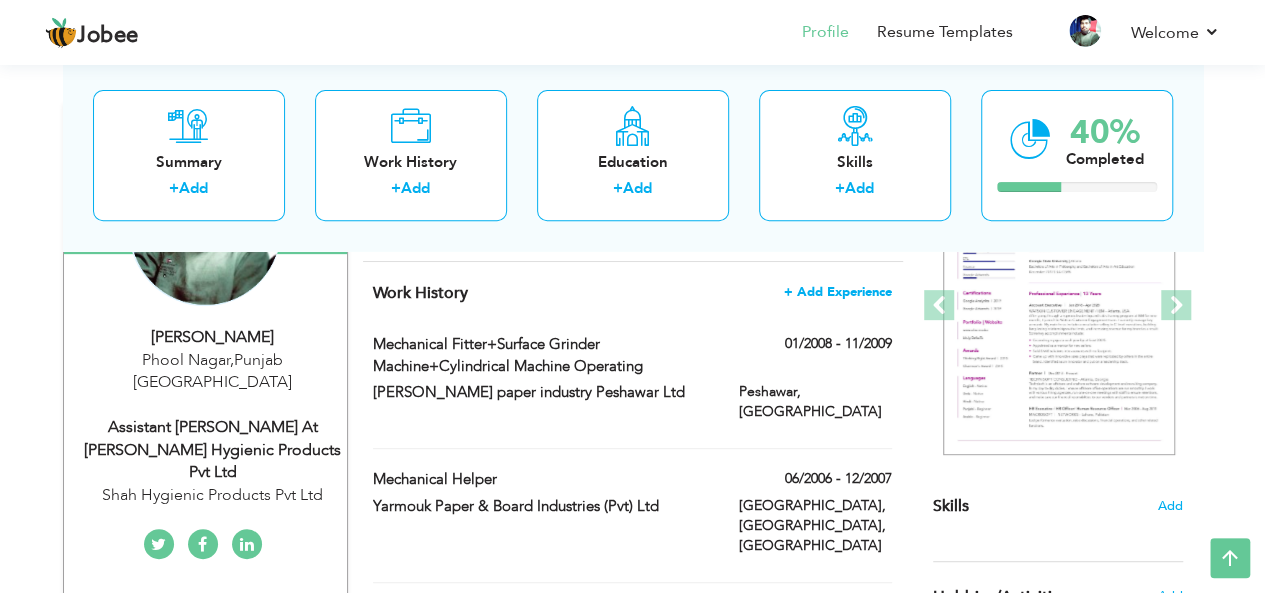 click on "+ Add Experience" at bounding box center [838, 292] 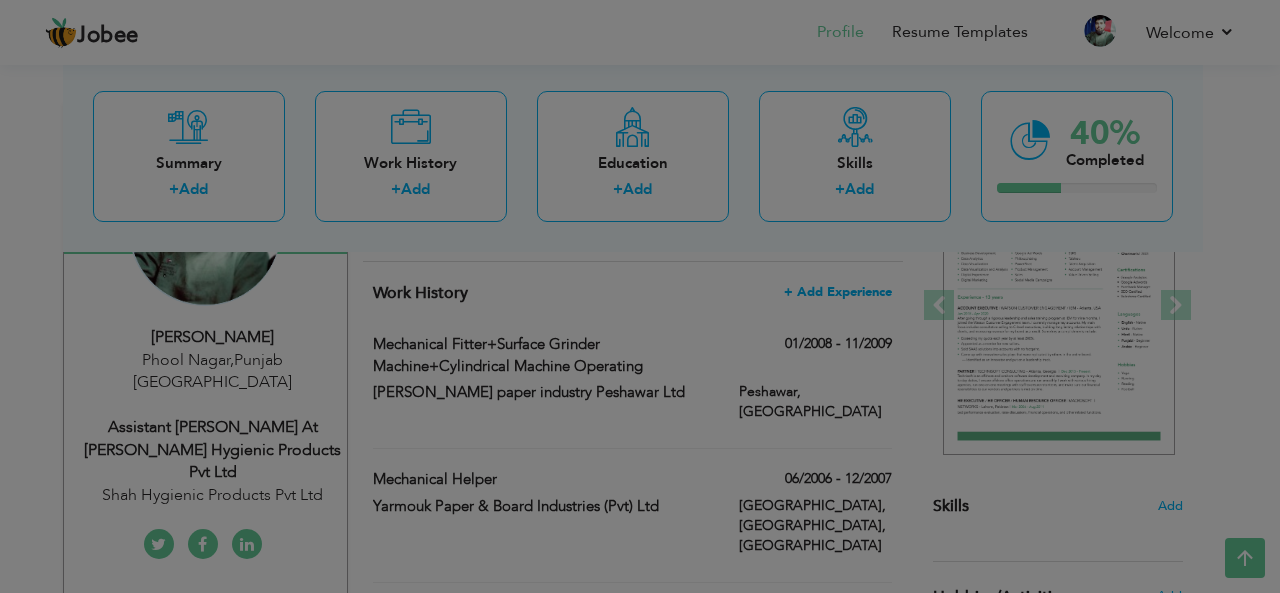 scroll, scrollTop: 0, scrollLeft: 0, axis: both 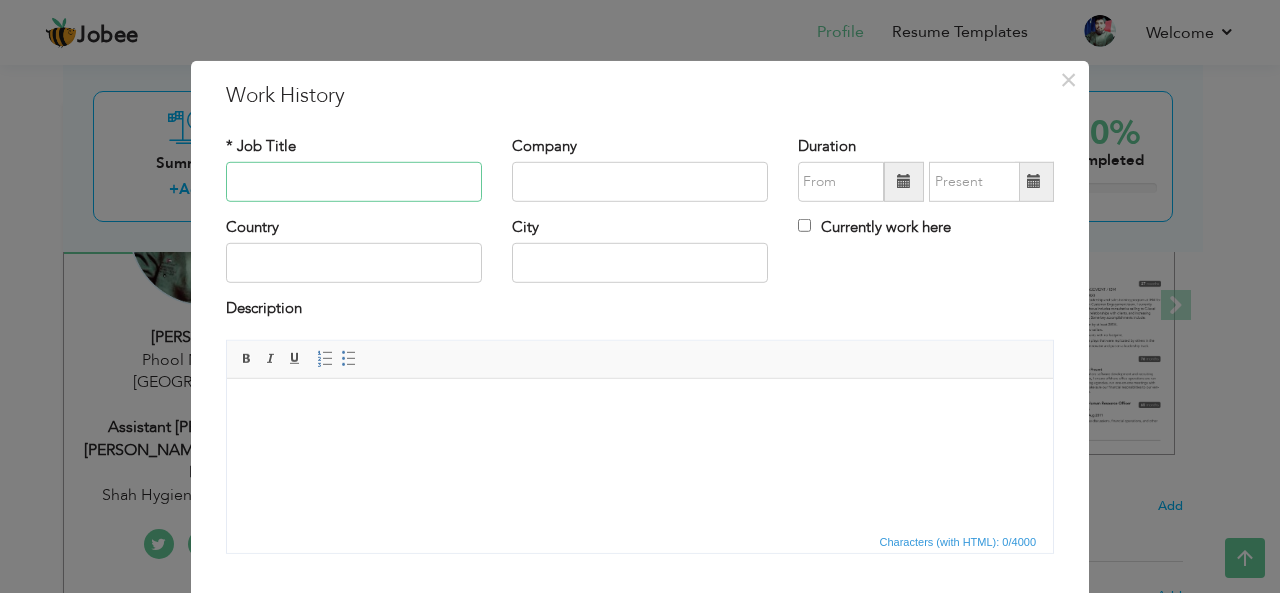 paste on "Al-Rehman paper mill" 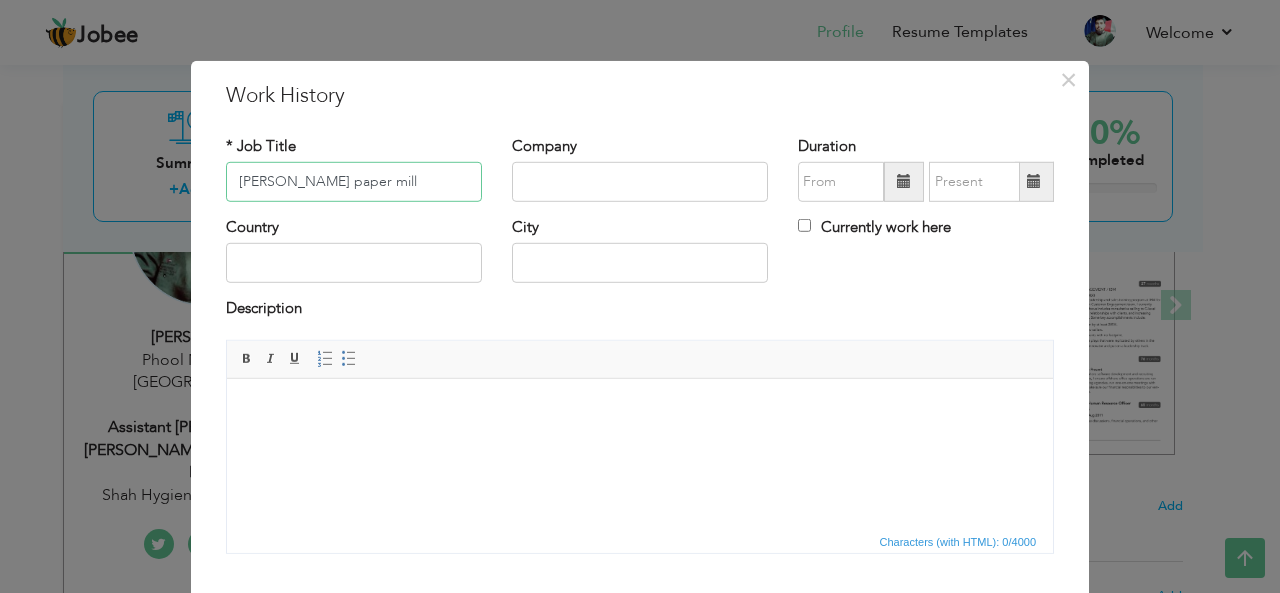 click on "Al-Rehman paper mill" at bounding box center [354, 182] 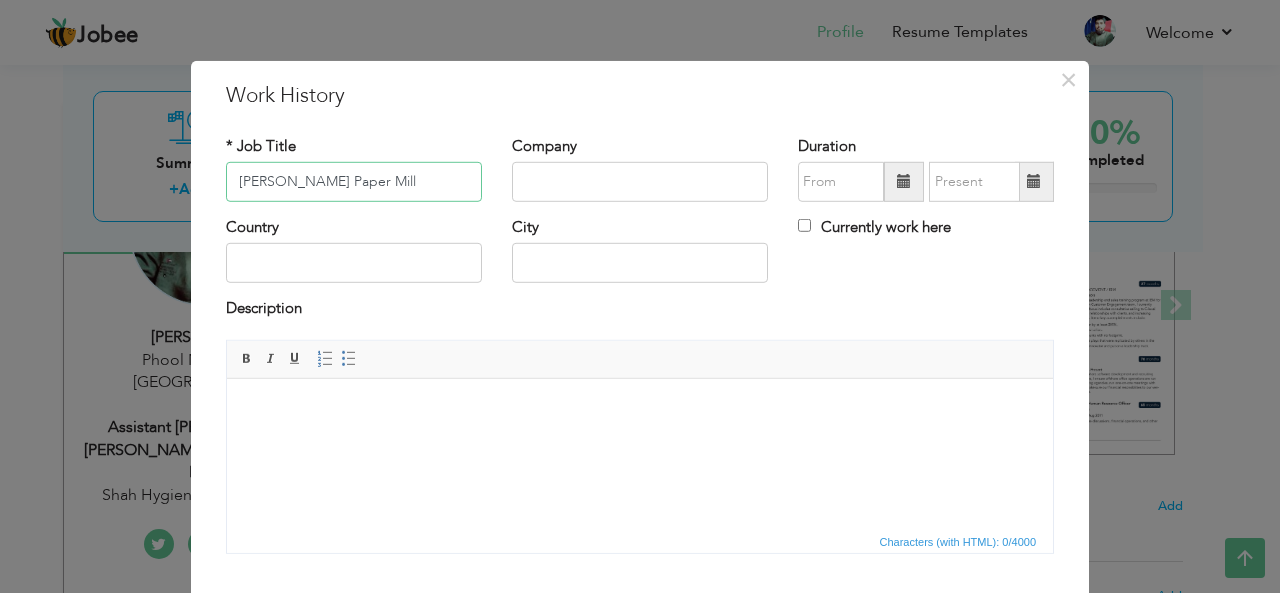 type on "Al-Rehman Paper Mill" 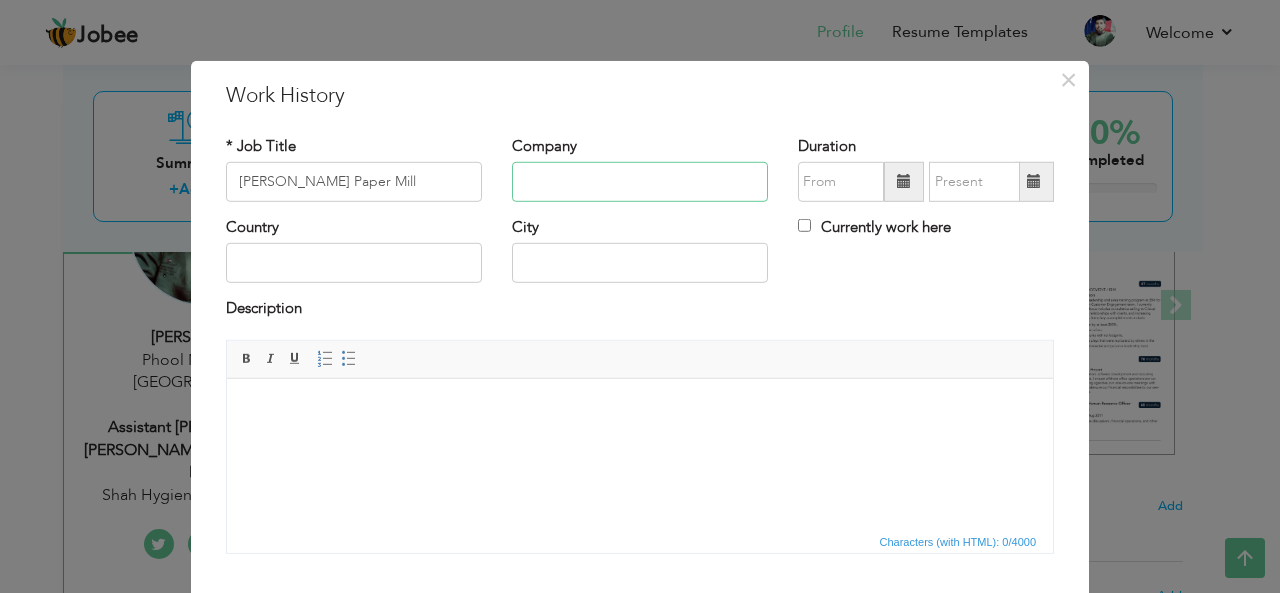 click at bounding box center [640, 182] 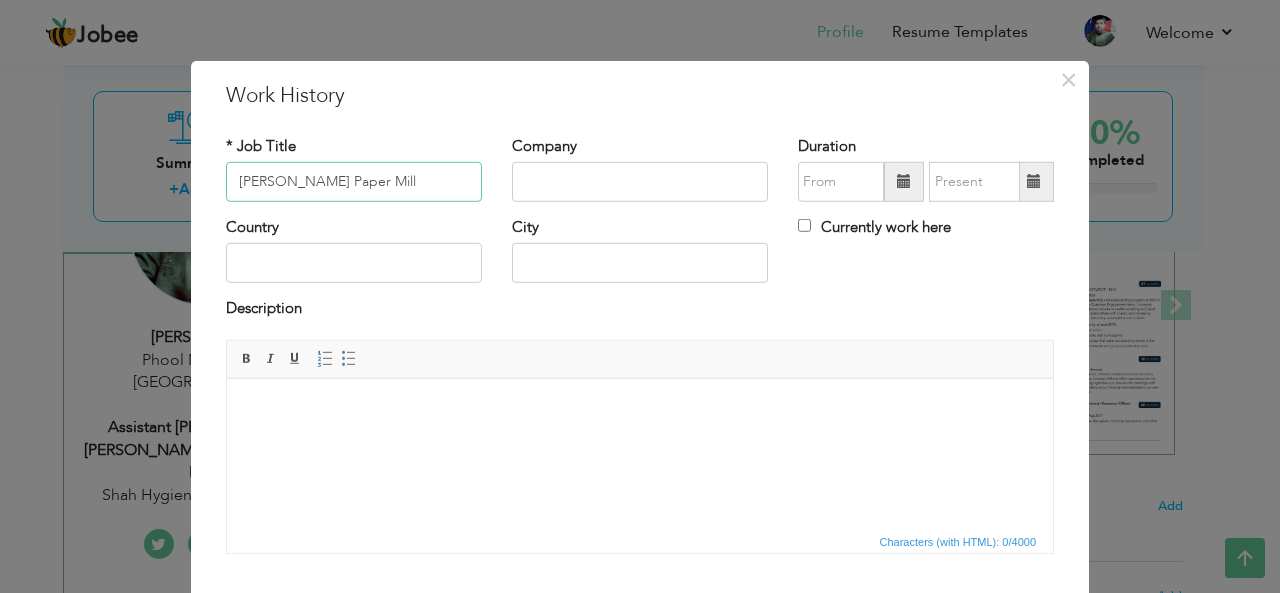 click on "Al-Rehman Paper Mill" at bounding box center [354, 182] 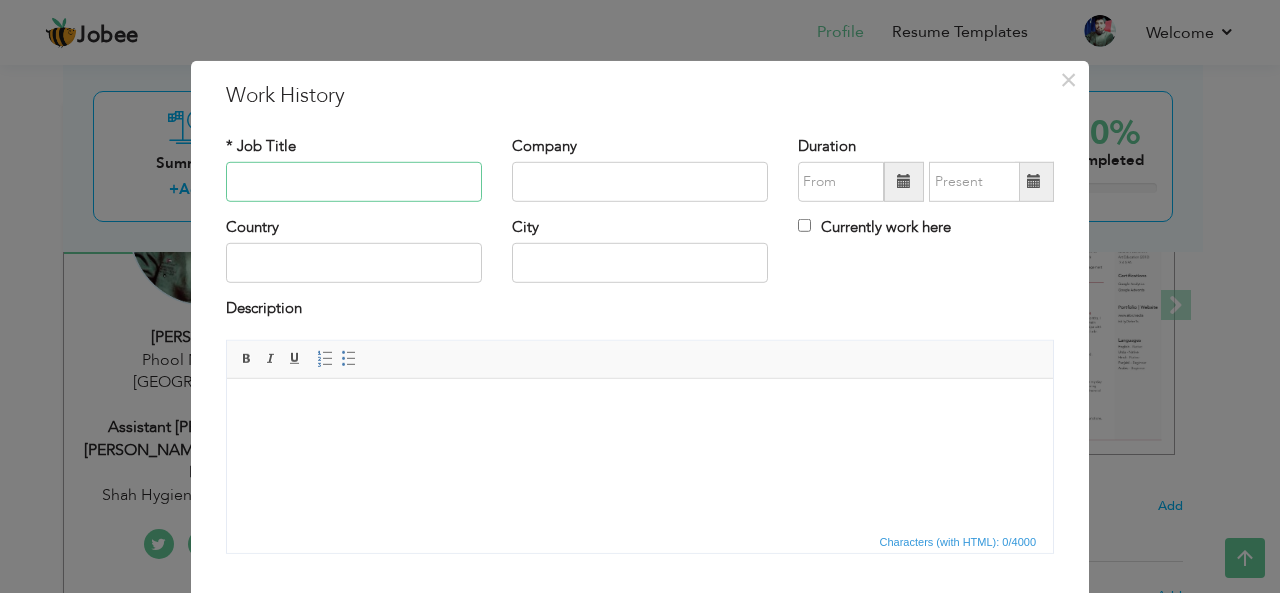 type 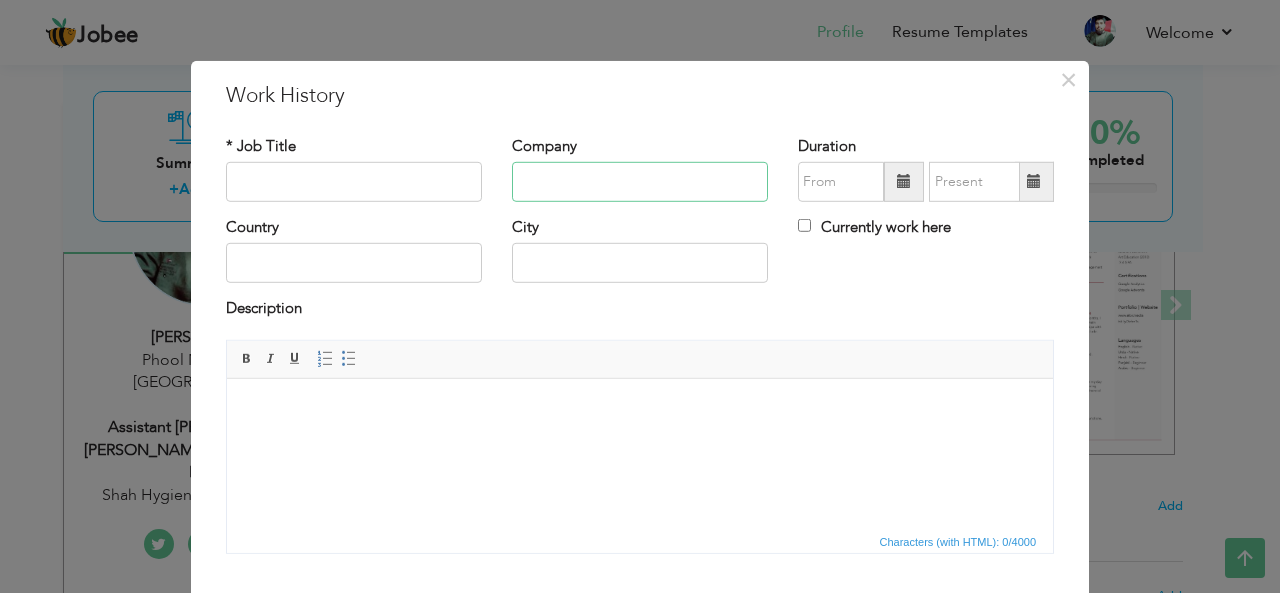 click at bounding box center [640, 182] 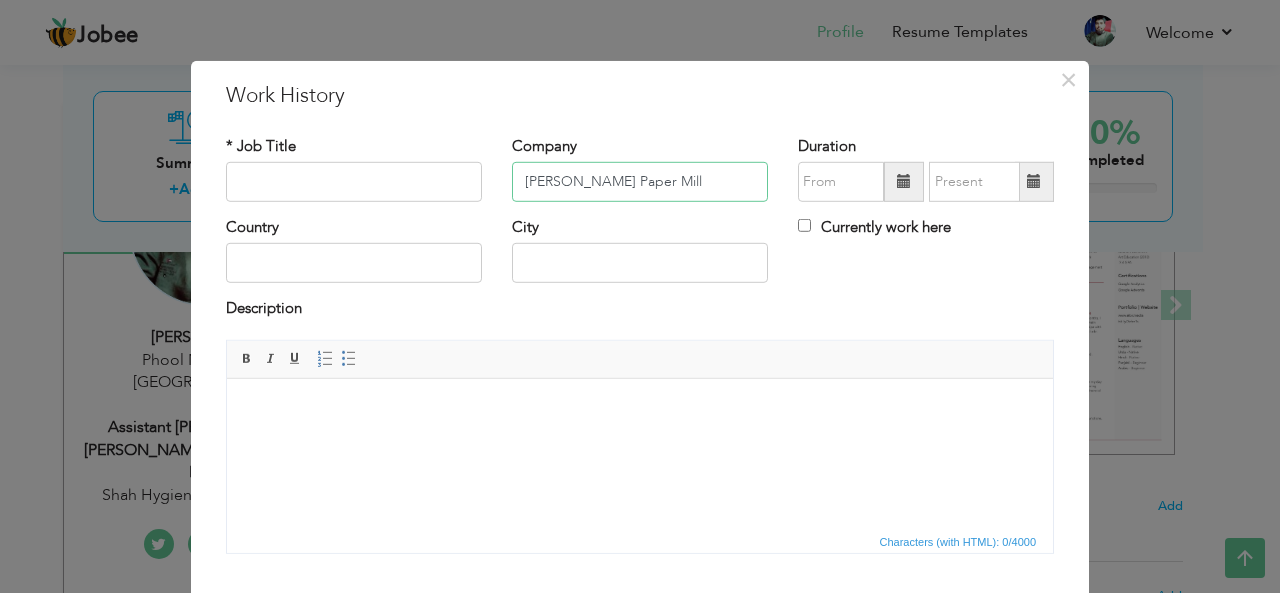 type on "Al-Rehman Paper Mill" 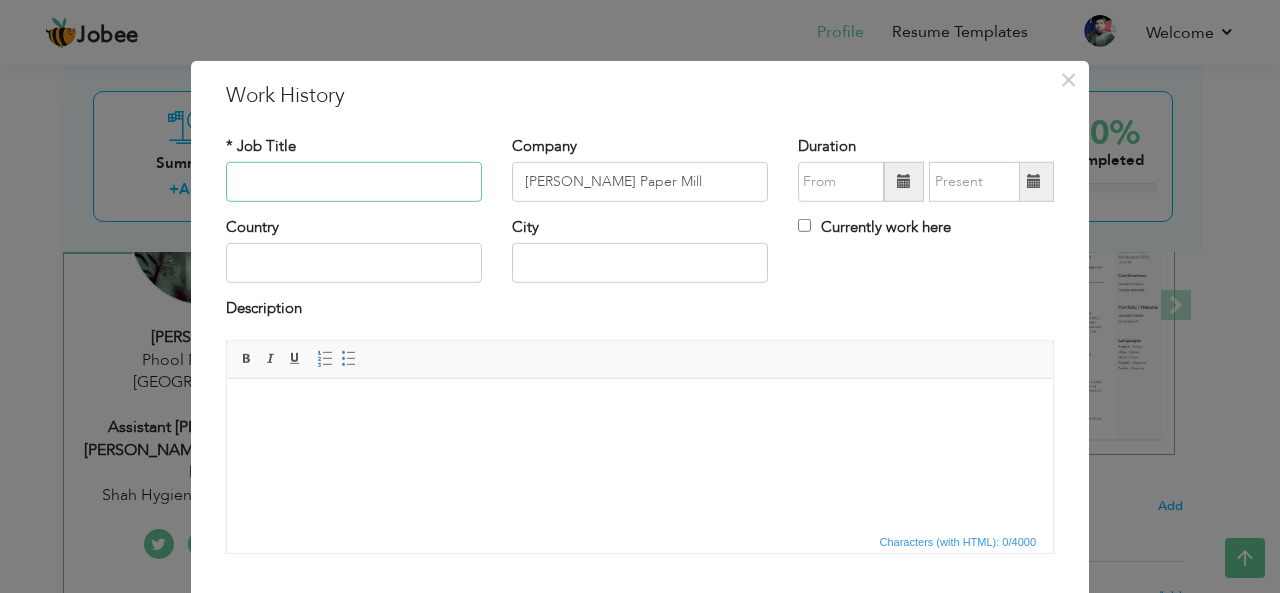 click at bounding box center [354, 182] 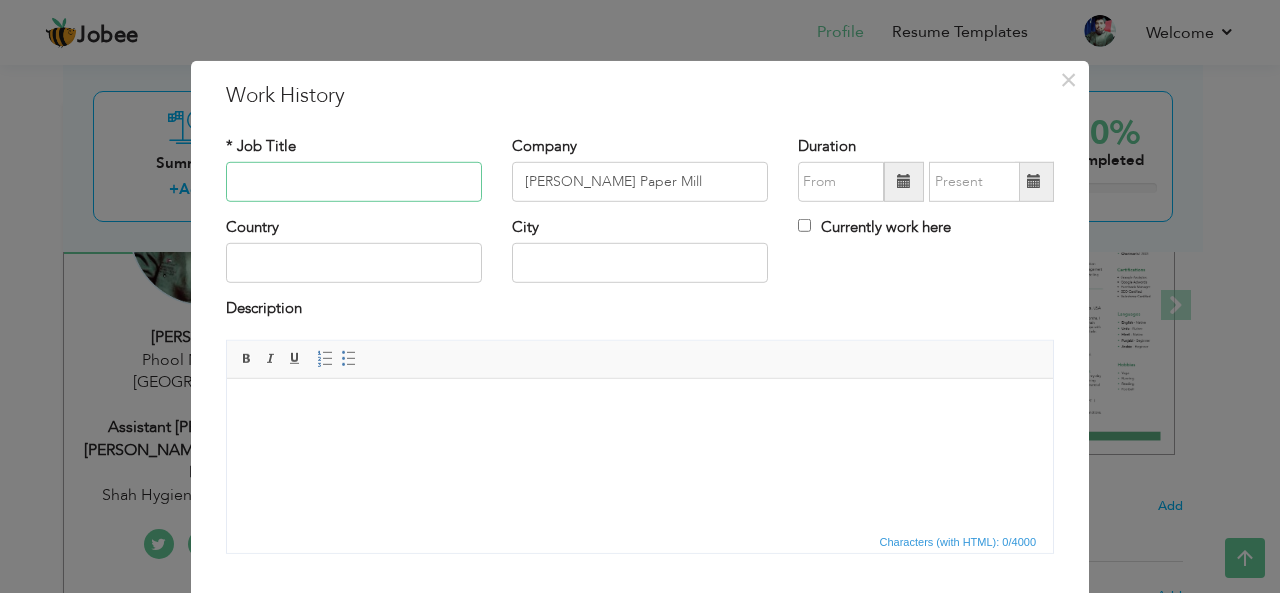 paste on "welder + turner" 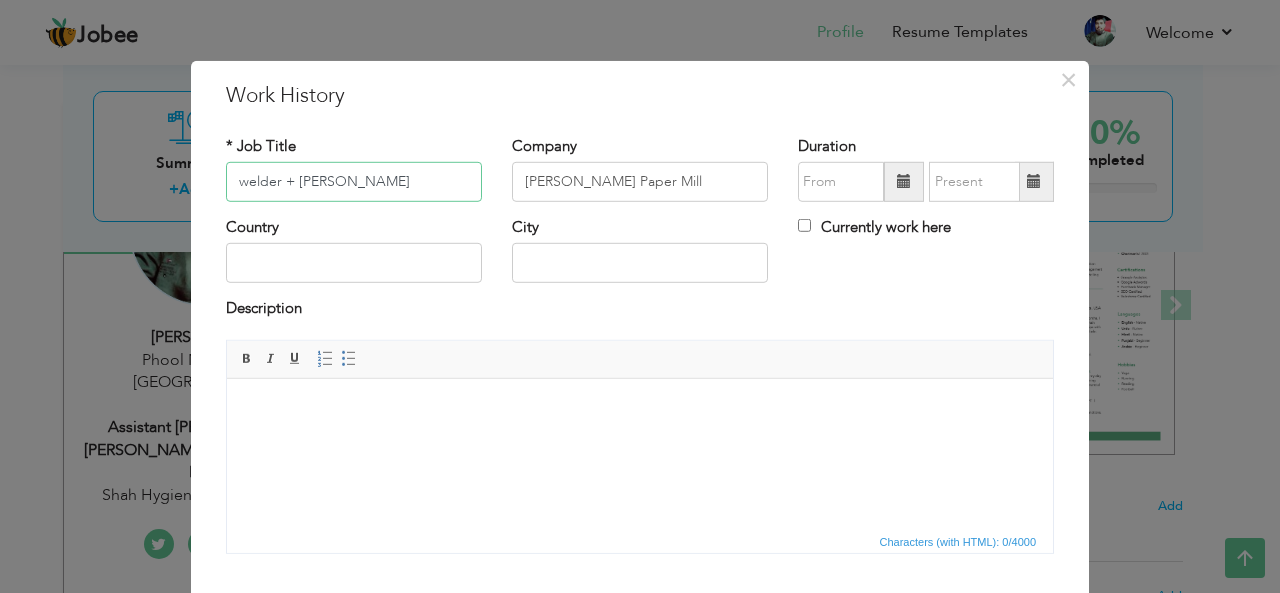 click on "welder + turner" at bounding box center [354, 182] 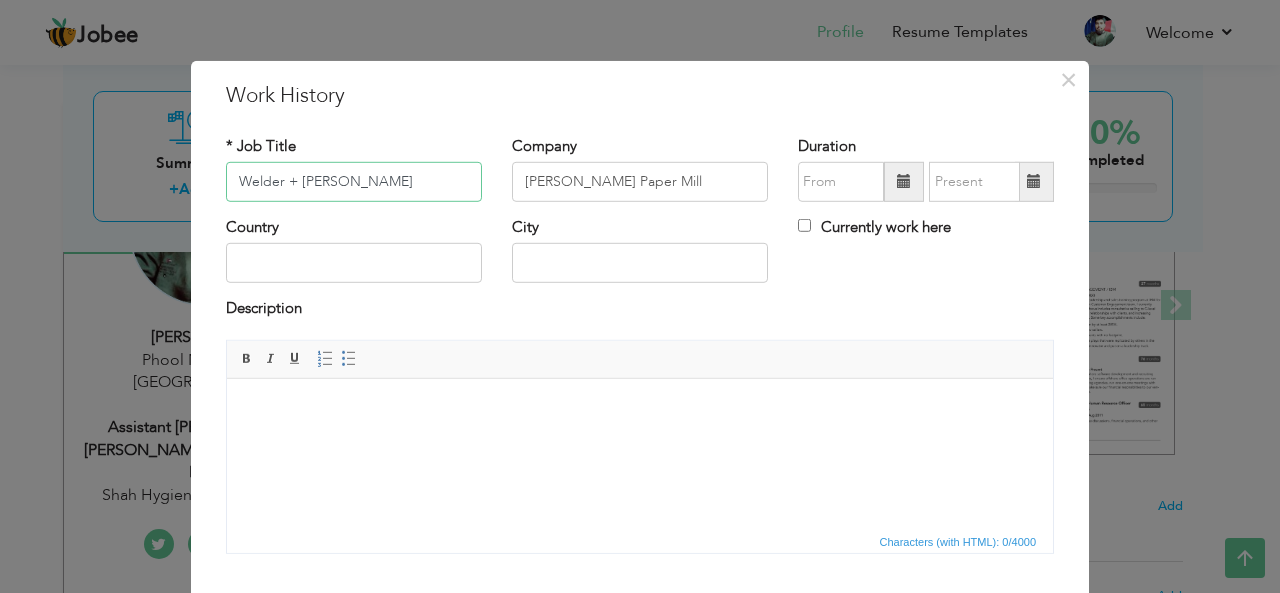 click on "Welder + turner" at bounding box center [354, 182] 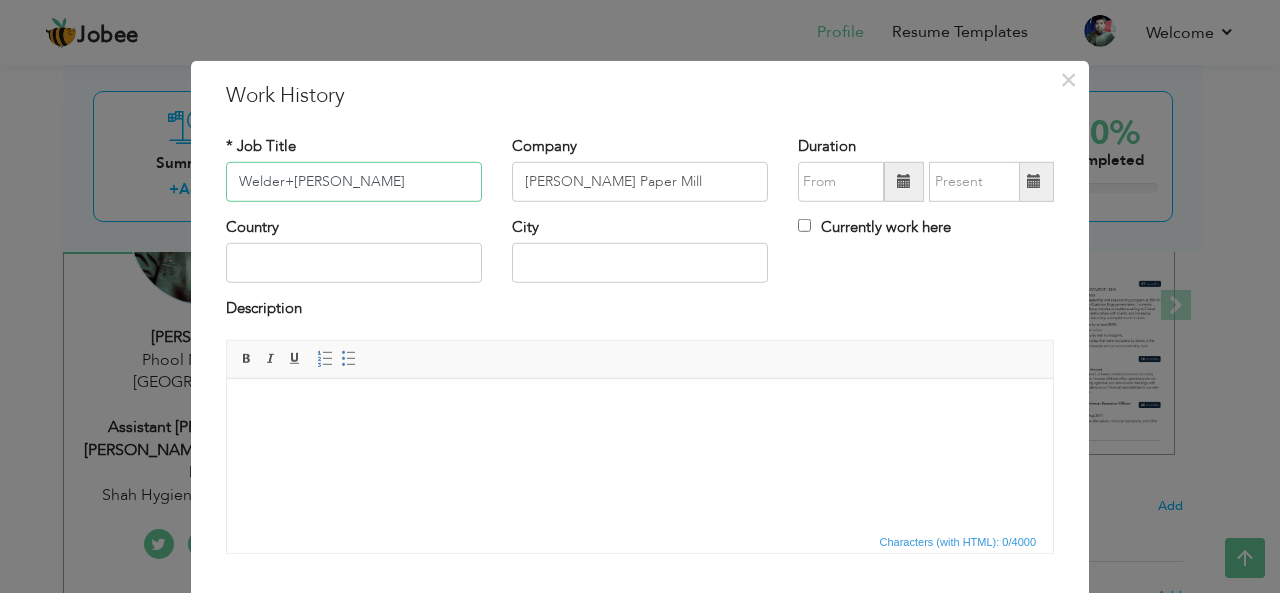type on "Welder+Turner" 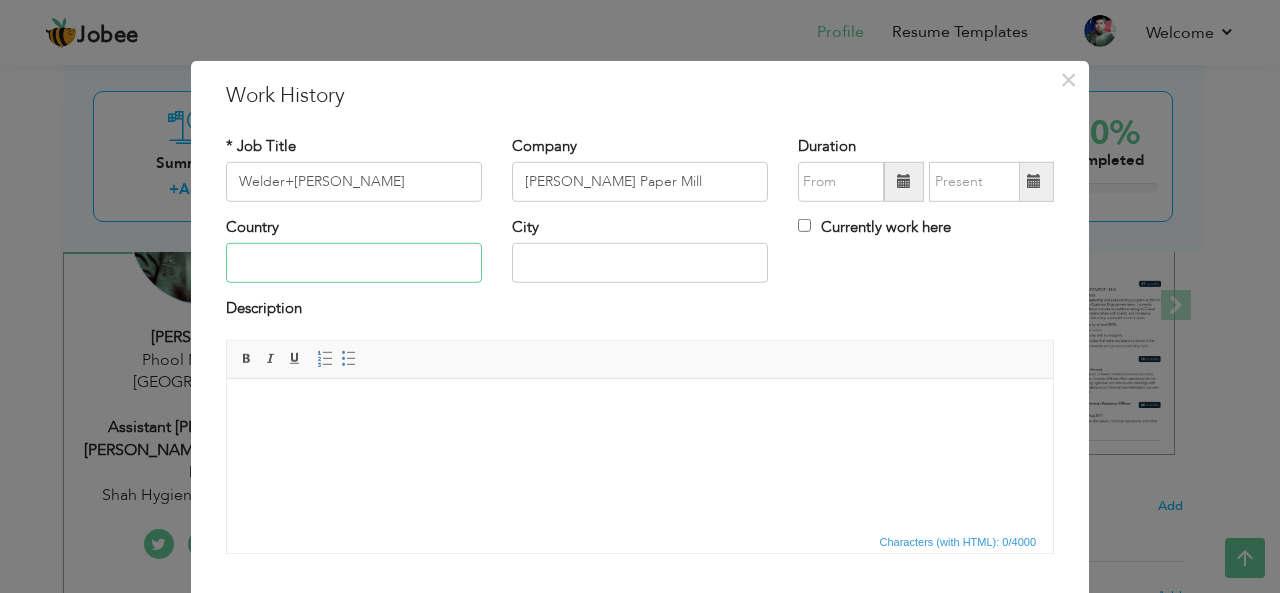 click at bounding box center (354, 263) 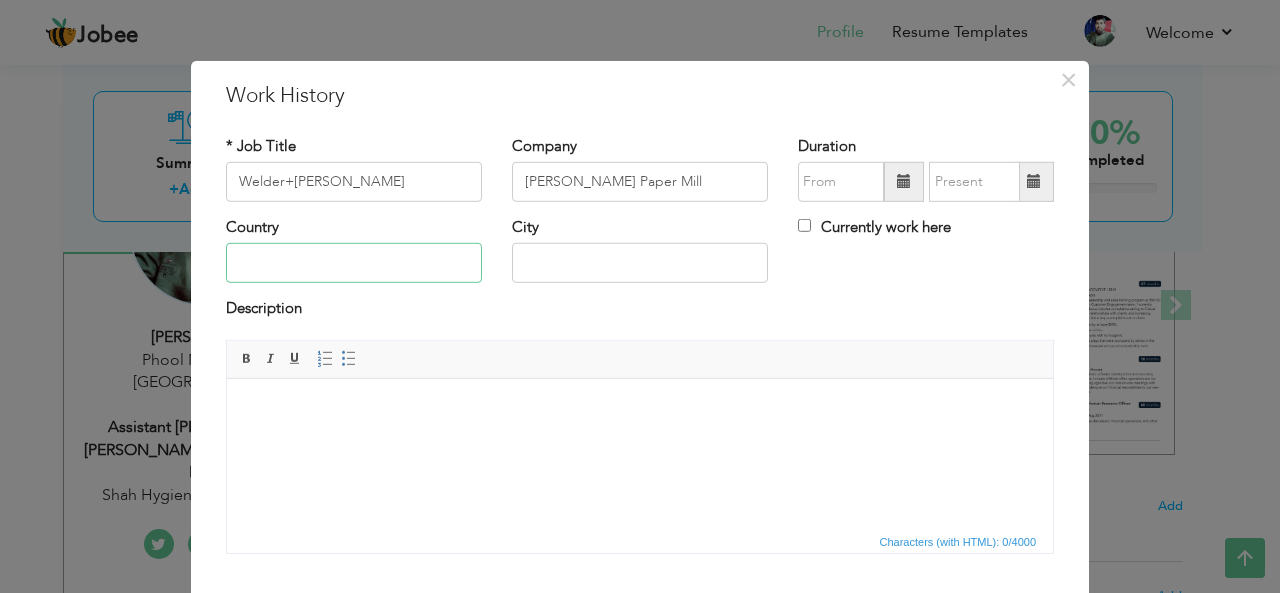 type on "Pakistan" 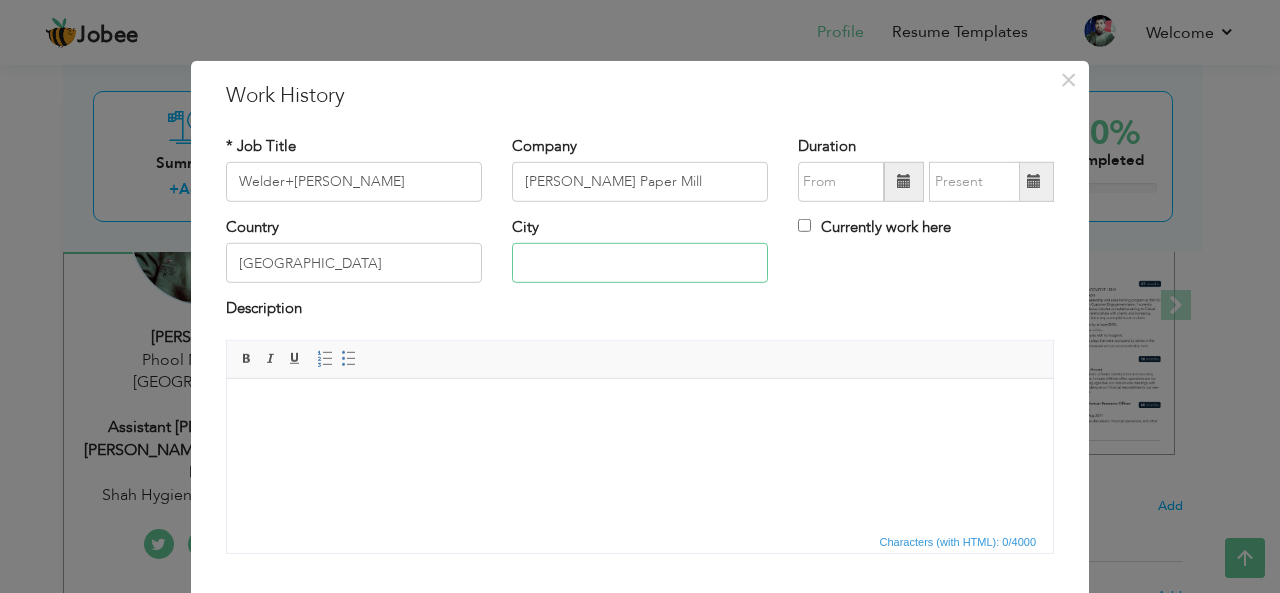 type on "Lahore, Pakistan" 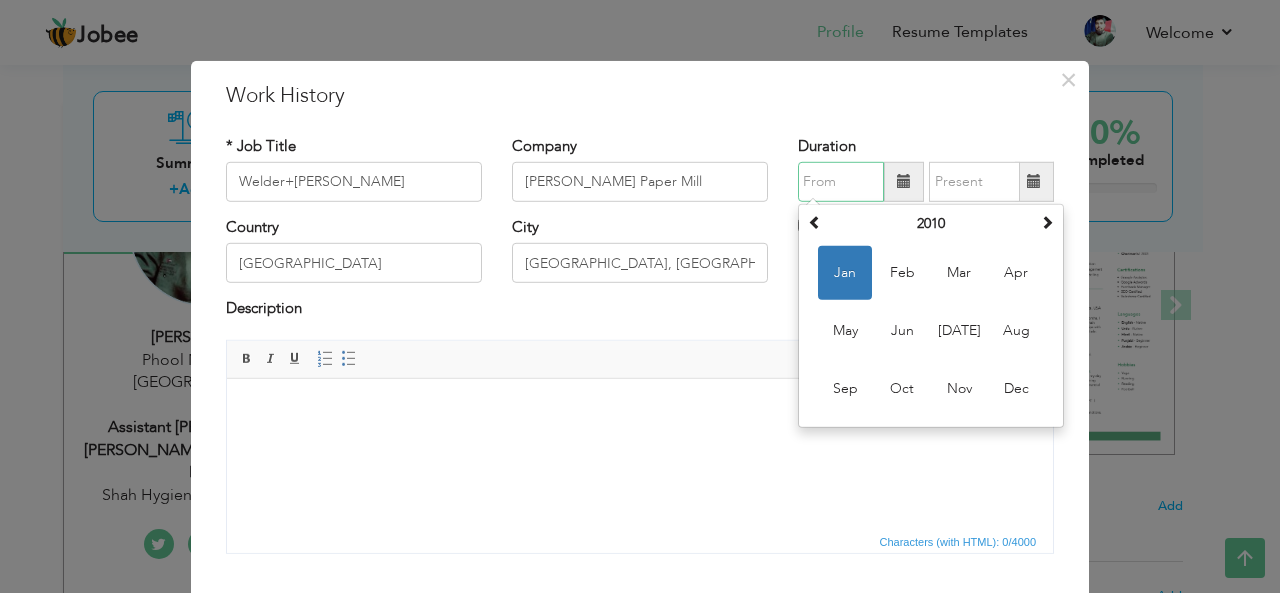 click at bounding box center (841, 182) 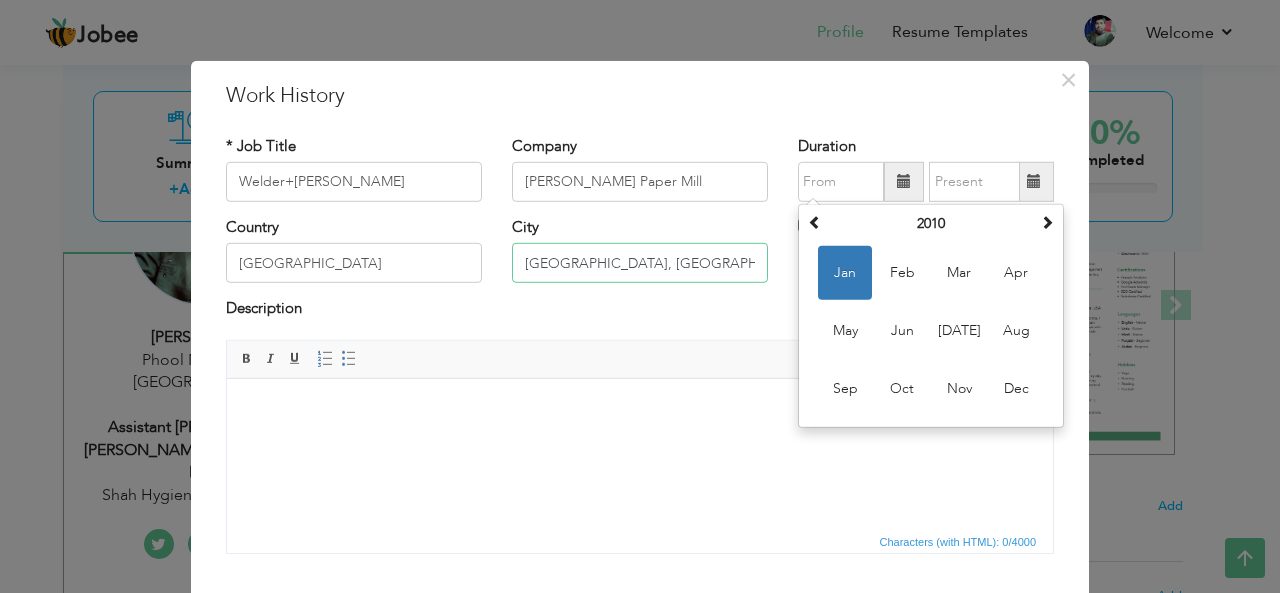 click on "Lahore, Pakistan" at bounding box center [640, 263] 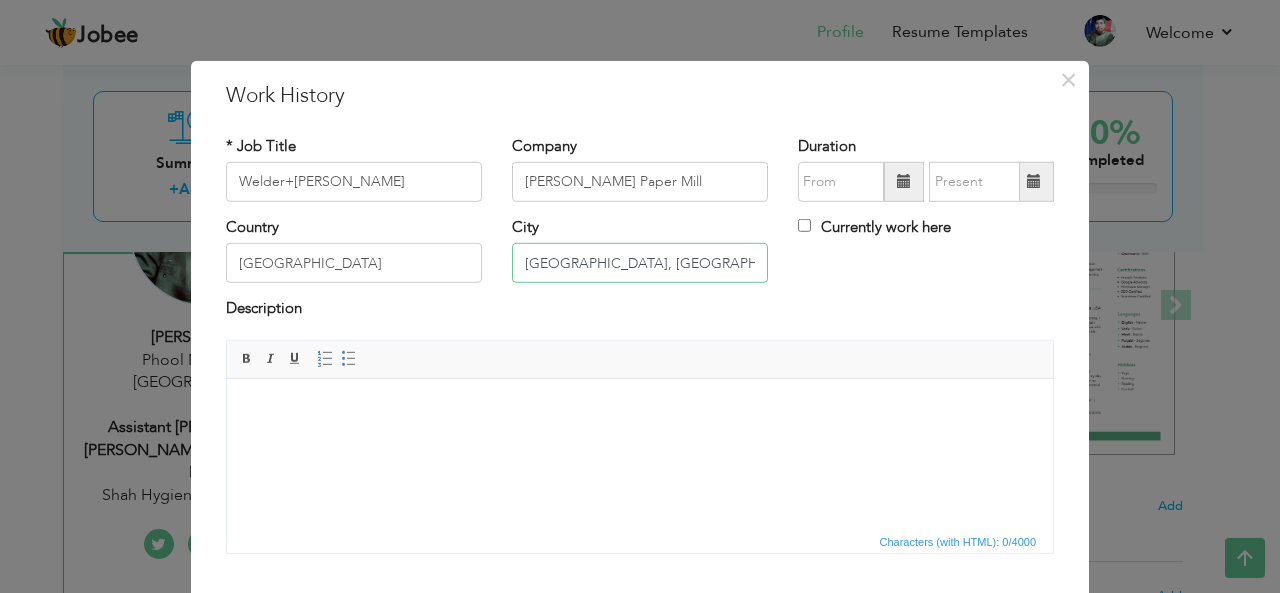 click on "Lahore, Pakistan" at bounding box center [640, 263] 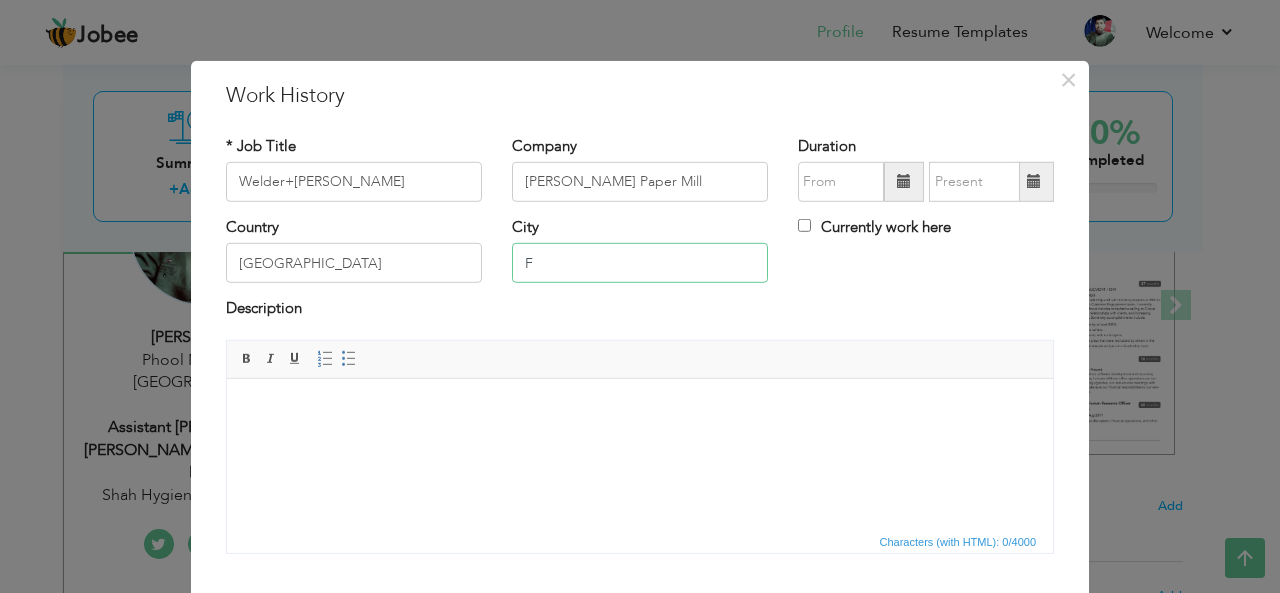 paste on "faisalabad" 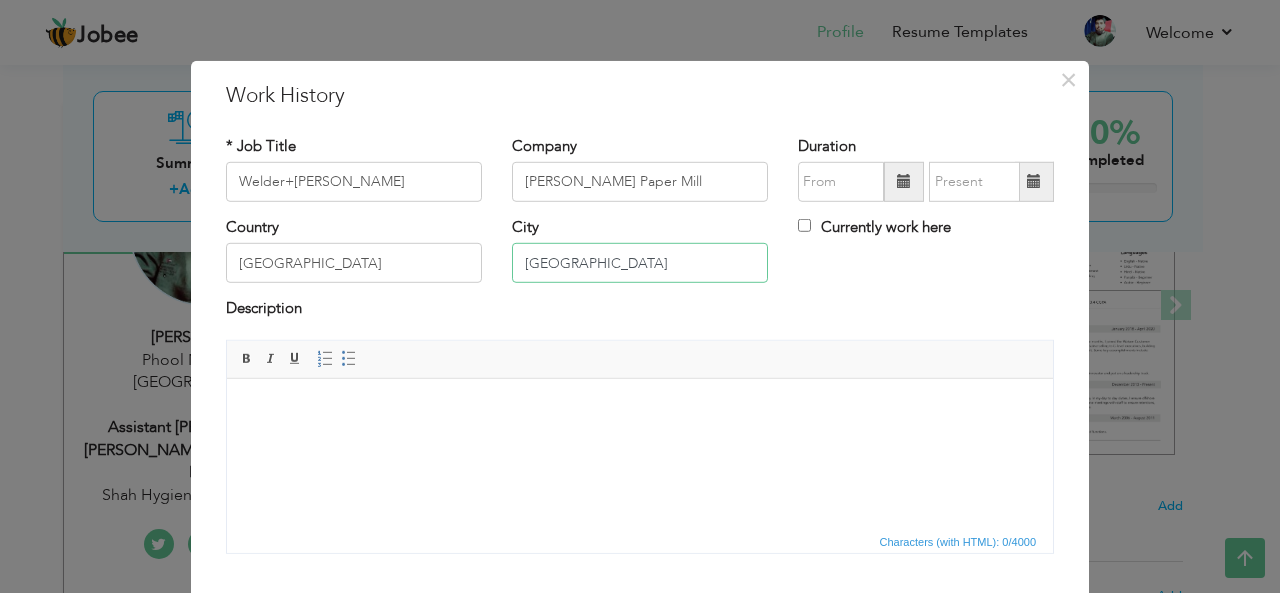 click on "faisalabad" at bounding box center (640, 263) 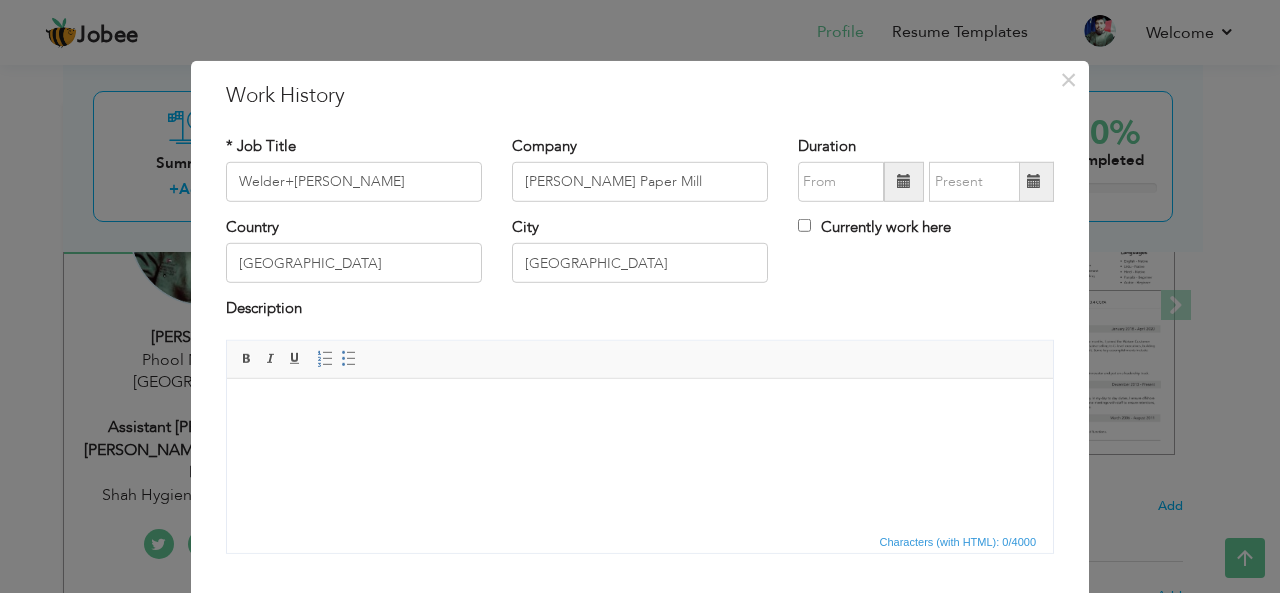 click at bounding box center [640, 408] 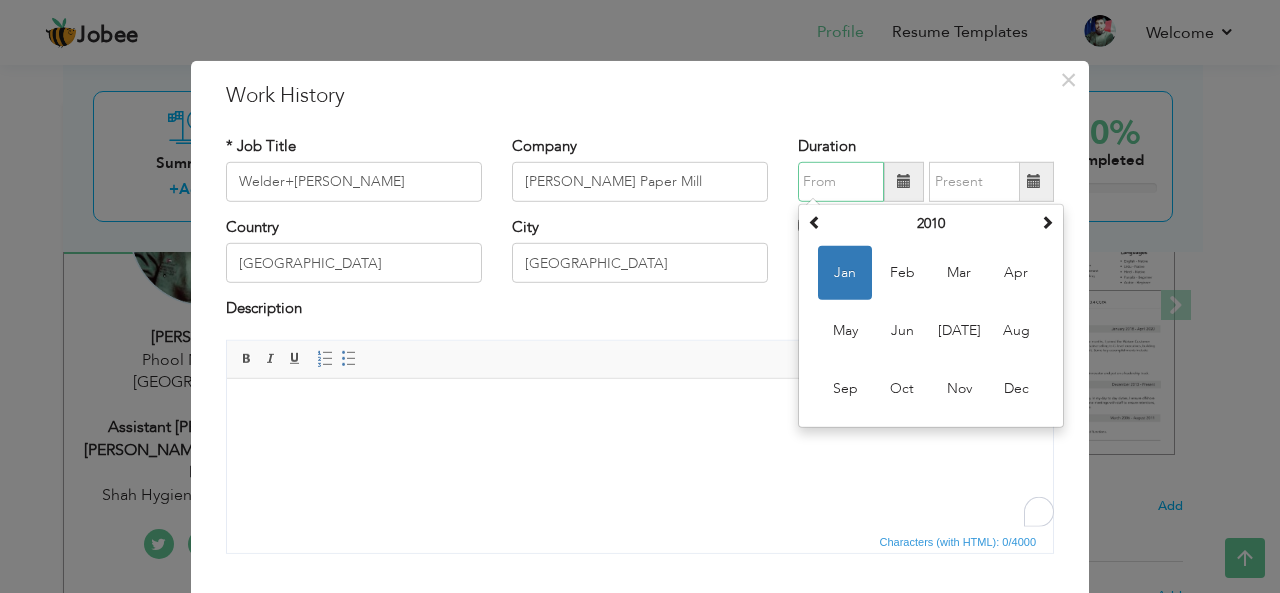 click at bounding box center (841, 182) 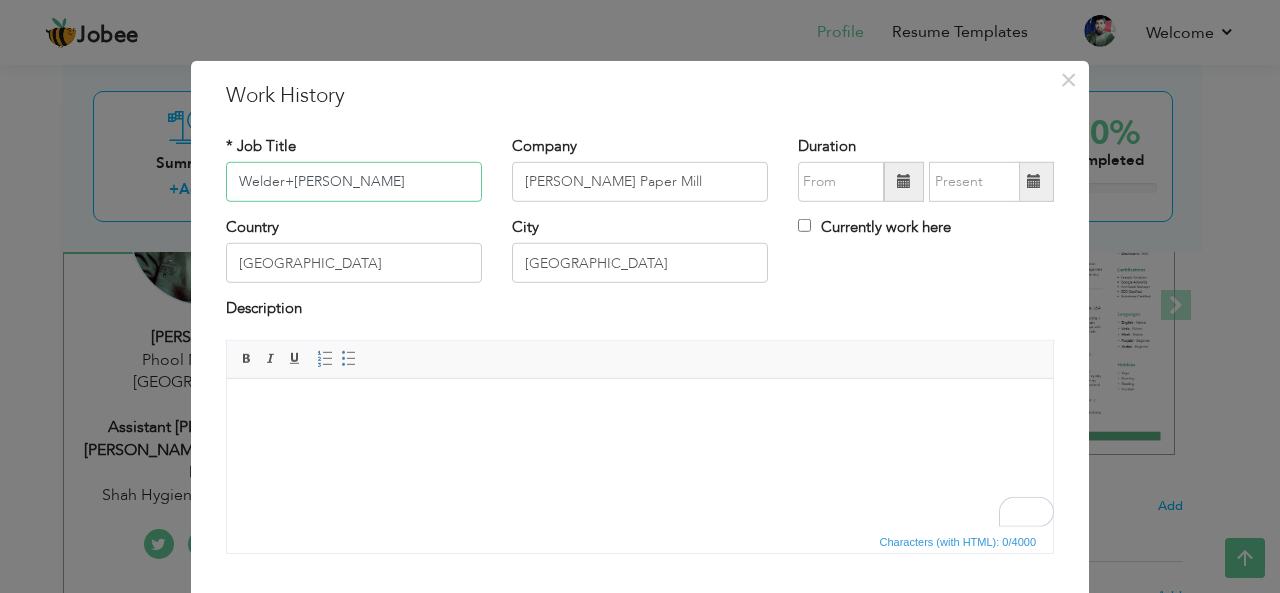 click on "Welder+Turner" at bounding box center [354, 182] 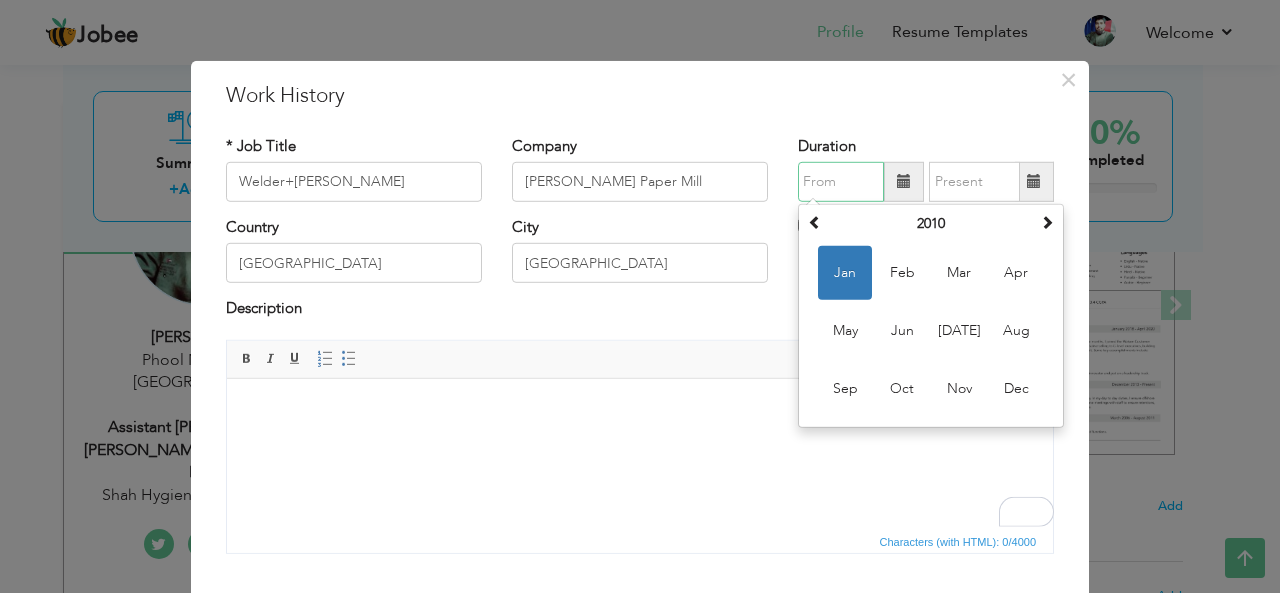 click at bounding box center [841, 182] 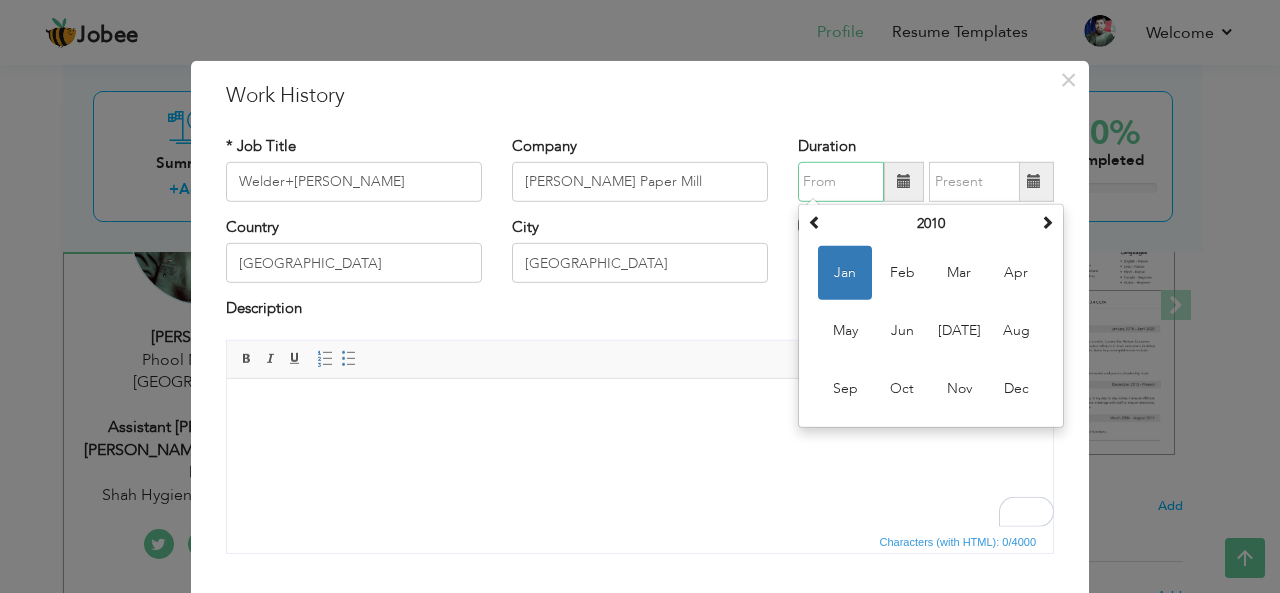 click at bounding box center (841, 182) 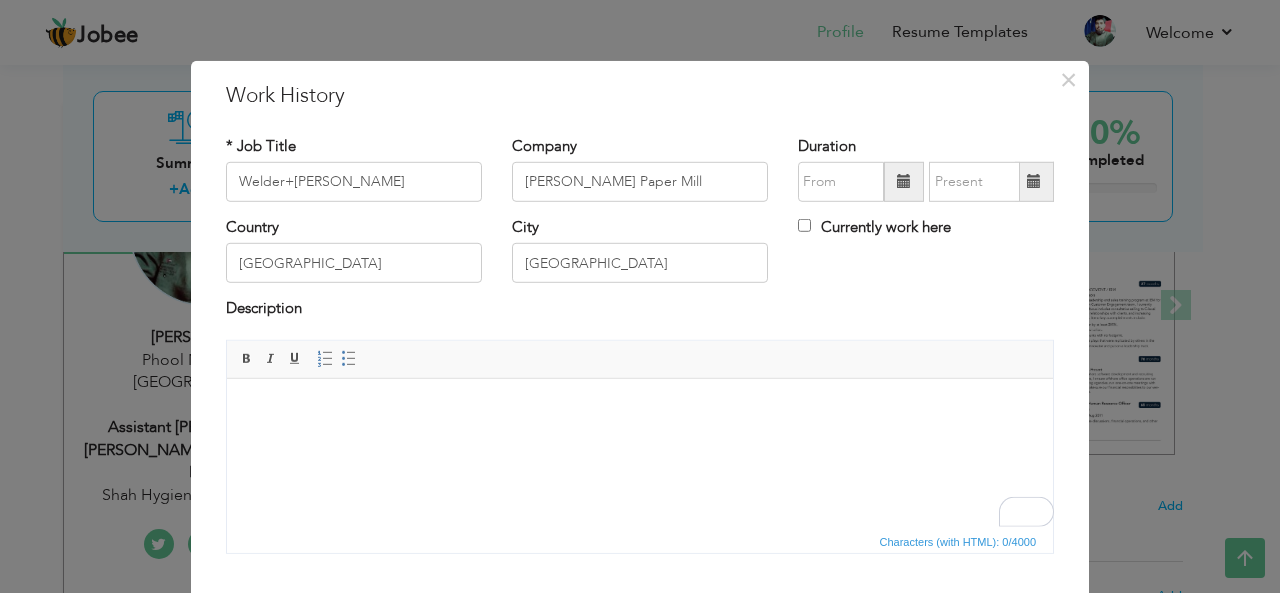 click at bounding box center (904, 181) 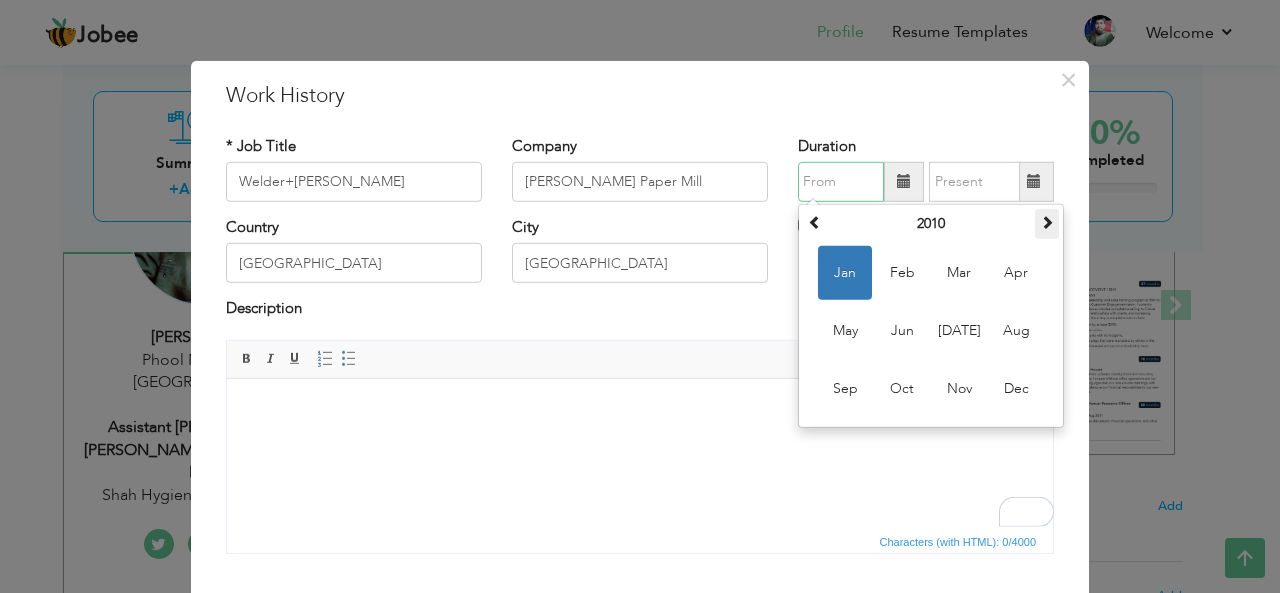 click at bounding box center [1047, 222] 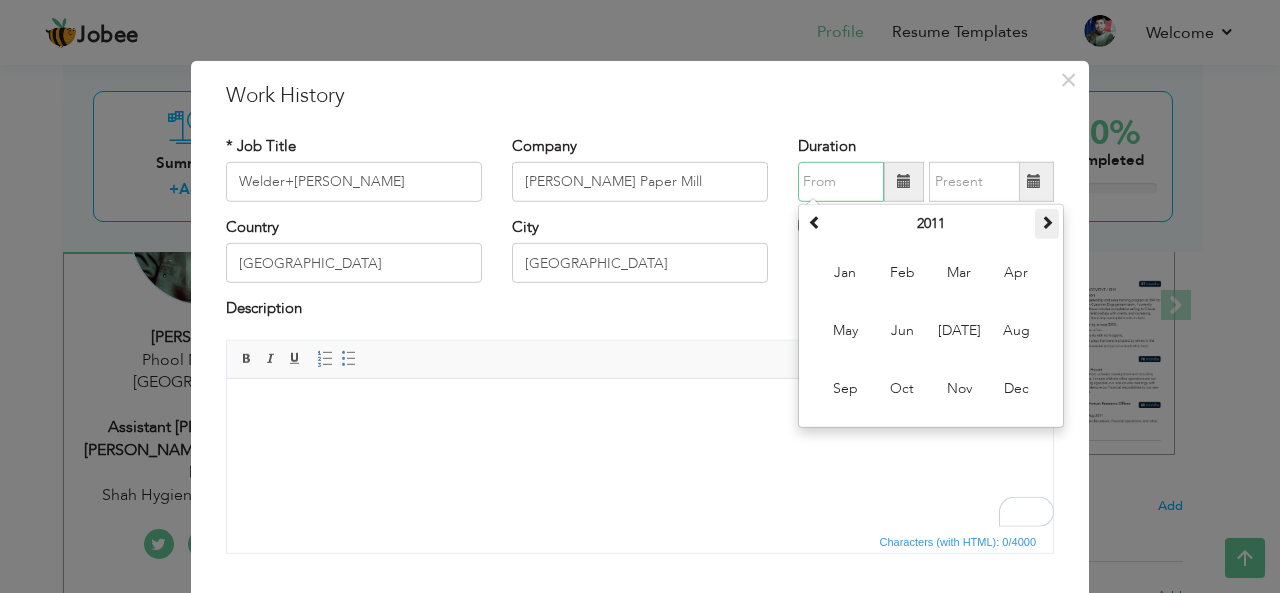 click at bounding box center (1047, 222) 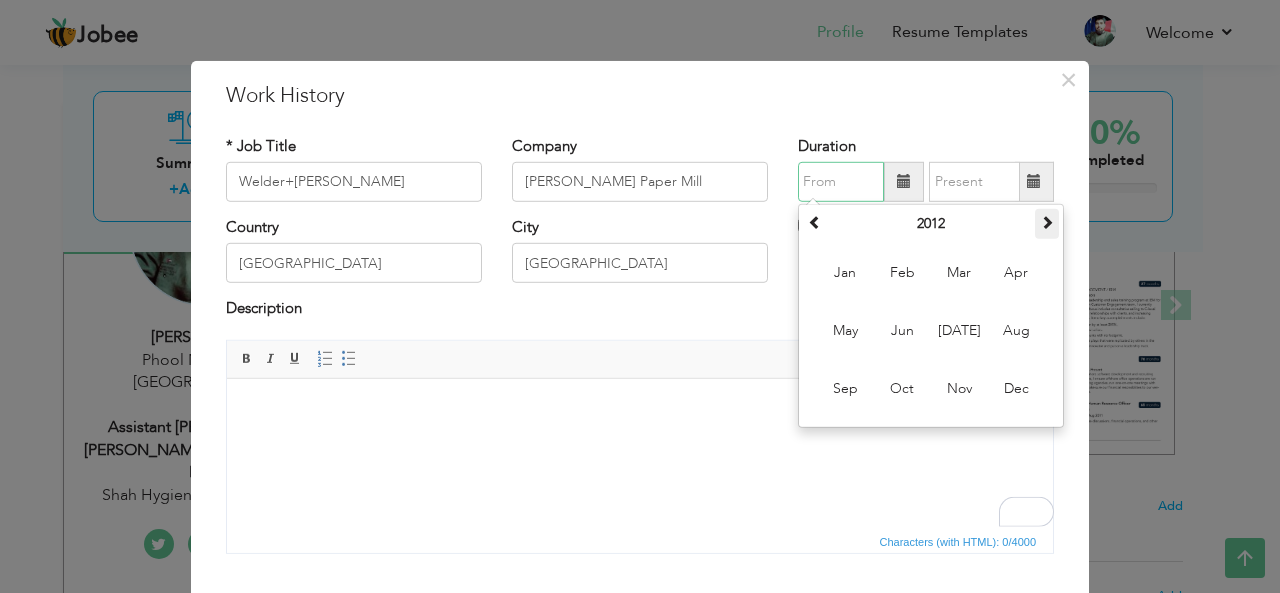 click at bounding box center [1047, 222] 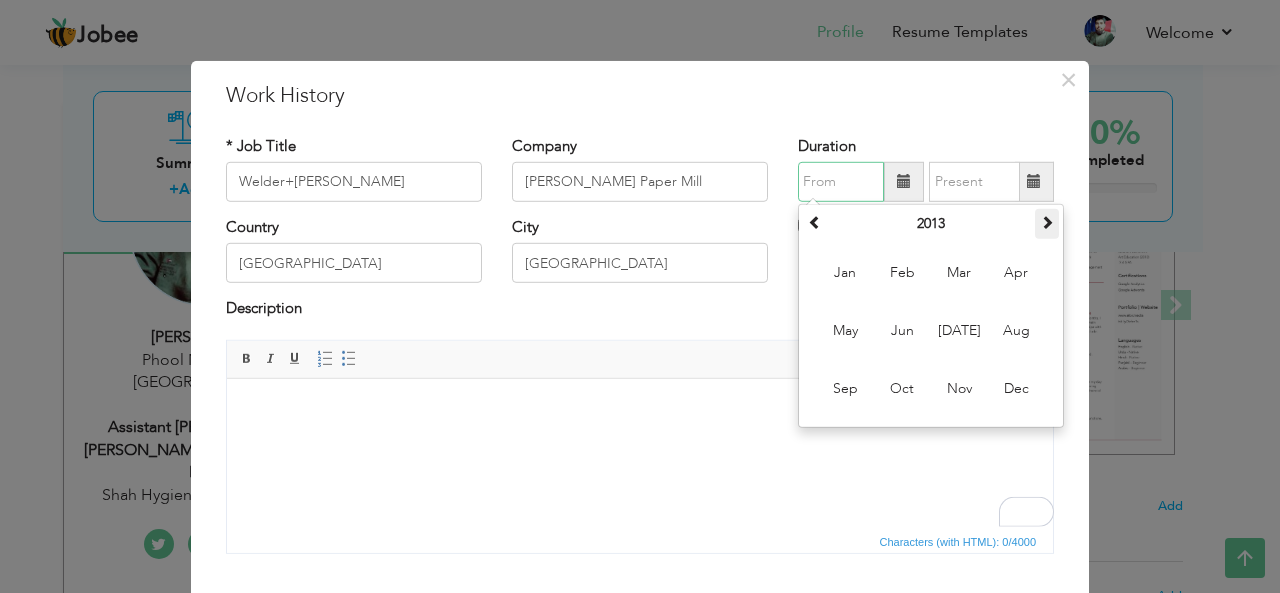click at bounding box center [1047, 222] 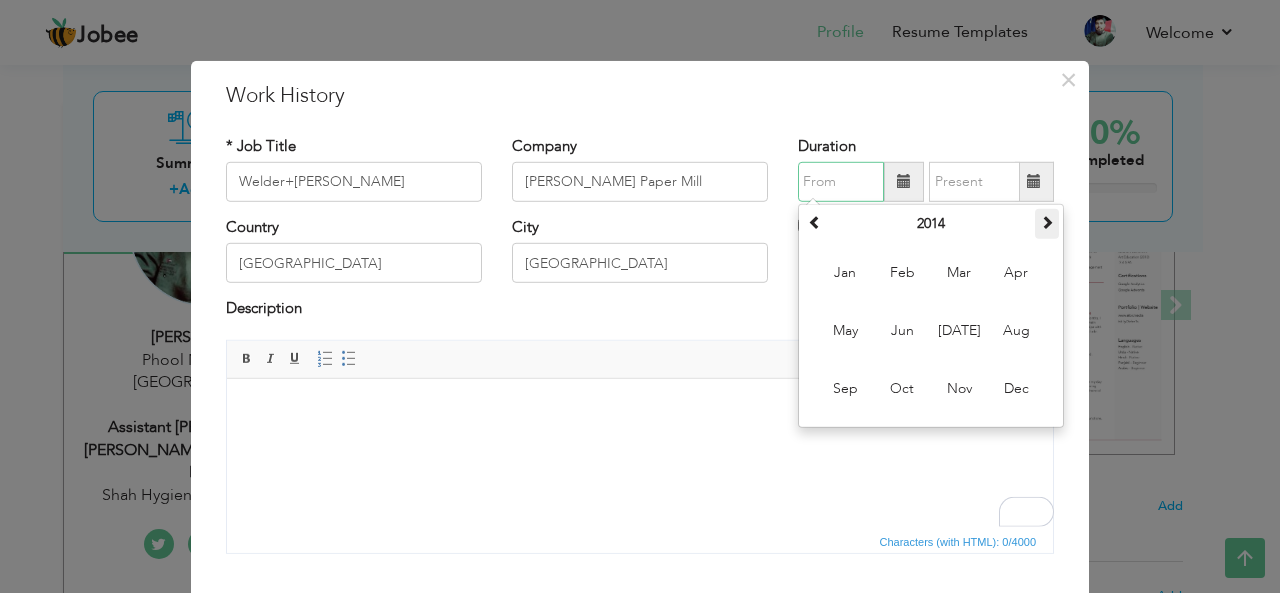 click at bounding box center (1047, 222) 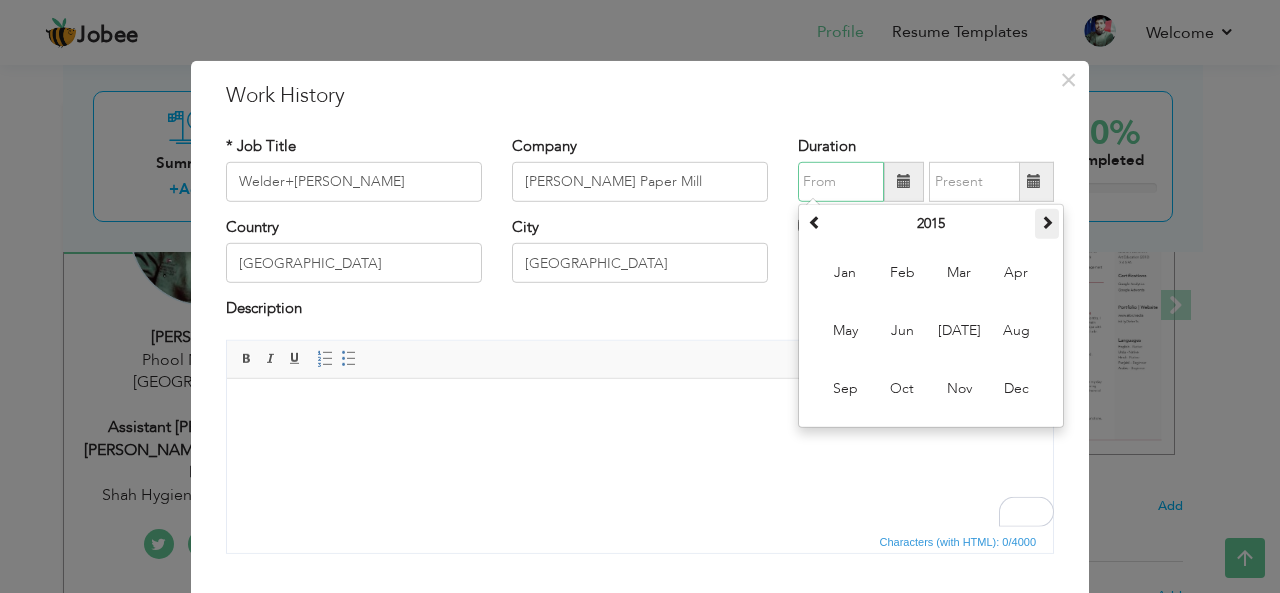 click at bounding box center [1047, 222] 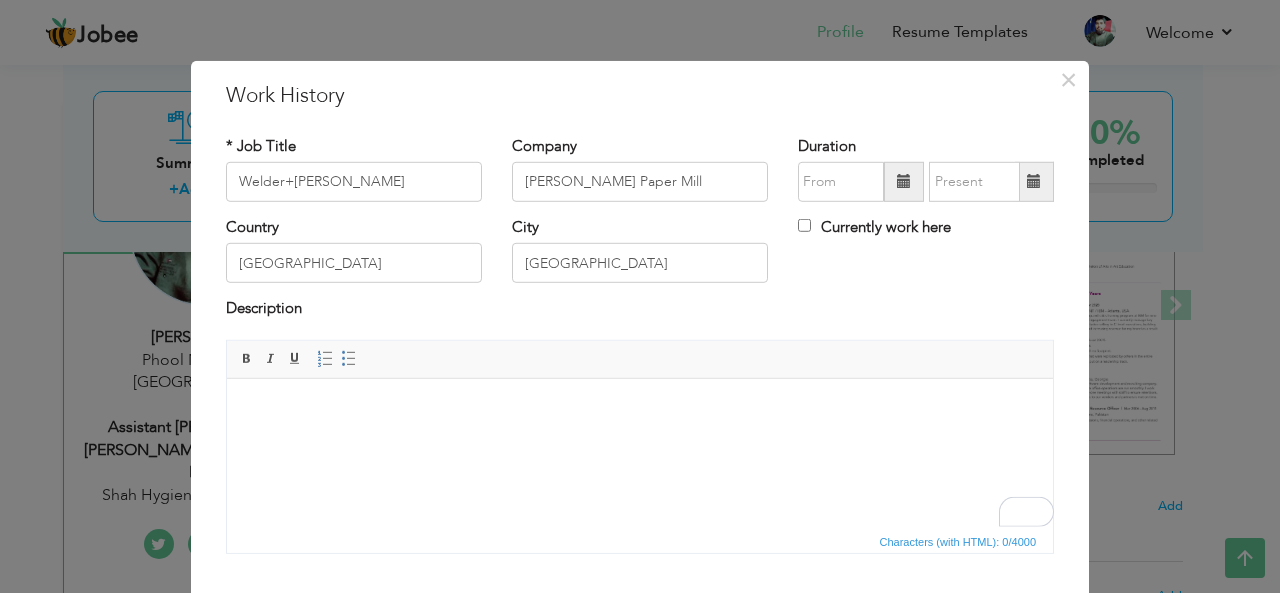 click at bounding box center [904, 182] 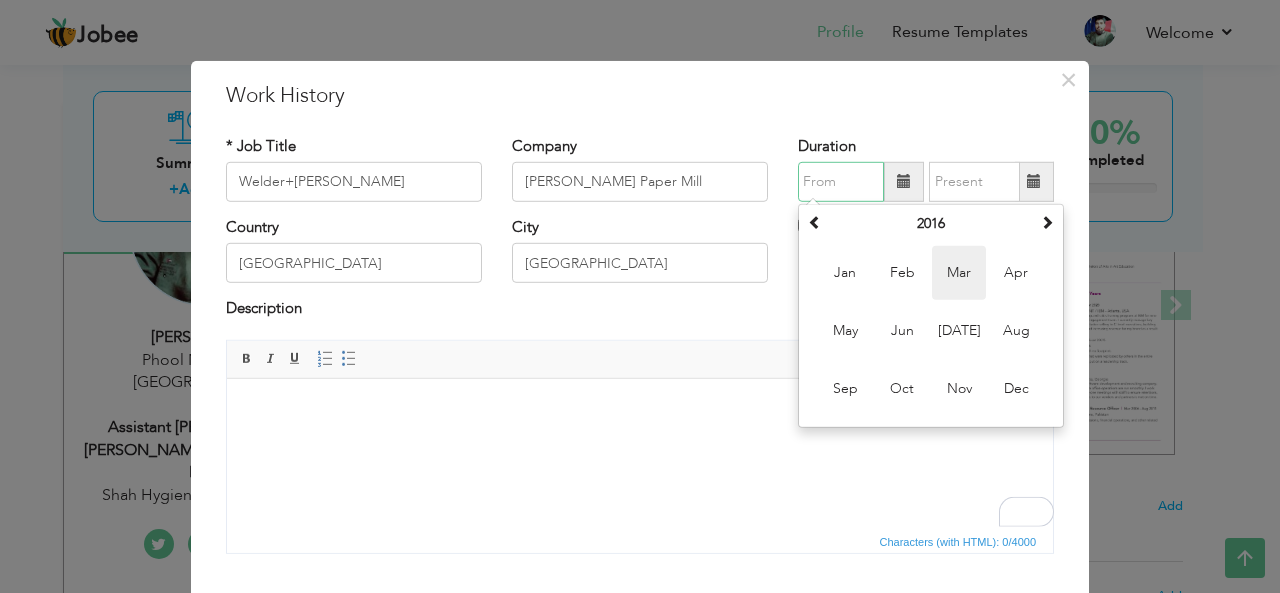 click on "Mar" at bounding box center [959, 273] 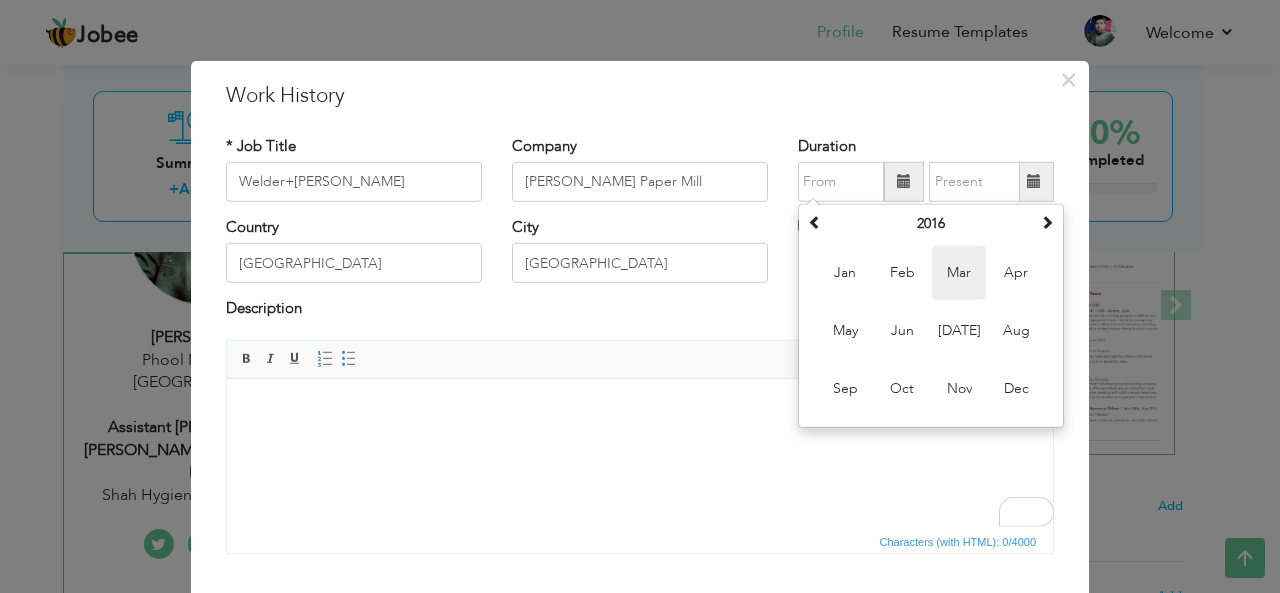 type on "03/2016" 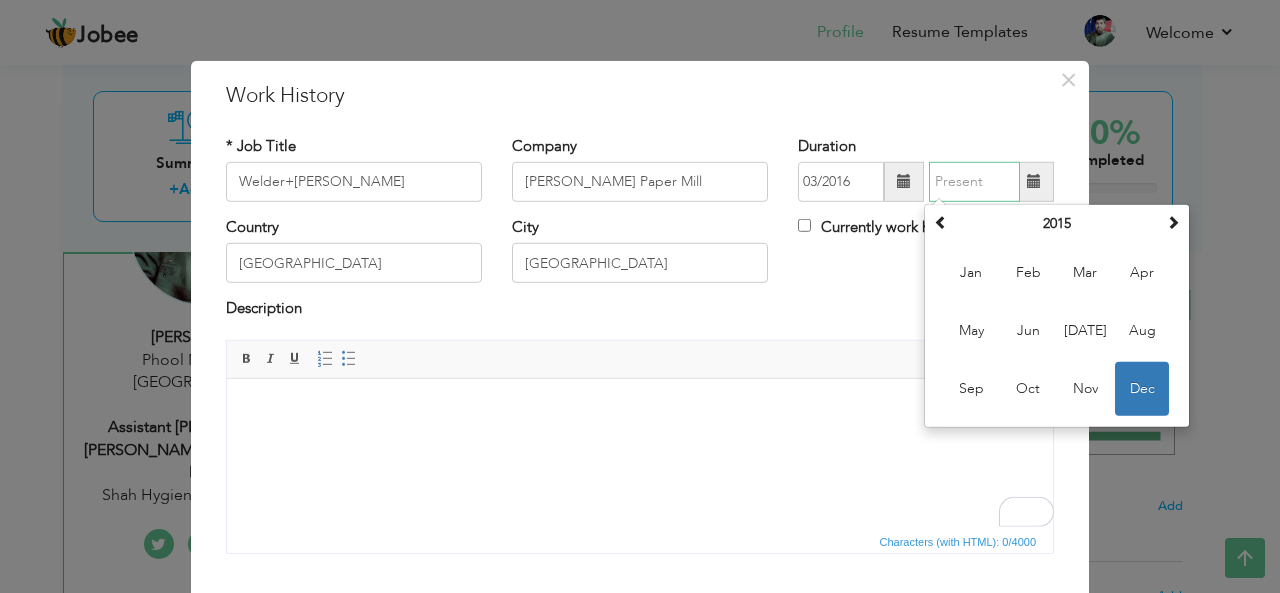 click at bounding box center (974, 182) 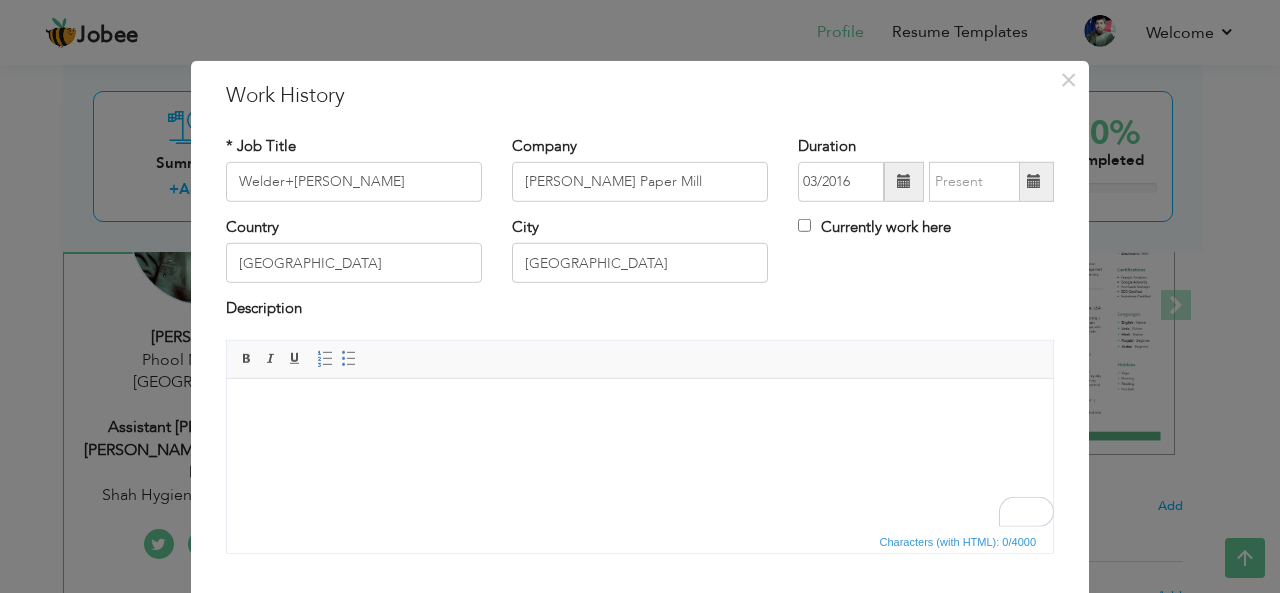 click at bounding box center [1034, 181] 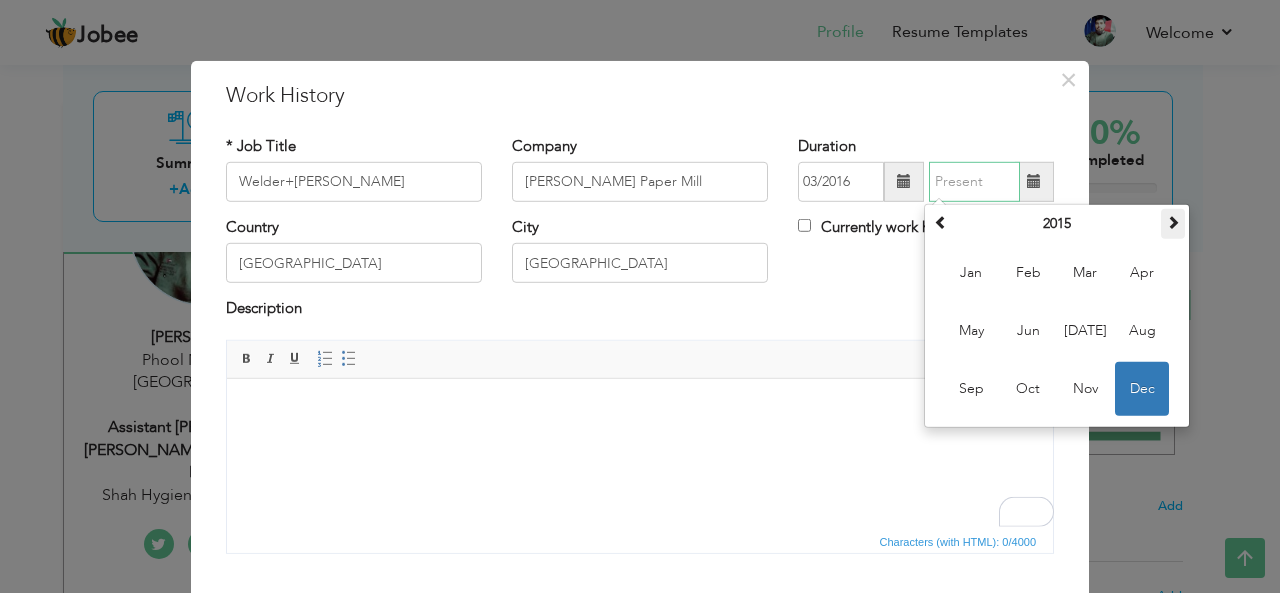 click at bounding box center (1173, 222) 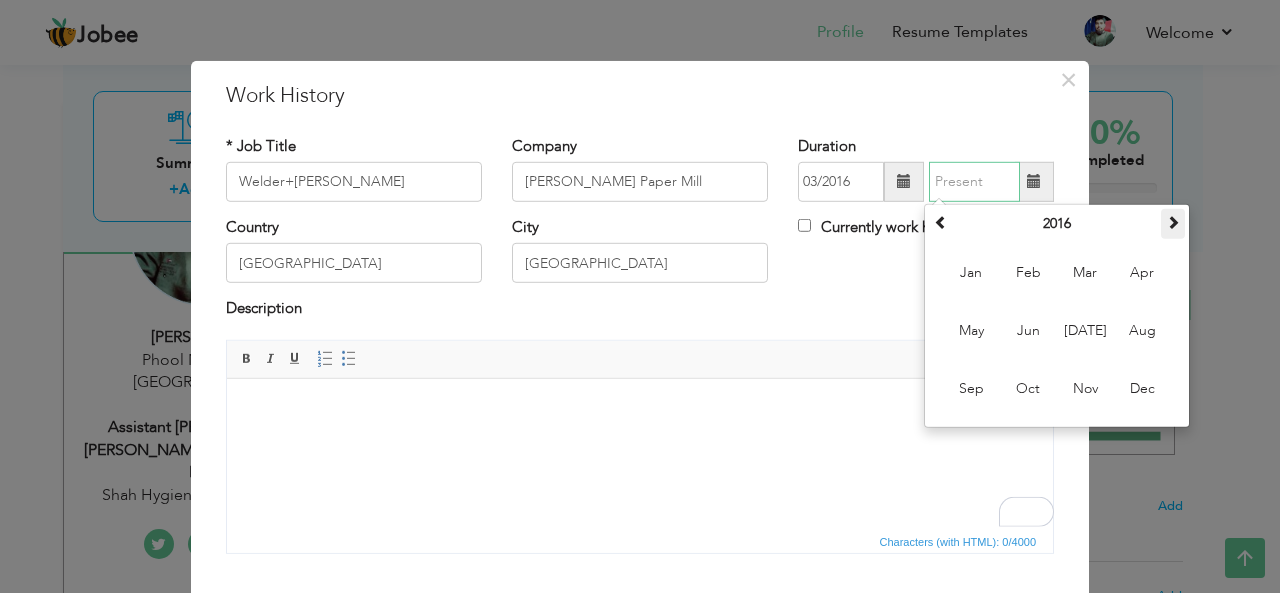 click at bounding box center (1173, 222) 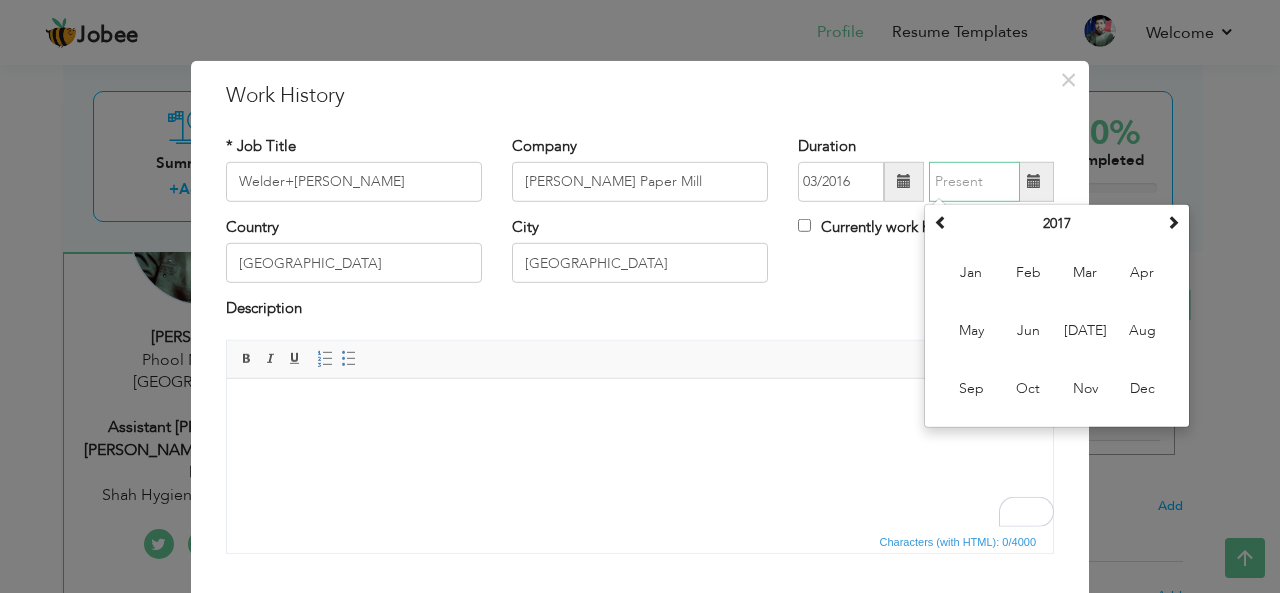 click at bounding box center (974, 182) 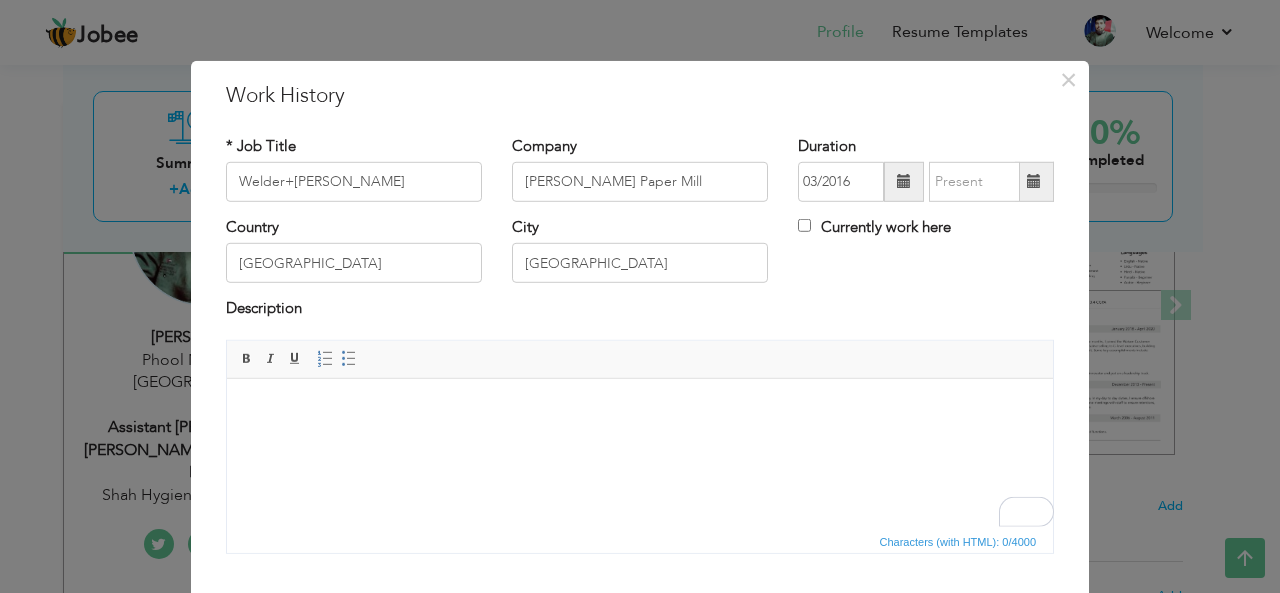 click at bounding box center [1034, 181] 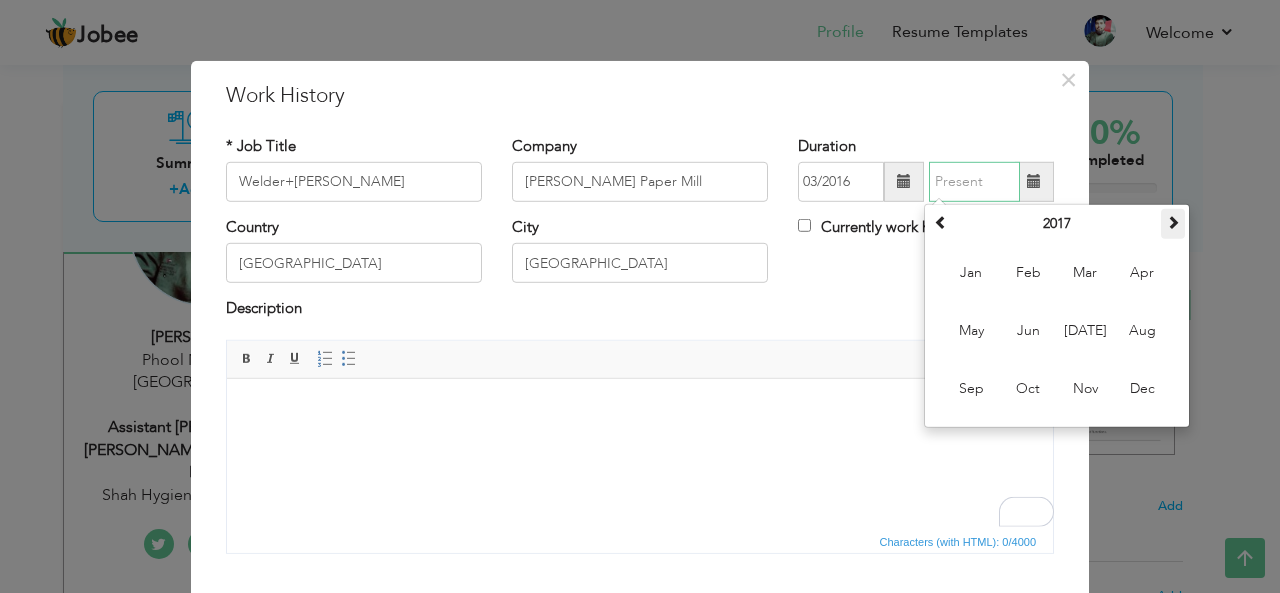 click at bounding box center (1173, 222) 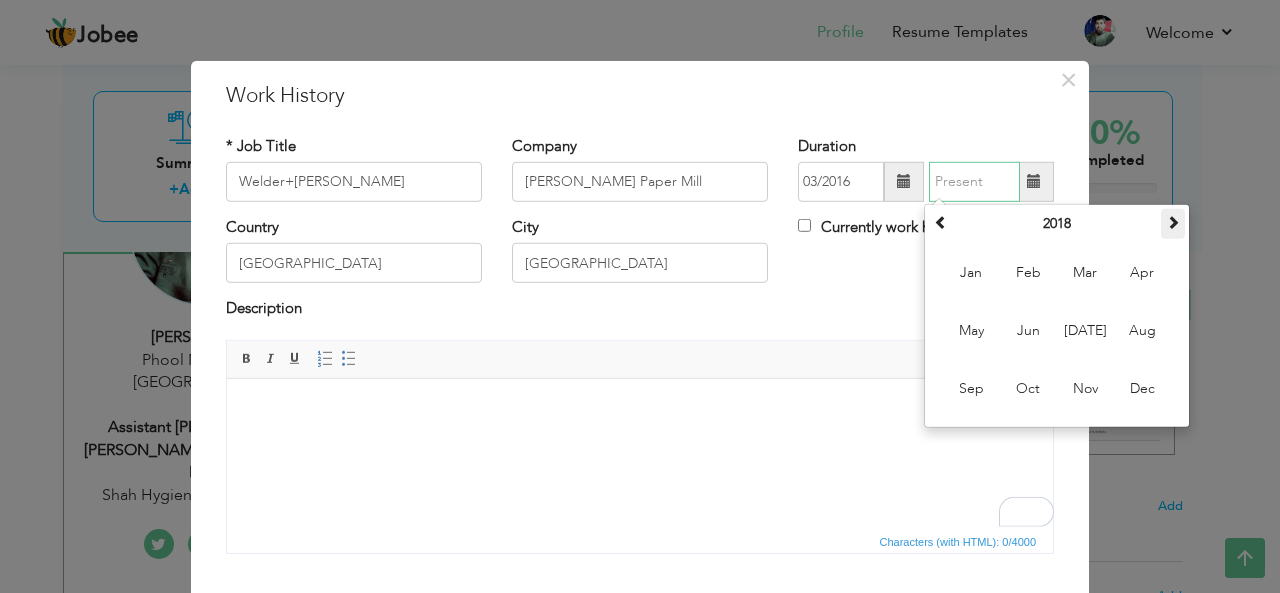 click at bounding box center (1173, 222) 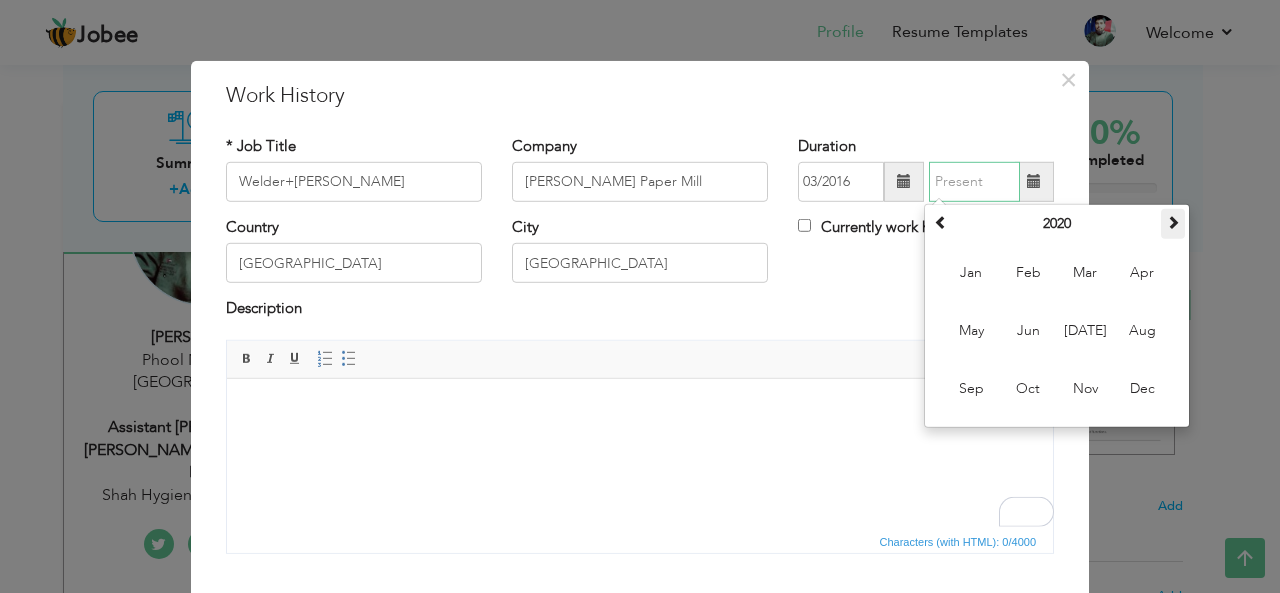click at bounding box center [1173, 222] 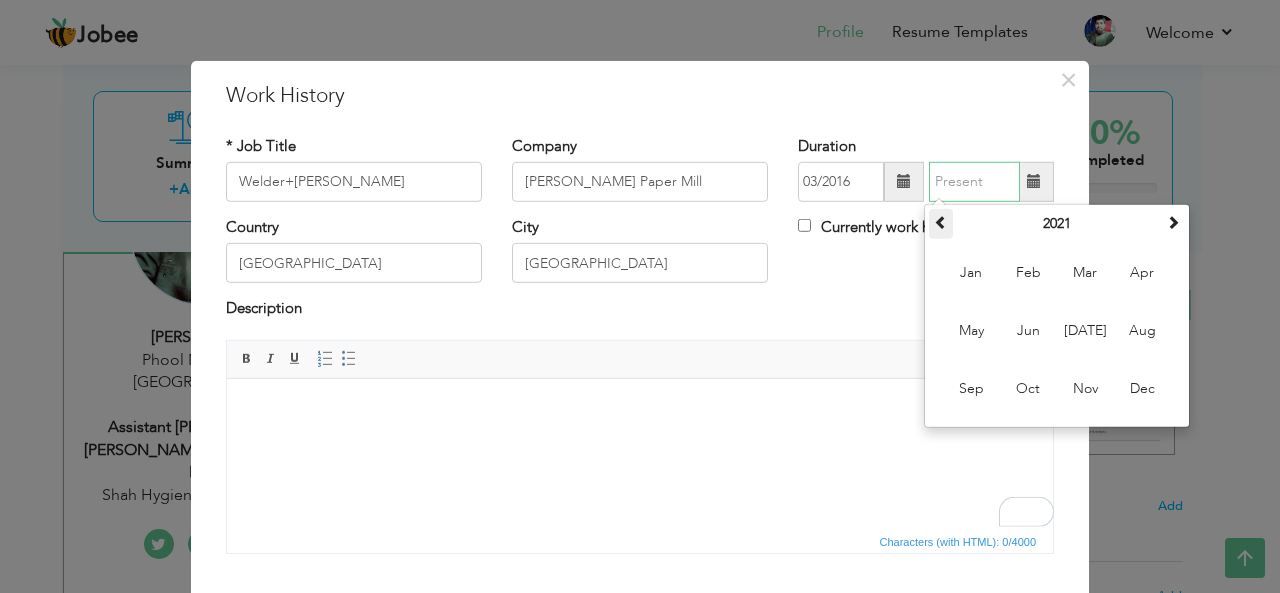 click at bounding box center [941, 222] 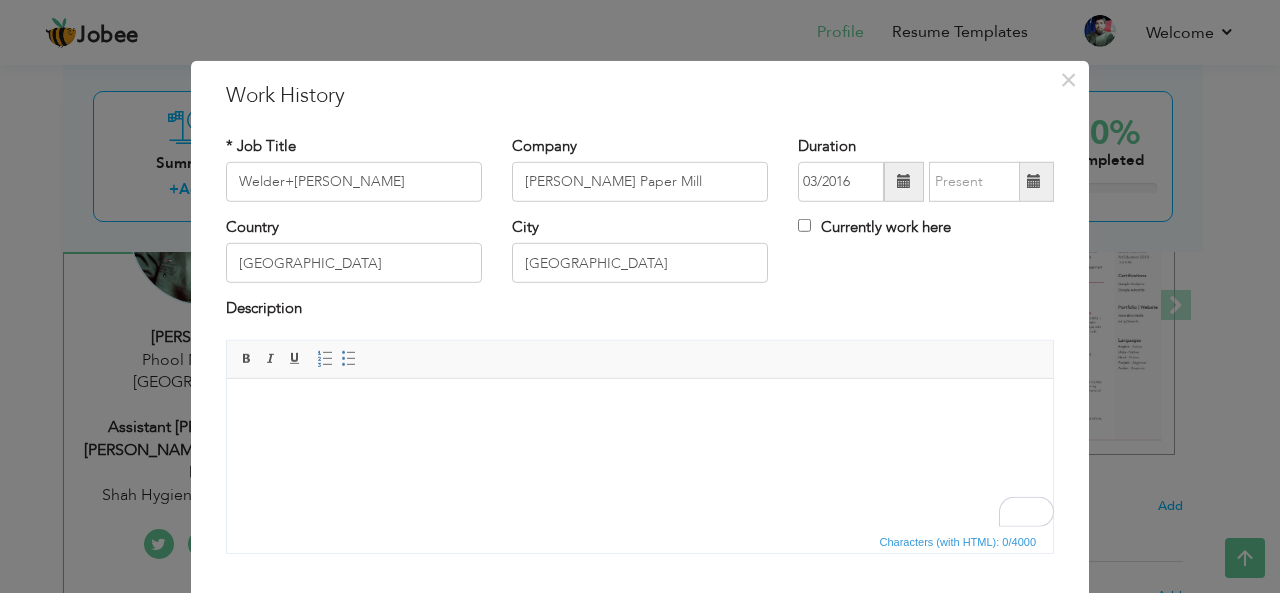 click at bounding box center (1034, 181) 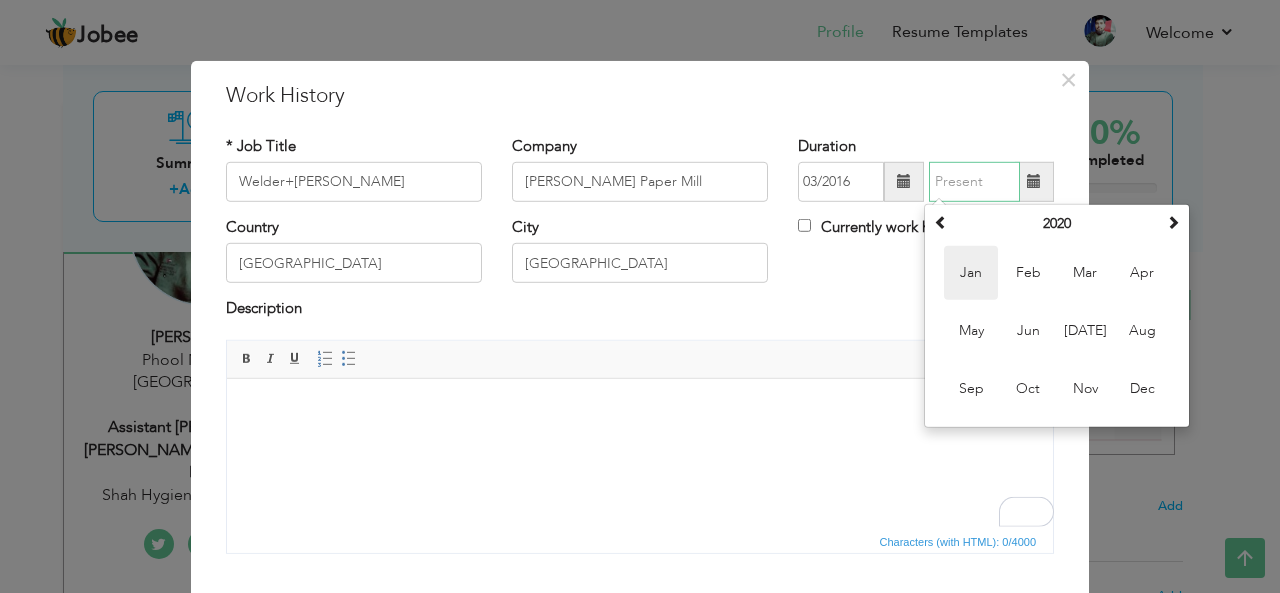 click on "Jan" at bounding box center (971, 273) 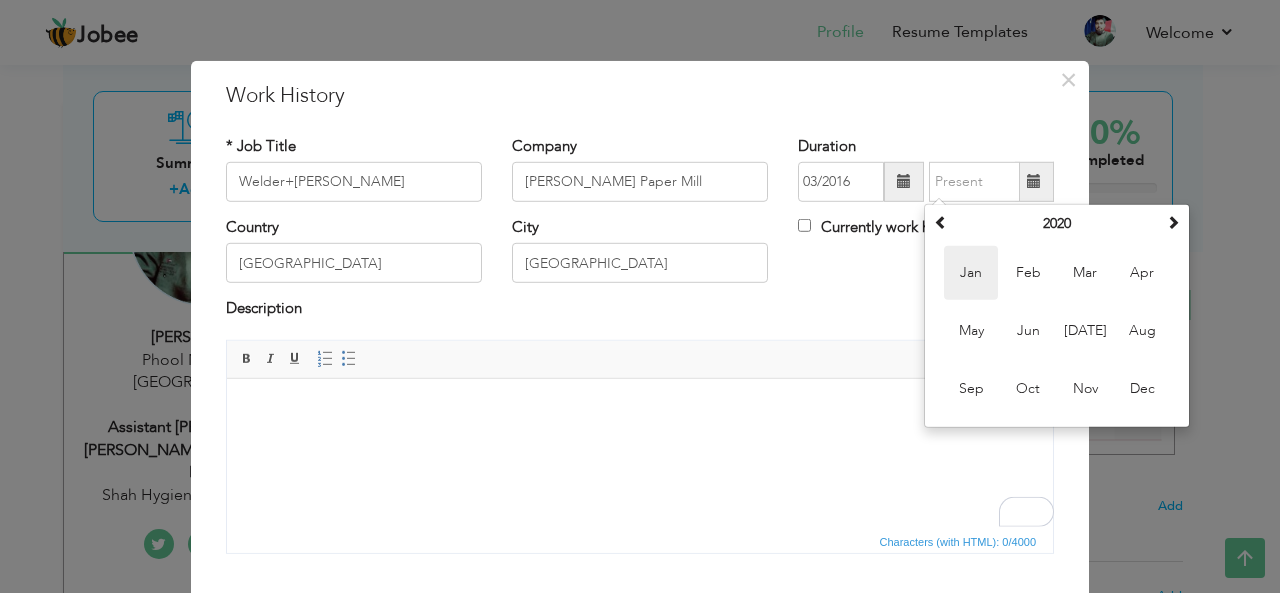 type on "01/2020" 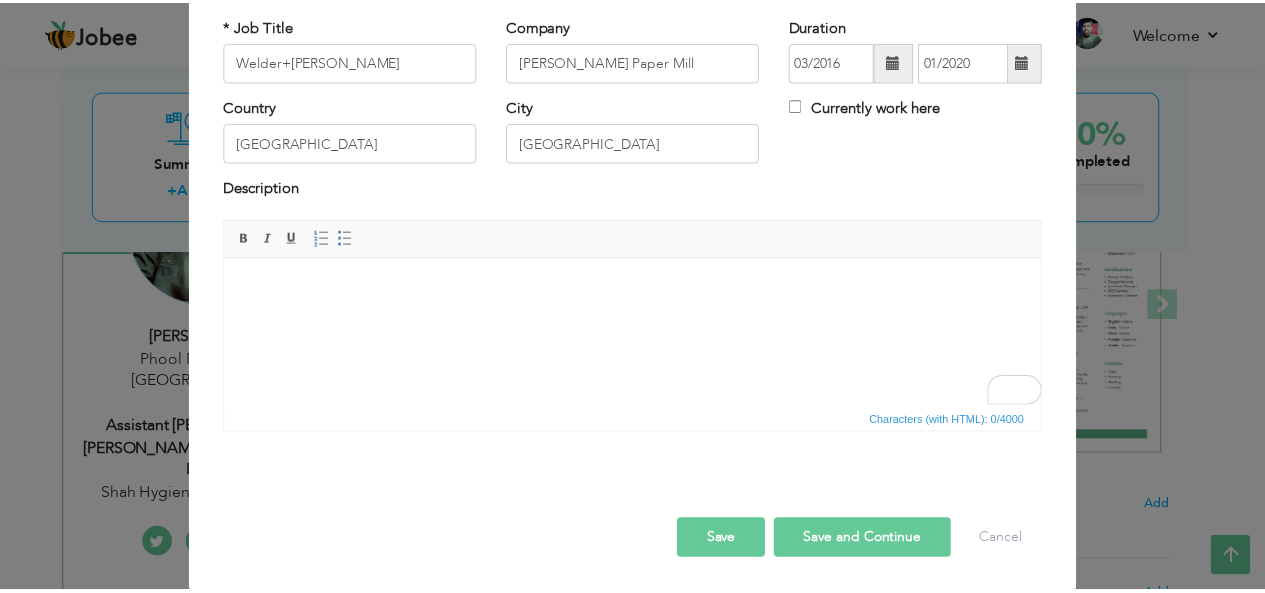 scroll, scrollTop: 120, scrollLeft: 0, axis: vertical 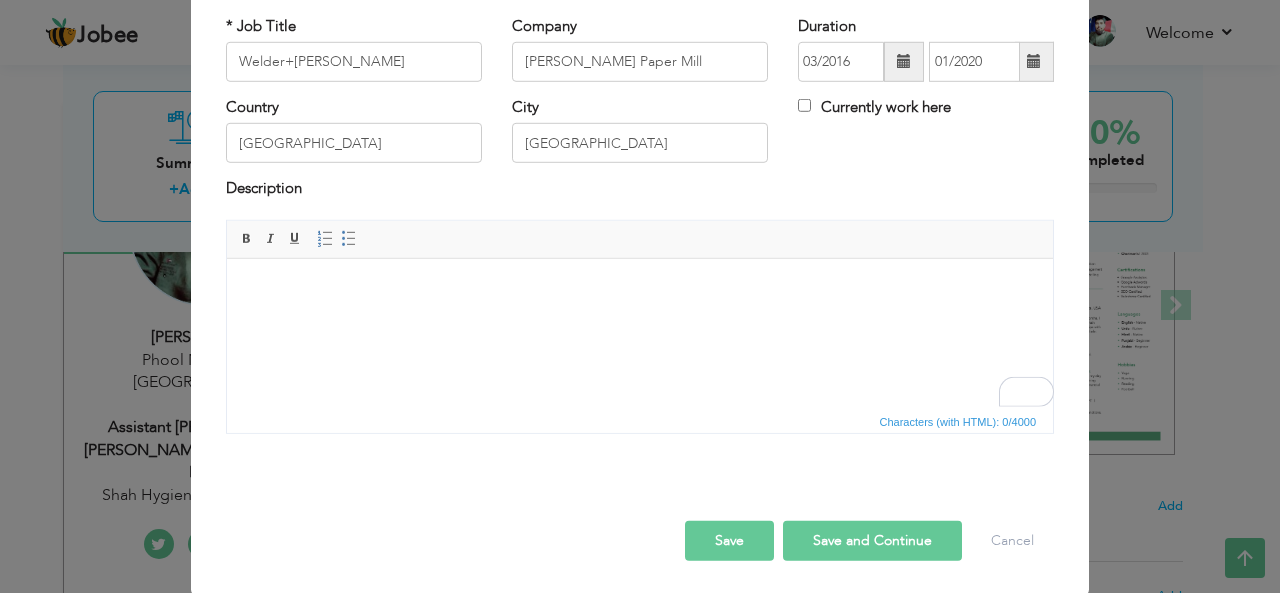 click on "Save" at bounding box center (729, 541) 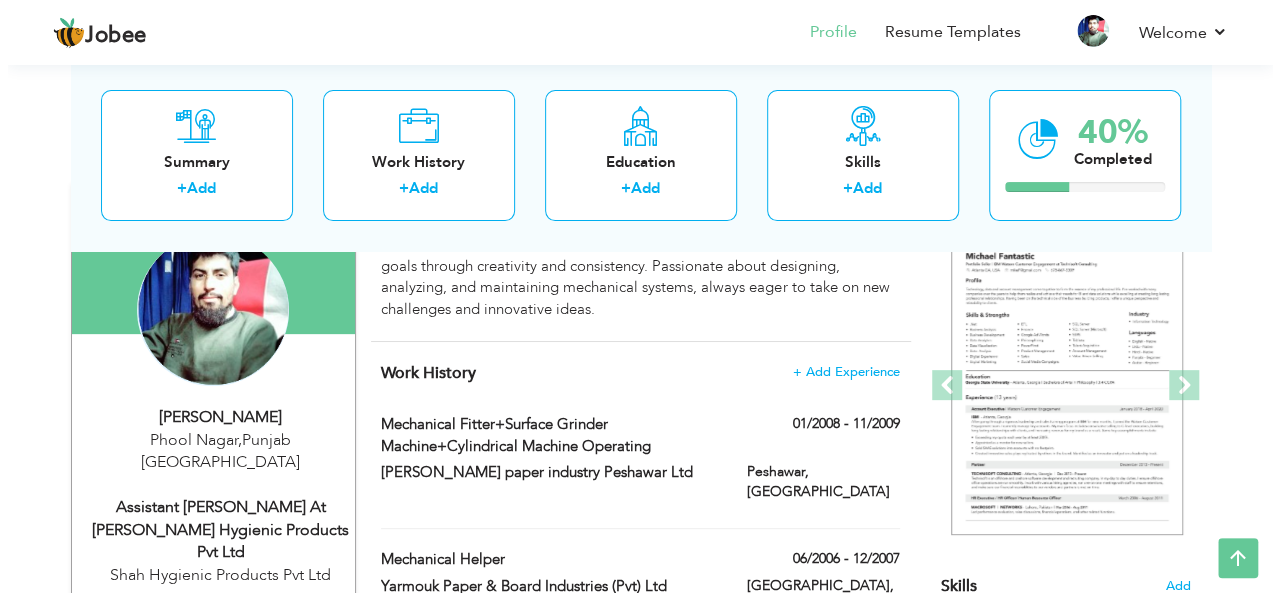 scroll, scrollTop: 193, scrollLeft: 0, axis: vertical 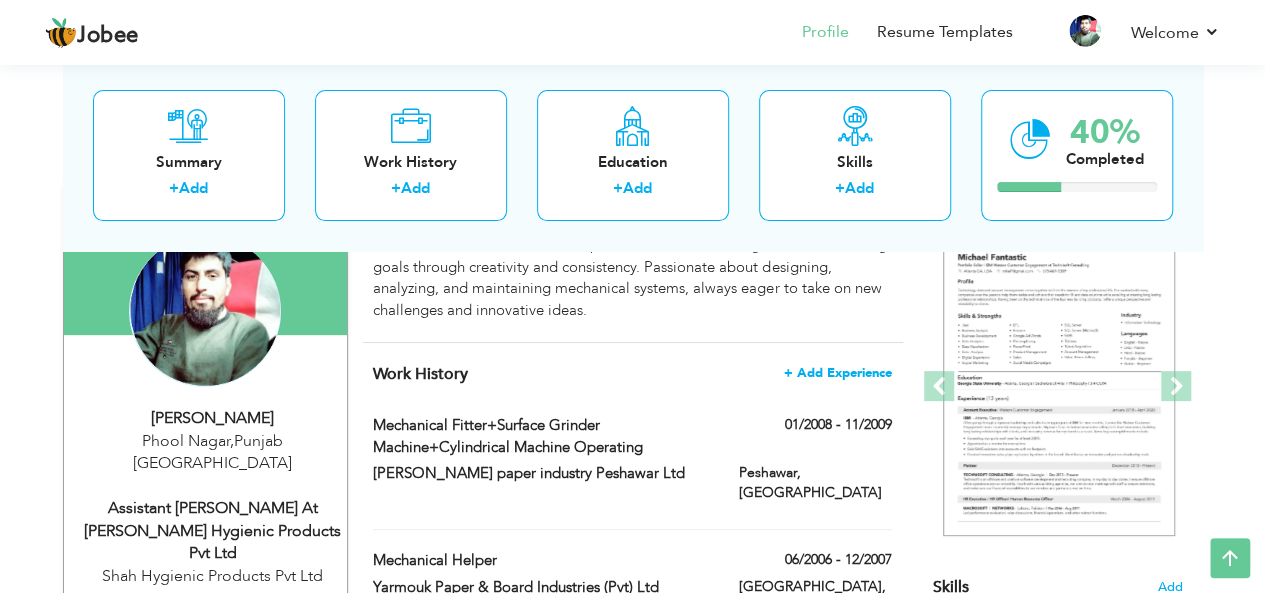 click on "+ Add Experience" at bounding box center (838, 373) 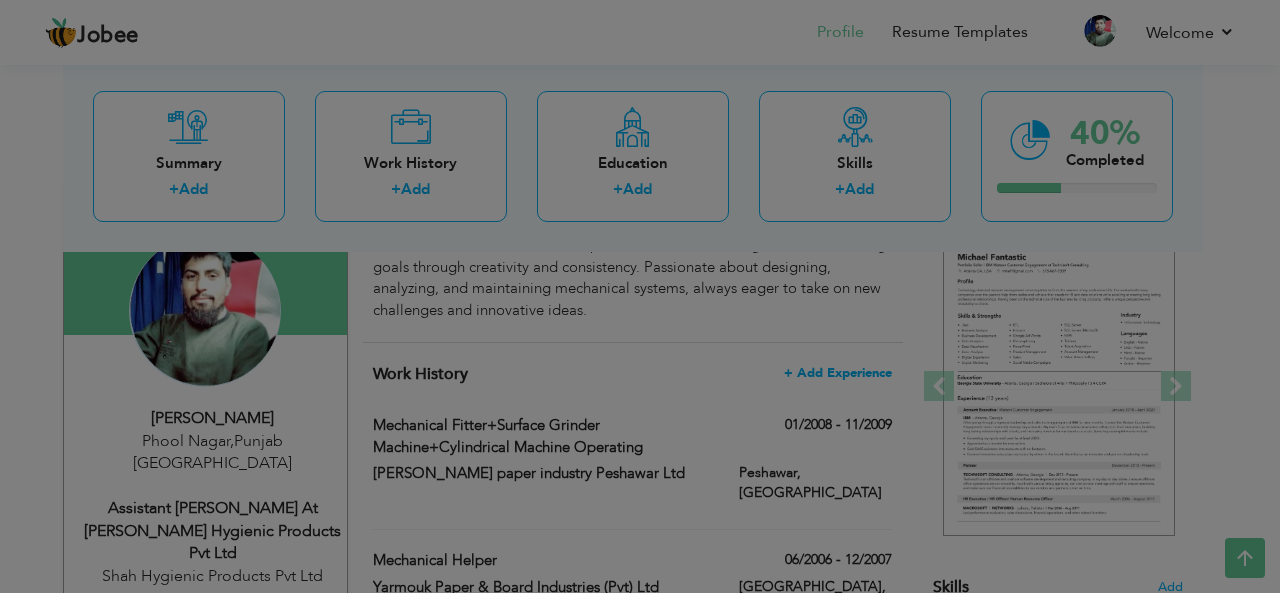 scroll, scrollTop: 0, scrollLeft: 0, axis: both 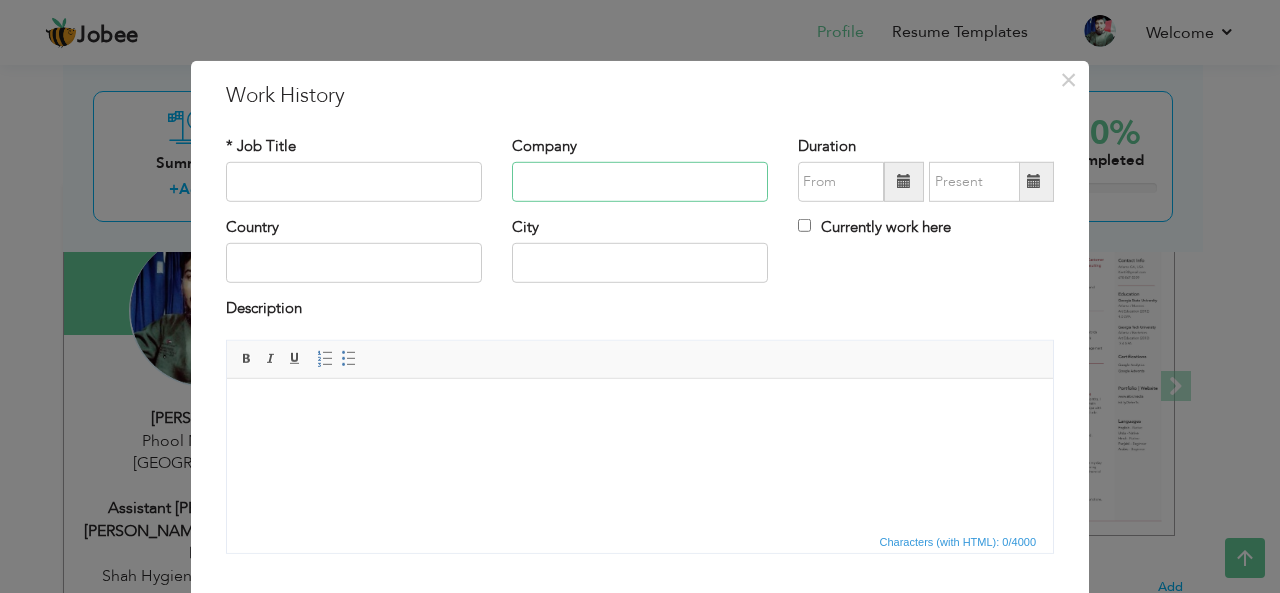 paste on "G.A hygienic Pvt Ltd" 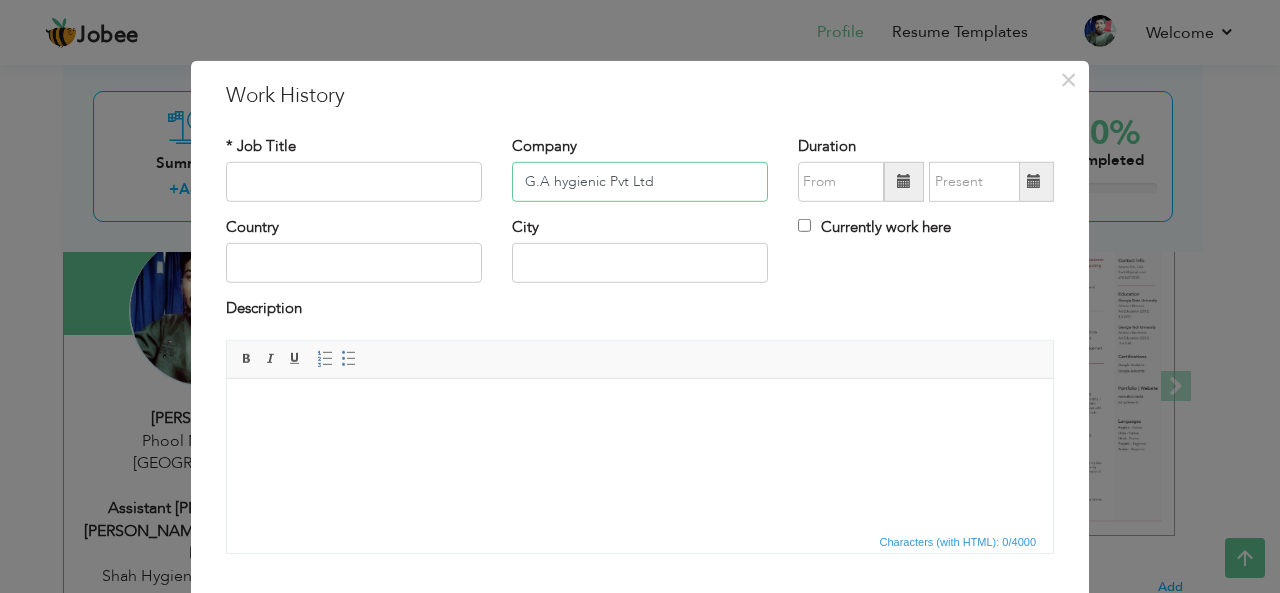 click on "G.A hygienic Pvt Ltd" at bounding box center (640, 182) 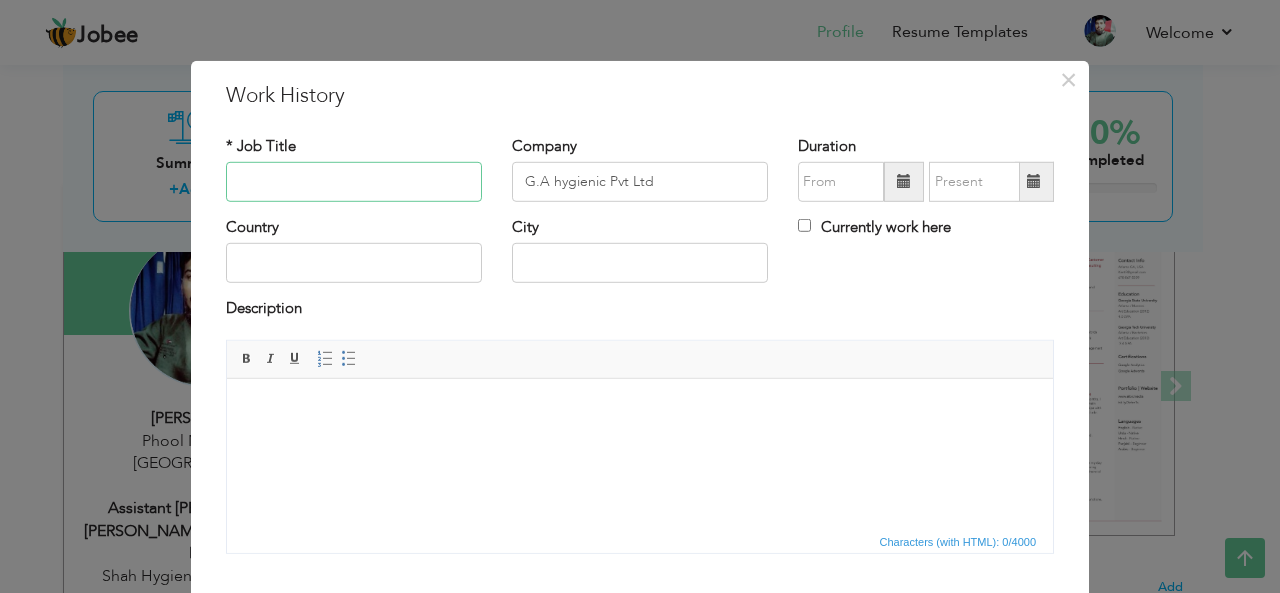 click at bounding box center [354, 182] 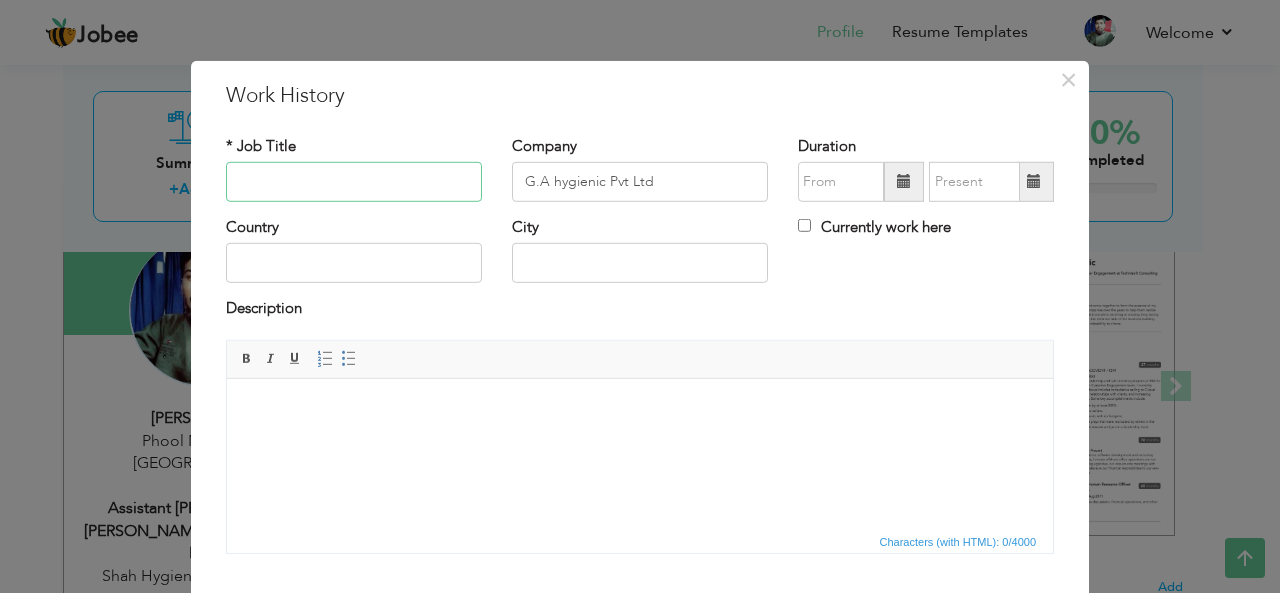 paste on "supervisor" 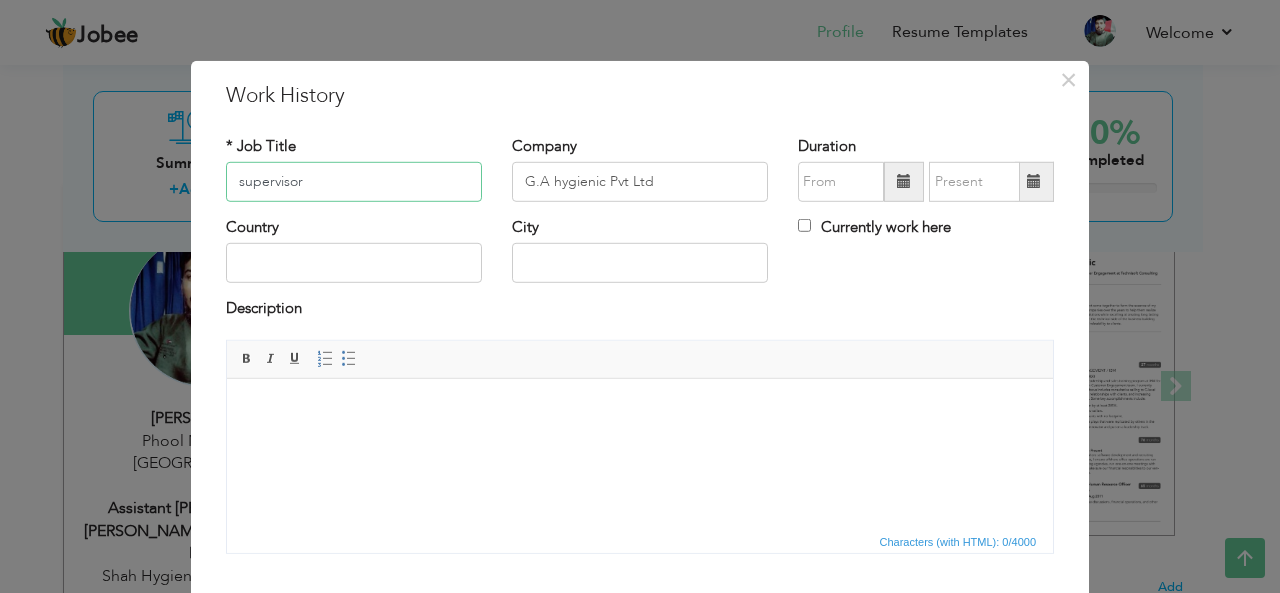 click on "supervisor" at bounding box center [354, 182] 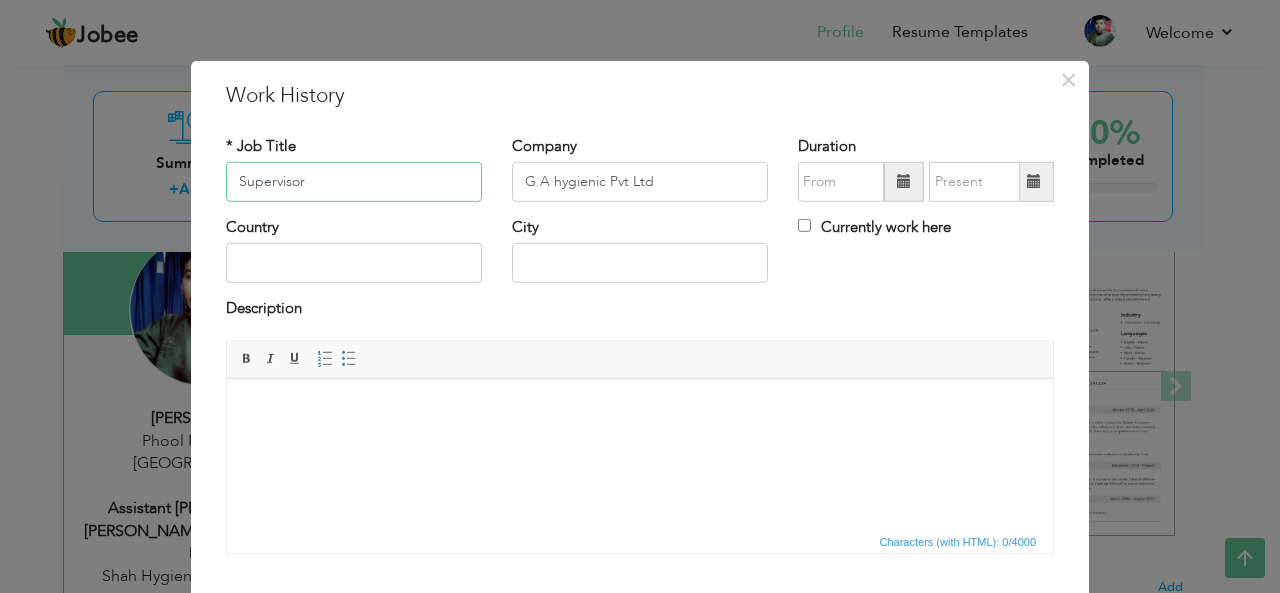 click on "Supervisor" at bounding box center [354, 182] 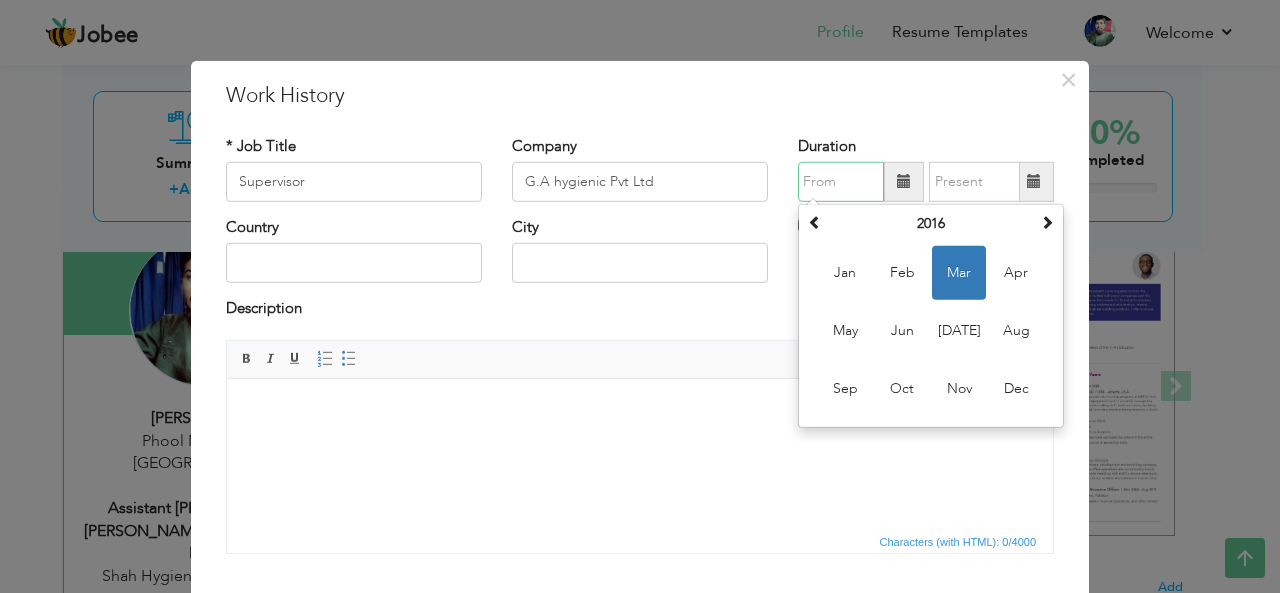 click at bounding box center (841, 182) 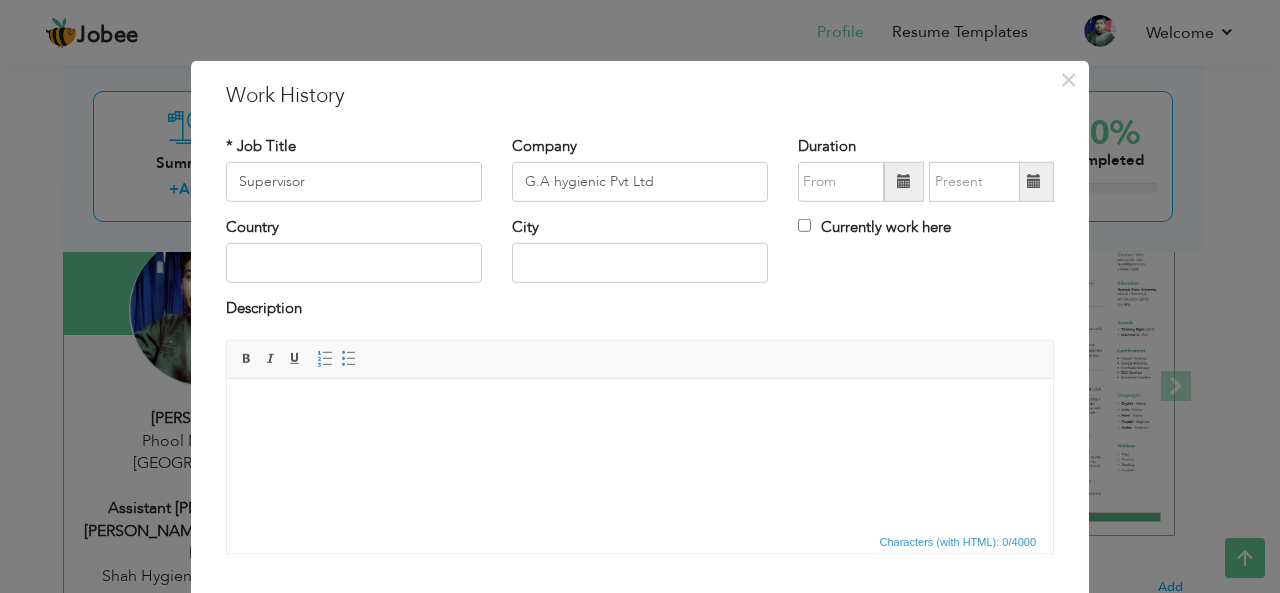 click at bounding box center (904, 182) 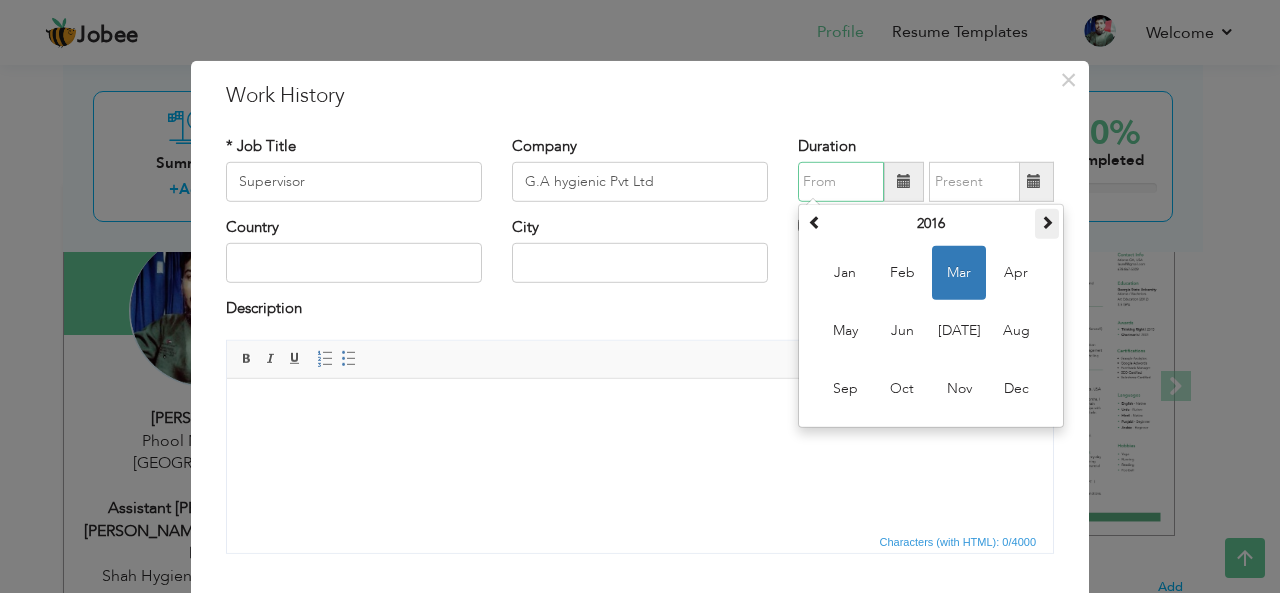 click at bounding box center (1047, 222) 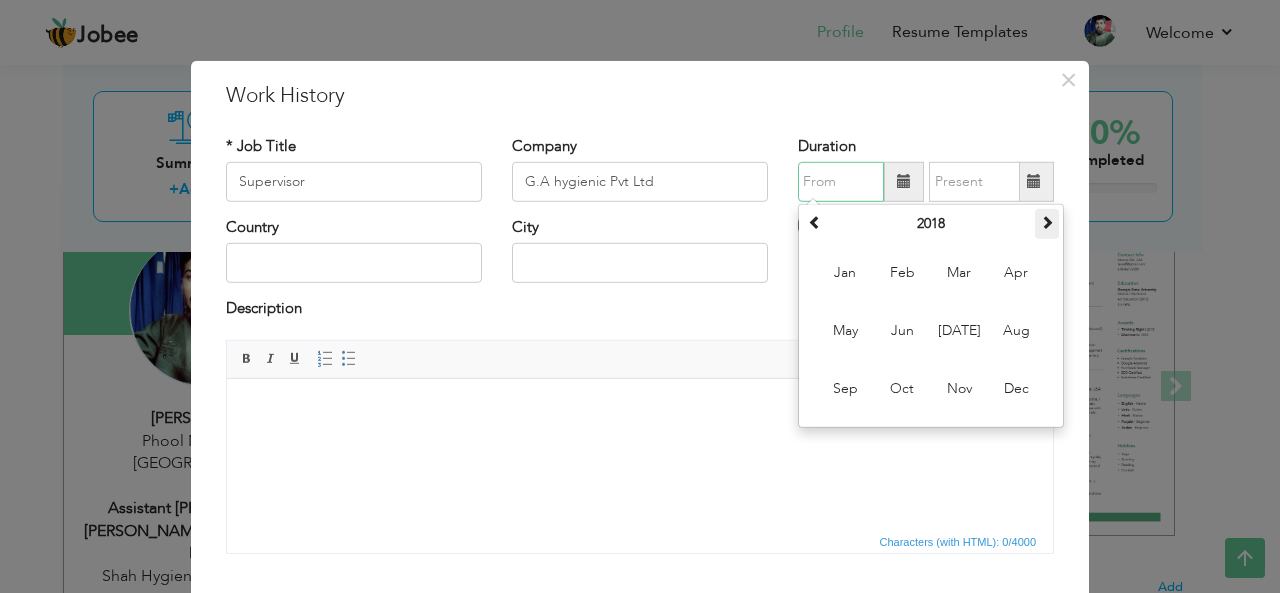 click at bounding box center [1047, 222] 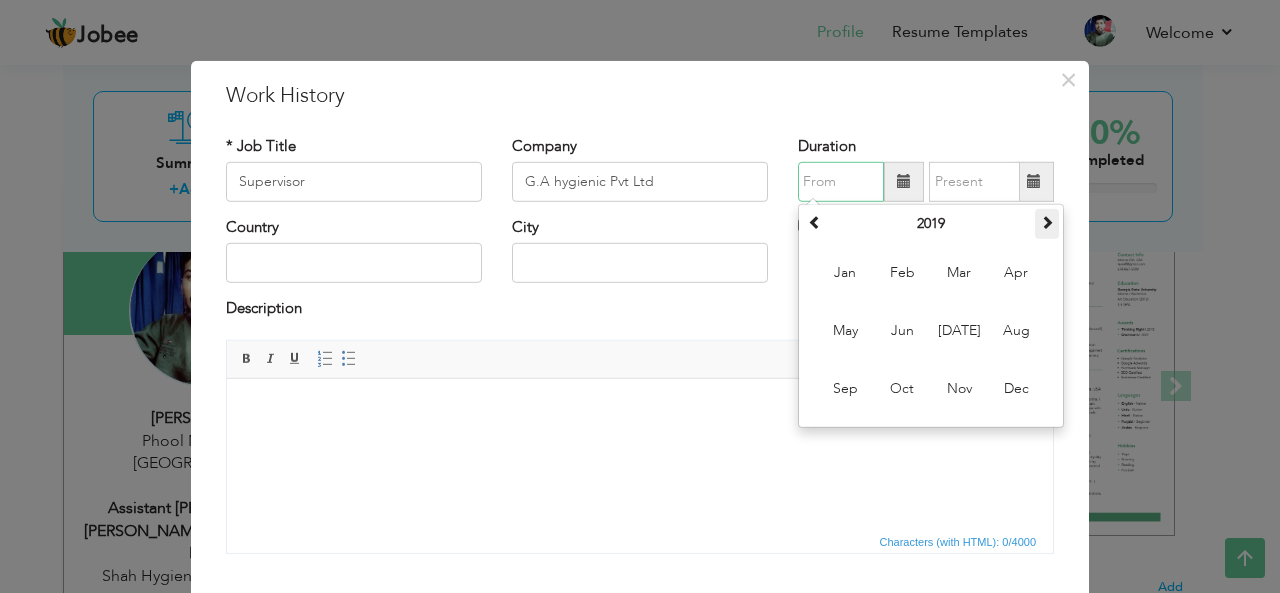 click at bounding box center (1047, 222) 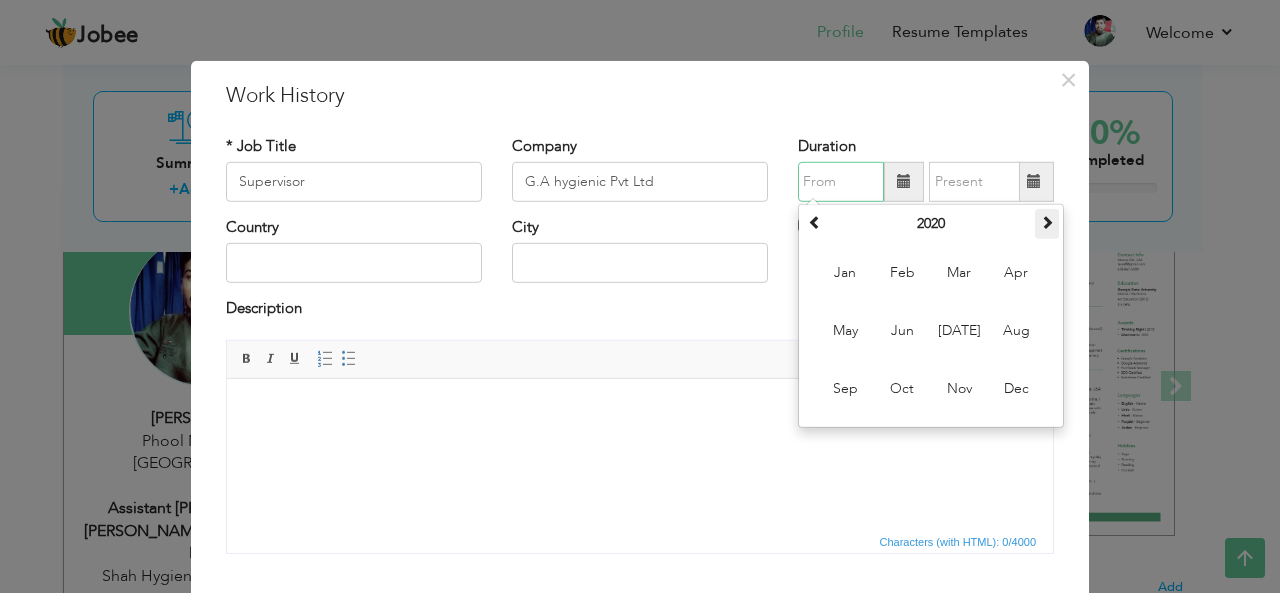 click at bounding box center (1047, 222) 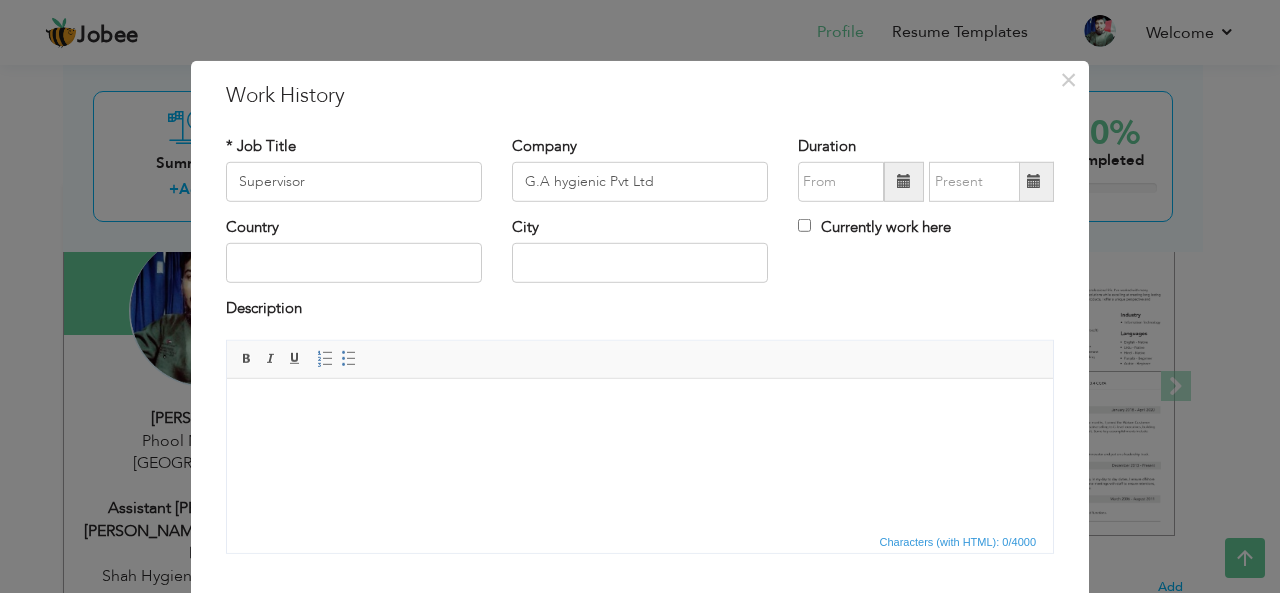 click at bounding box center [904, 182] 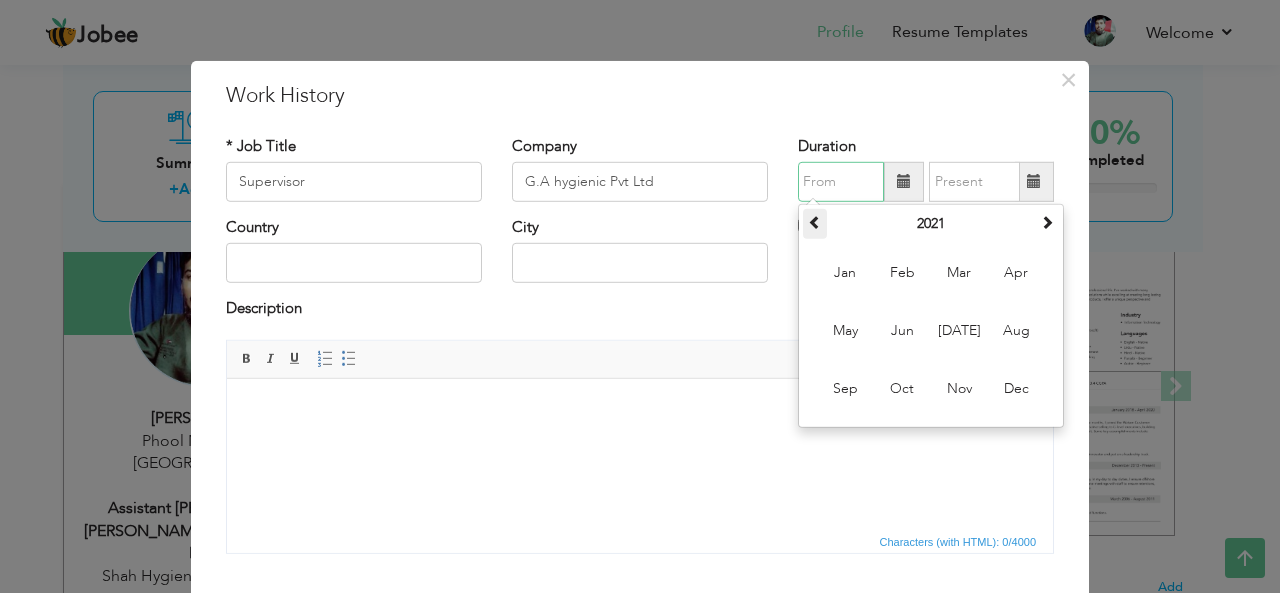 click at bounding box center [815, 222] 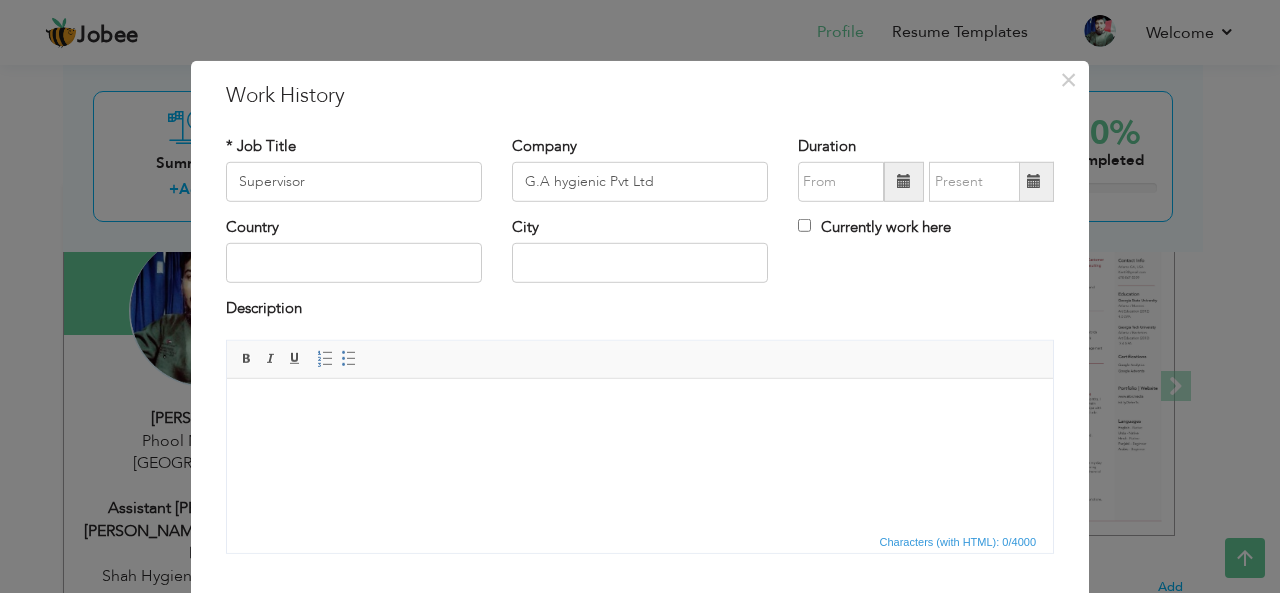 click at bounding box center (904, 181) 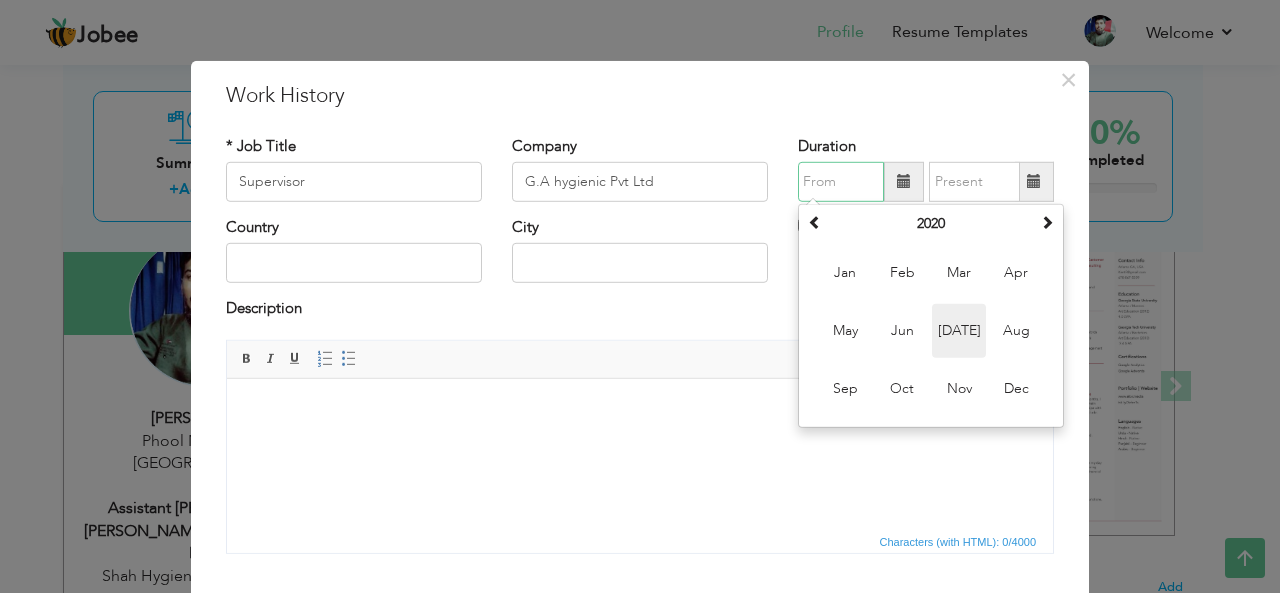 click on "Jul" at bounding box center (959, 331) 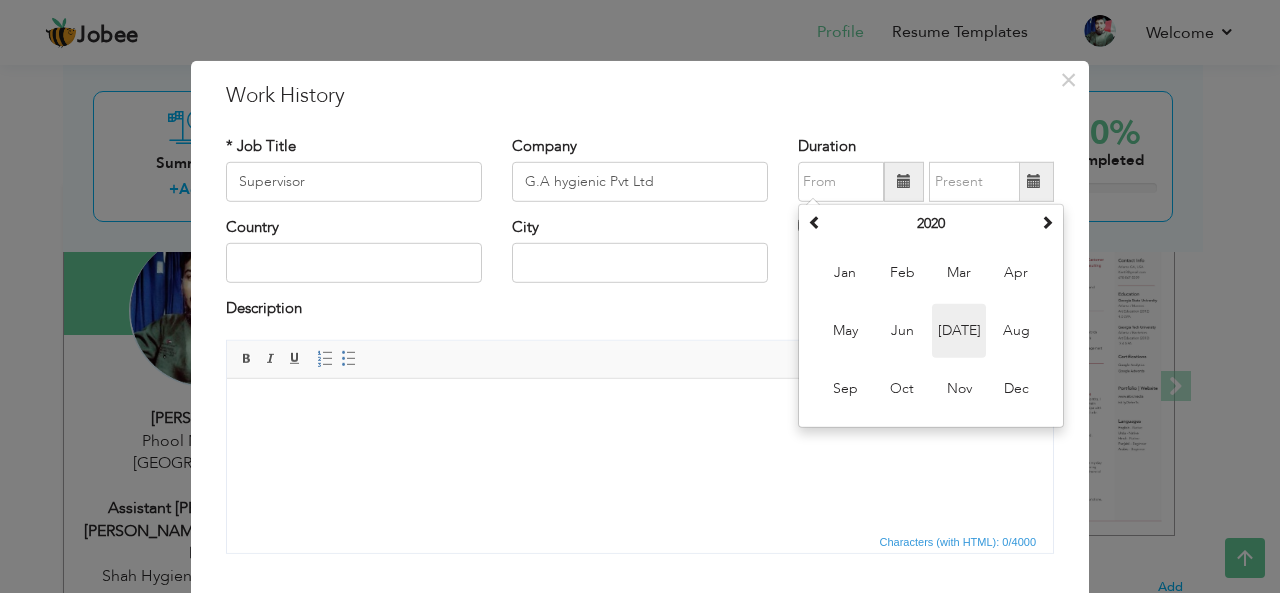 type on "07/2020" 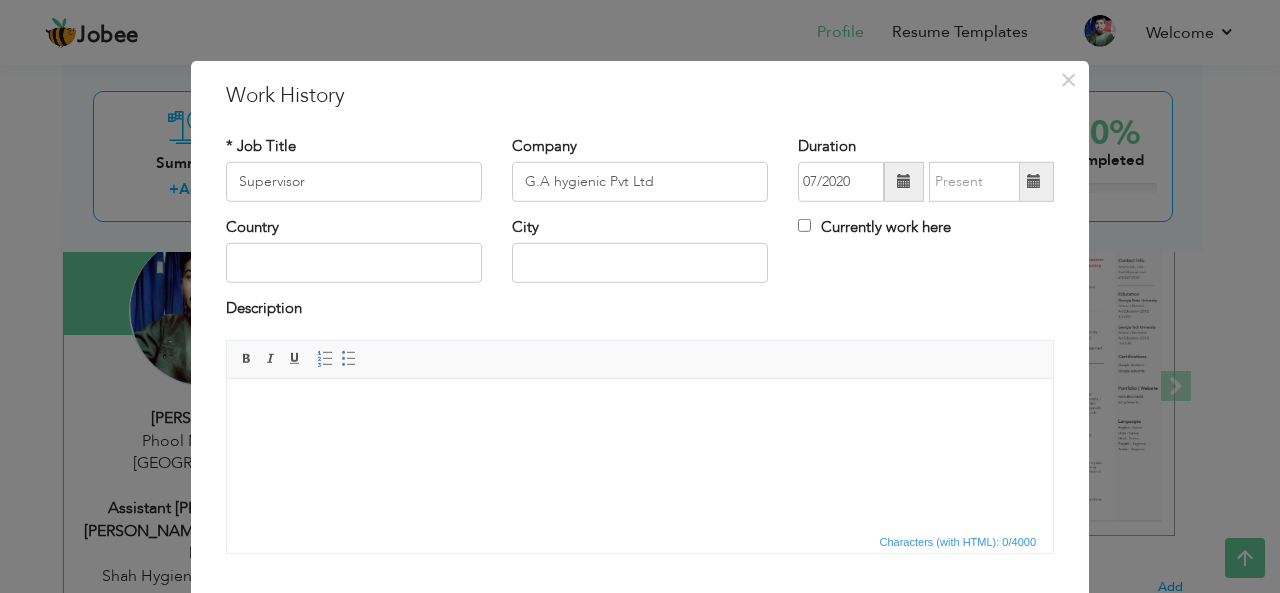 click on "Currently work here" at bounding box center (874, 227) 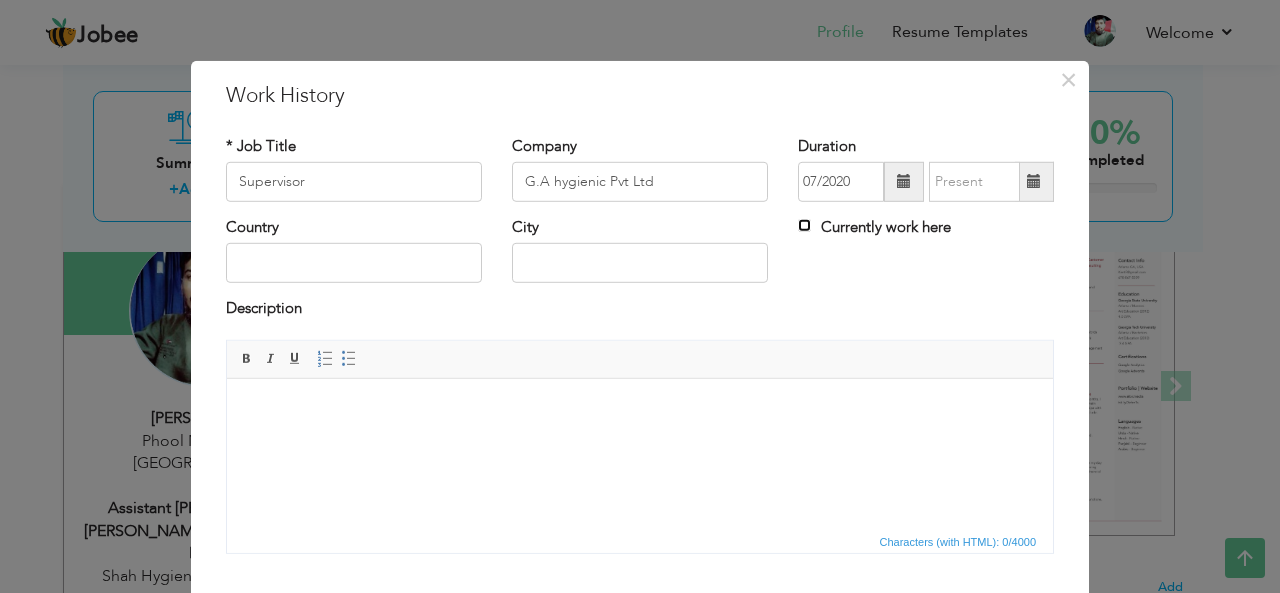 click on "Currently work here" at bounding box center [804, 225] 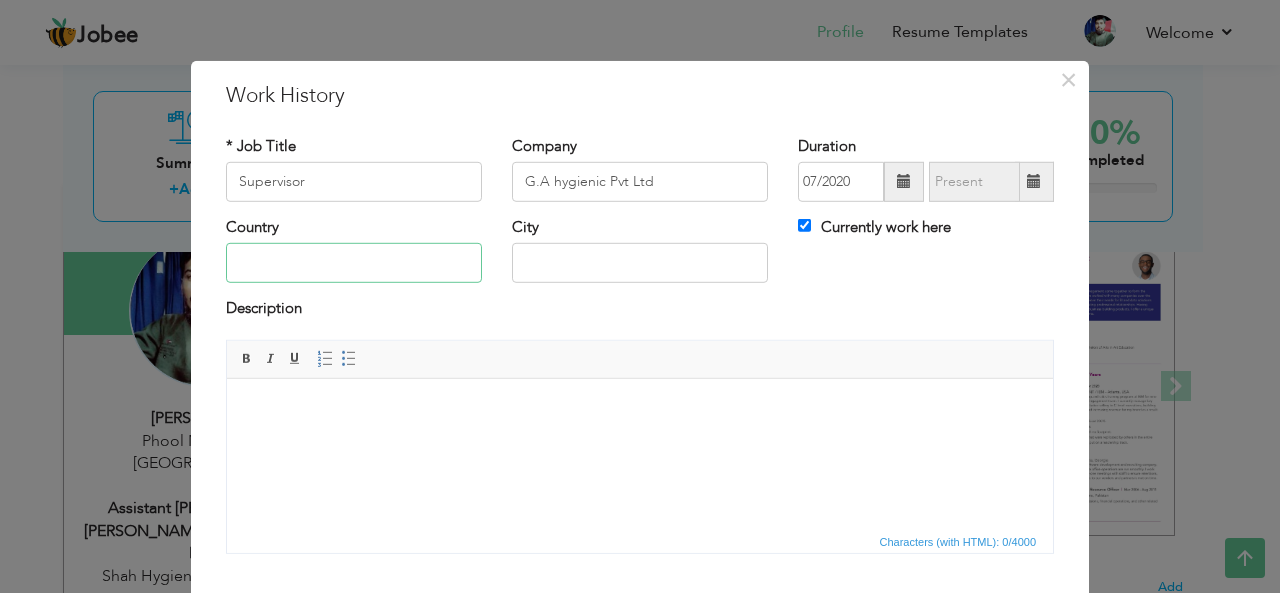 click at bounding box center (354, 263) 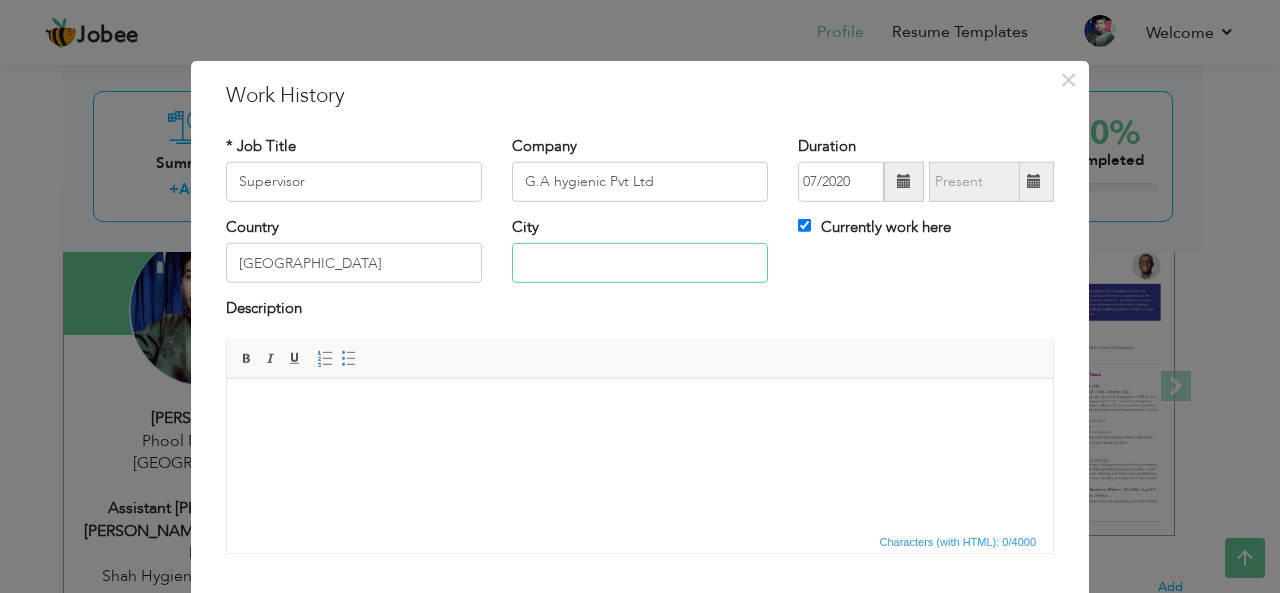 type on "Lahore, Pakistan" 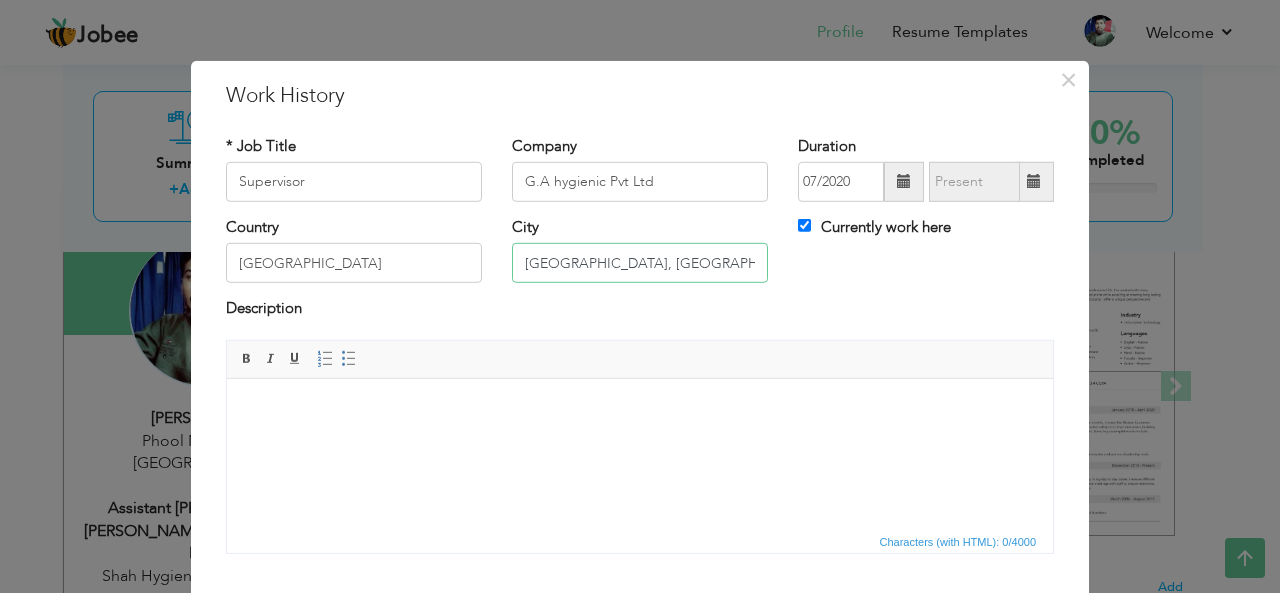 click on "Lahore, Pakistan" at bounding box center [640, 263] 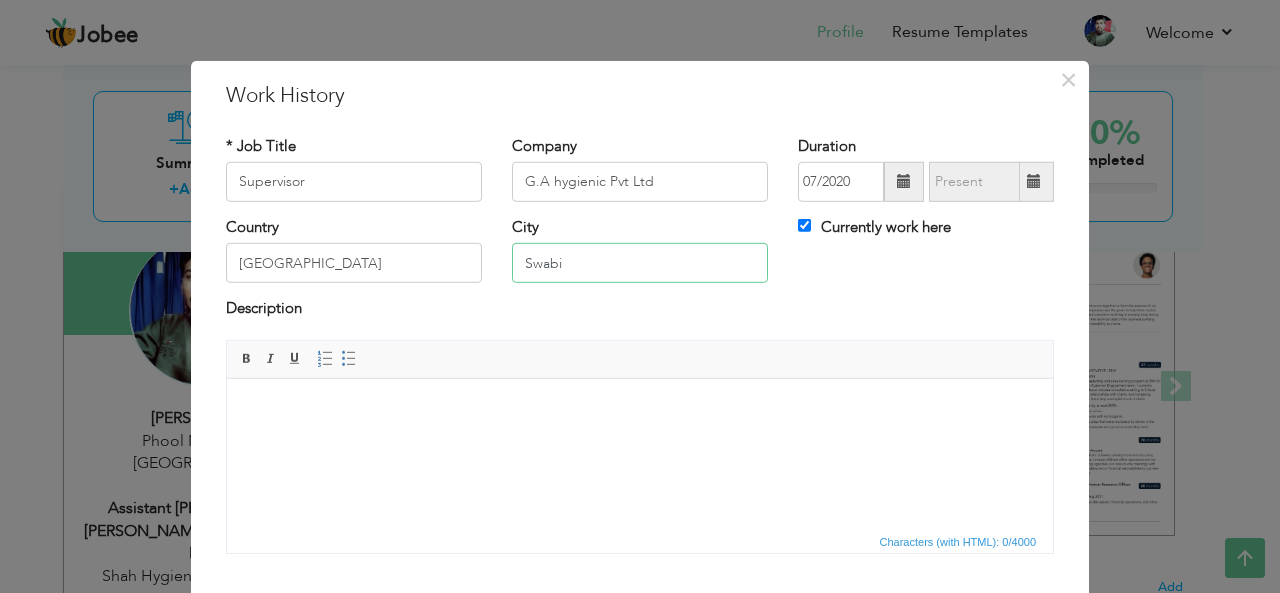 type on "Swabi" 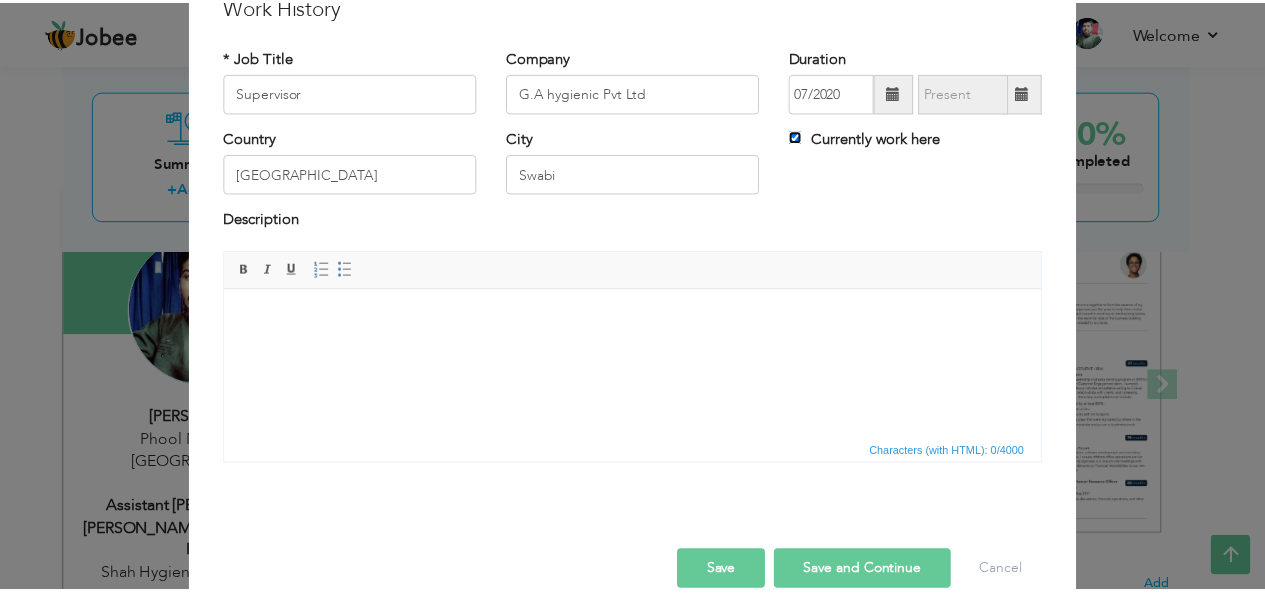 scroll, scrollTop: 120, scrollLeft: 0, axis: vertical 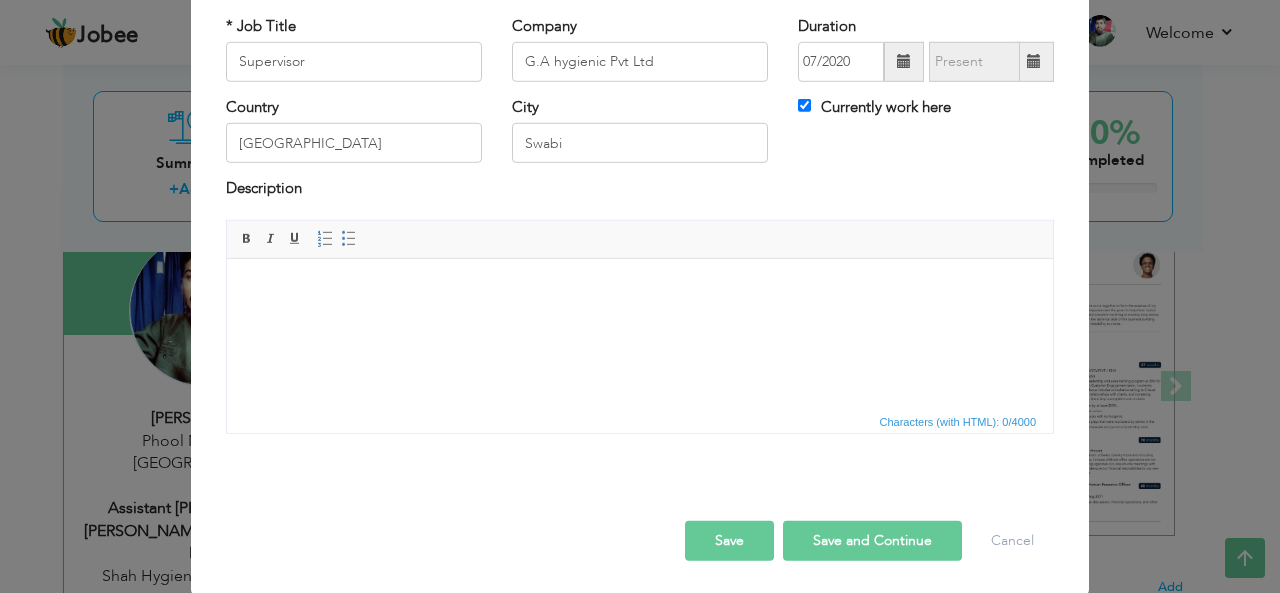 click on "Save" at bounding box center [729, 541] 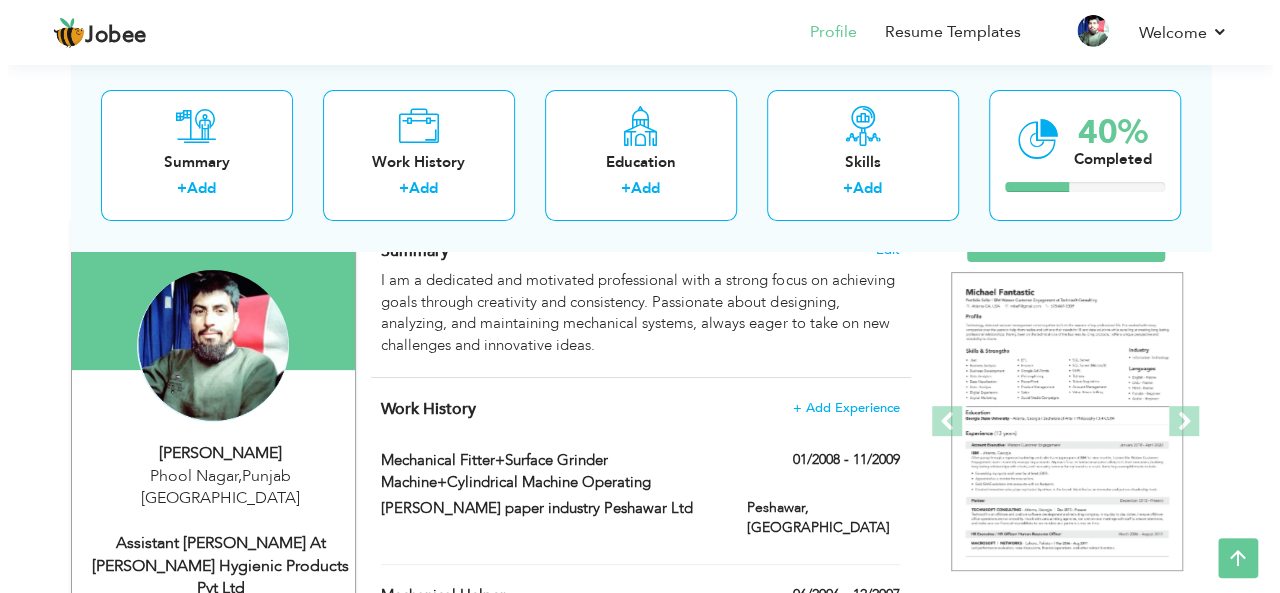 scroll, scrollTop: 0, scrollLeft: 0, axis: both 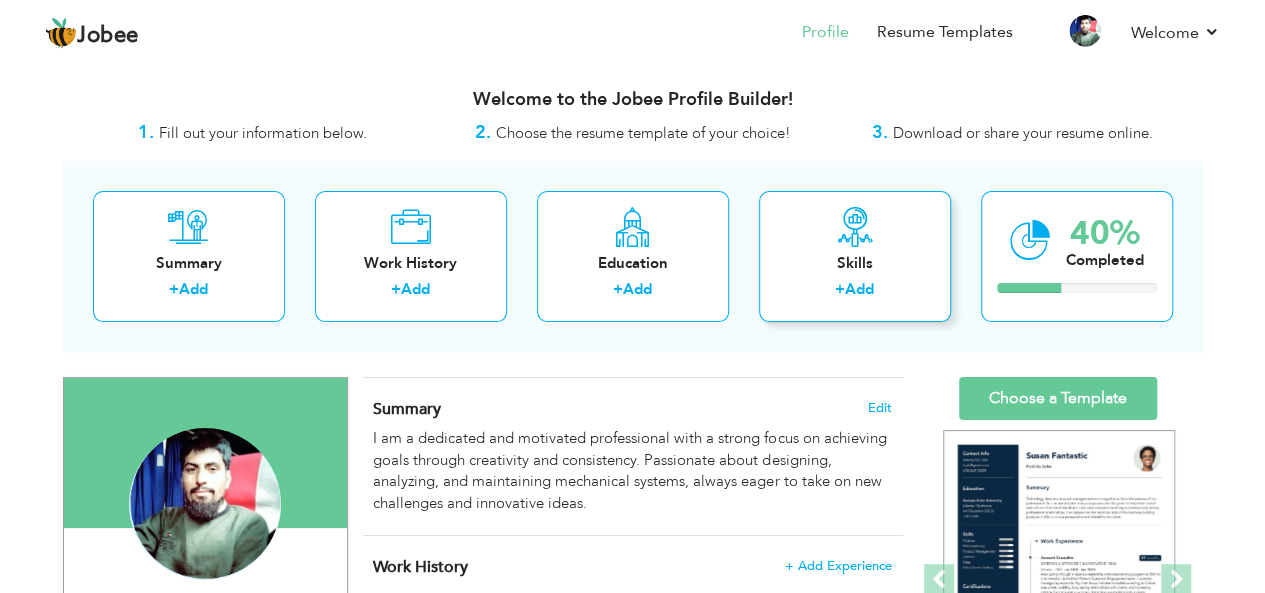 click on "Add" at bounding box center [859, 289] 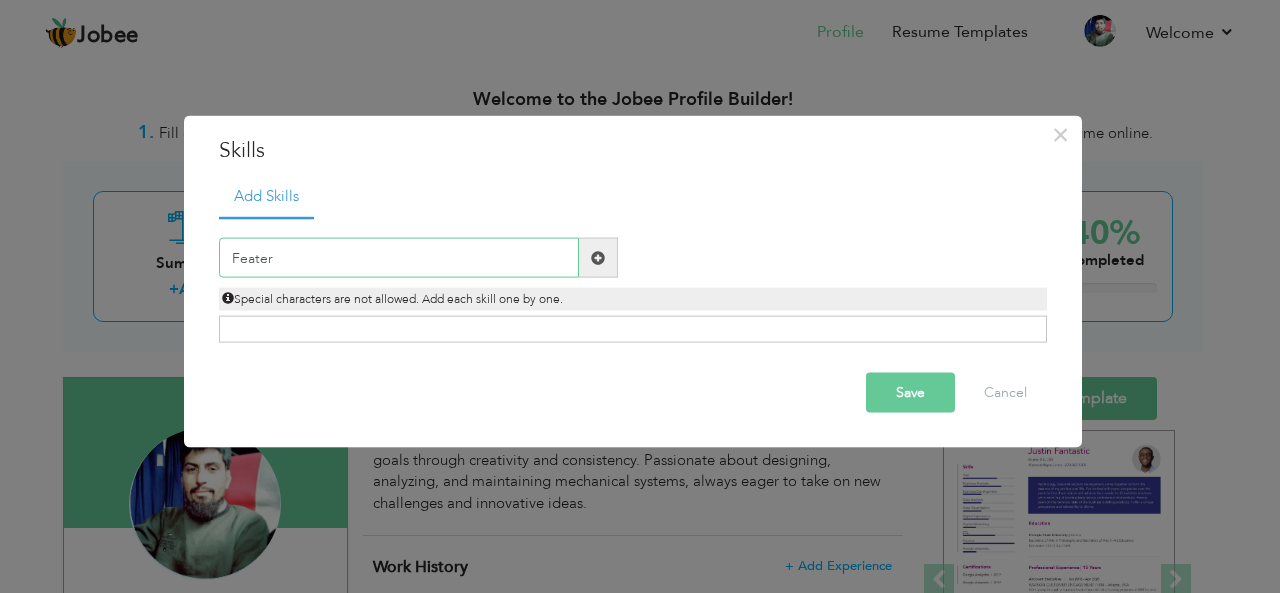 click on "Feater" at bounding box center (399, 258) 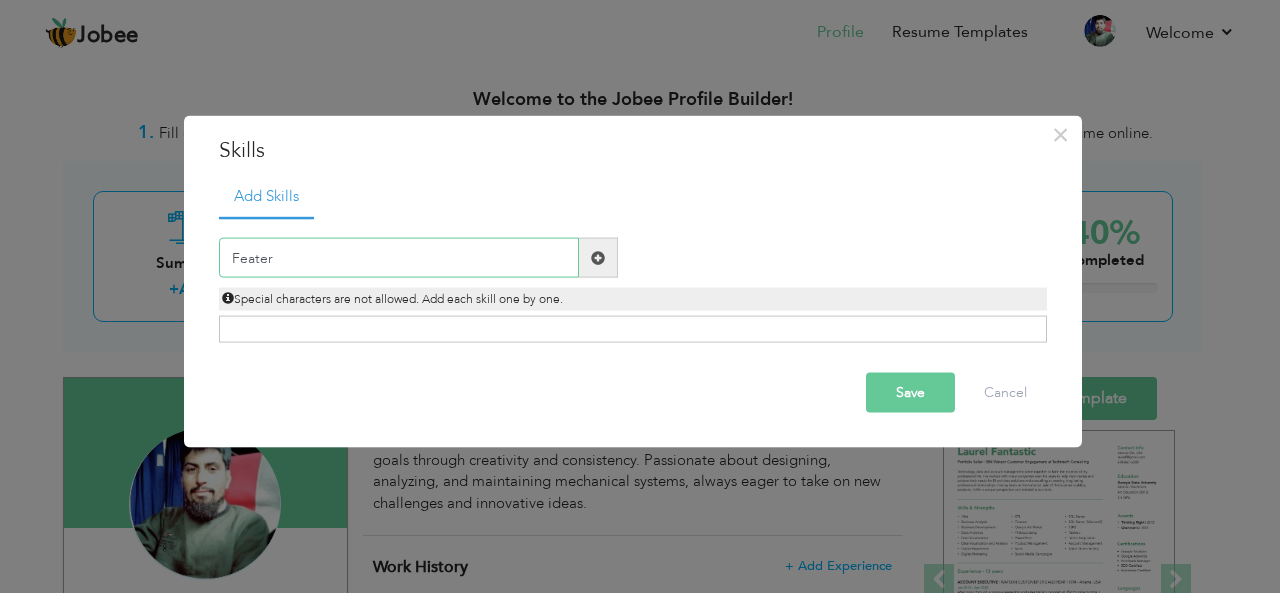 click on "Feater" at bounding box center (399, 258) 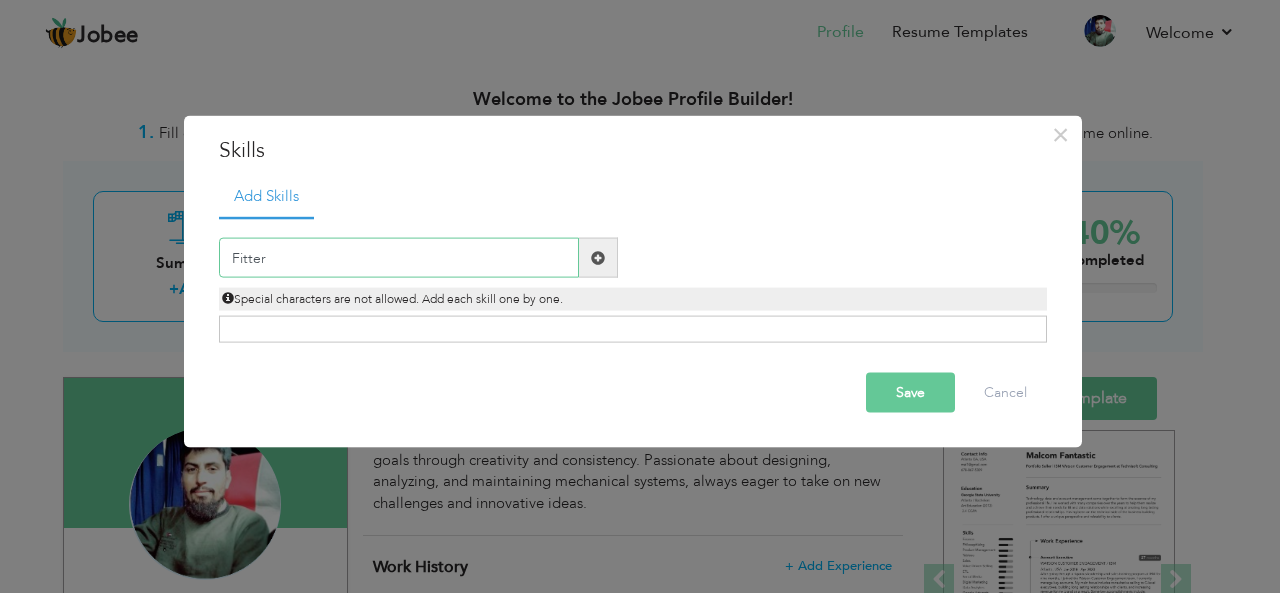 type on "Fitter" 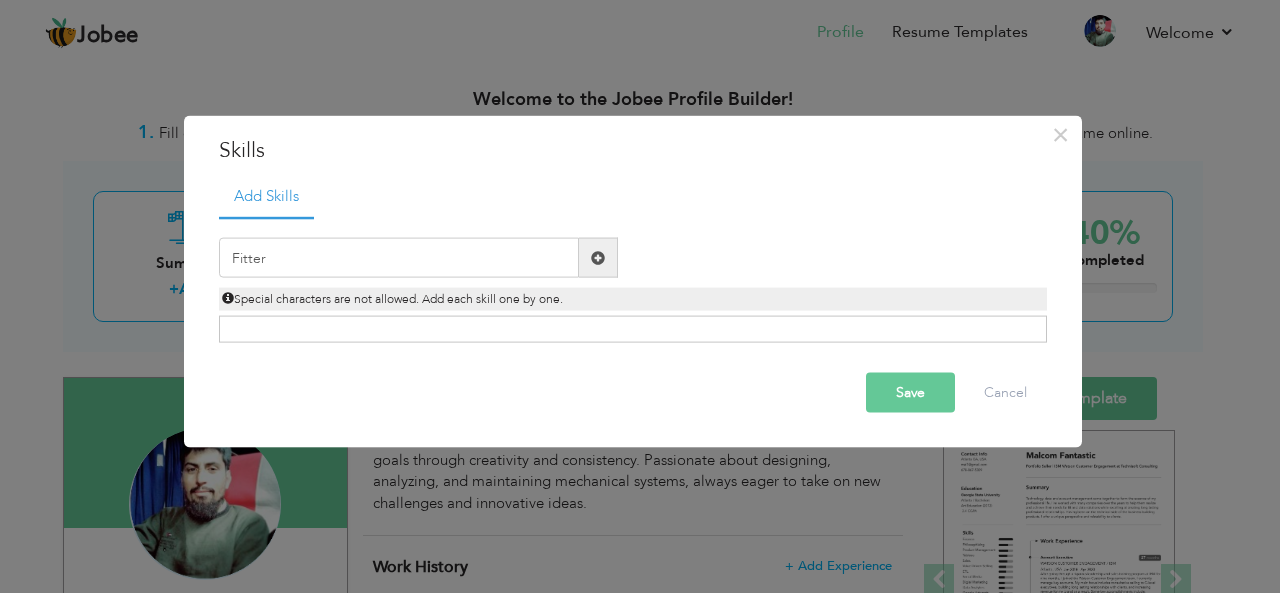 click at bounding box center [598, 258] 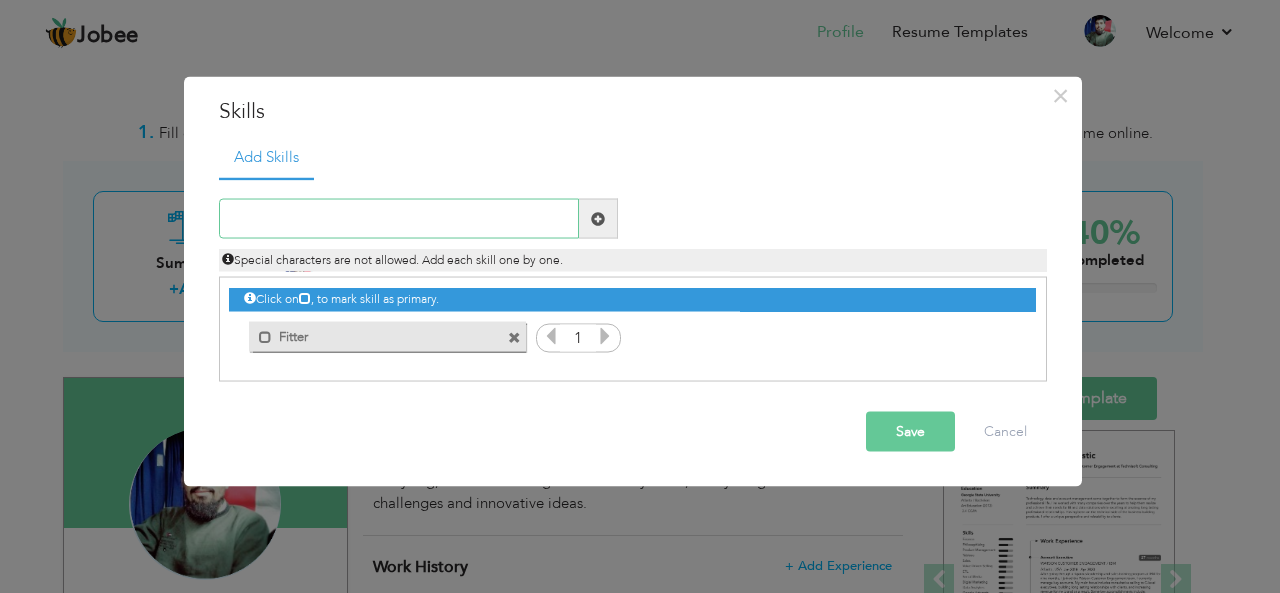 click at bounding box center [399, 219] 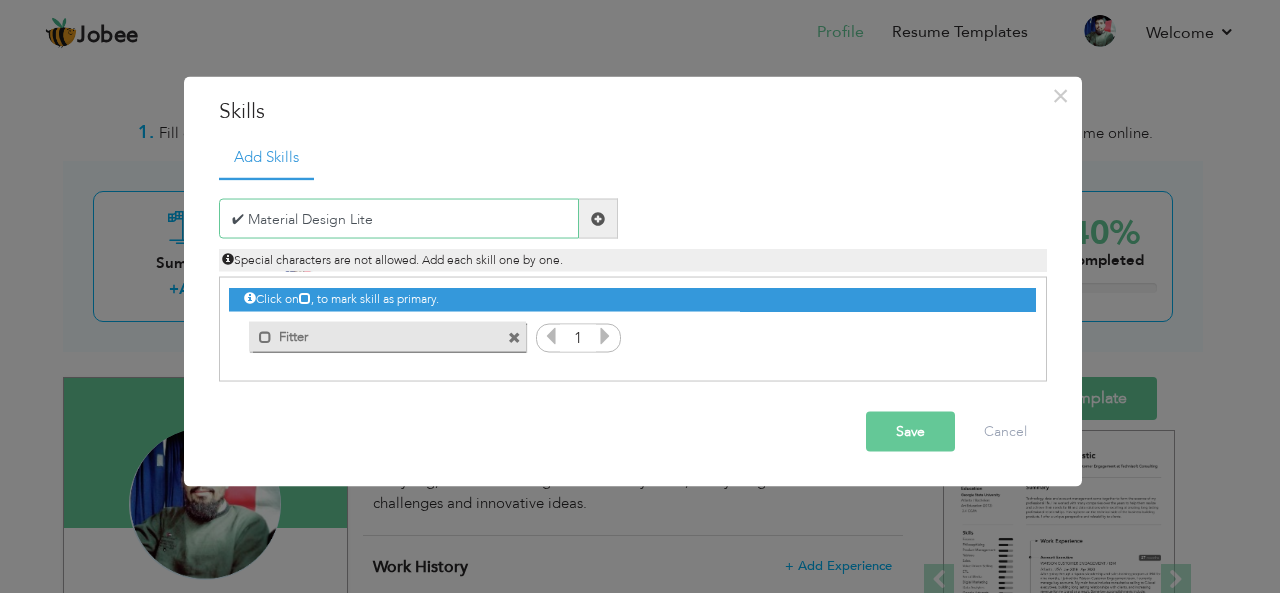 type on "✔ Material Design Lite" 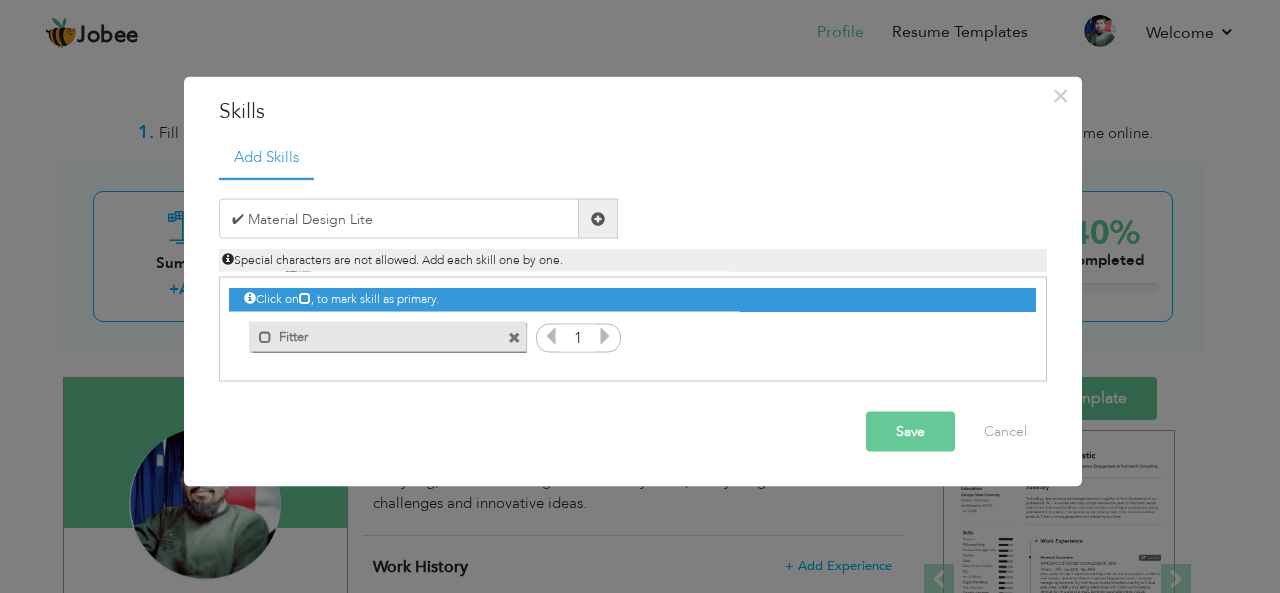 click at bounding box center [598, 219] 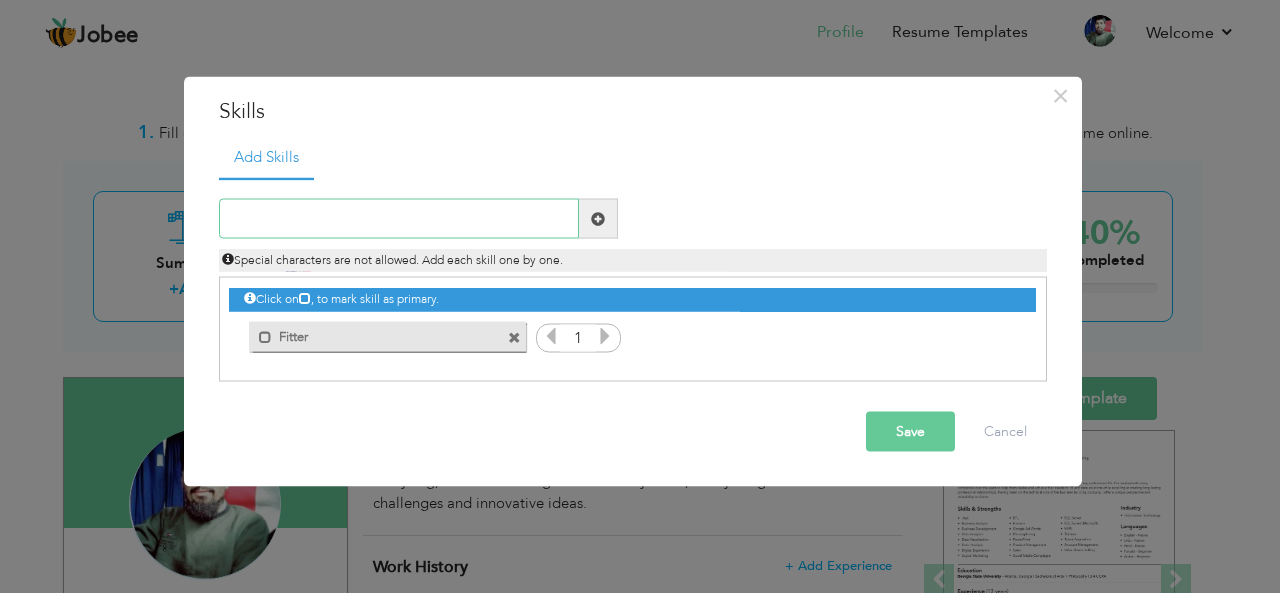 click at bounding box center [399, 219] 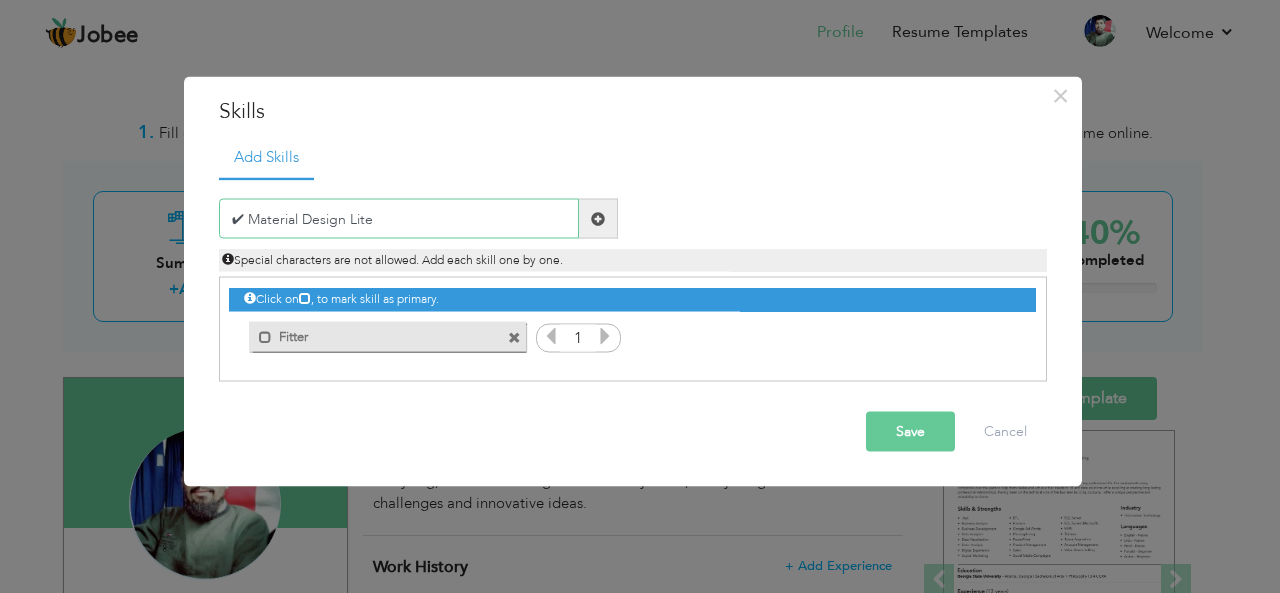 click on "✔ Material Design Lite" at bounding box center (399, 219) 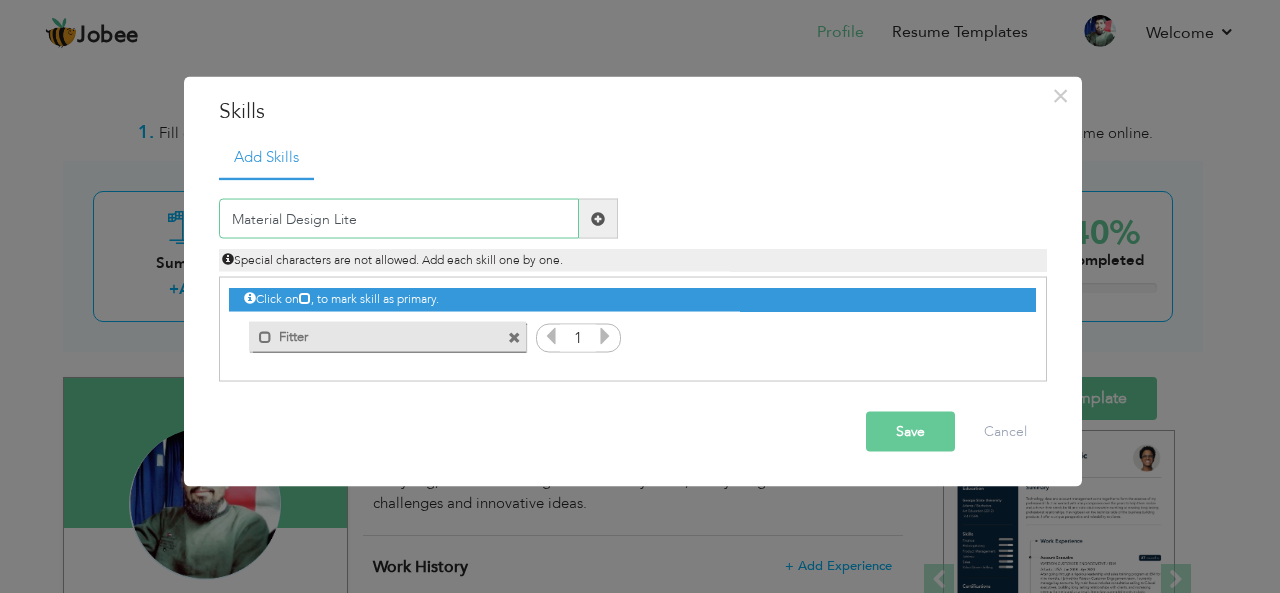 type on "Material Design Lite" 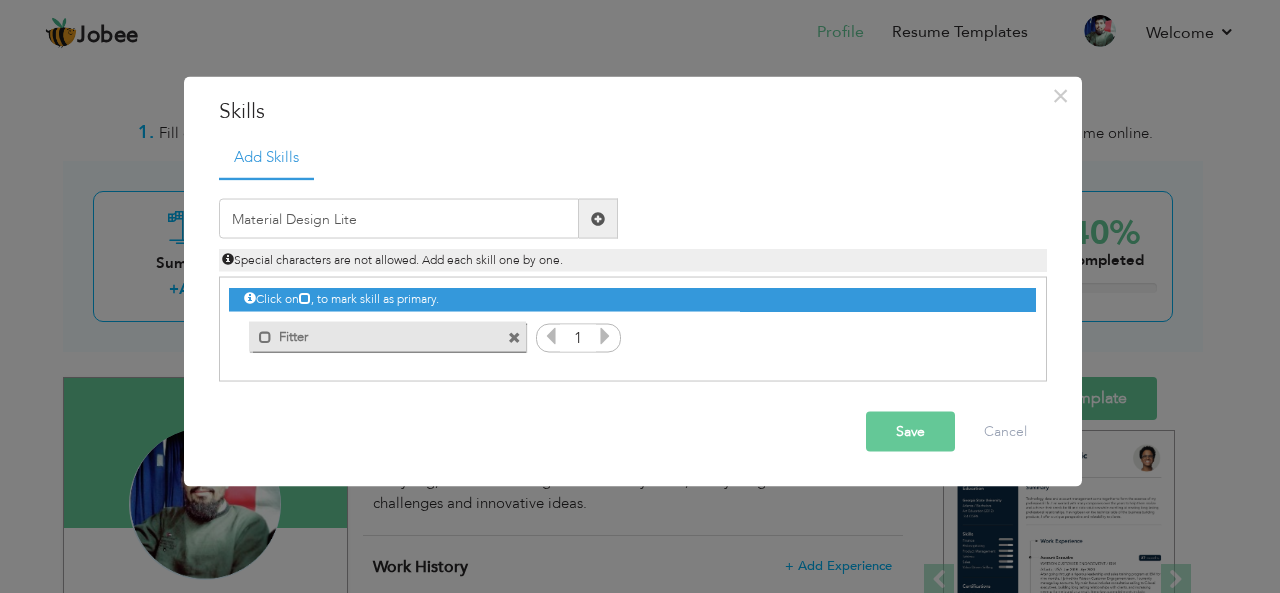 click at bounding box center [598, 218] 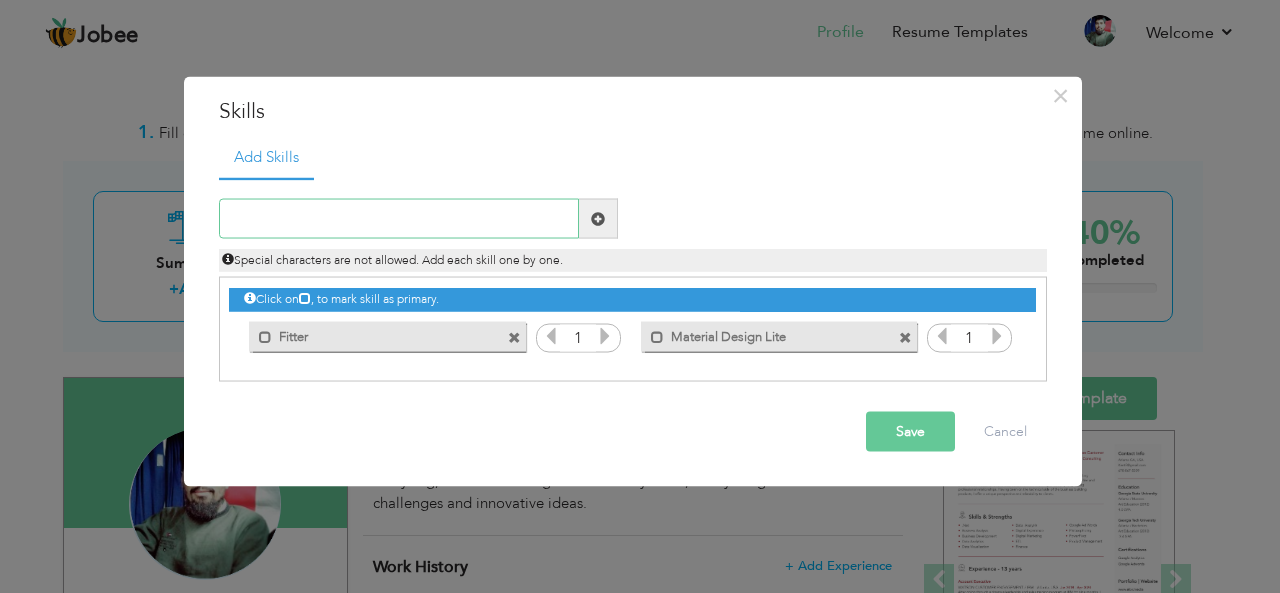 click at bounding box center (399, 219) 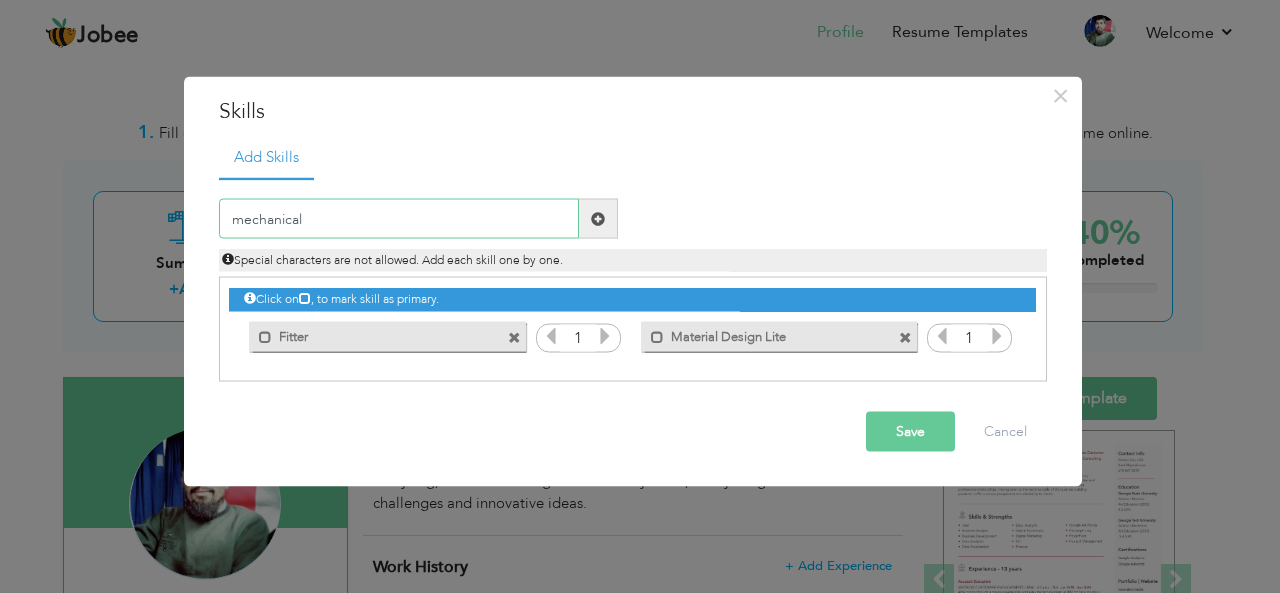 click on "mechanical" at bounding box center [399, 219] 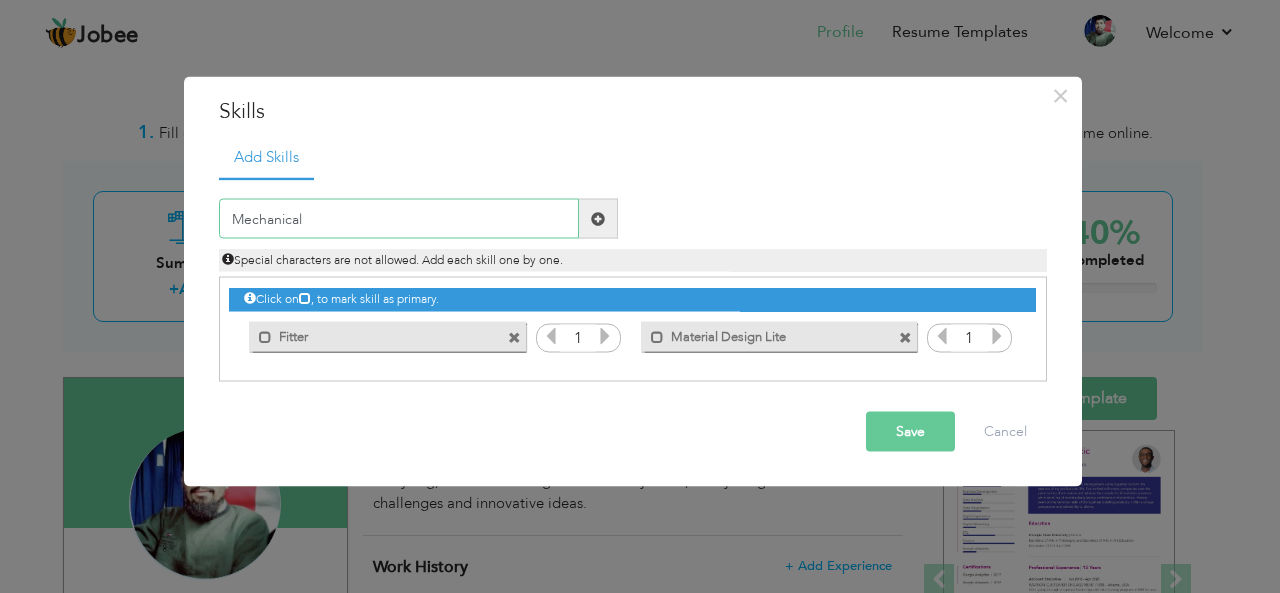 type on "Mechanical" 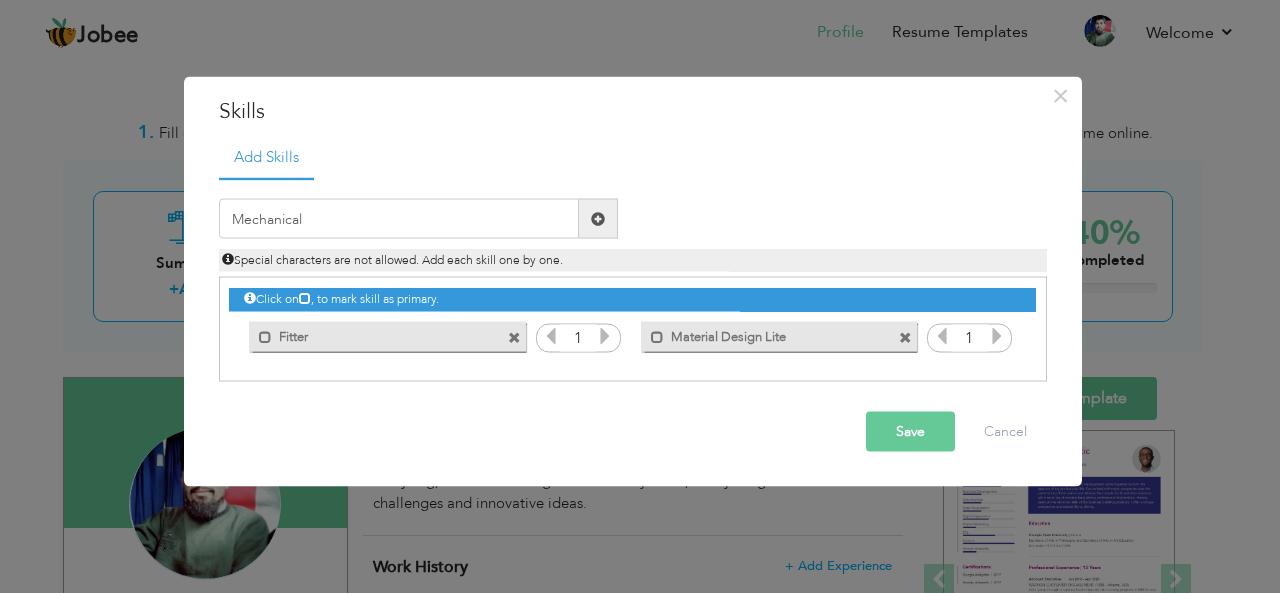 click at bounding box center (598, 218) 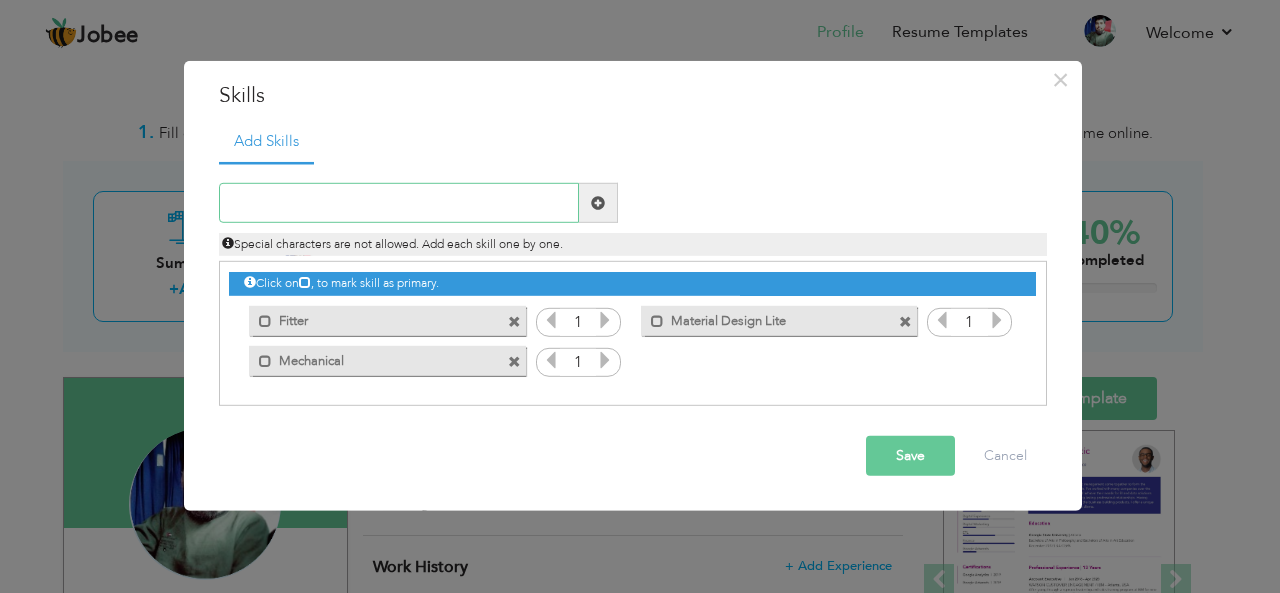 paste on "Welder" 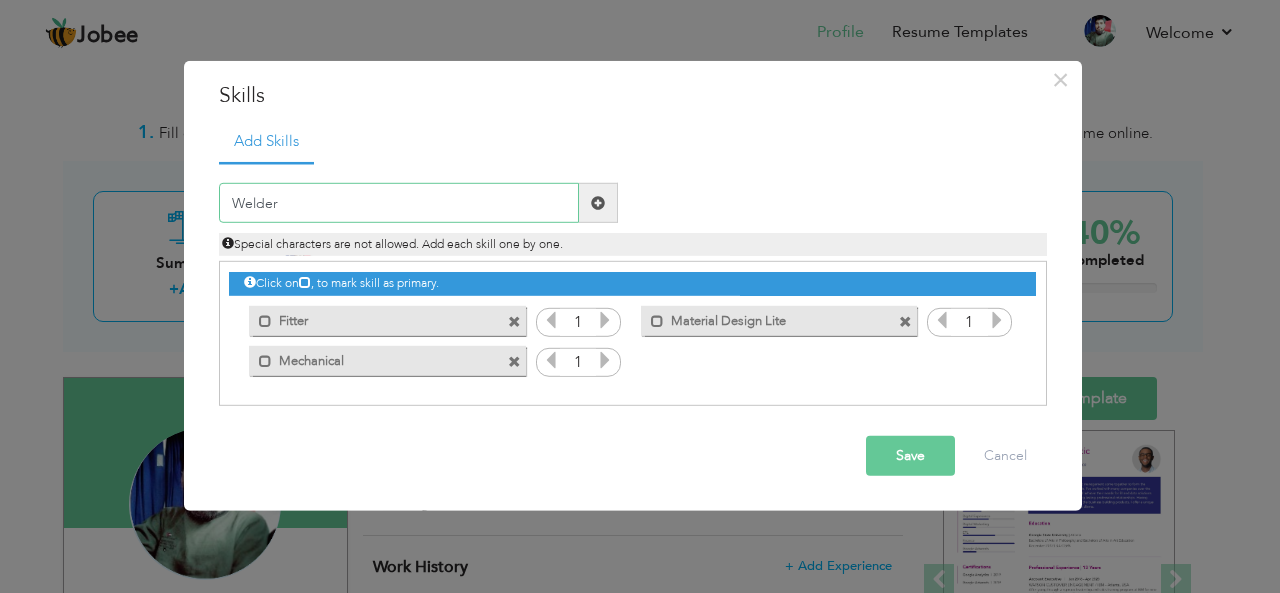 click on "Welder" at bounding box center (399, 203) 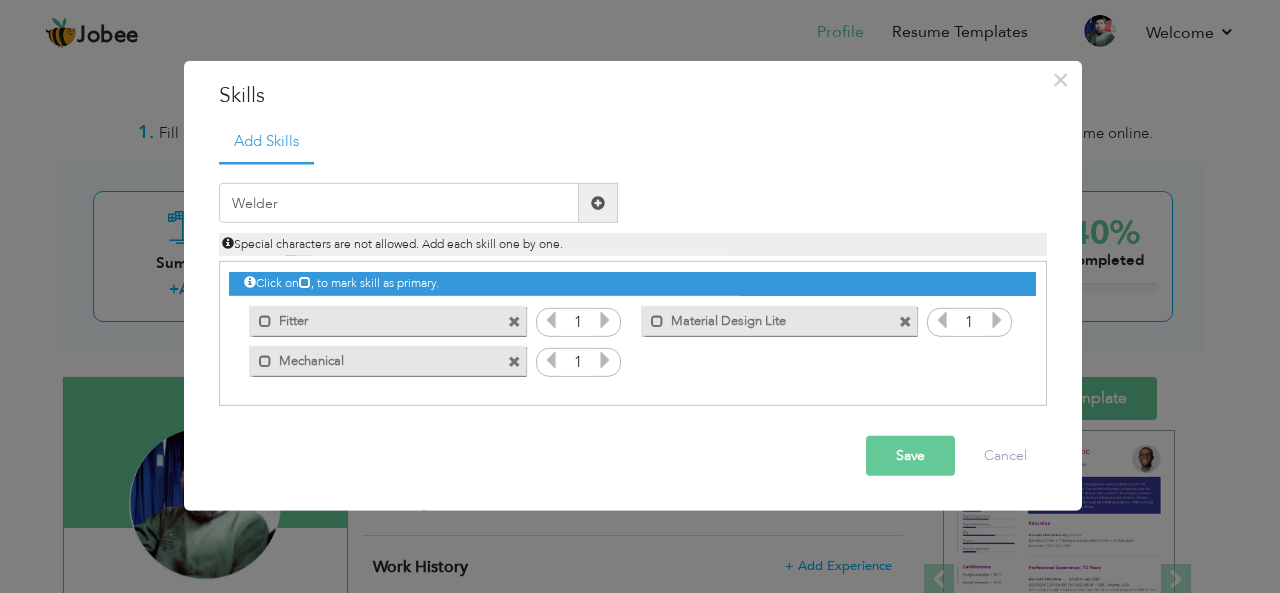 click at bounding box center [598, 203] 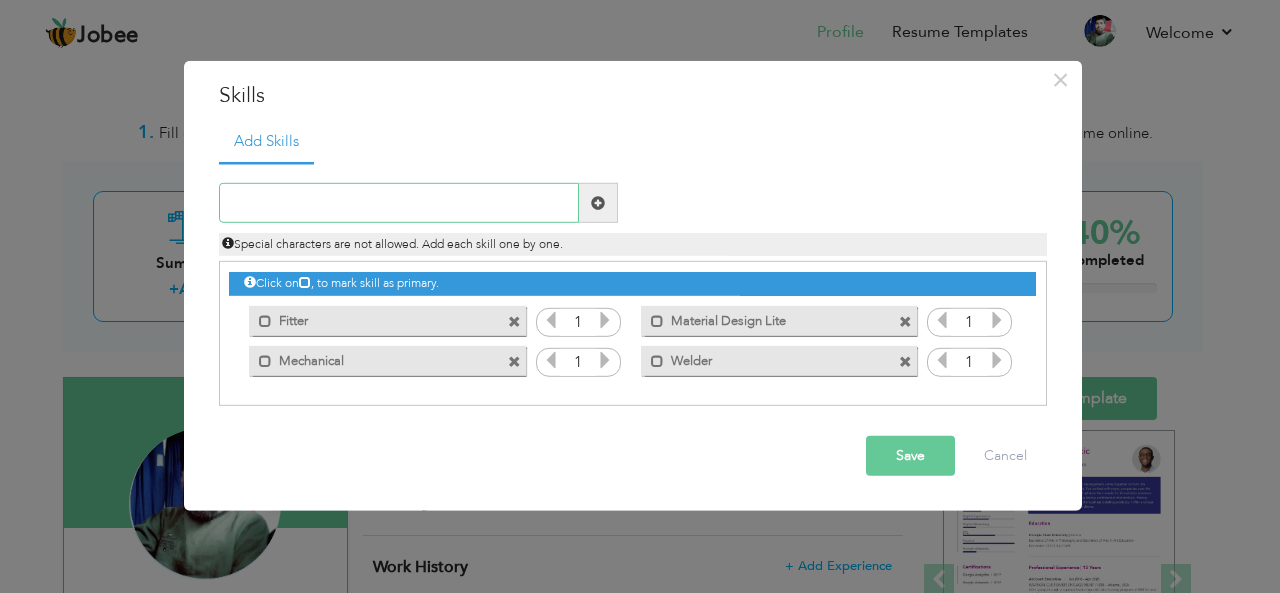 click at bounding box center (399, 203) 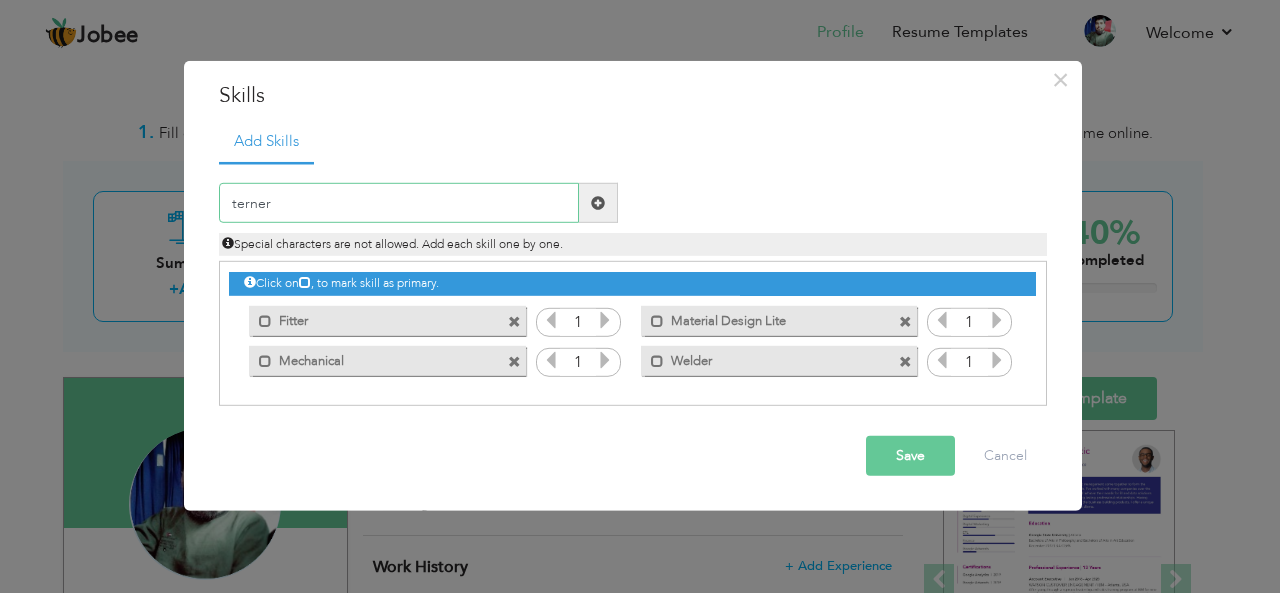 click on "terner" at bounding box center [399, 203] 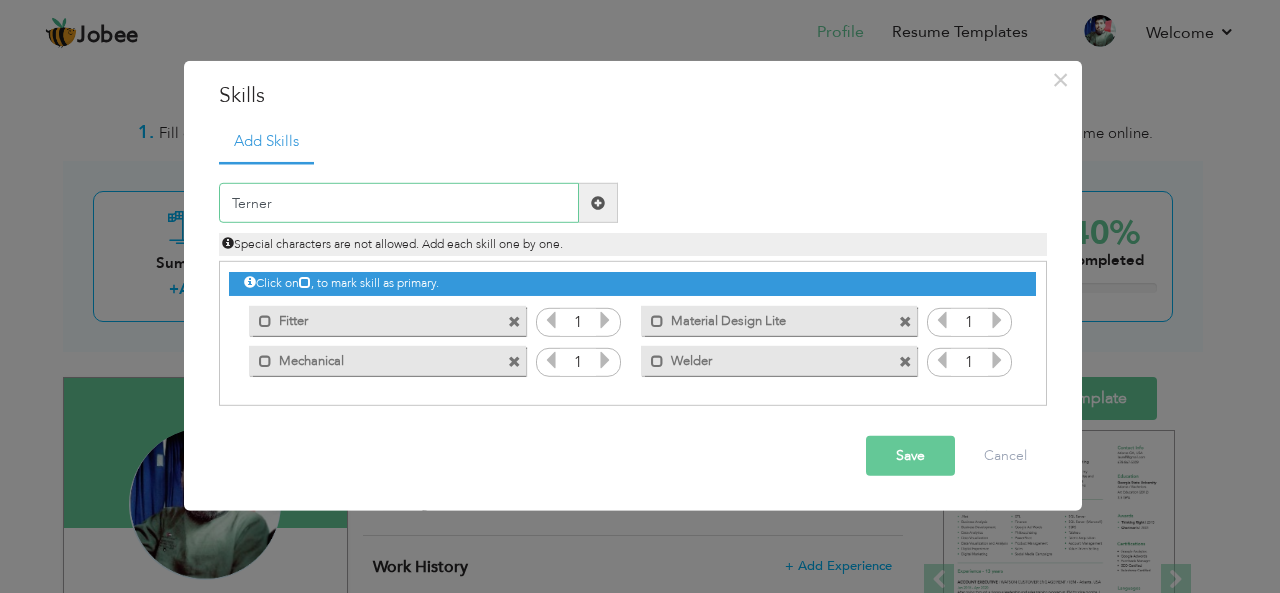 type on "Terner" 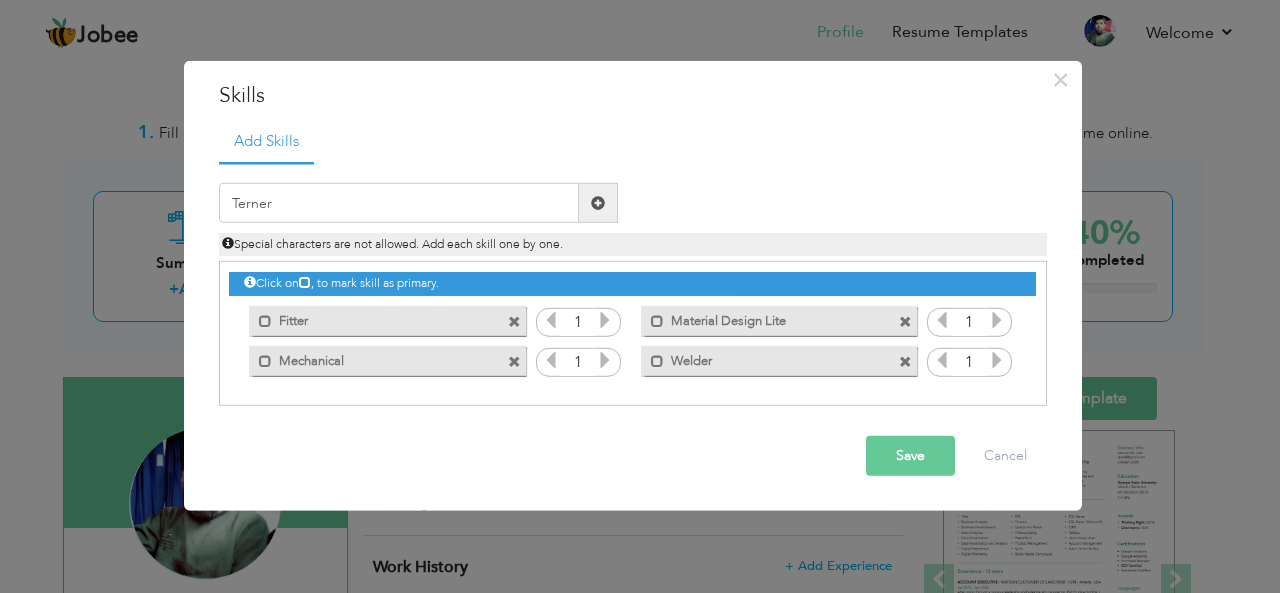 click at bounding box center [598, 203] 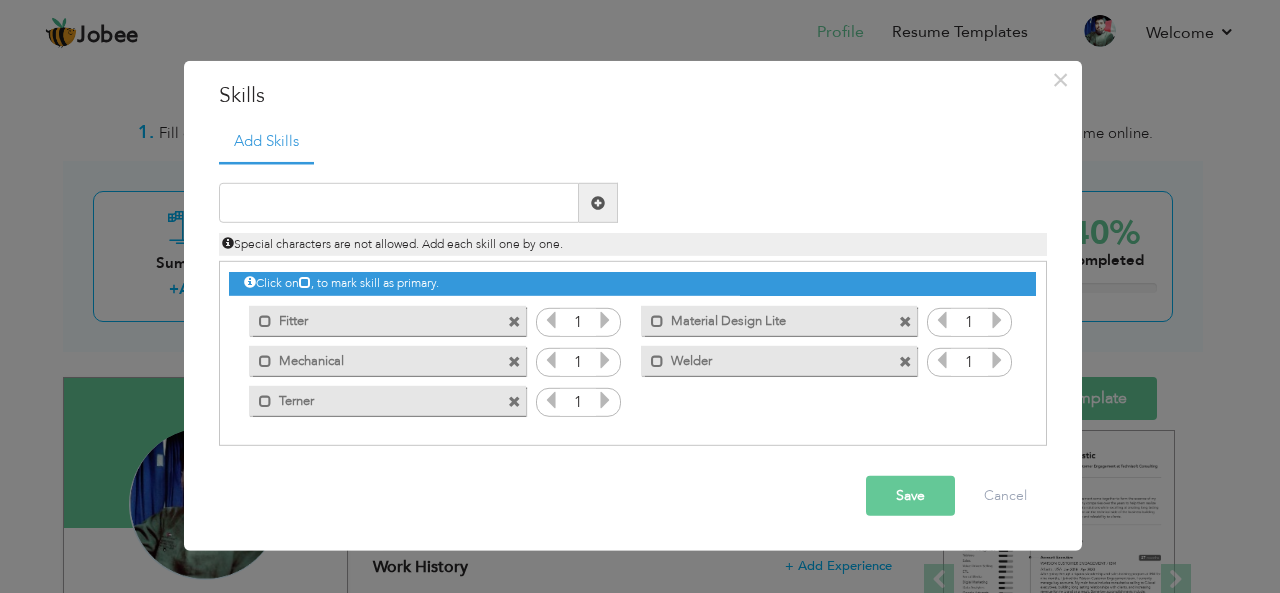 click on "Save" at bounding box center [910, 496] 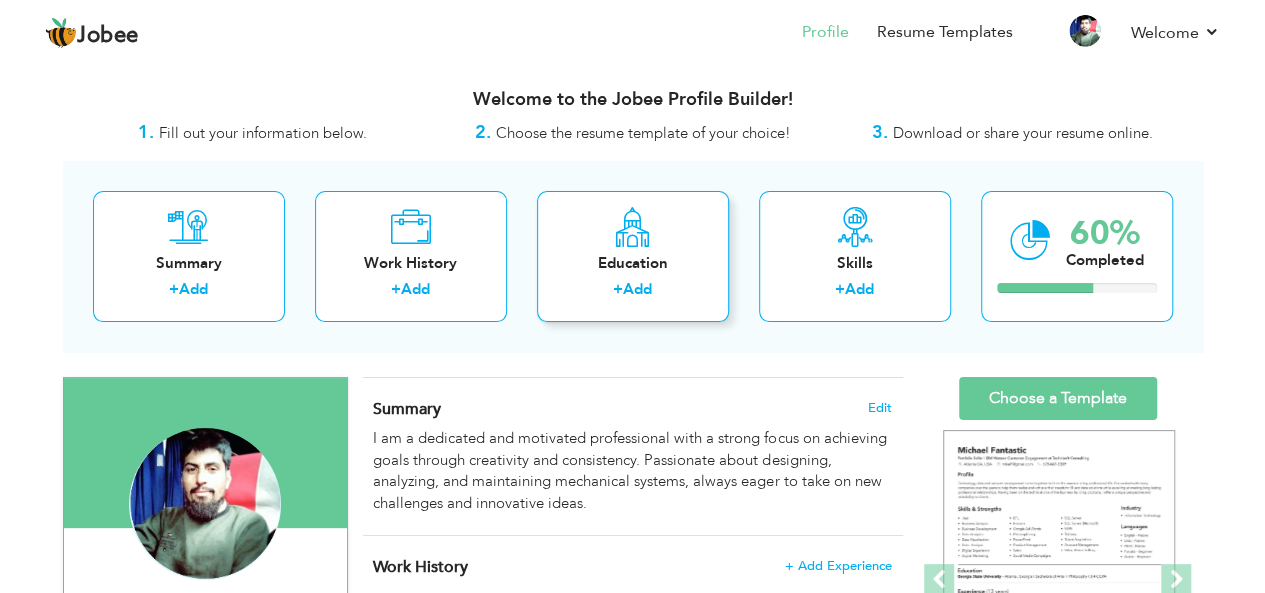 click on "Education
+  Add" at bounding box center (633, 256) 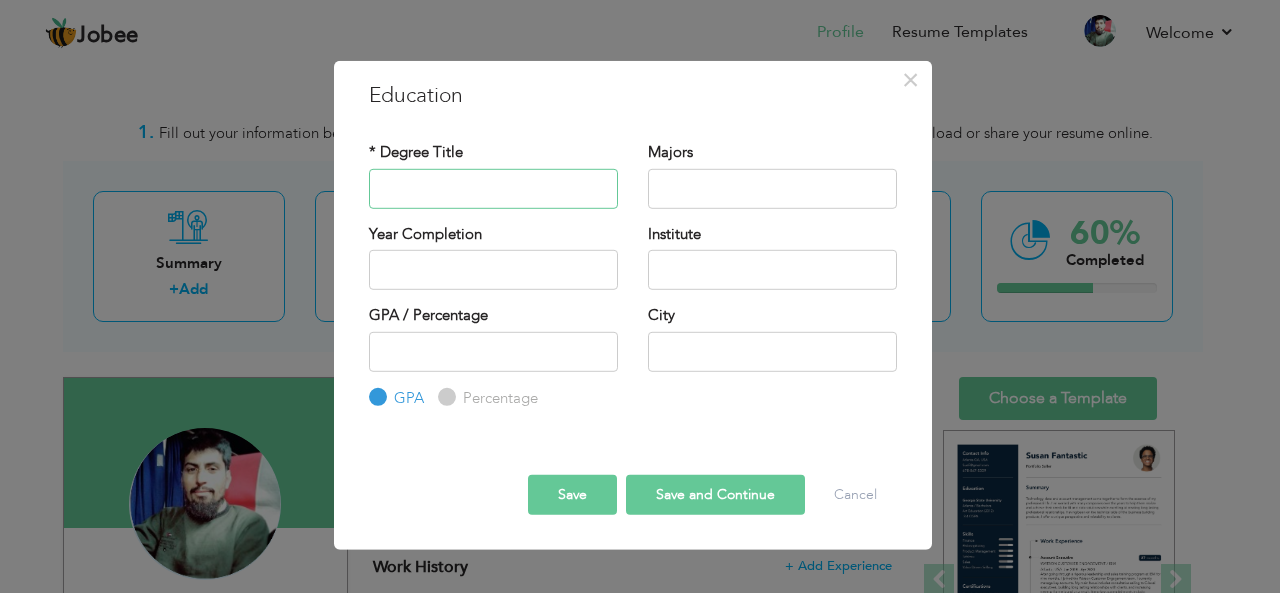 paste on "computer science diploma, phool nagar" 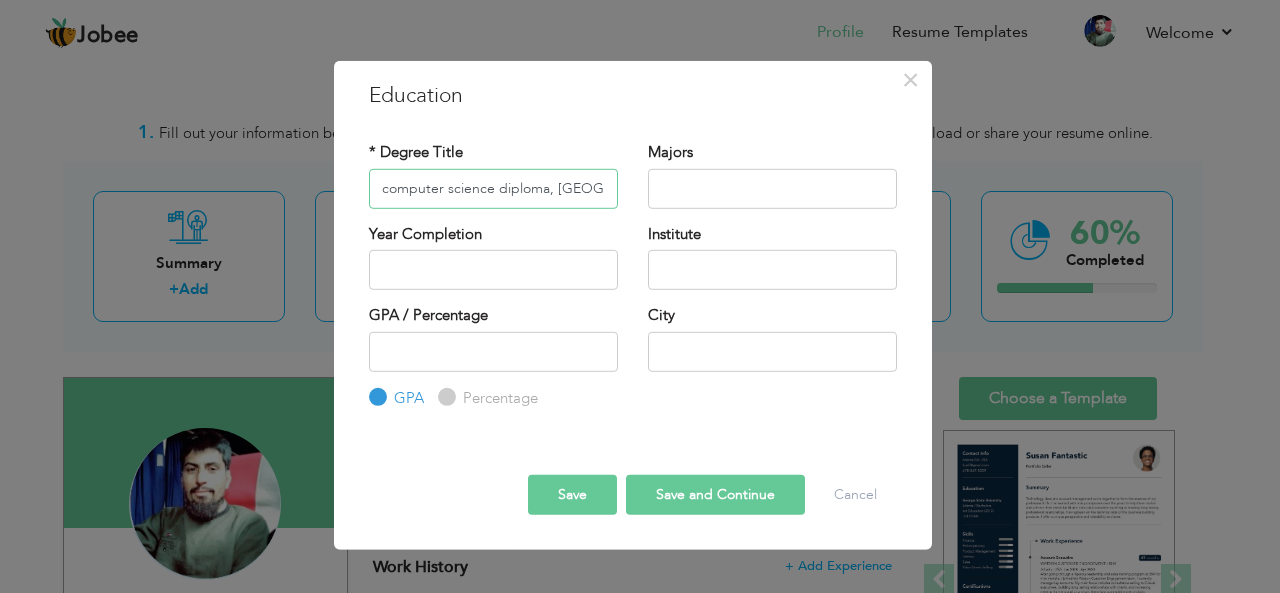 scroll, scrollTop: 0, scrollLeft: 24, axis: horizontal 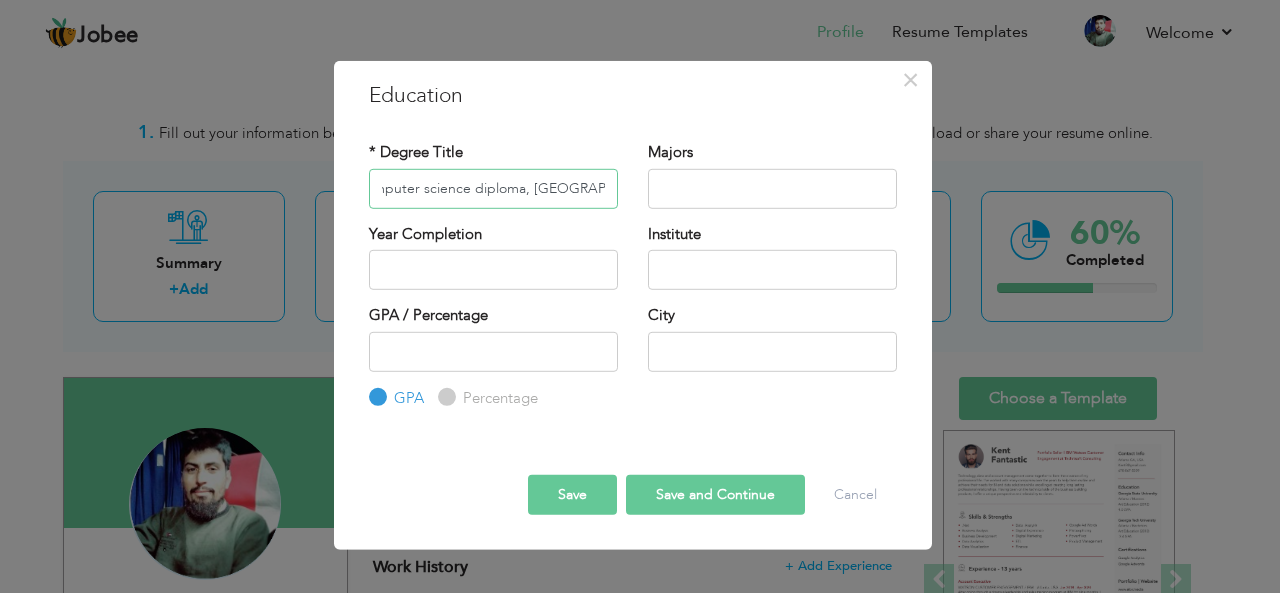 drag, startPoint x: 528, startPoint y: 183, endPoint x: 609, endPoint y: 193, distance: 81.61495 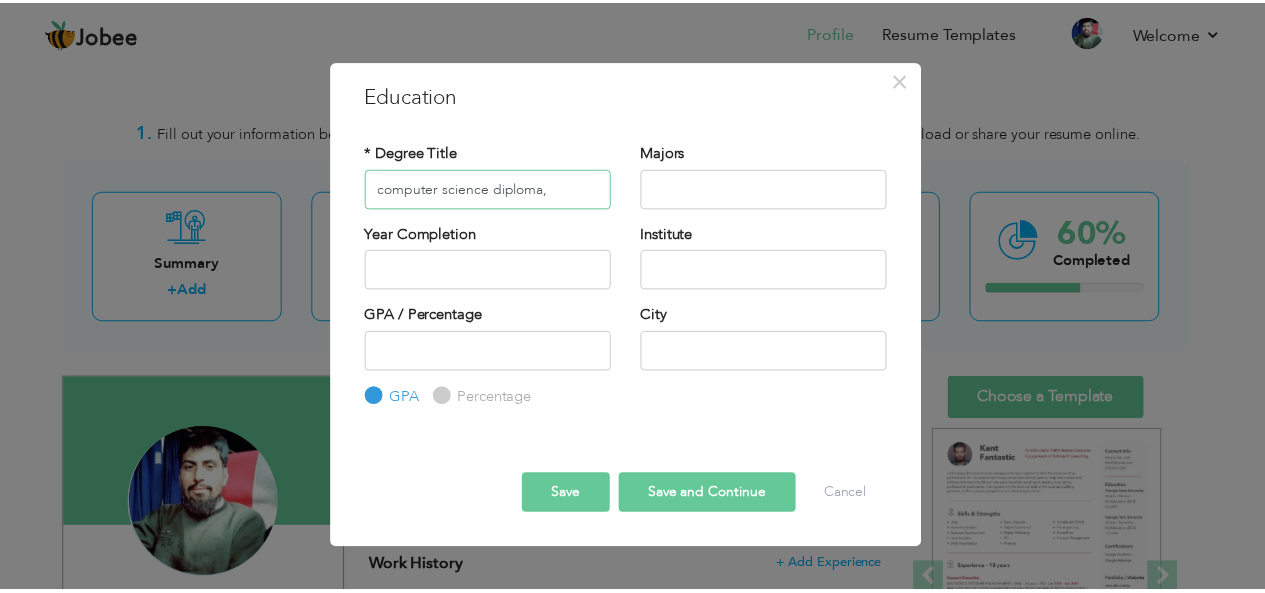 scroll, scrollTop: 0, scrollLeft: 0, axis: both 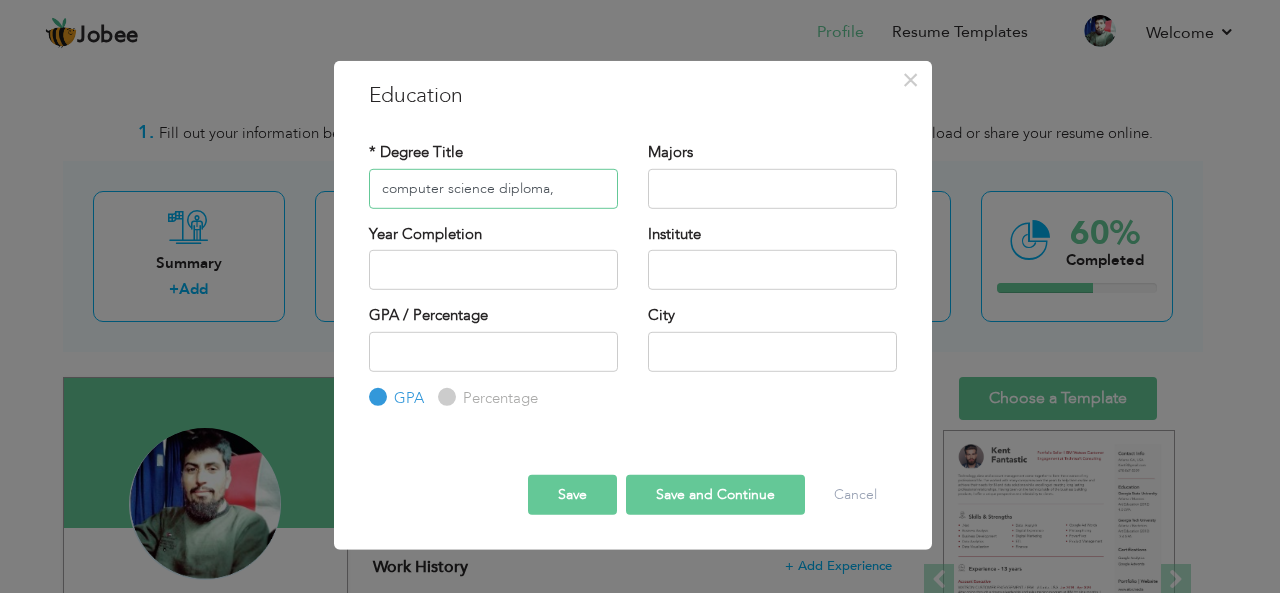 type on "computer science diploma," 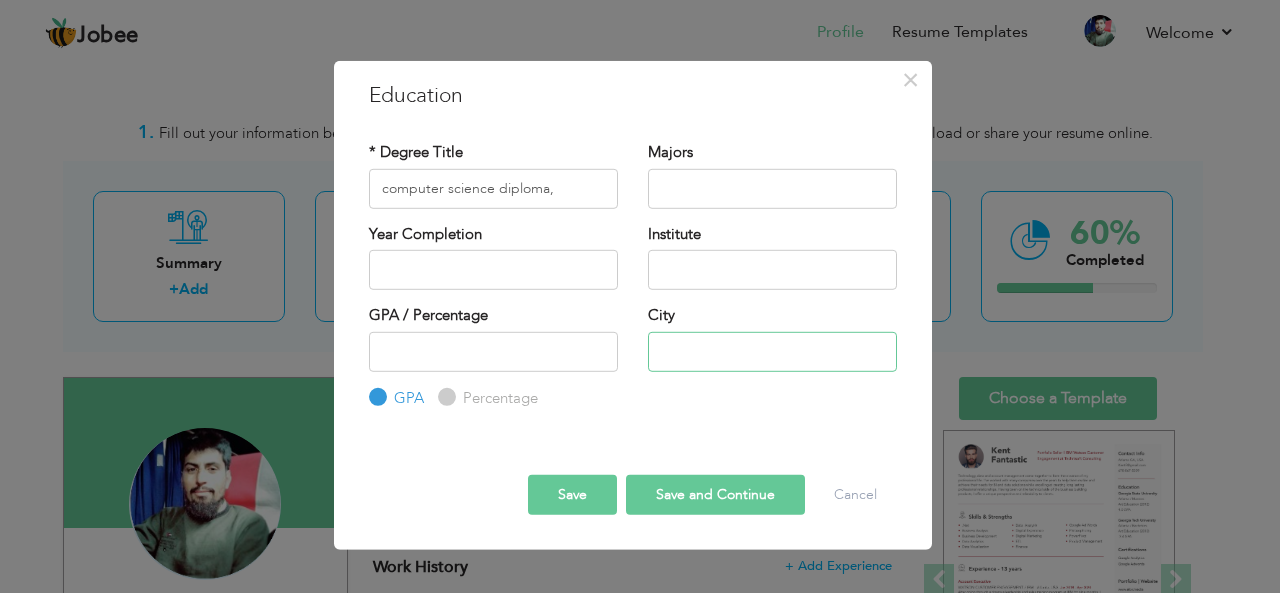 paste on "phool nagar" 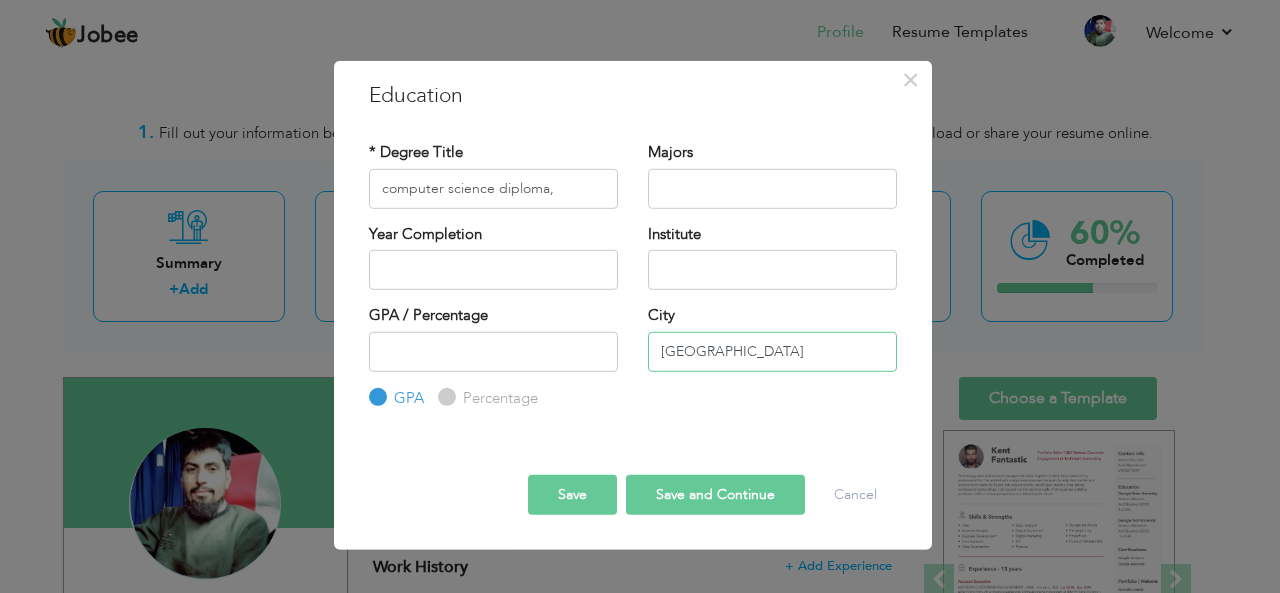 click on "phool nagar" at bounding box center [772, 351] 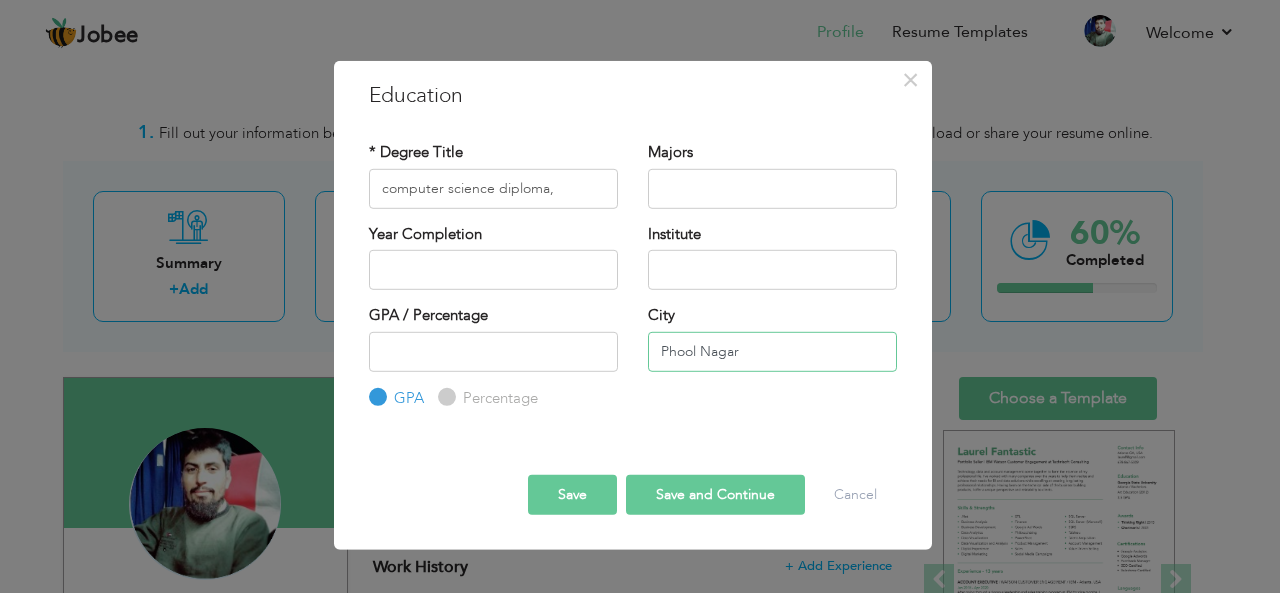 type on "Phool Nagar" 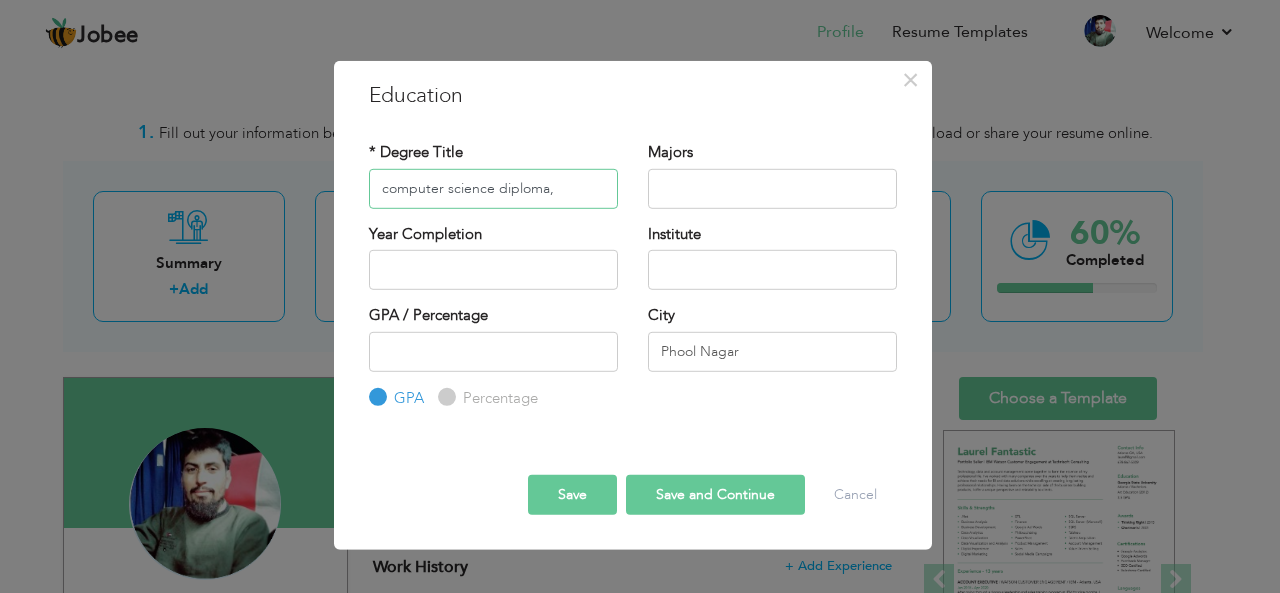 click on "computer science diploma," at bounding box center [493, 188] 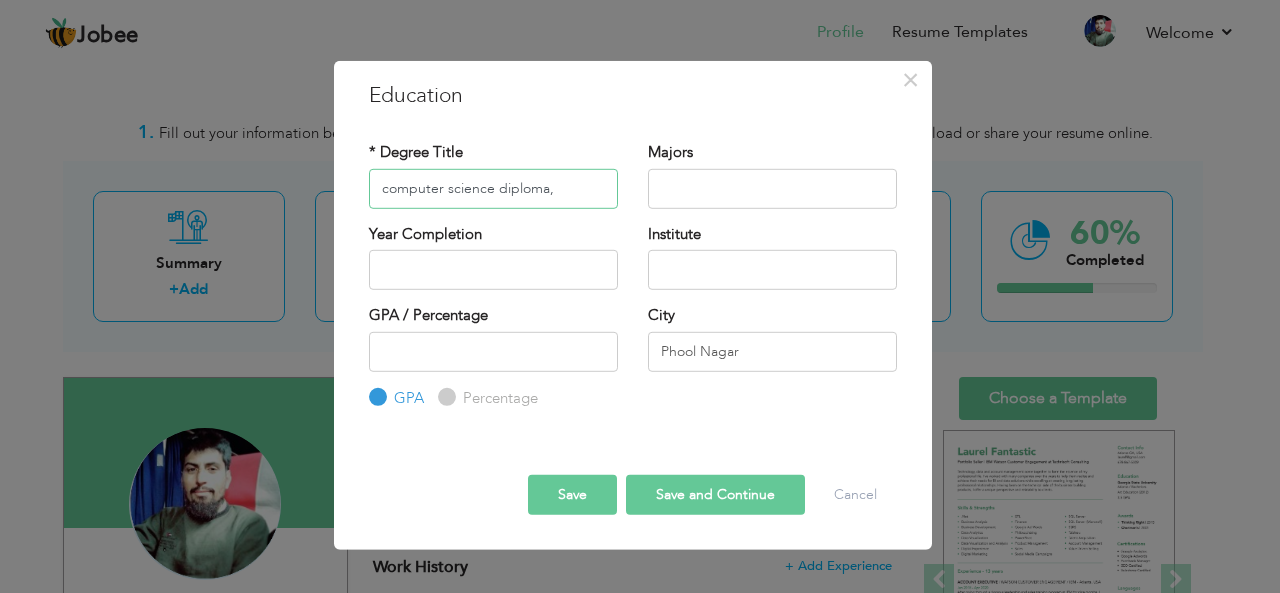 click on "computer science diploma," at bounding box center [493, 188] 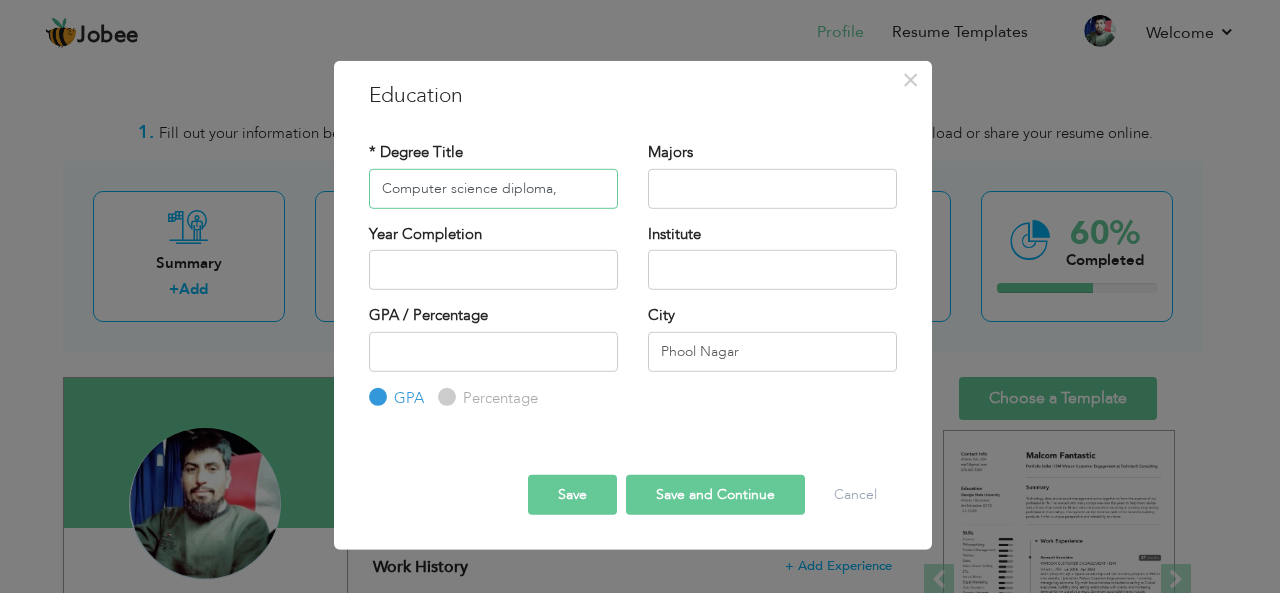 click on "Computer science diploma," at bounding box center (493, 188) 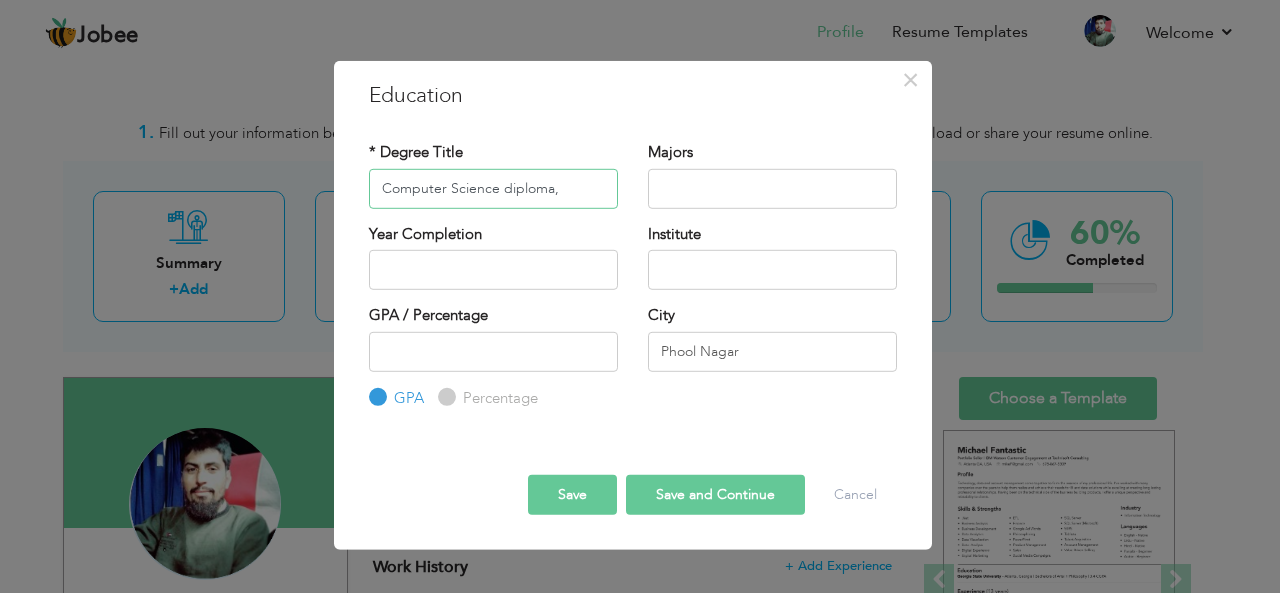 click on "Computer Science diploma," at bounding box center [493, 188] 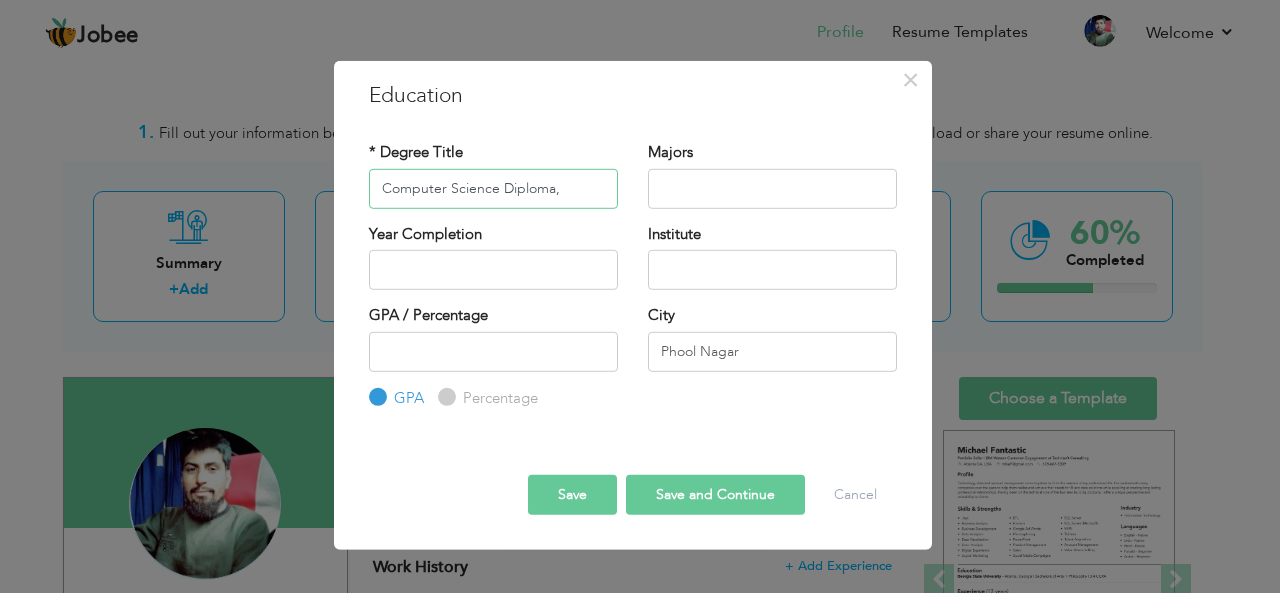 click on "Computer Science Diploma," at bounding box center (493, 188) 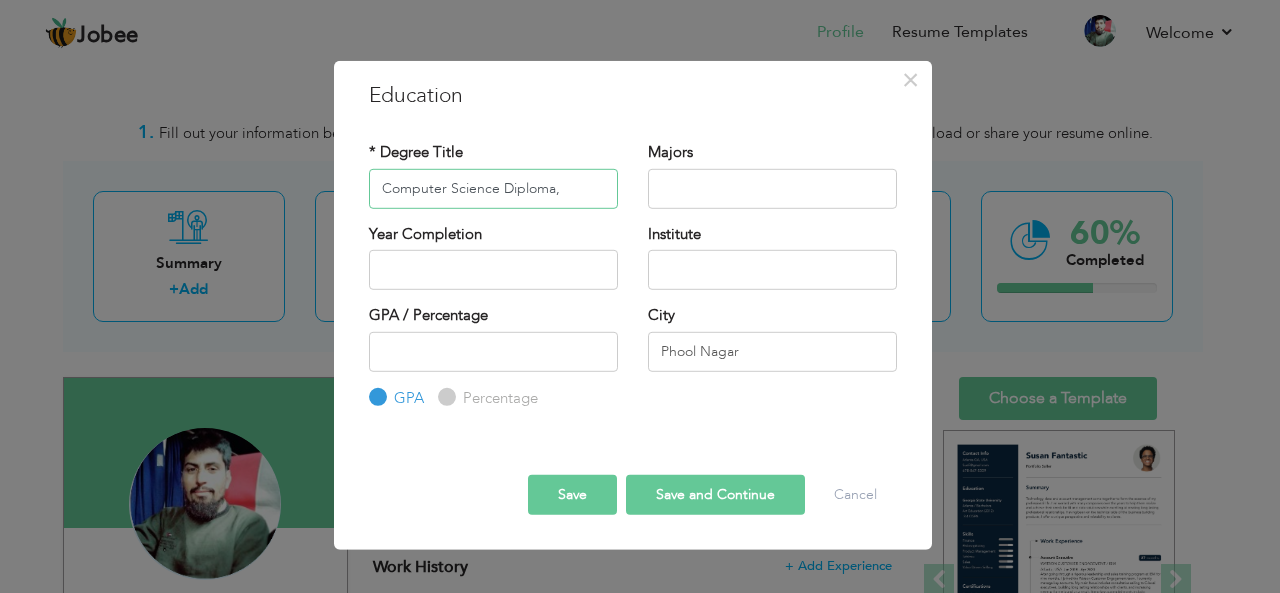type on "Computer Science Diploma," 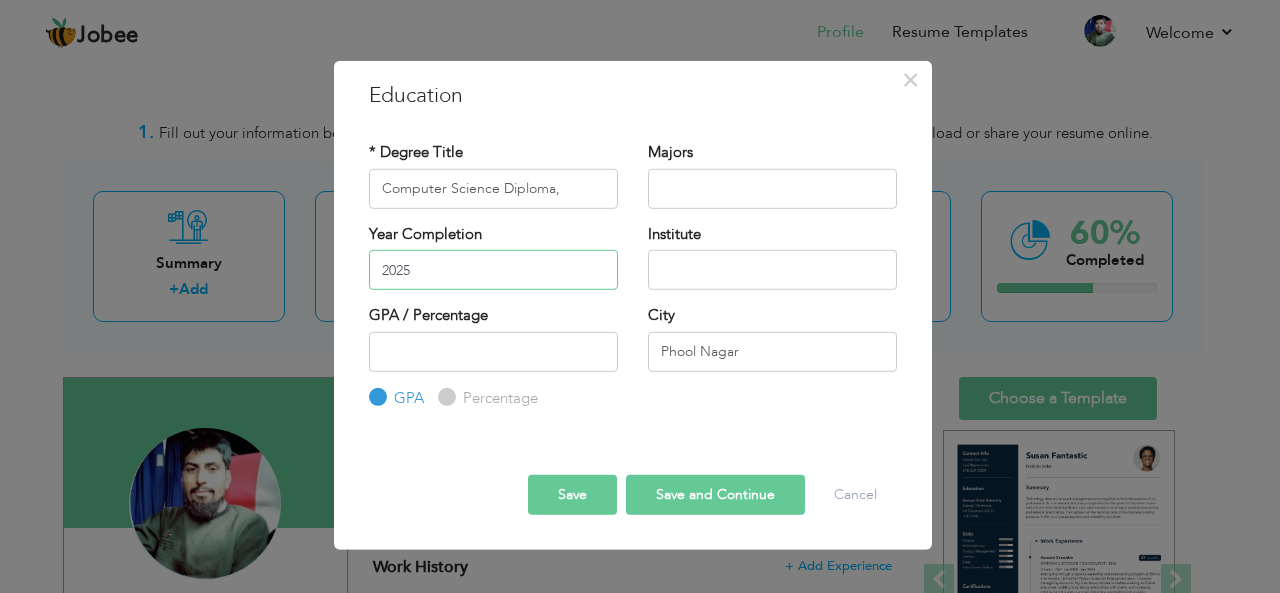 click on "2025" at bounding box center (493, 270) 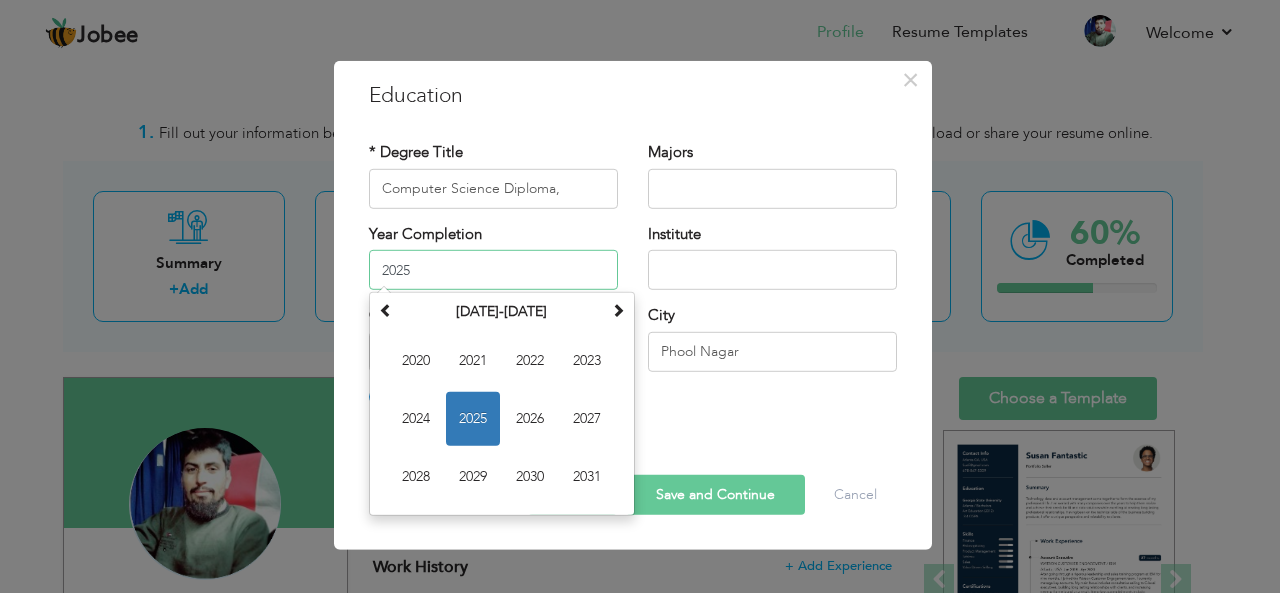 click on "2025" at bounding box center [493, 270] 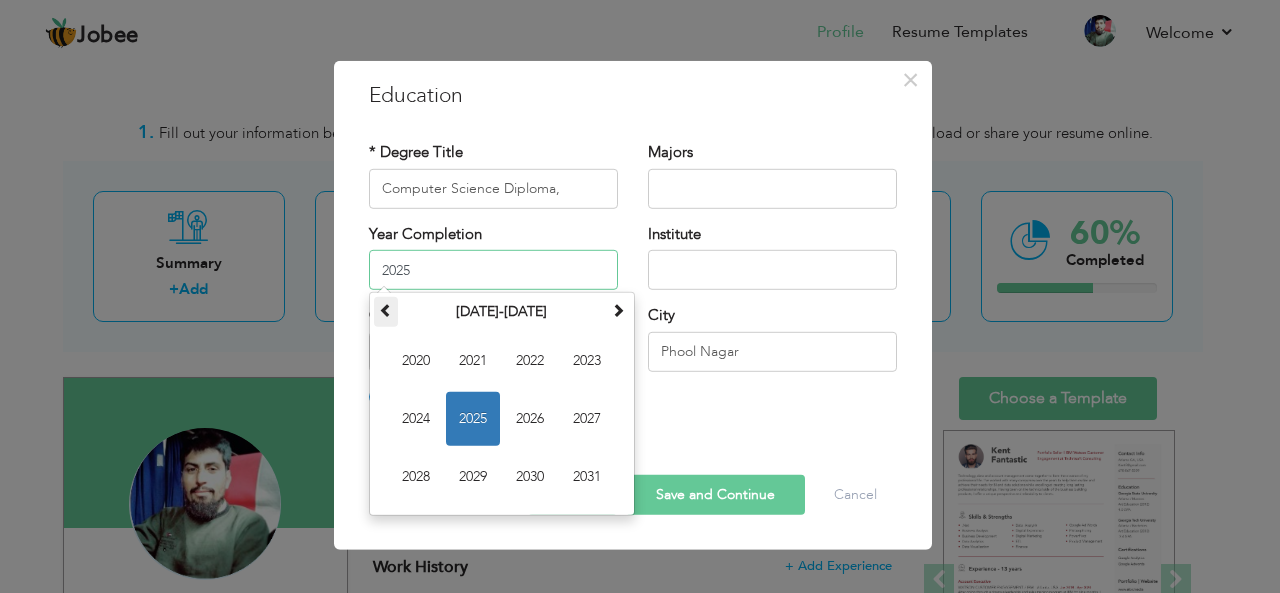 click at bounding box center (386, 310) 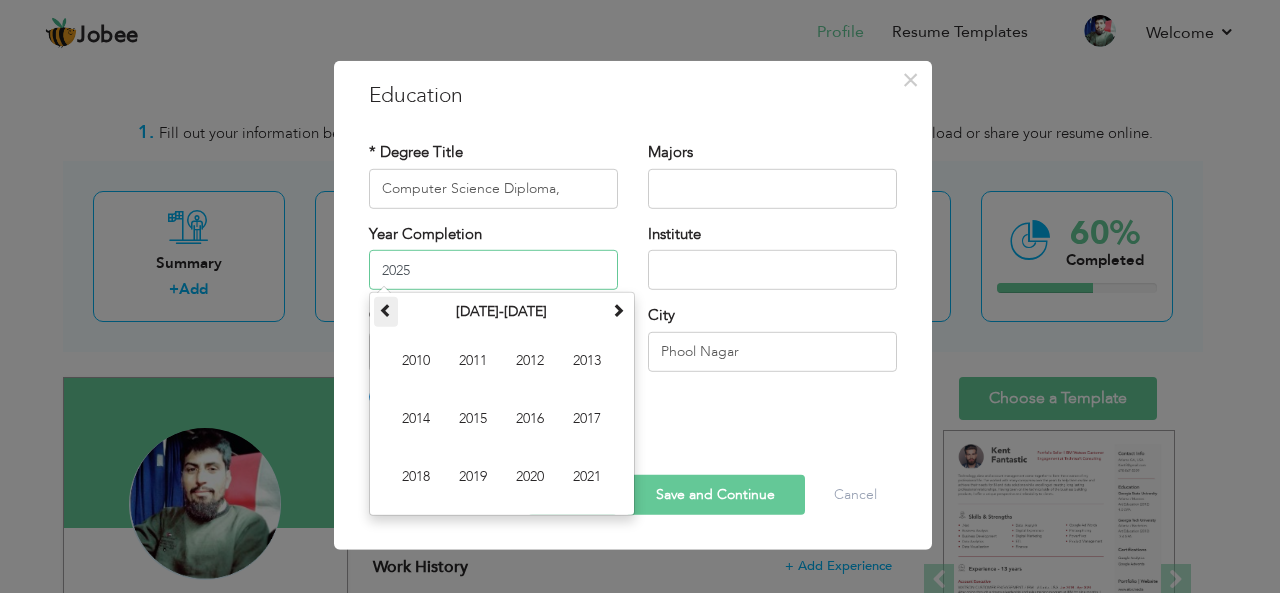 click at bounding box center (386, 310) 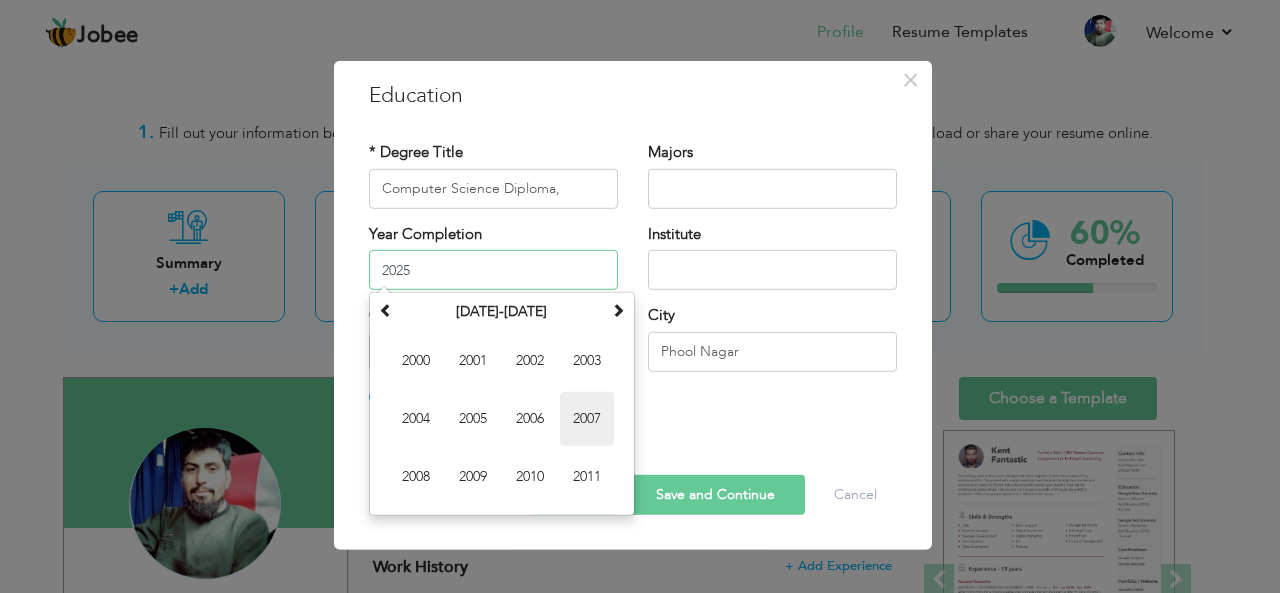 click on "2007" at bounding box center [587, 419] 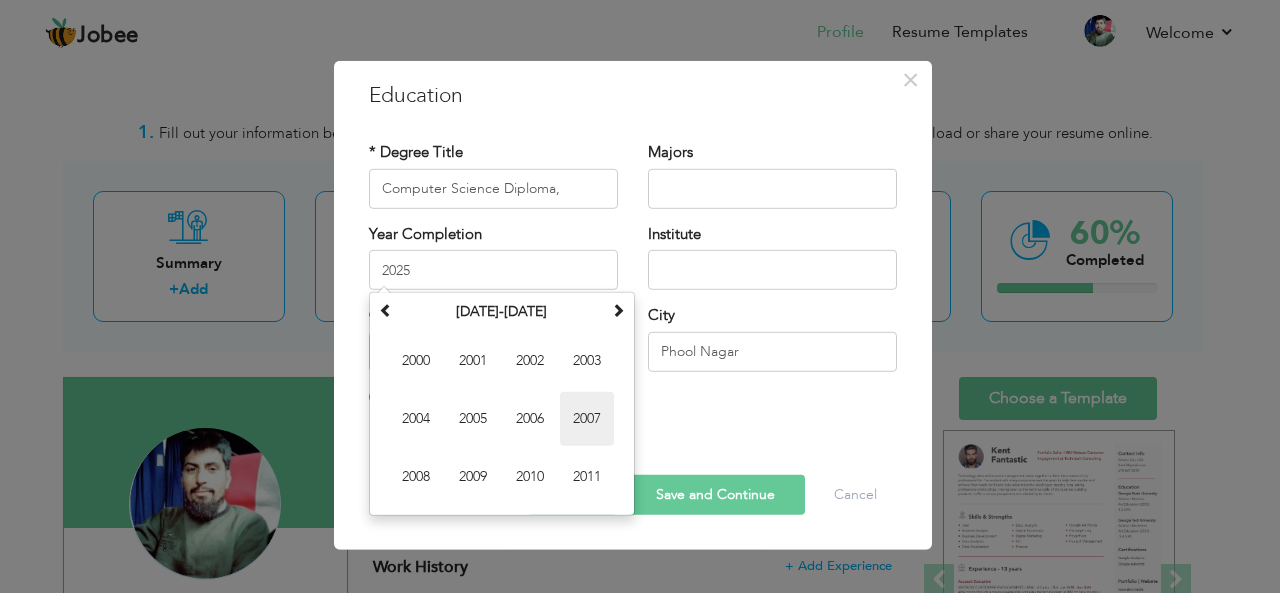 type on "2007" 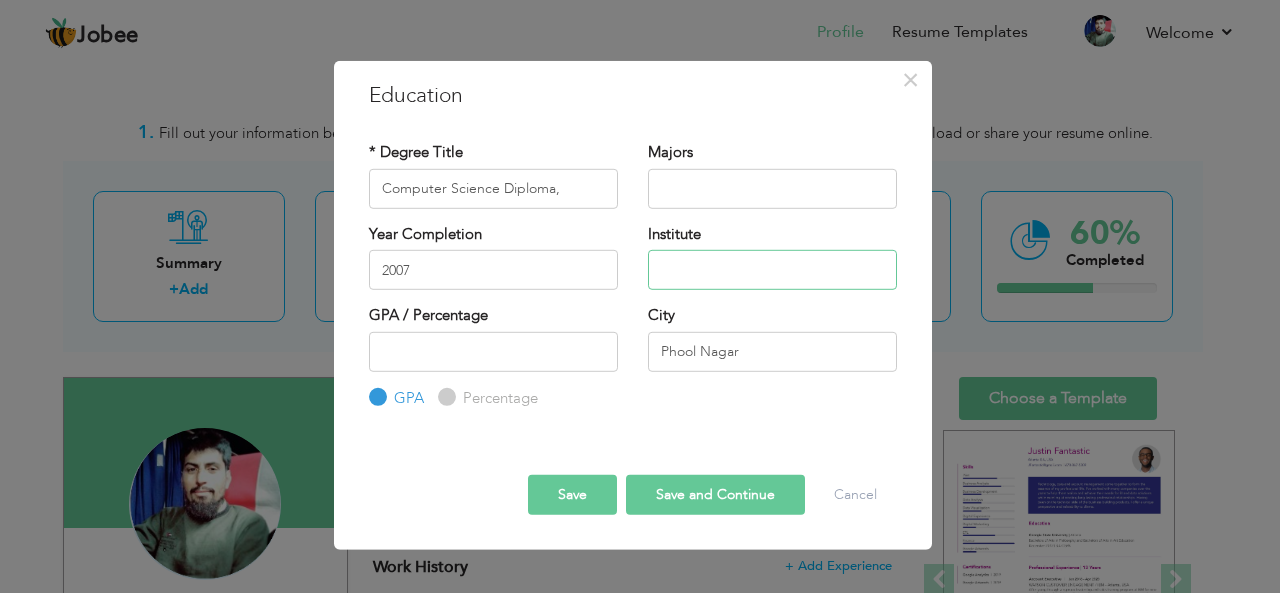 click at bounding box center (772, 270) 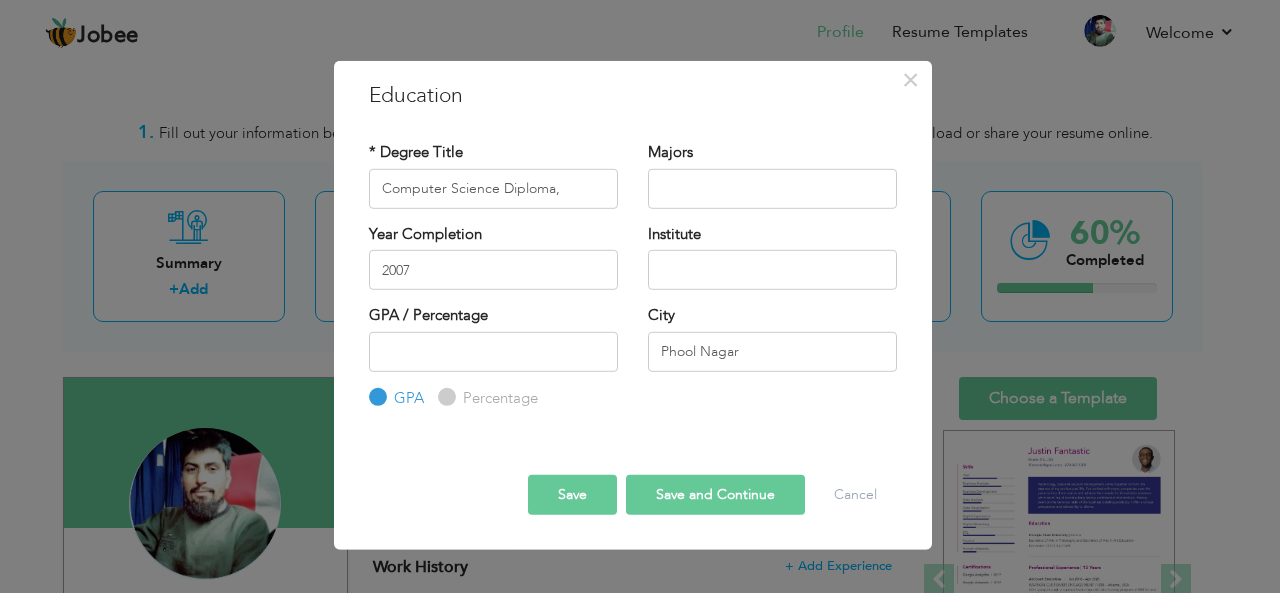 click on "Save" at bounding box center (572, 495) 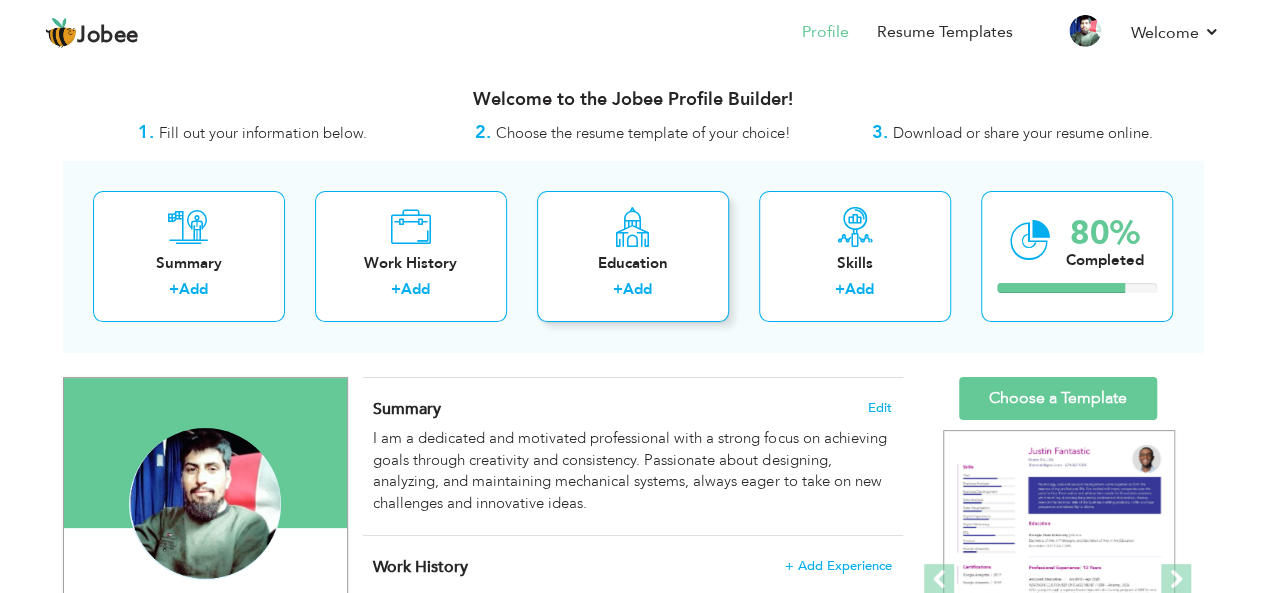 click on "+  Add" at bounding box center [633, 292] 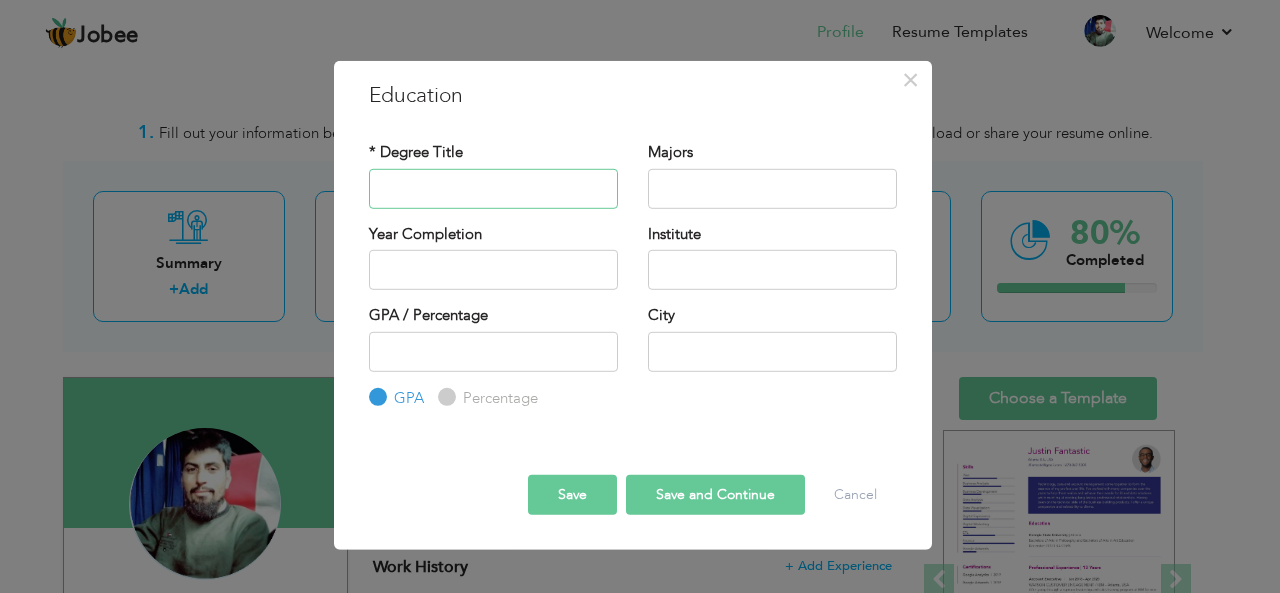 paste on "govt high school, phool nagar" 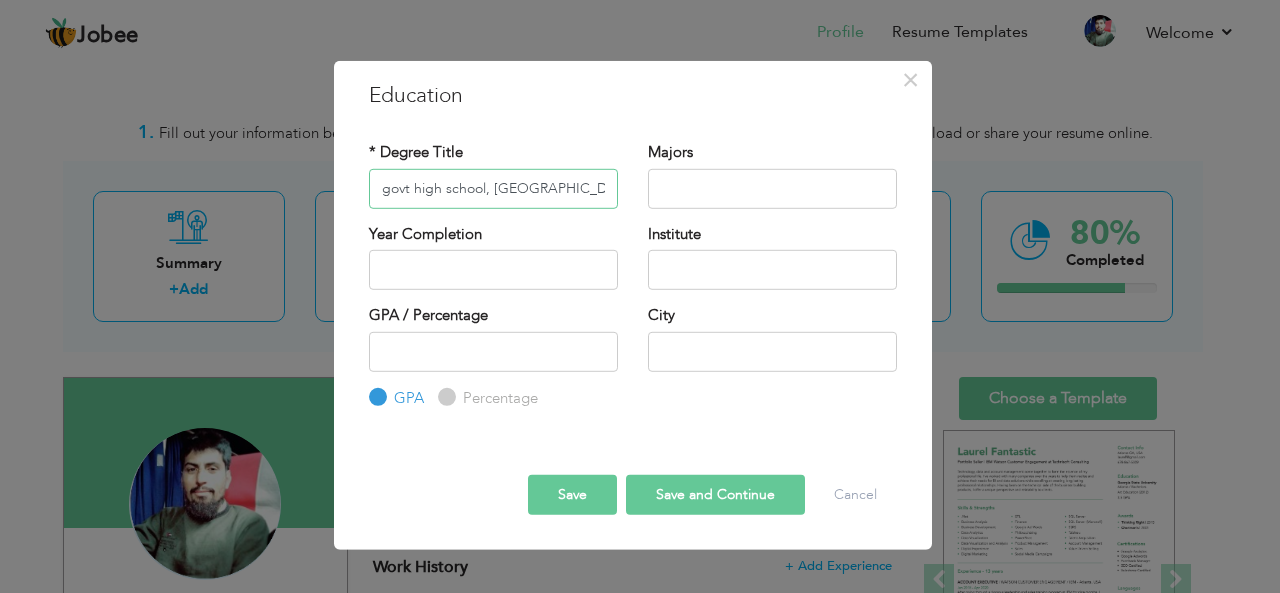drag, startPoint x: 492, startPoint y: 190, endPoint x: 621, endPoint y: 42, distance: 196.32881 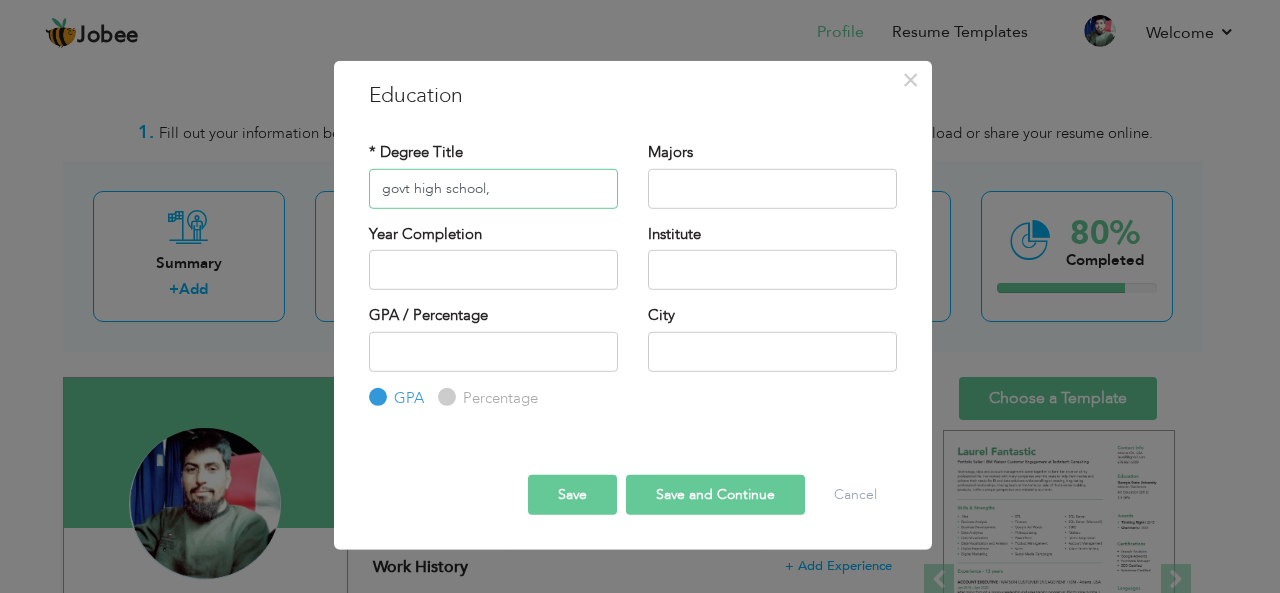 type on "govt high school," 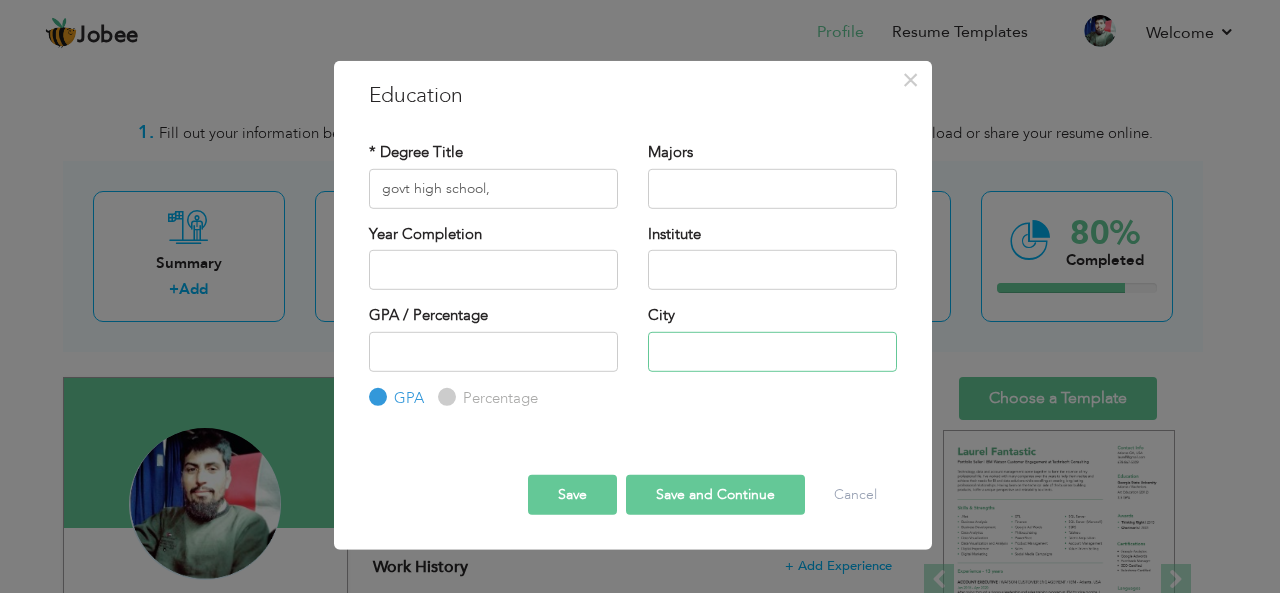paste on "phool nagar" 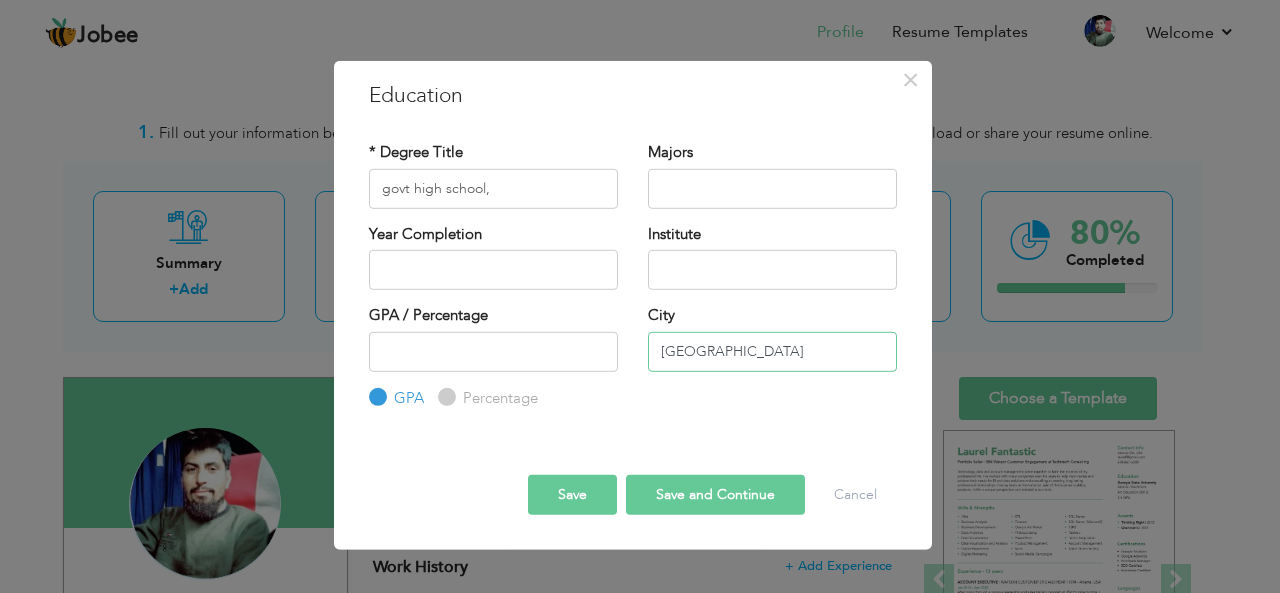 click on "phool nagar" at bounding box center (772, 351) 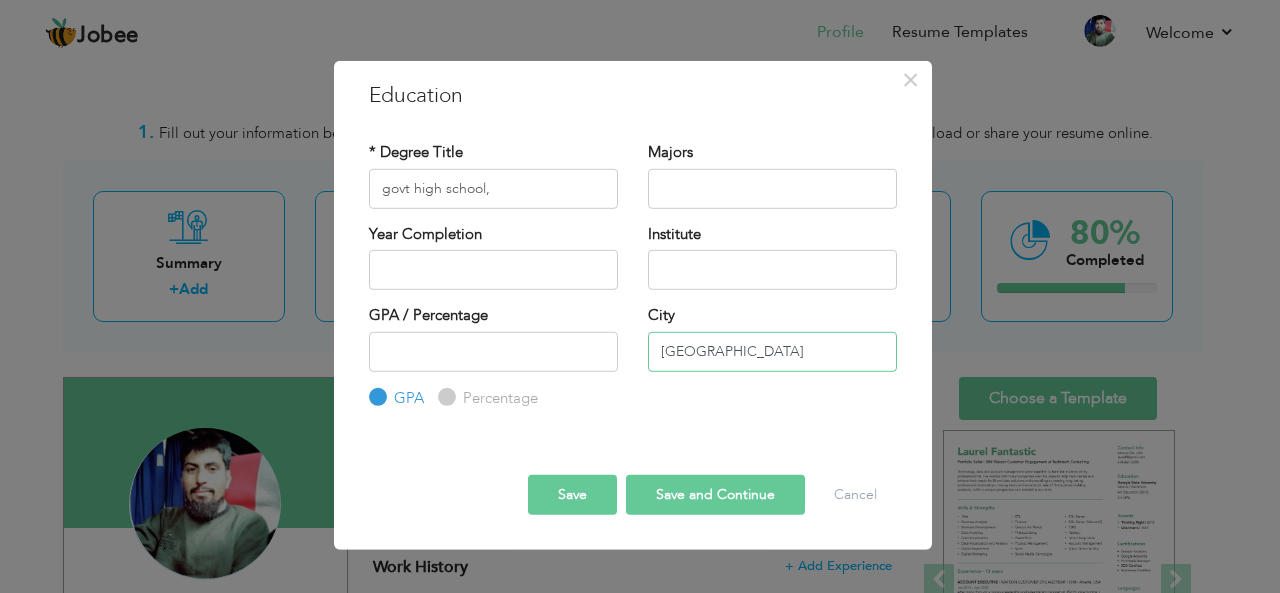 click on "phool nagar" at bounding box center (772, 351) 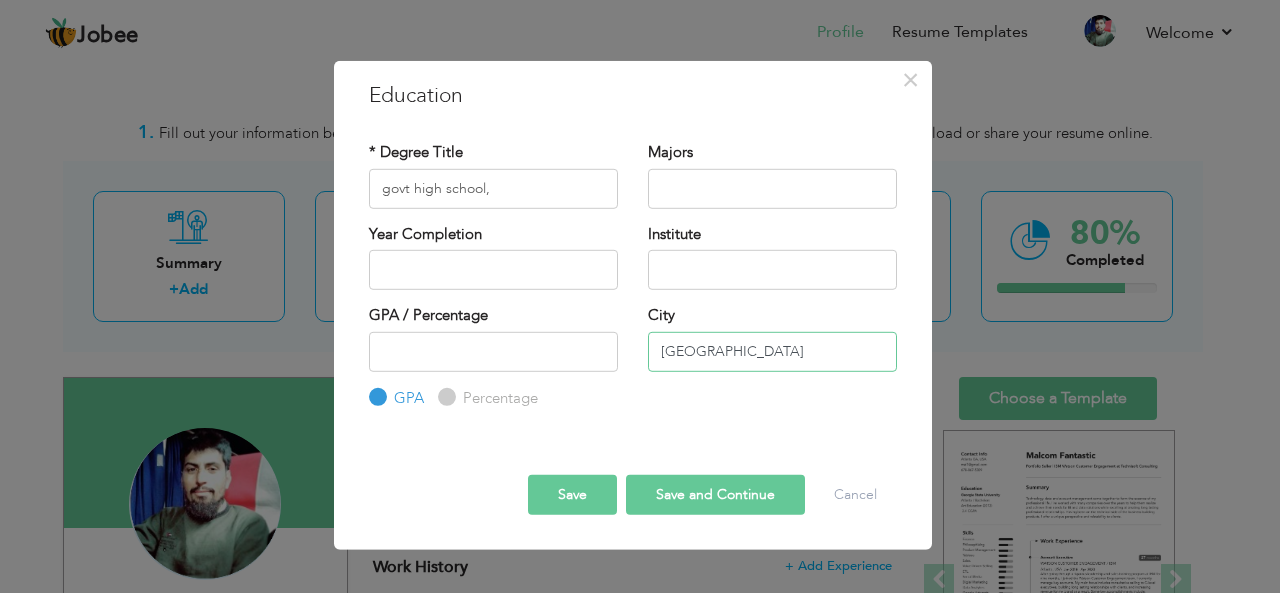 click on "Phool nagar" at bounding box center [772, 351] 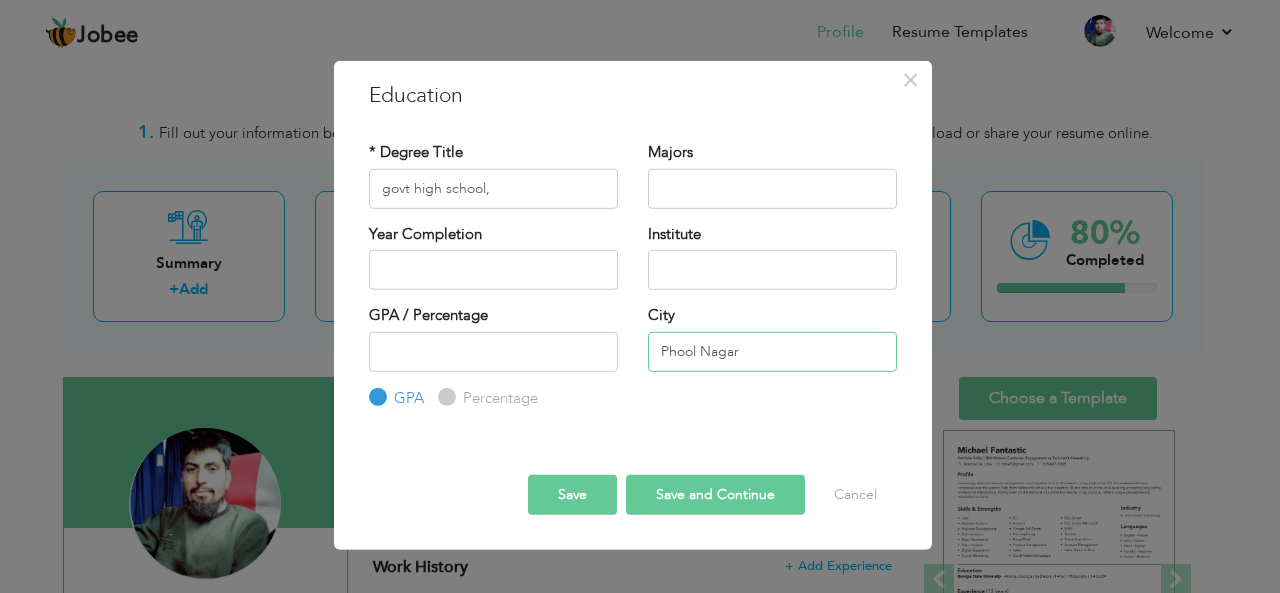 type on "Phool Nagar" 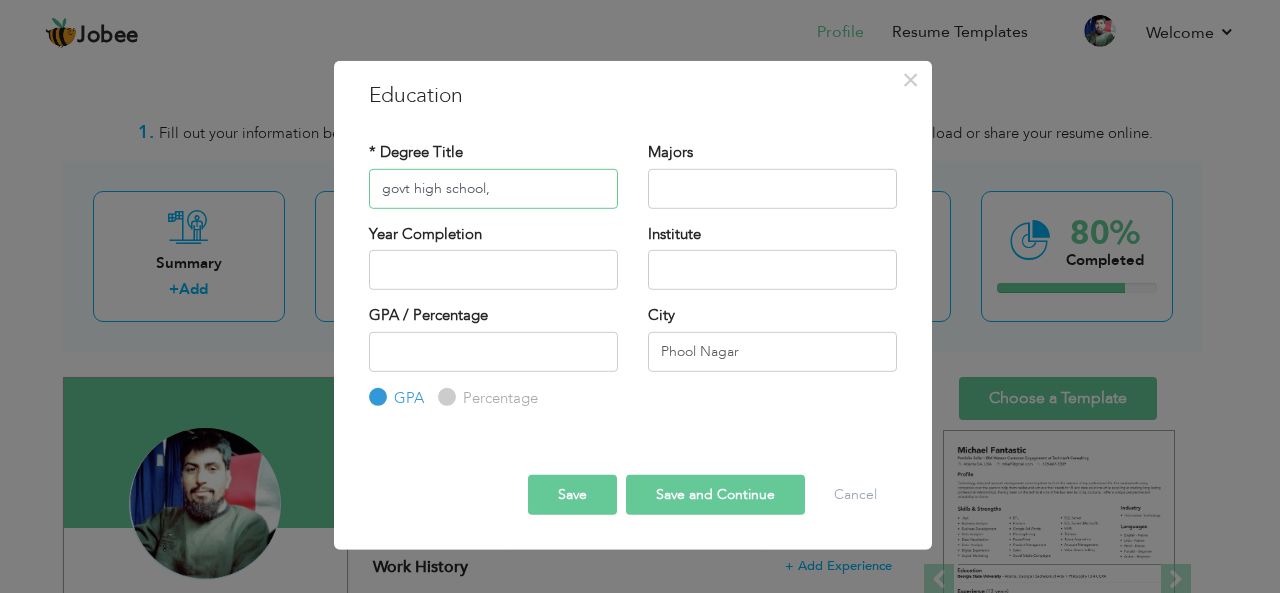 click on "govt high school," at bounding box center (493, 188) 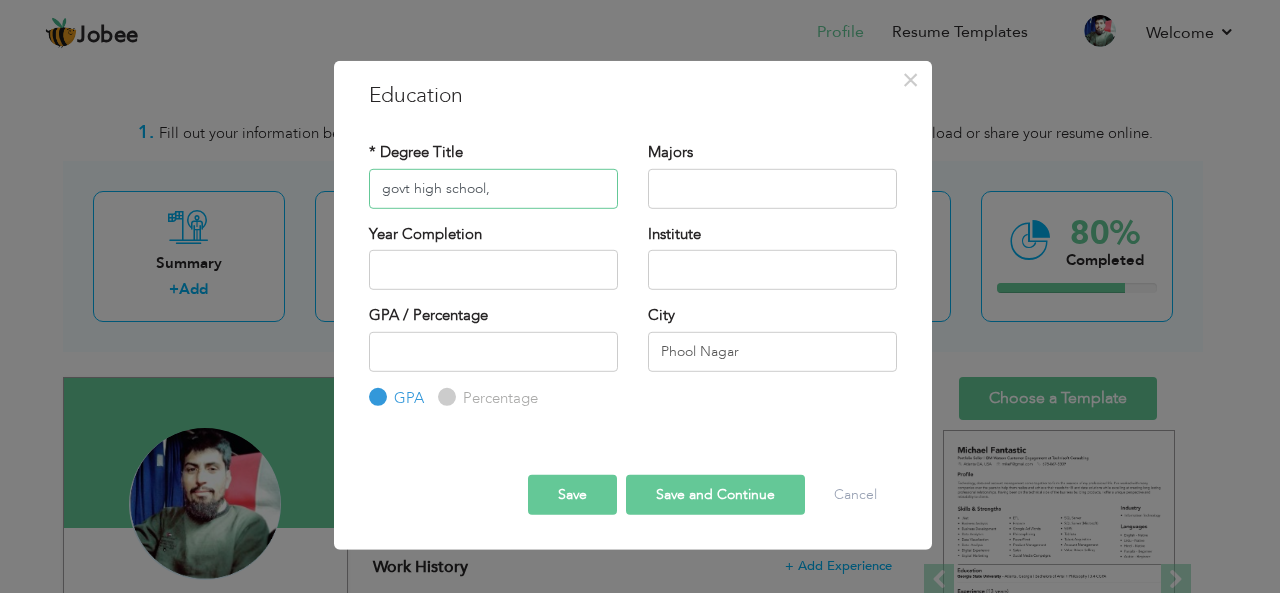 click on "govt high school," at bounding box center [493, 188] 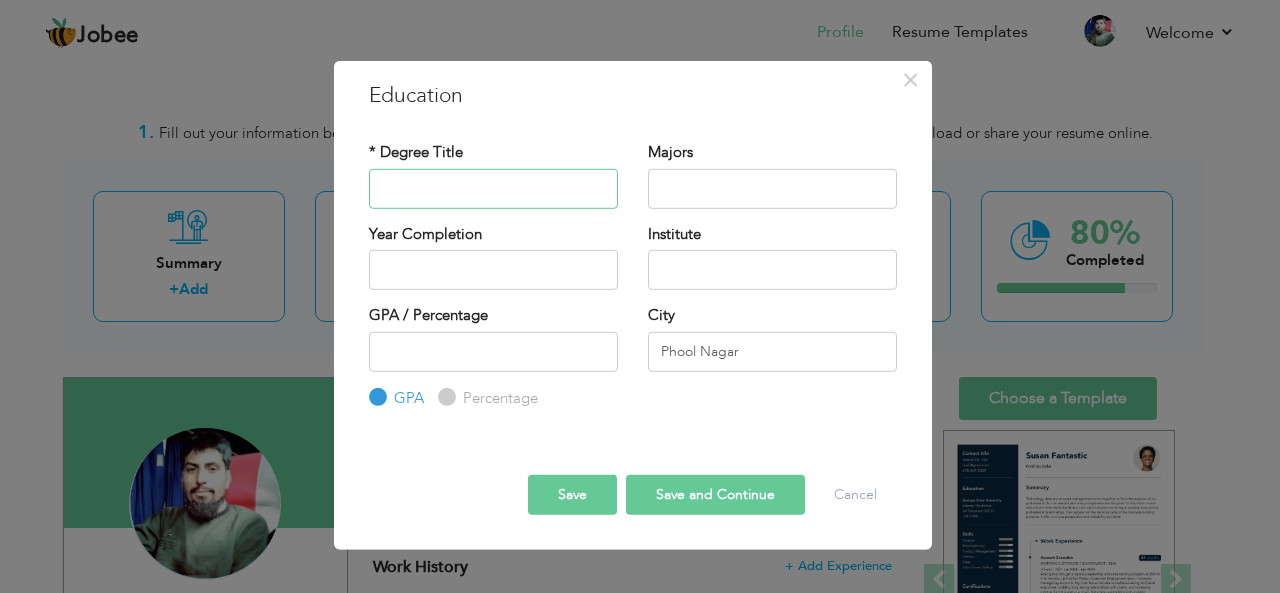 type 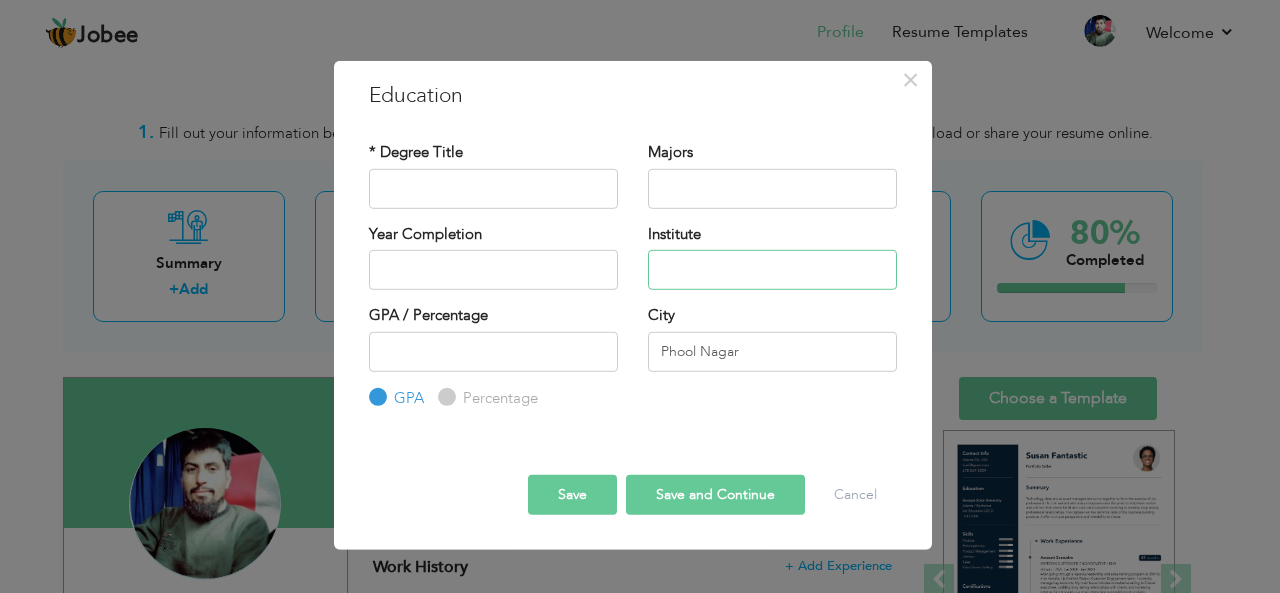 paste on "govt high school," 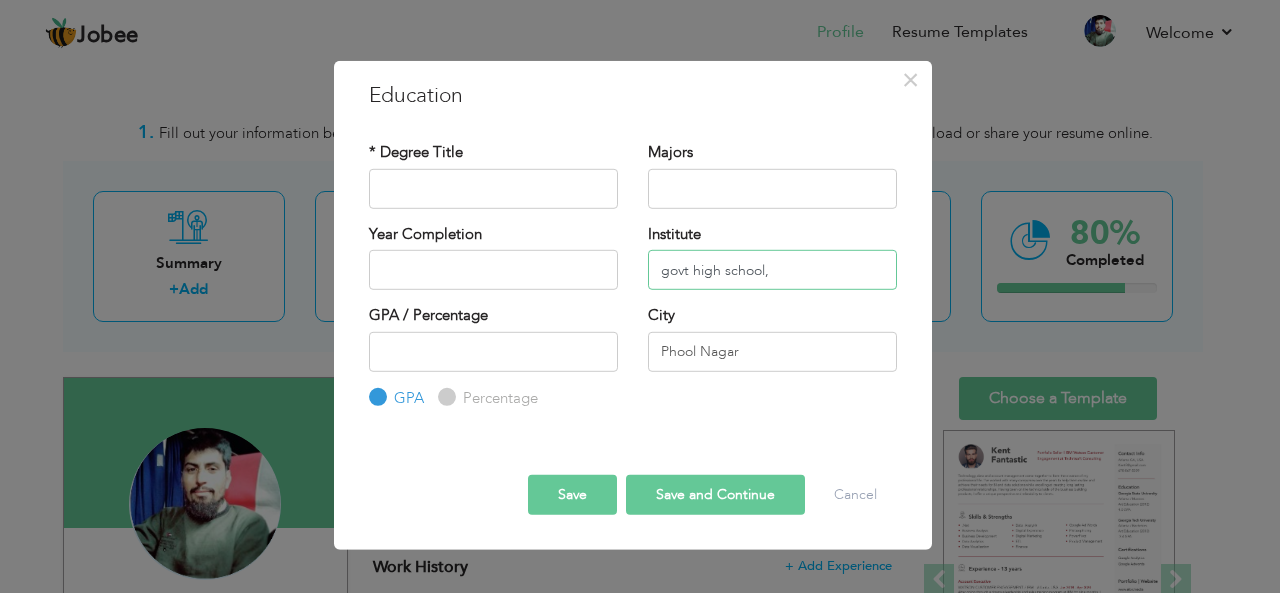 click on "govt high school," at bounding box center [772, 270] 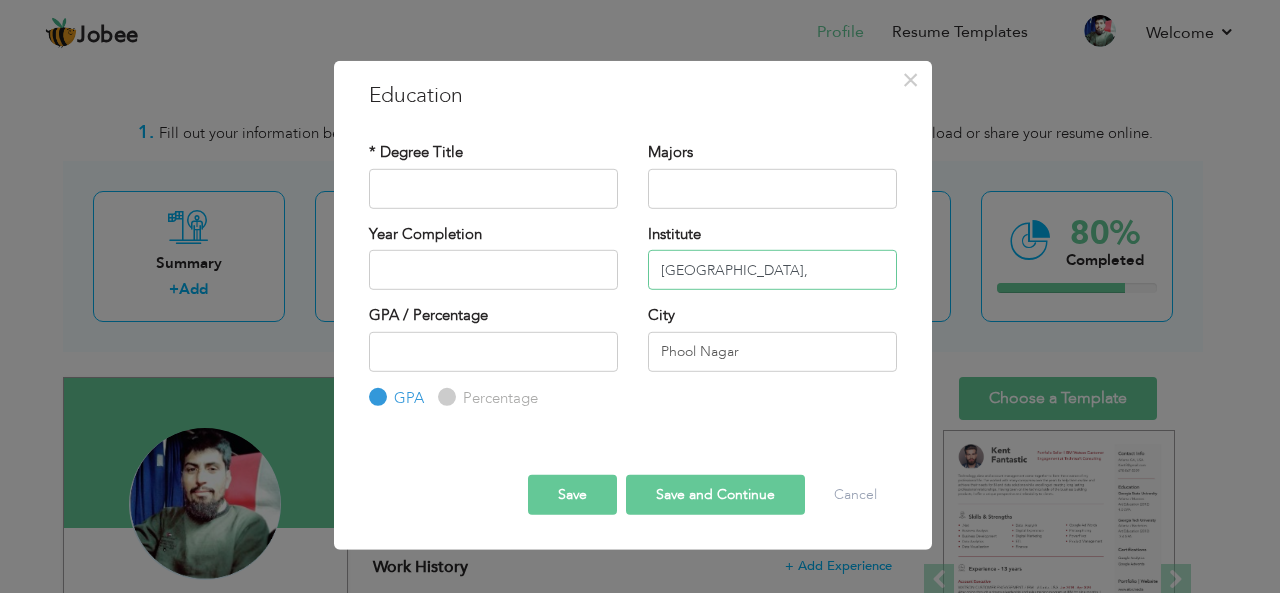 click on "Govt high school," at bounding box center (772, 270) 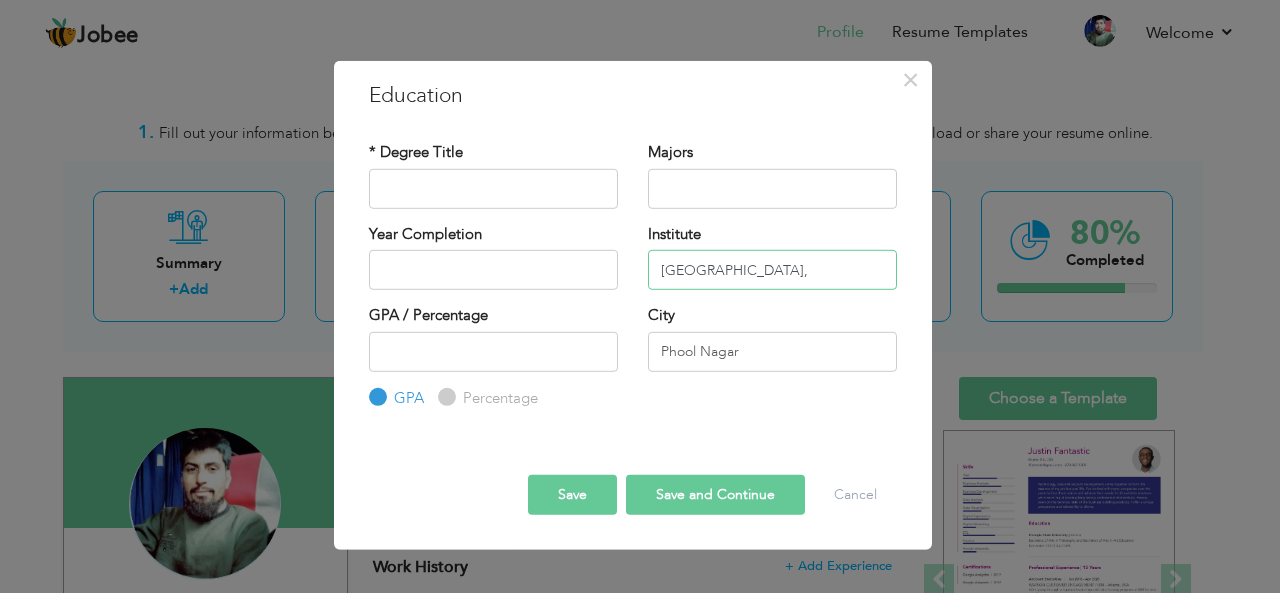 click on "Govt High school," at bounding box center [772, 270] 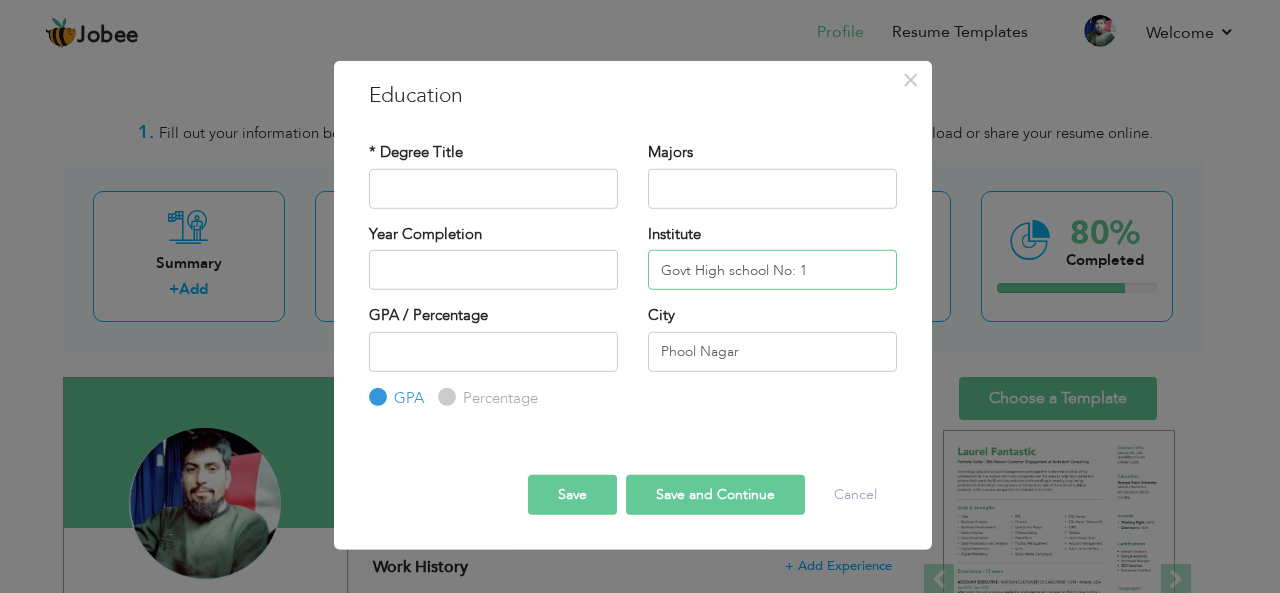 type on "Govt High school No: 1" 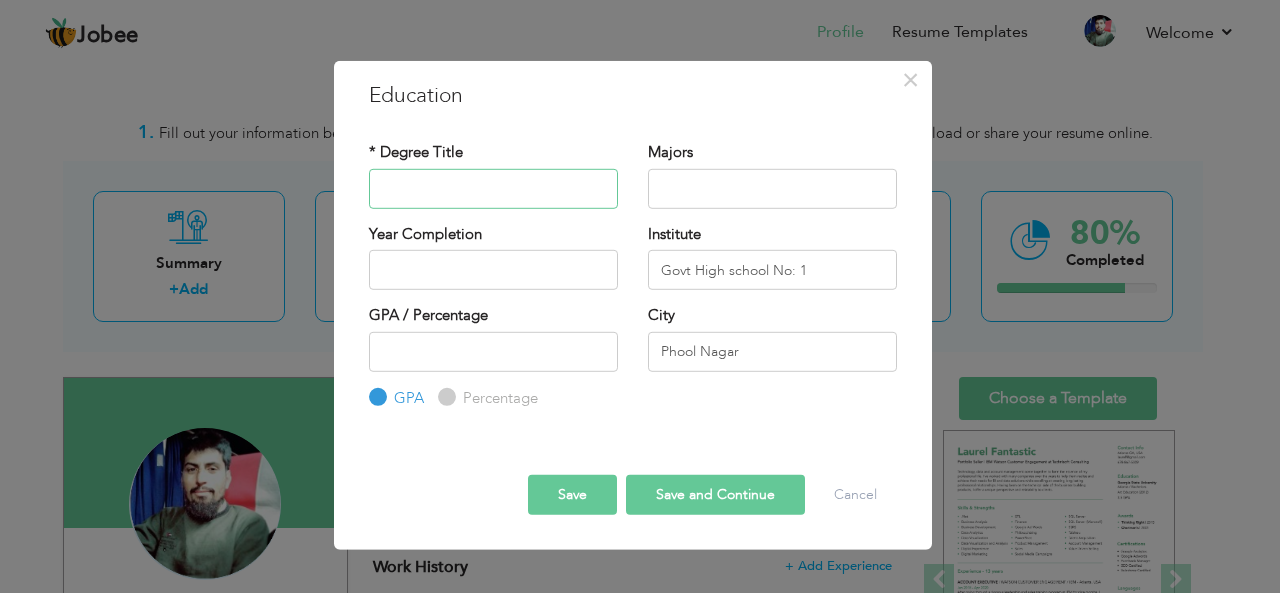 click at bounding box center [493, 188] 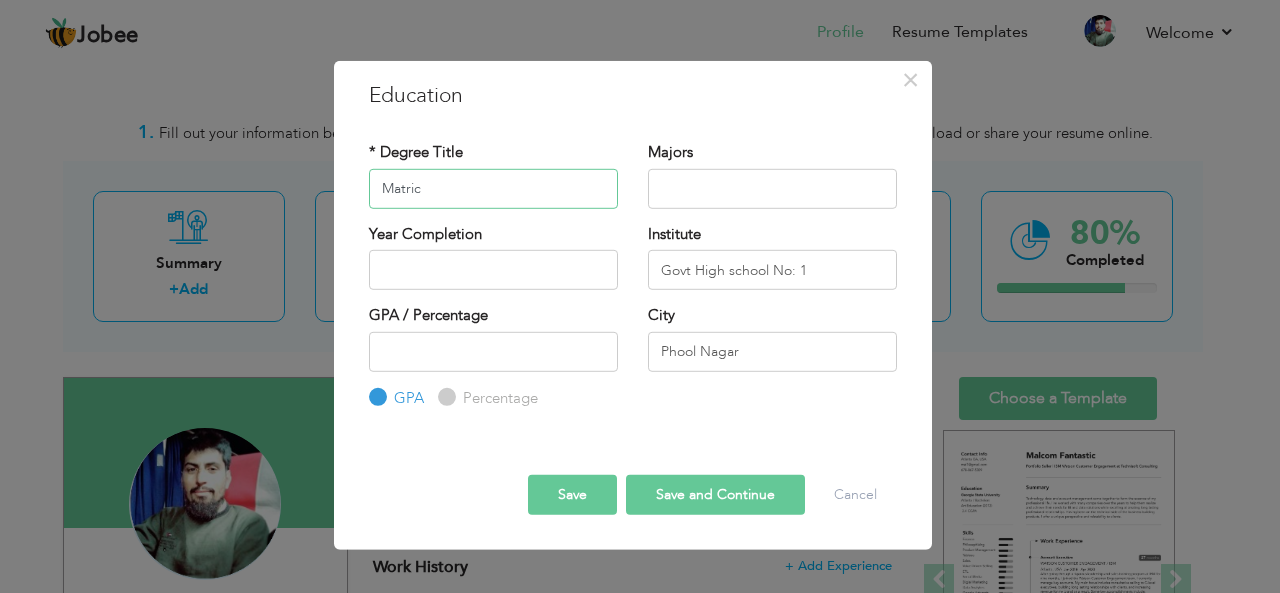 type on "Matric" 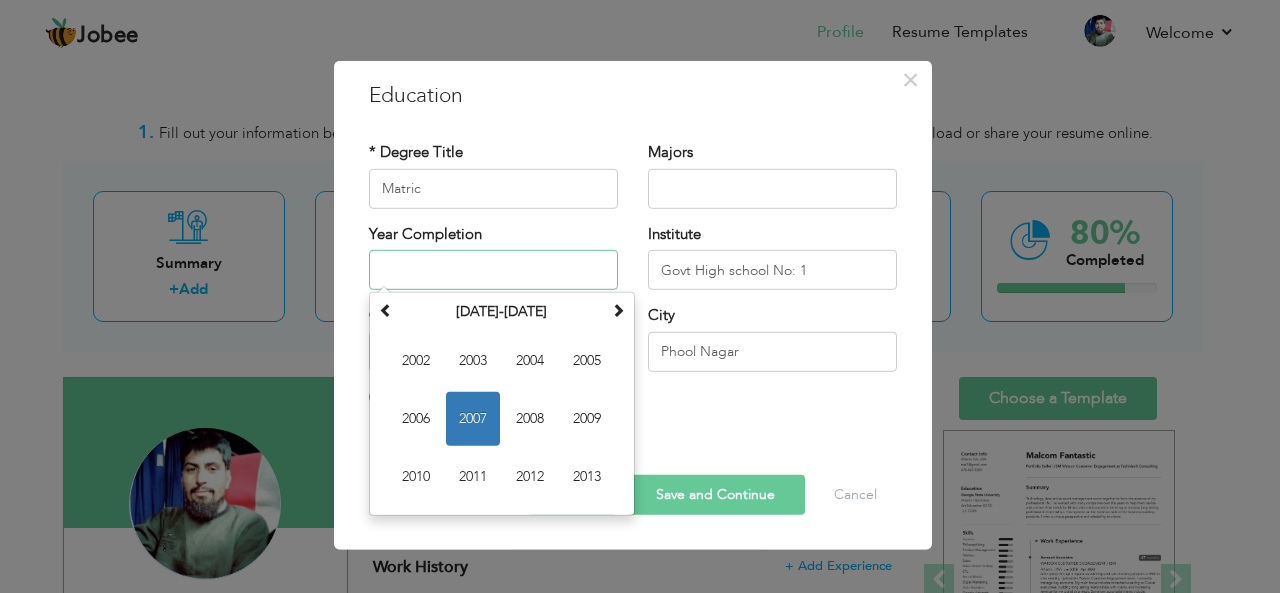 click at bounding box center (493, 270) 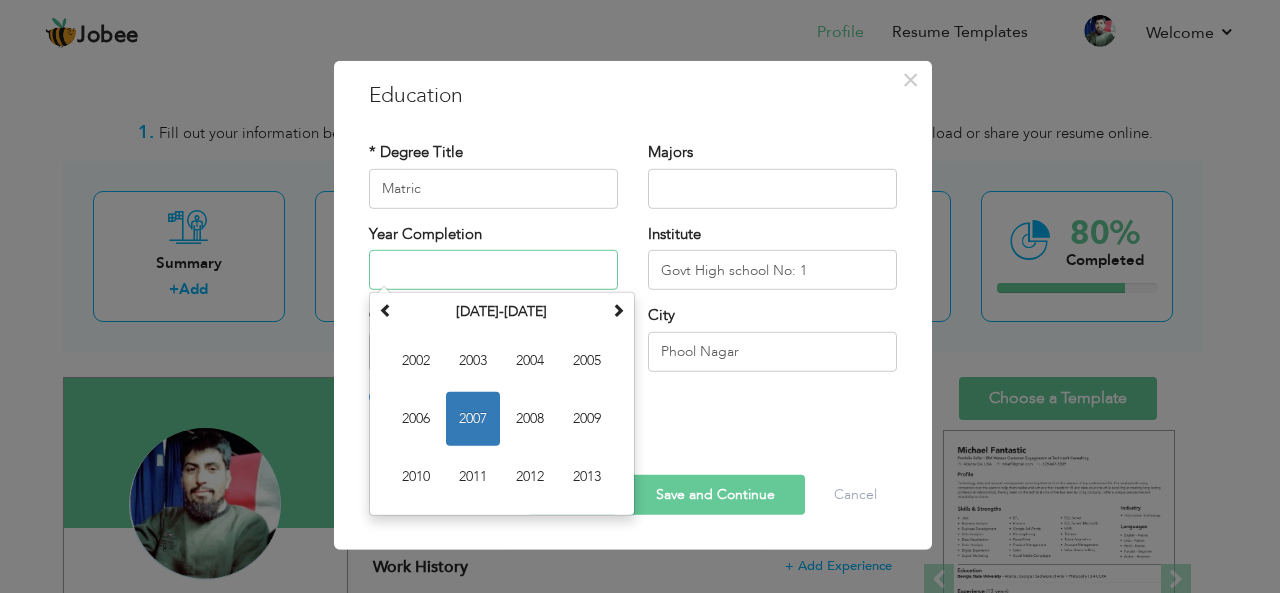 click on "2007" at bounding box center [473, 419] 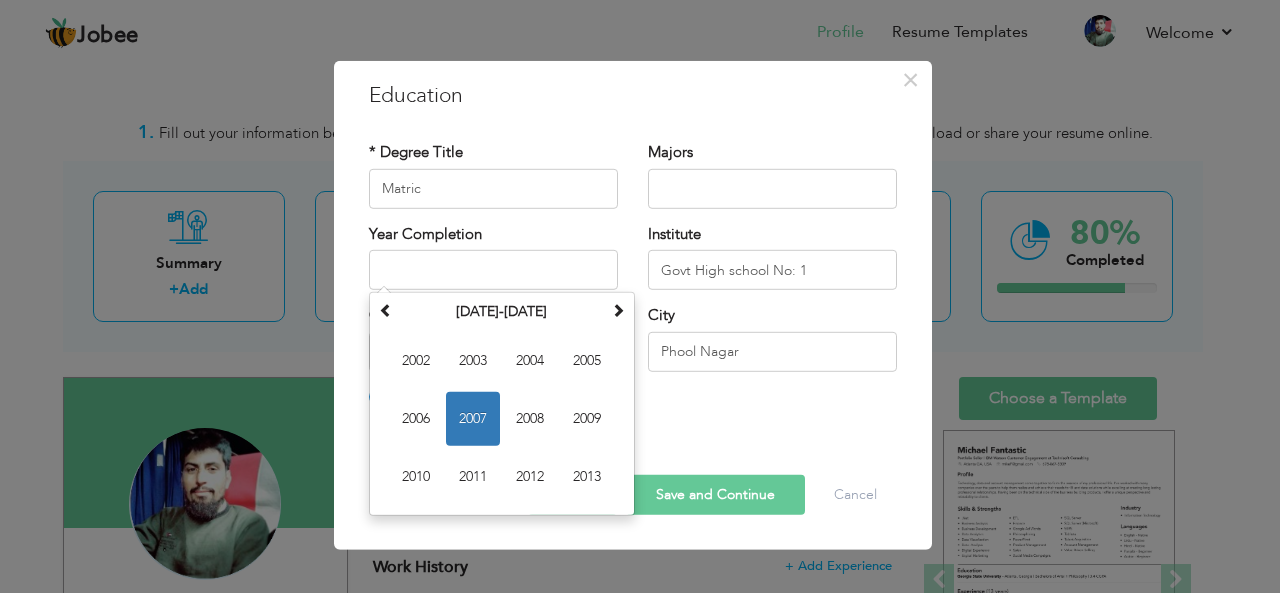 type on "2007" 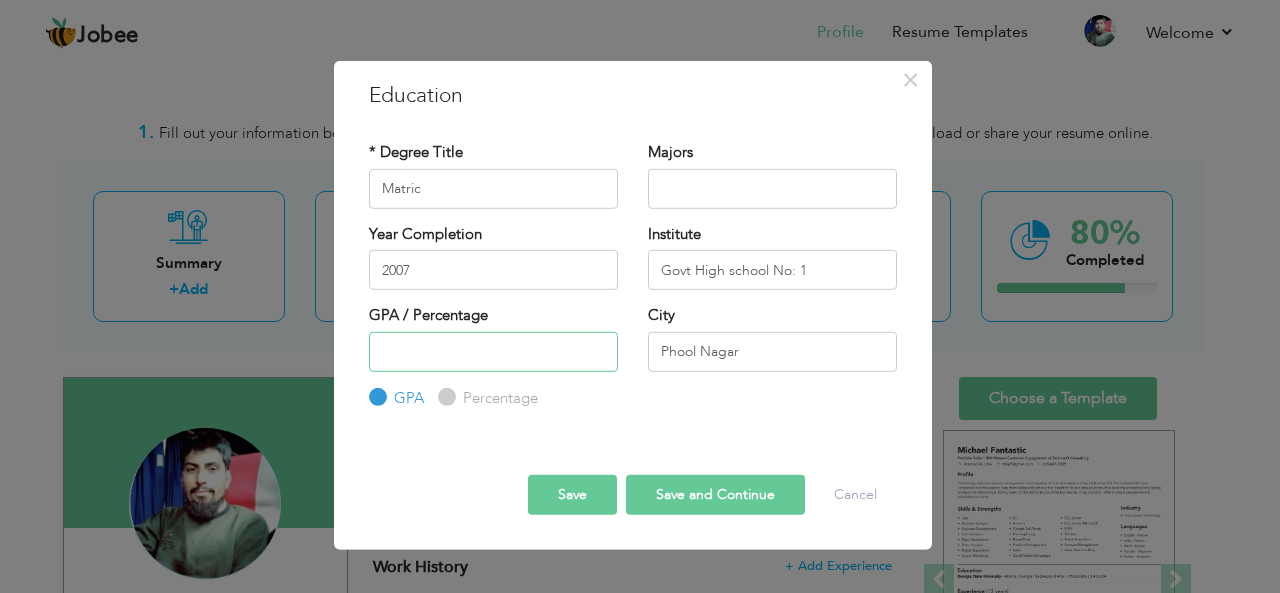 click at bounding box center (493, 351) 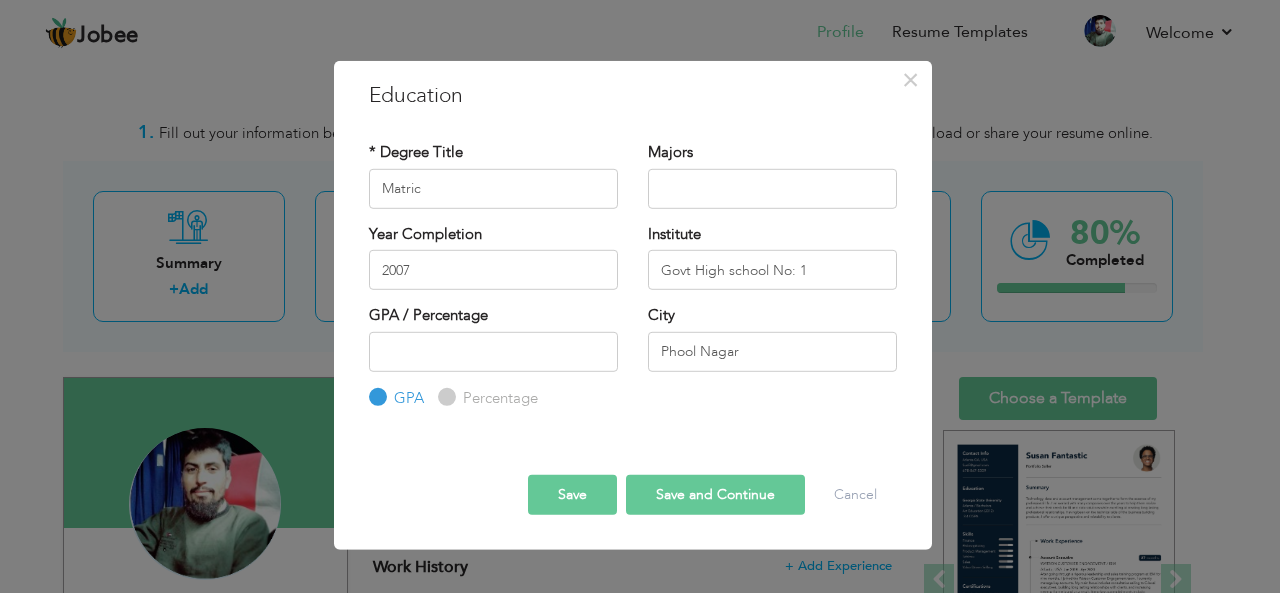 click on "Percentage" at bounding box center [498, 398] 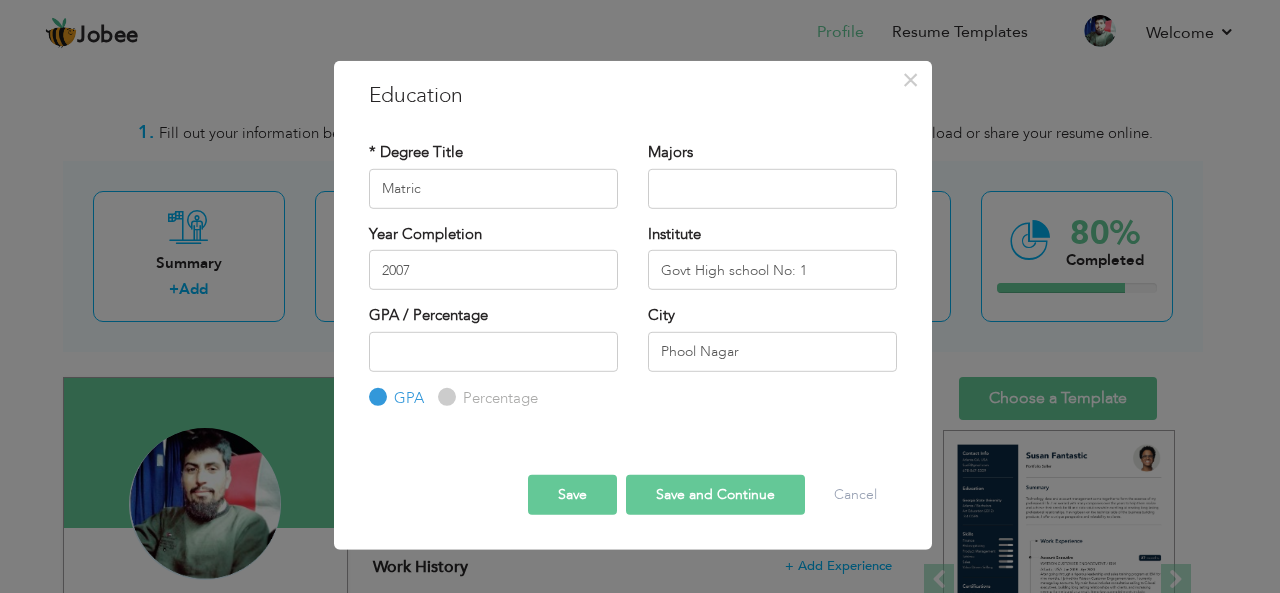 click on "Percentage" at bounding box center [444, 397] 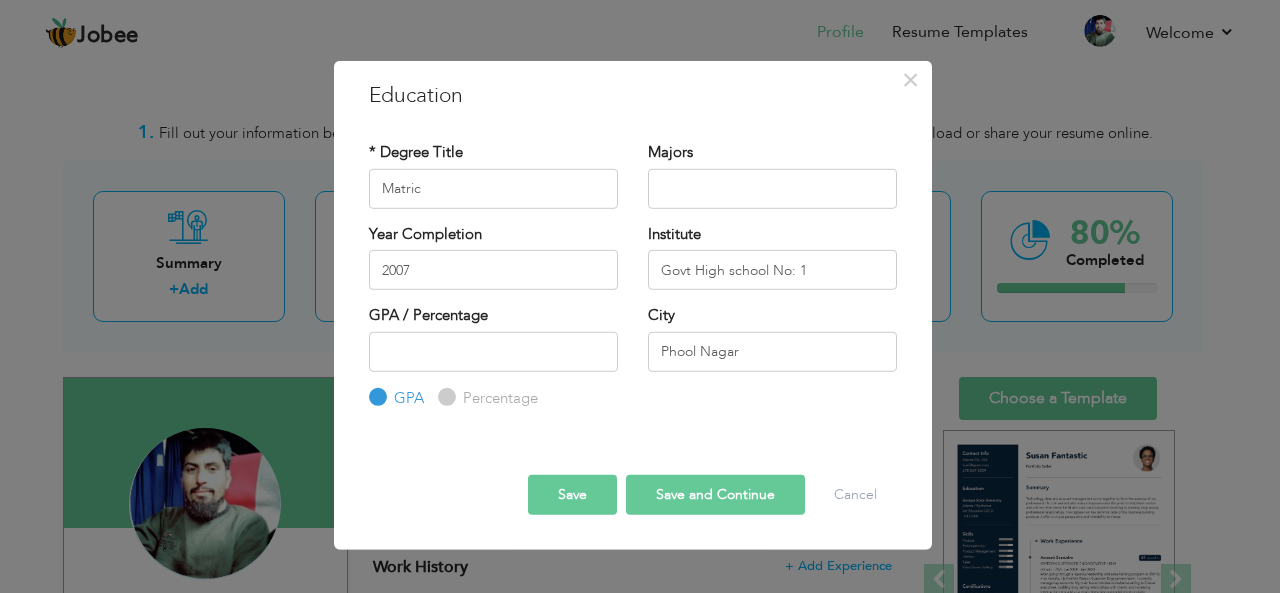 radio on "true" 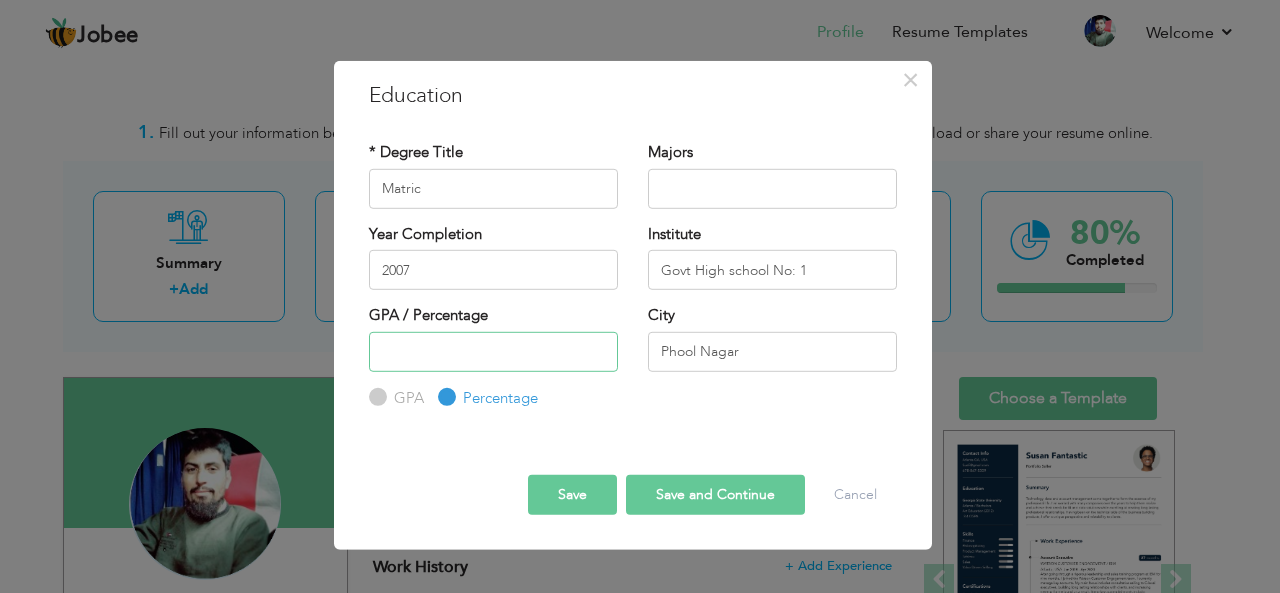click at bounding box center (493, 351) 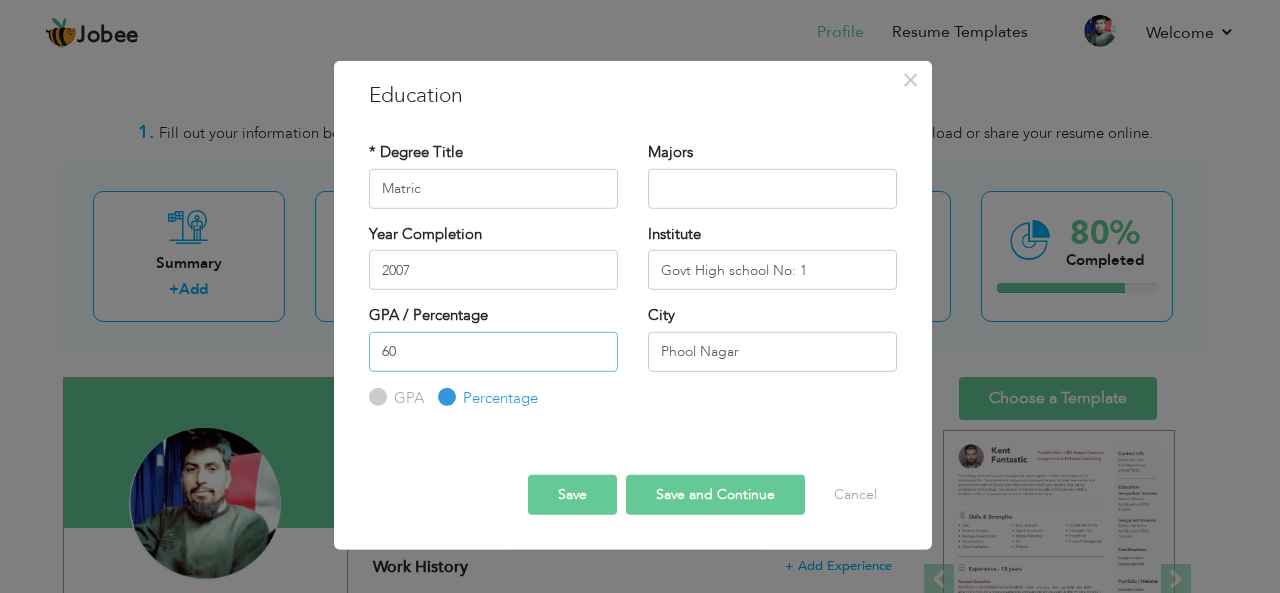 type on "60" 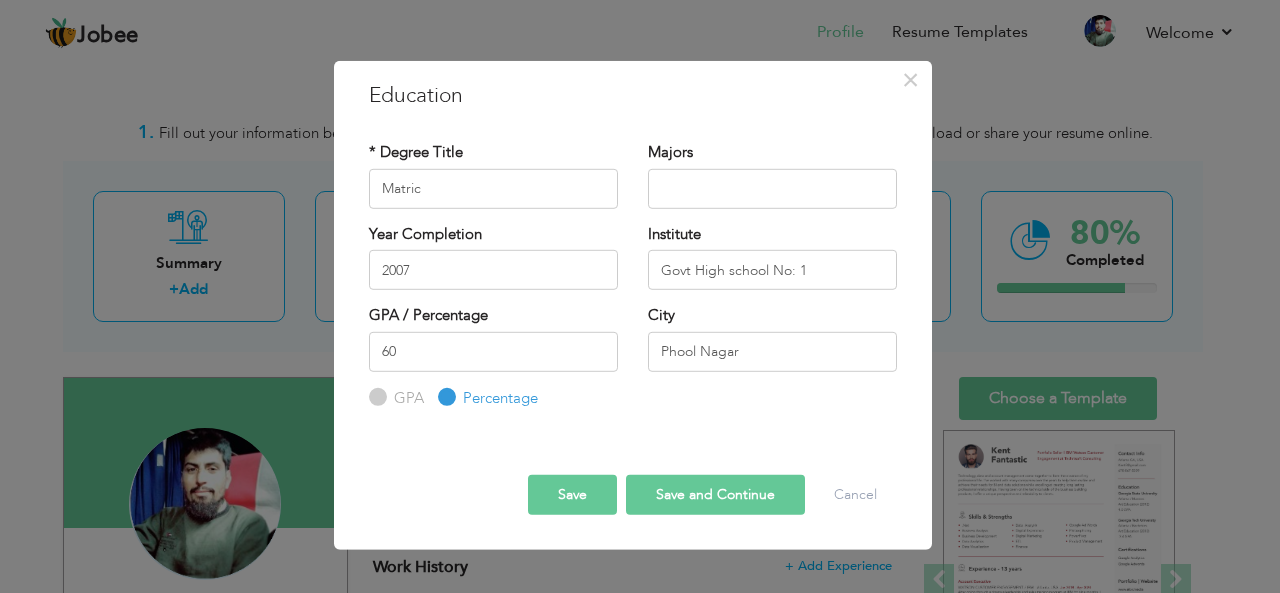 click on "Save" at bounding box center [572, 495] 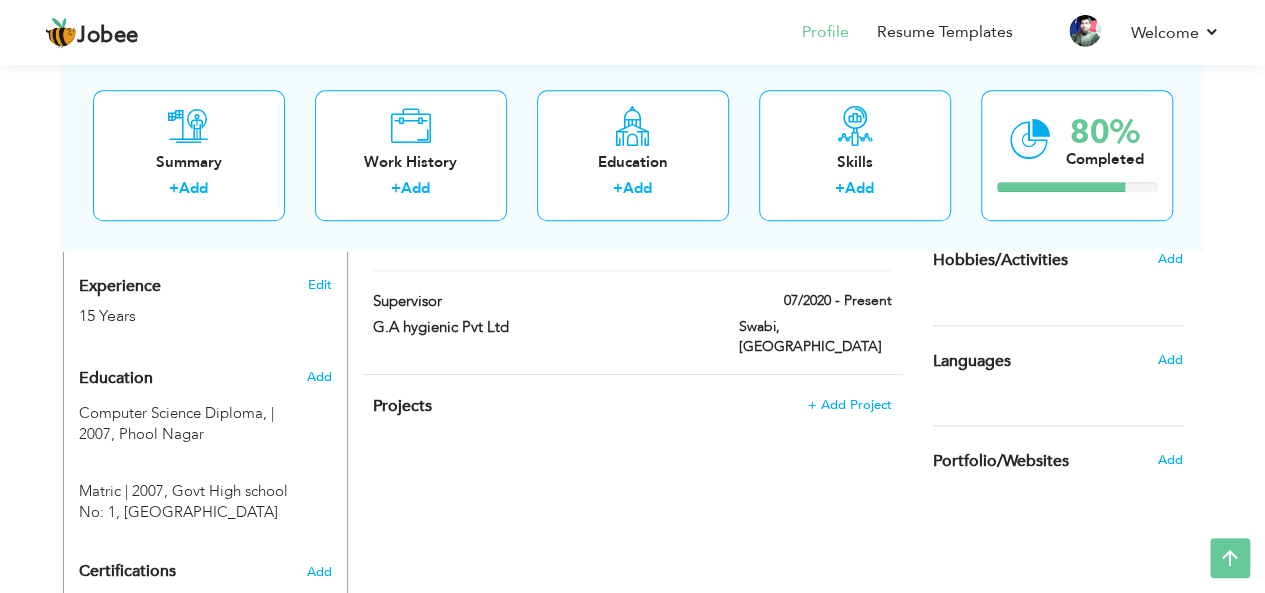 scroll, scrollTop: 811, scrollLeft: 0, axis: vertical 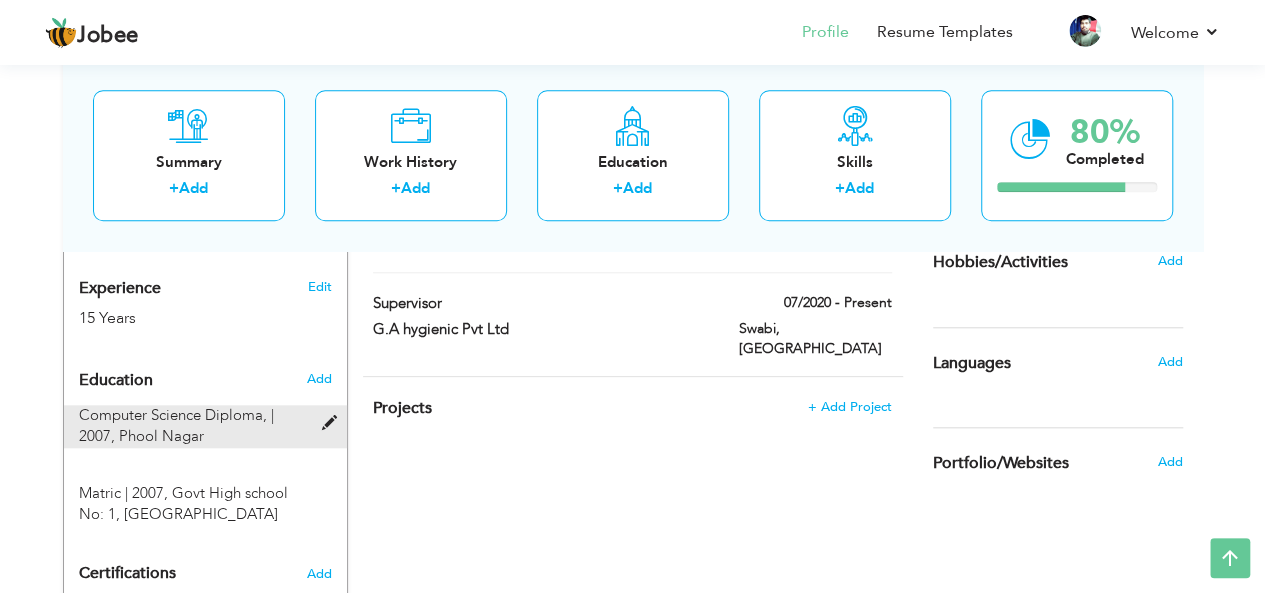 click at bounding box center [333, 423] 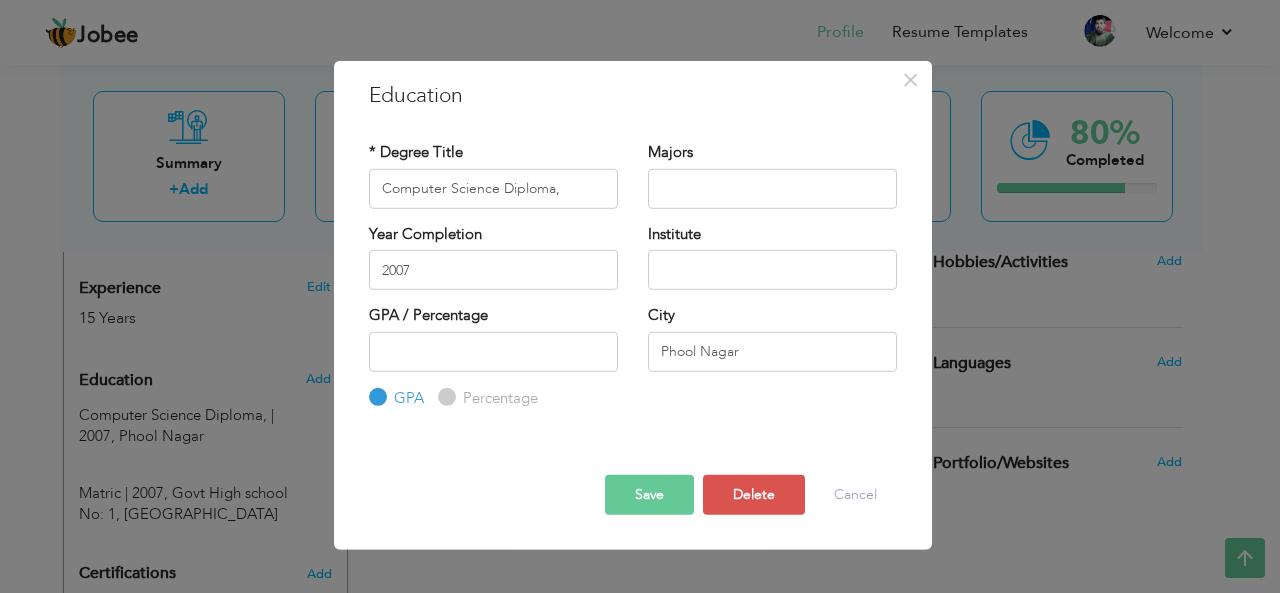 click on "Percentage" at bounding box center [498, 398] 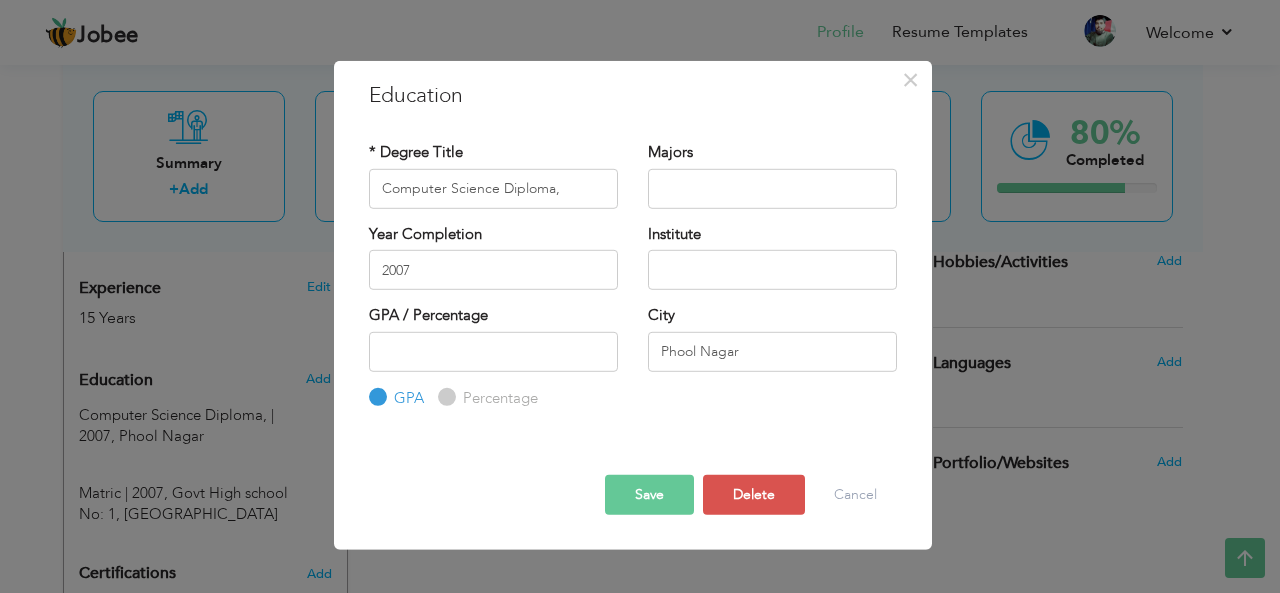 click on "Percentage" at bounding box center (444, 397) 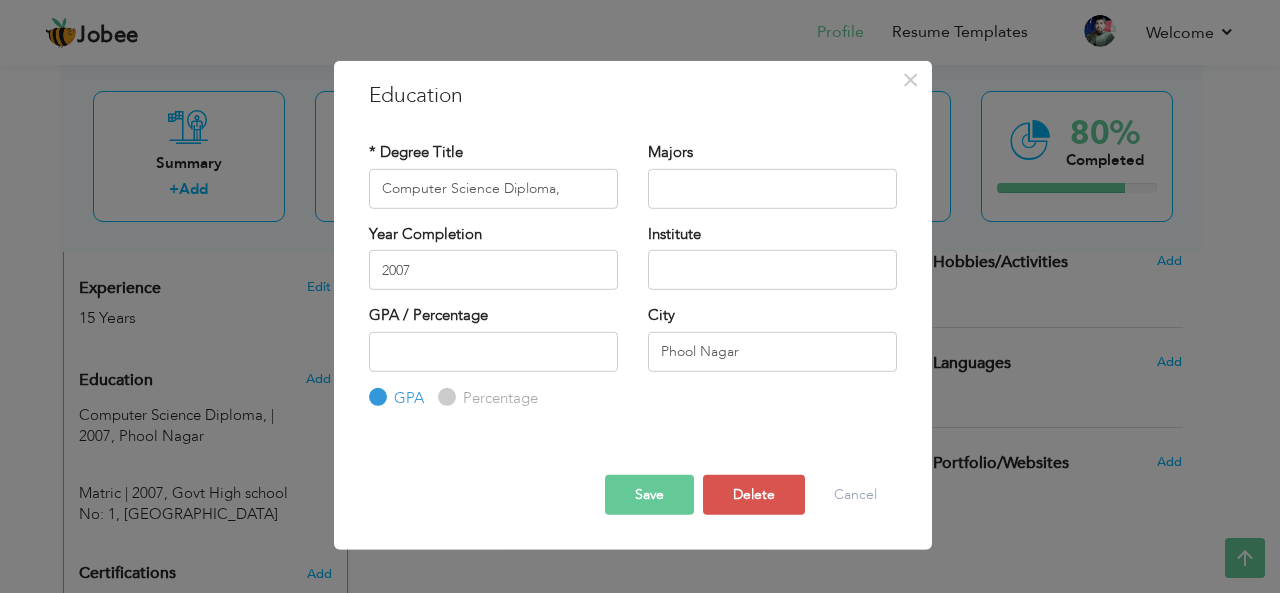 radio on "true" 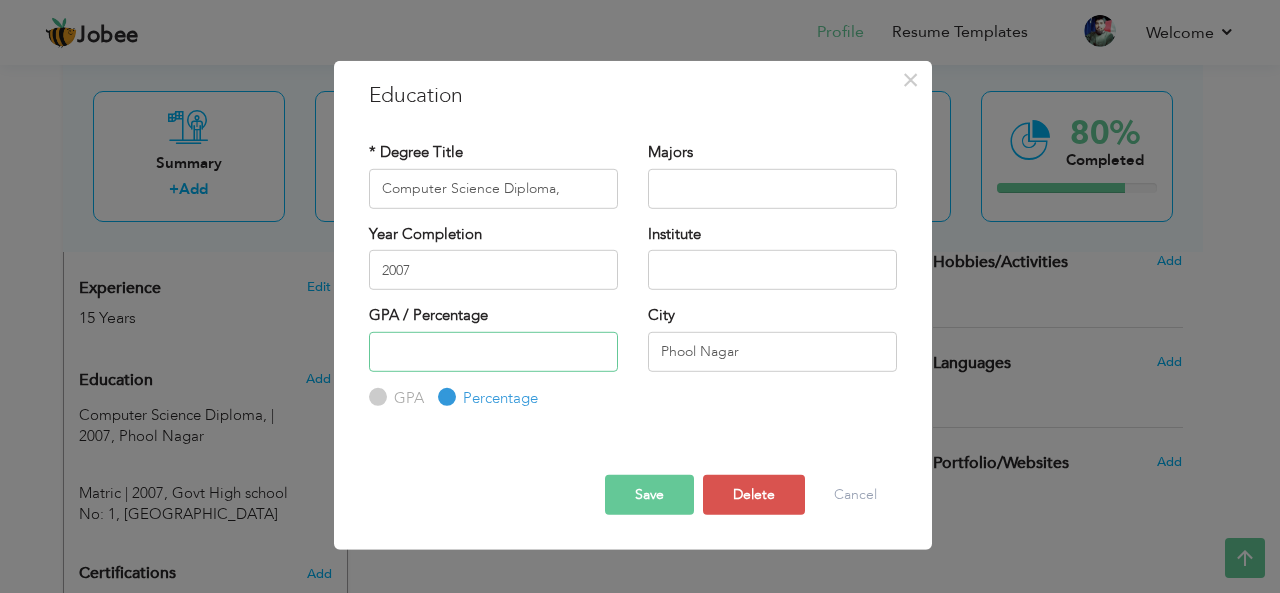 click at bounding box center (493, 351) 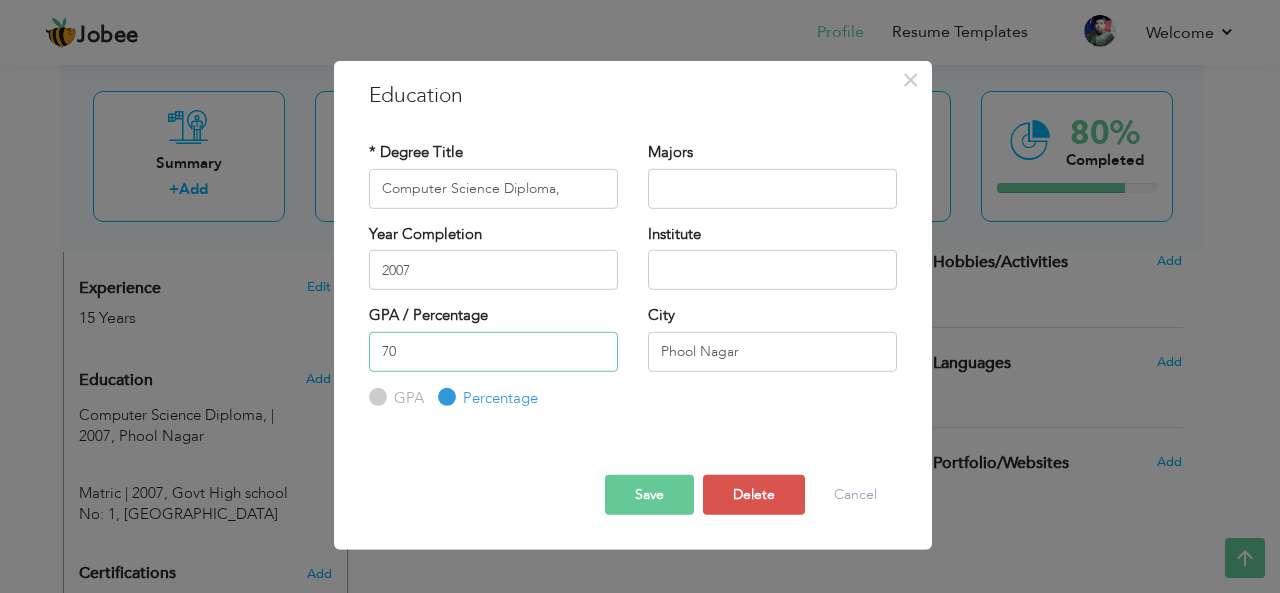 type on "70" 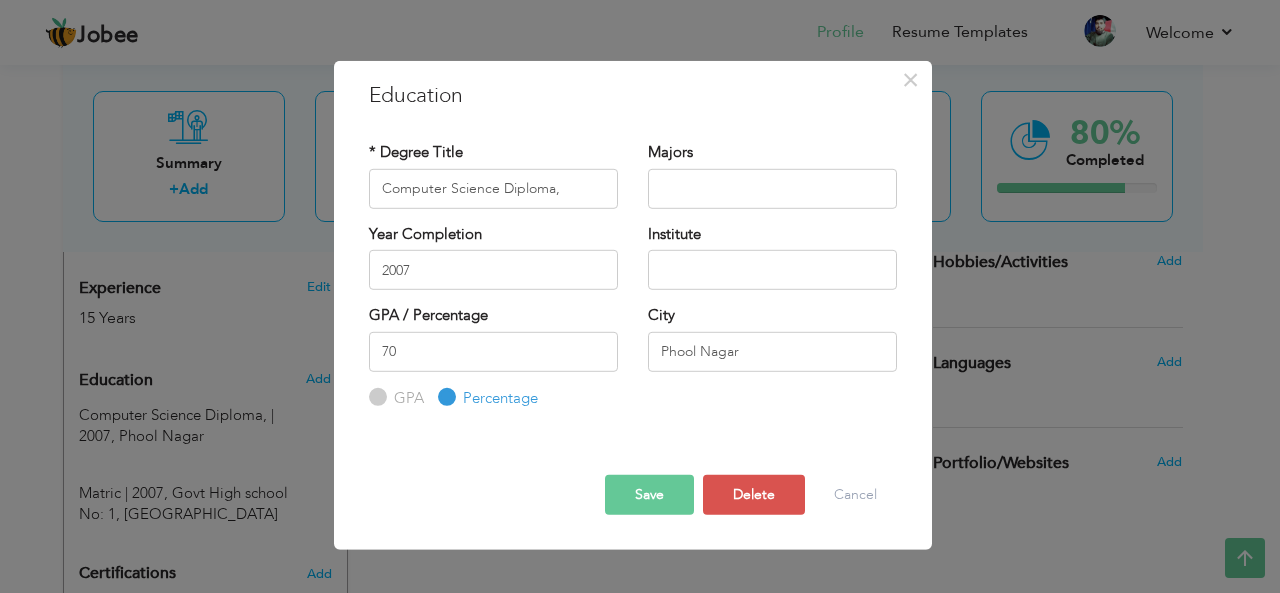 click on "Save" at bounding box center (649, 495) 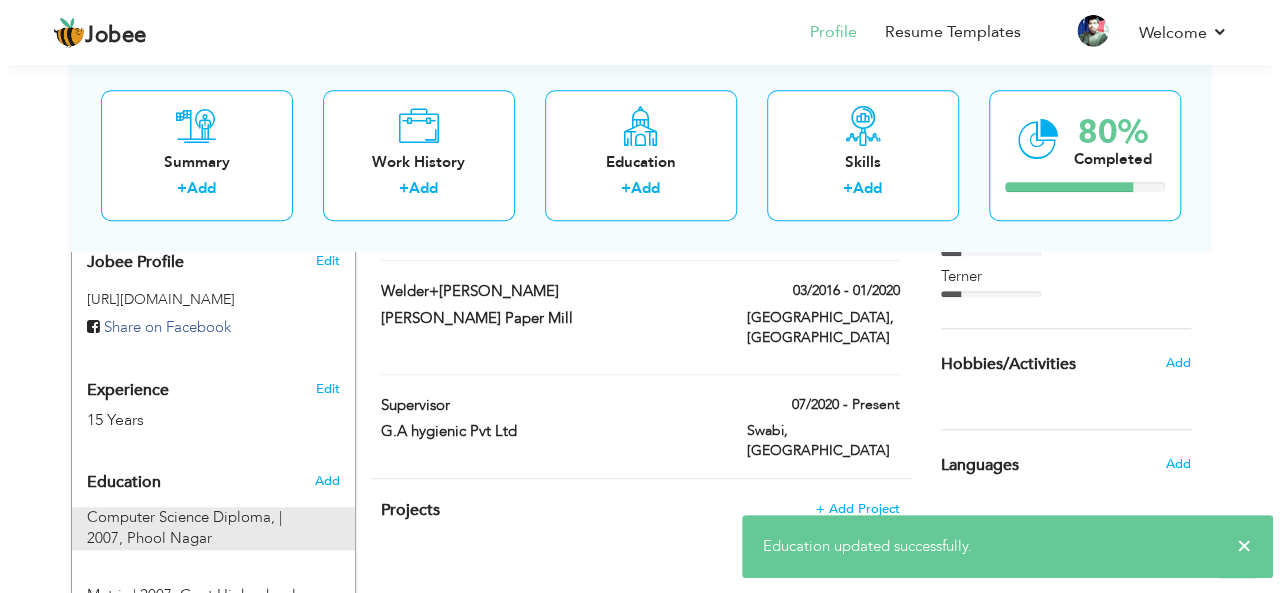 scroll, scrollTop: 753, scrollLeft: 0, axis: vertical 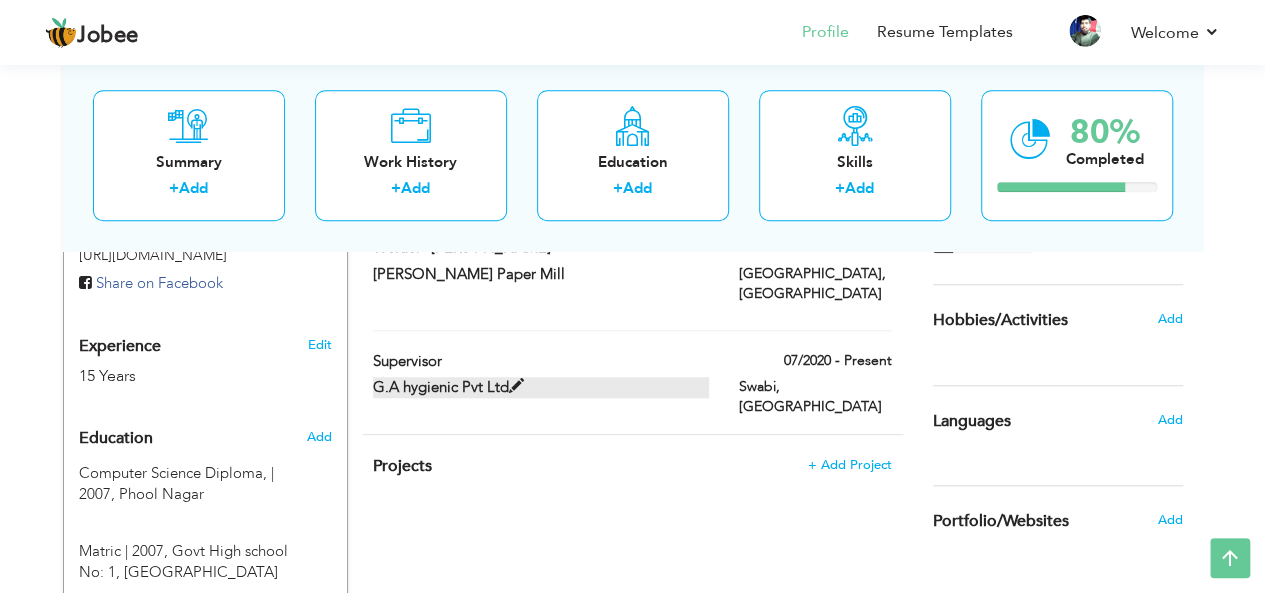 click at bounding box center (516, 386) 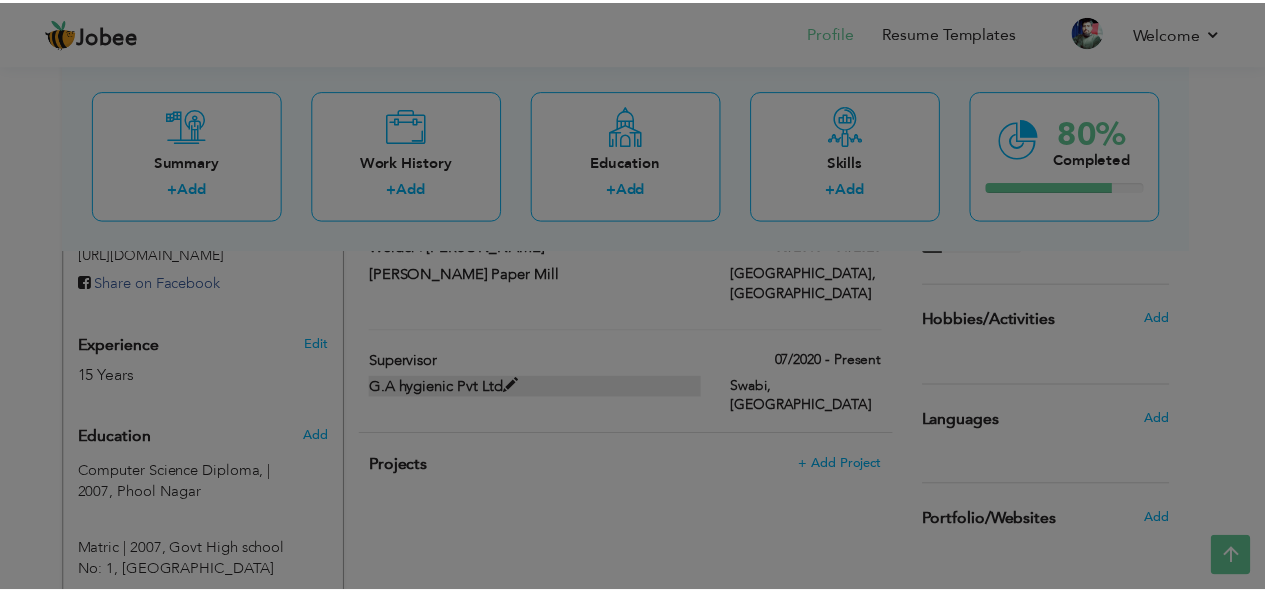 scroll, scrollTop: 0, scrollLeft: 0, axis: both 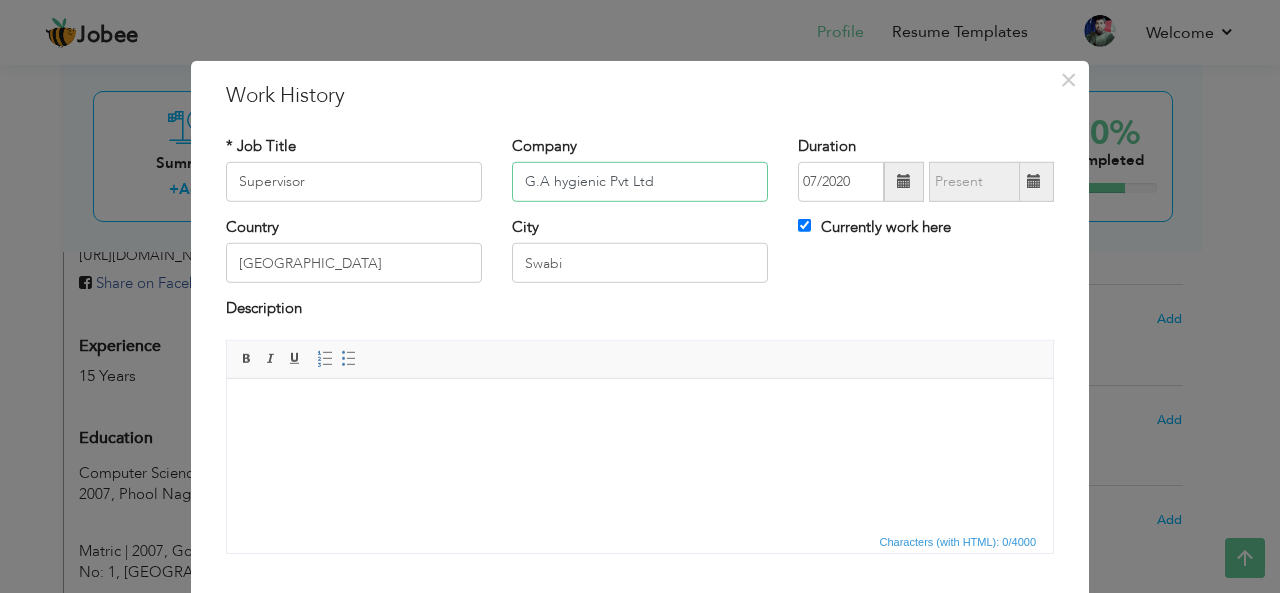 click on "G.A hygienic Pvt Ltd" at bounding box center (640, 182) 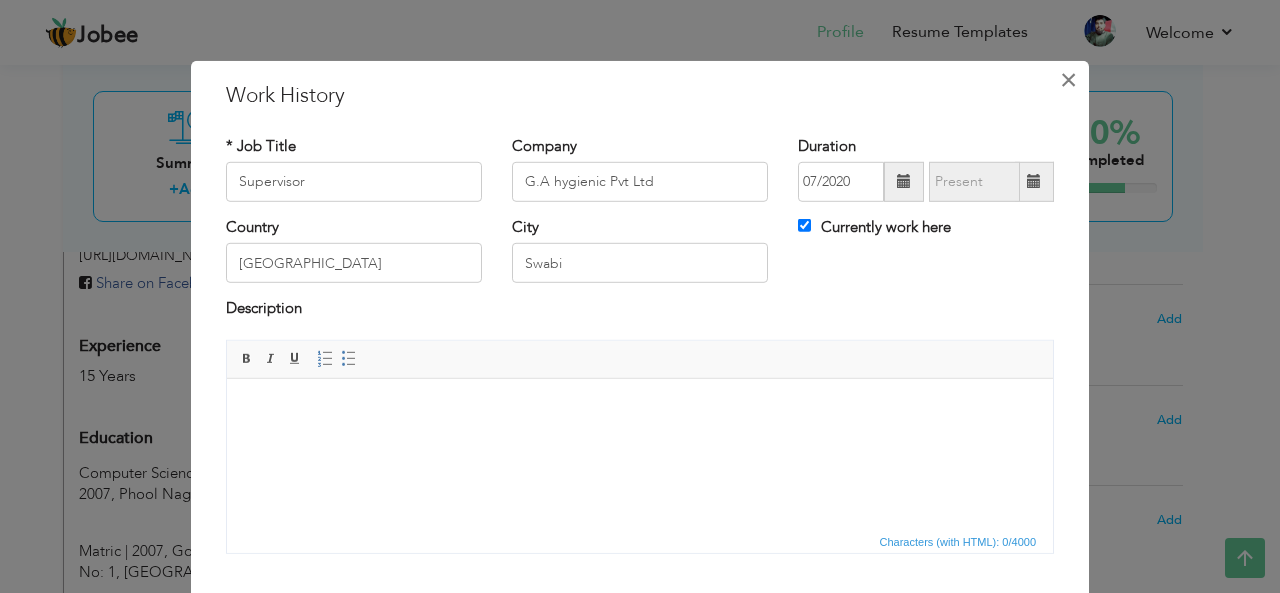 click on "×" at bounding box center (1068, 79) 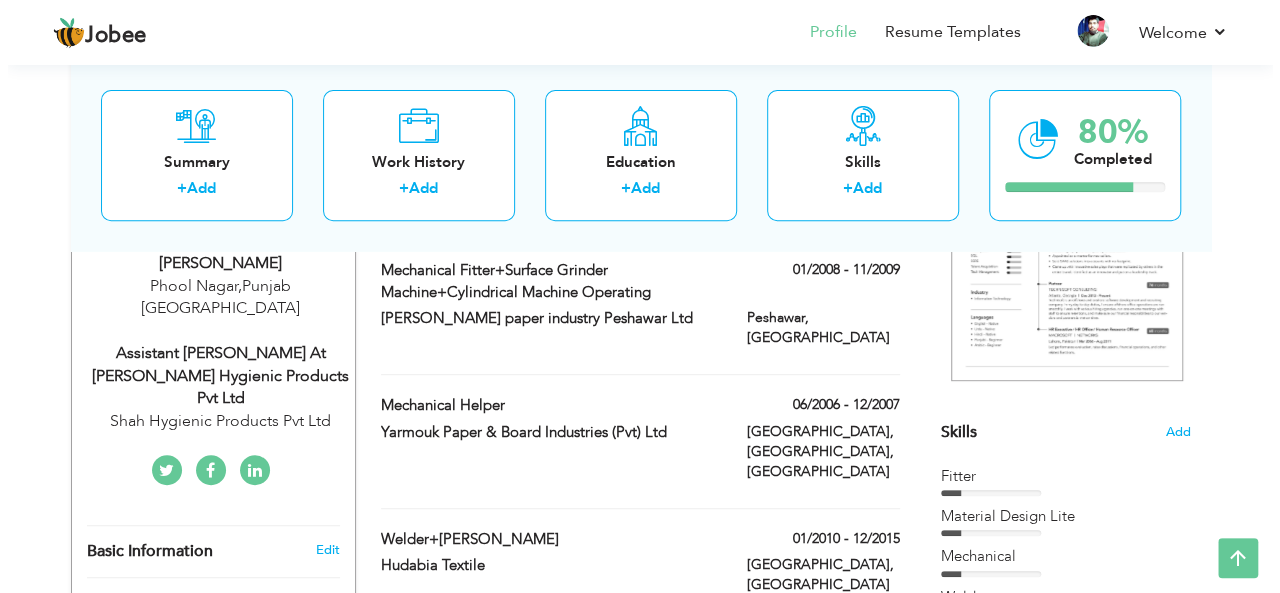 scroll, scrollTop: 294, scrollLeft: 0, axis: vertical 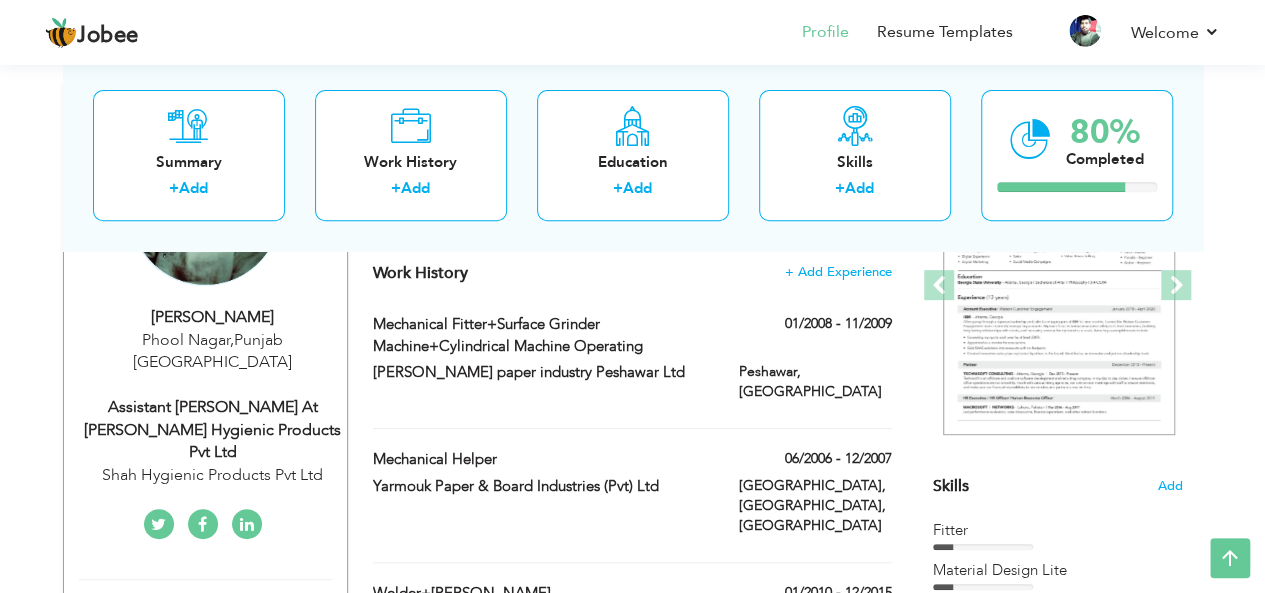 click on "Assistant foreman at Shah Hygienic Products Pvt Ltd" at bounding box center [213, 430] 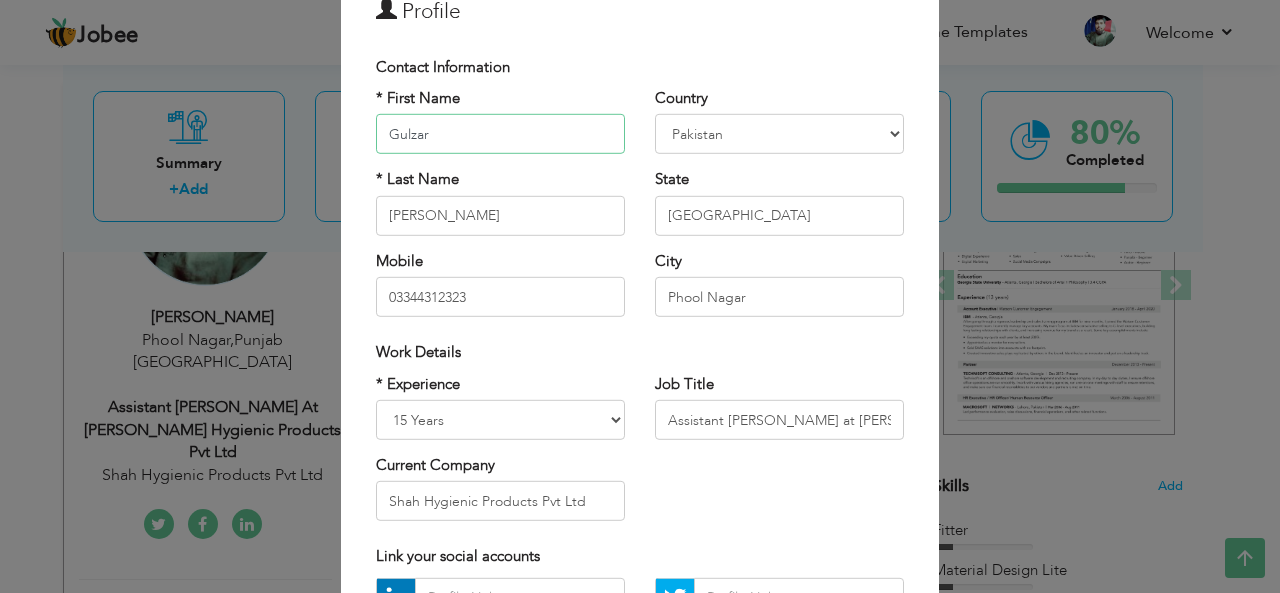 scroll, scrollTop: 92, scrollLeft: 0, axis: vertical 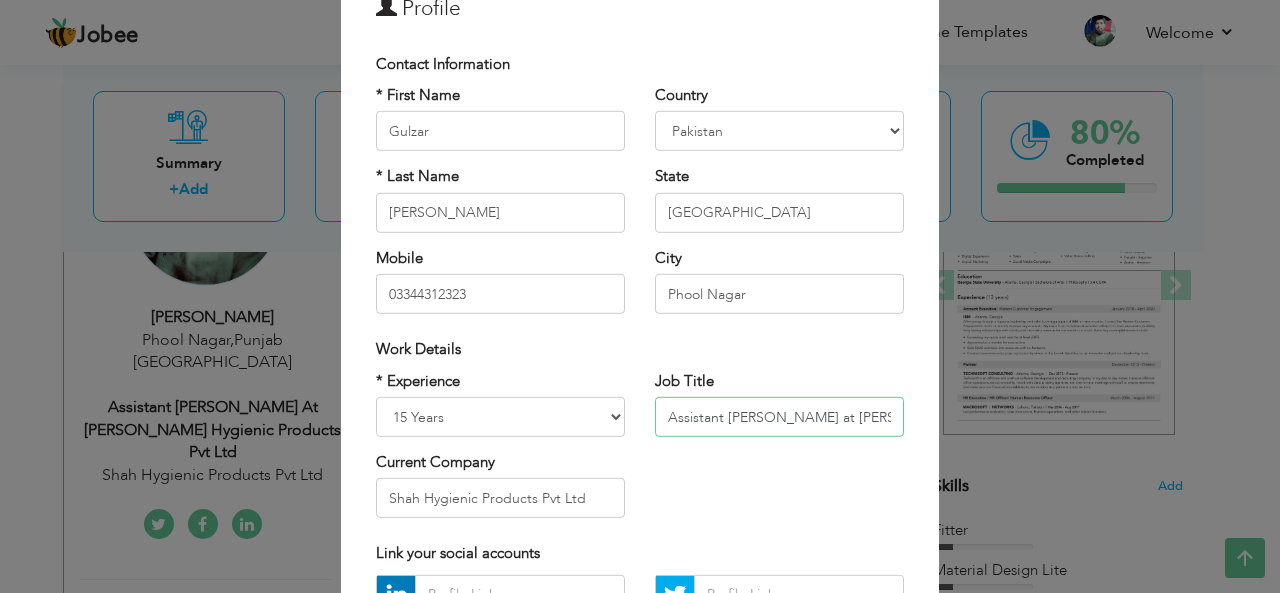 click on "Assistant foreman at Shah Hygienic Products Pvt Ltd" at bounding box center [779, 417] 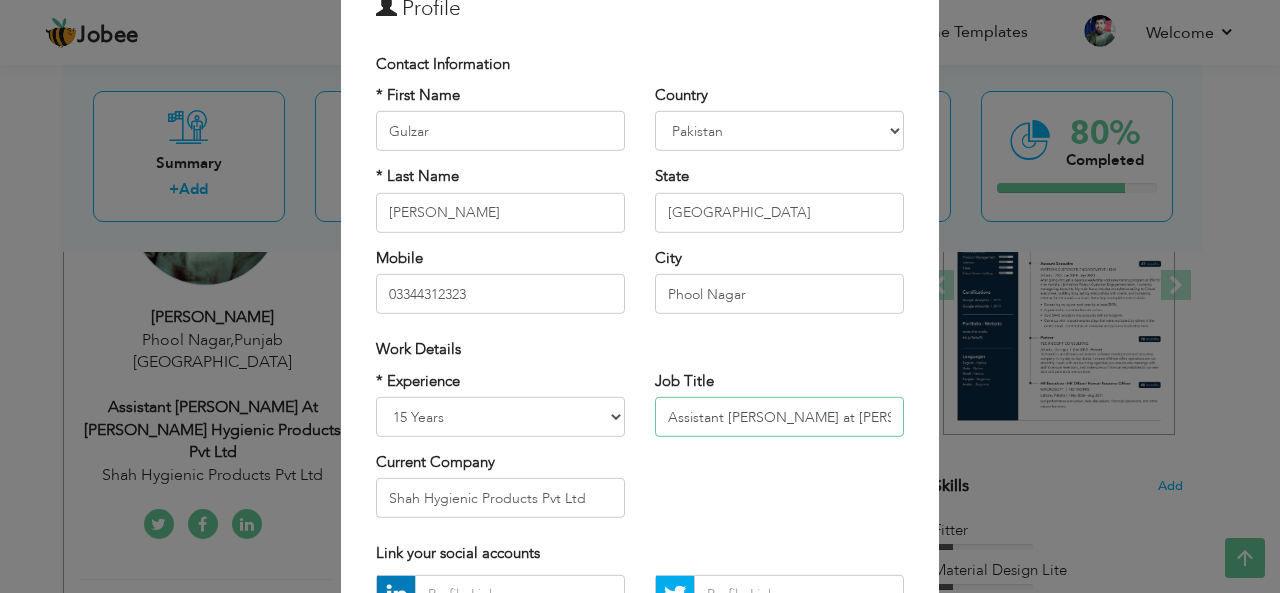 paste on "G.A hygienic" 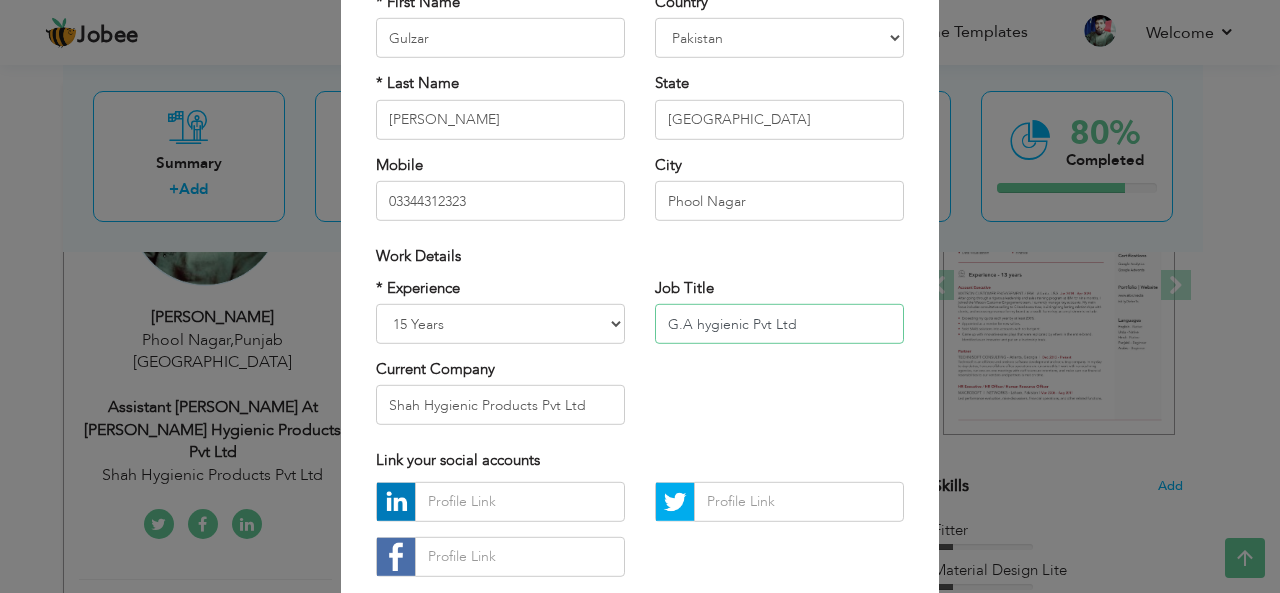 scroll, scrollTop: 186, scrollLeft: 0, axis: vertical 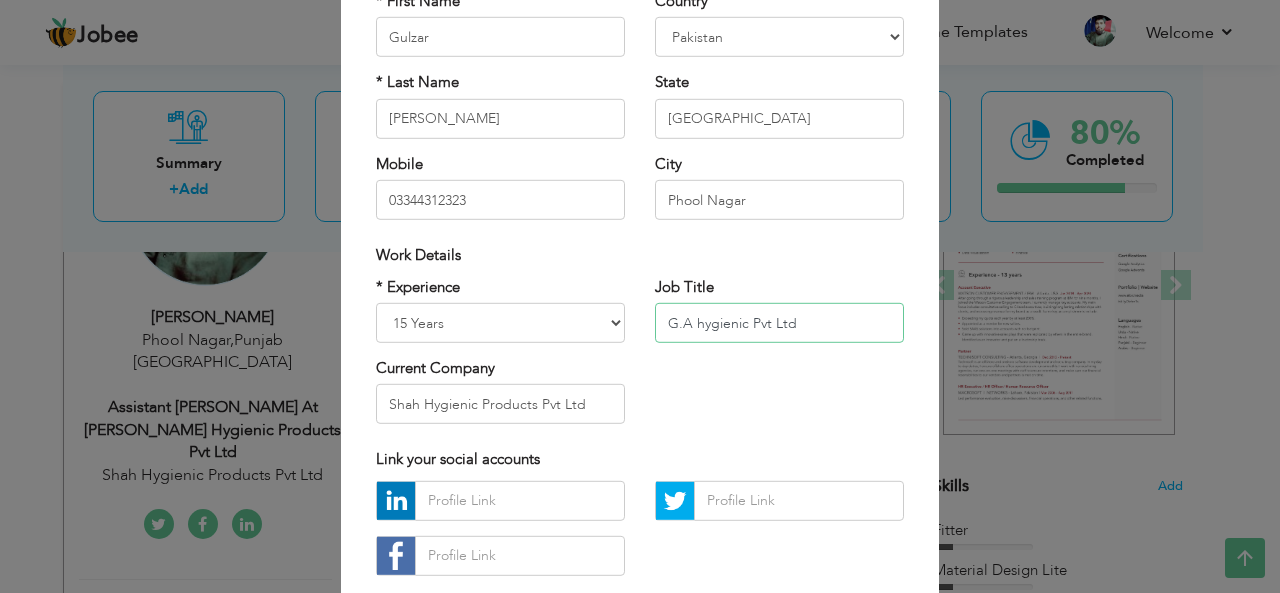 type on "G.A hygienic Pvt Ltd" 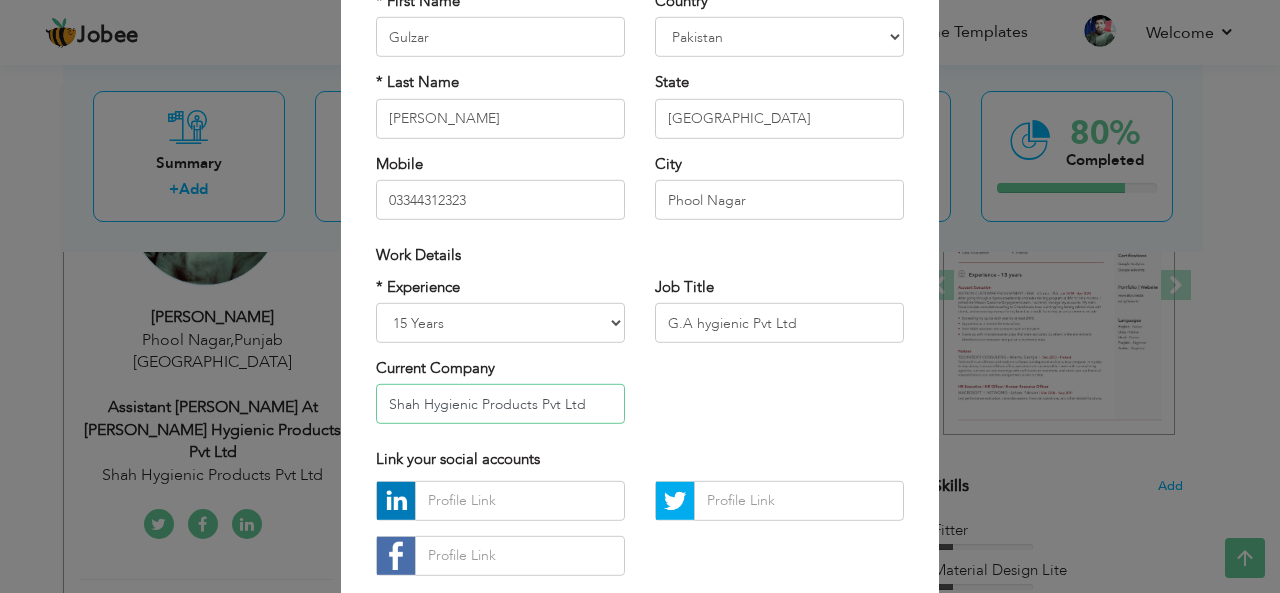 click on "Shah Hygienic Products Pvt Ltd" at bounding box center (500, 404) 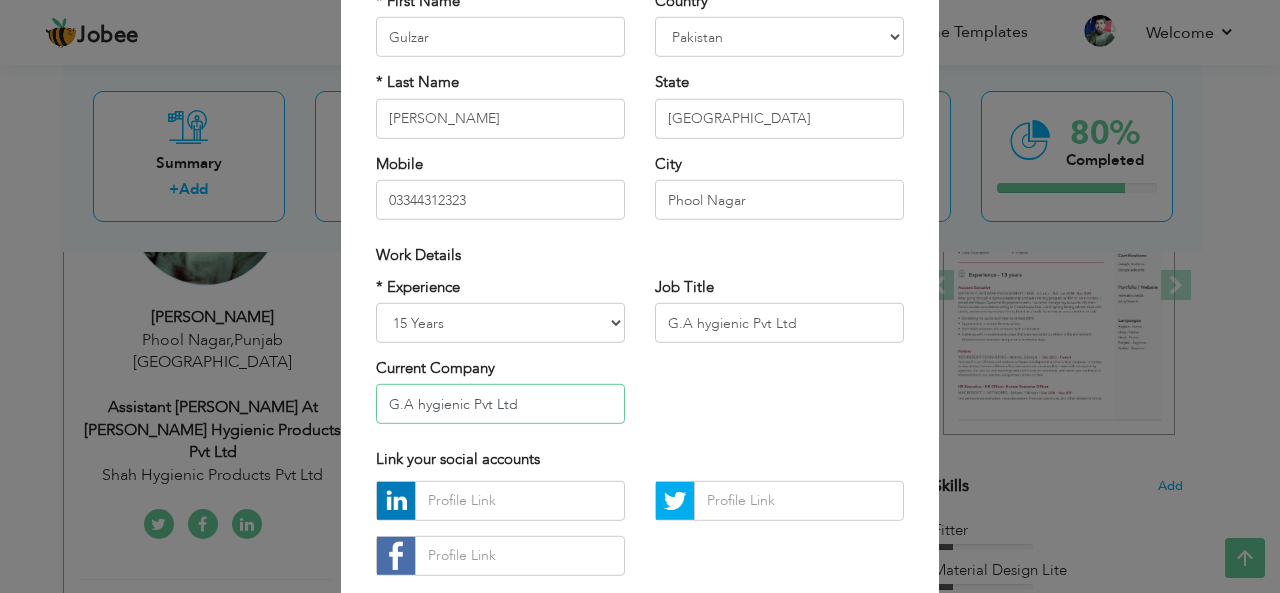 type on "G.A hygienic Pvt Ltd" 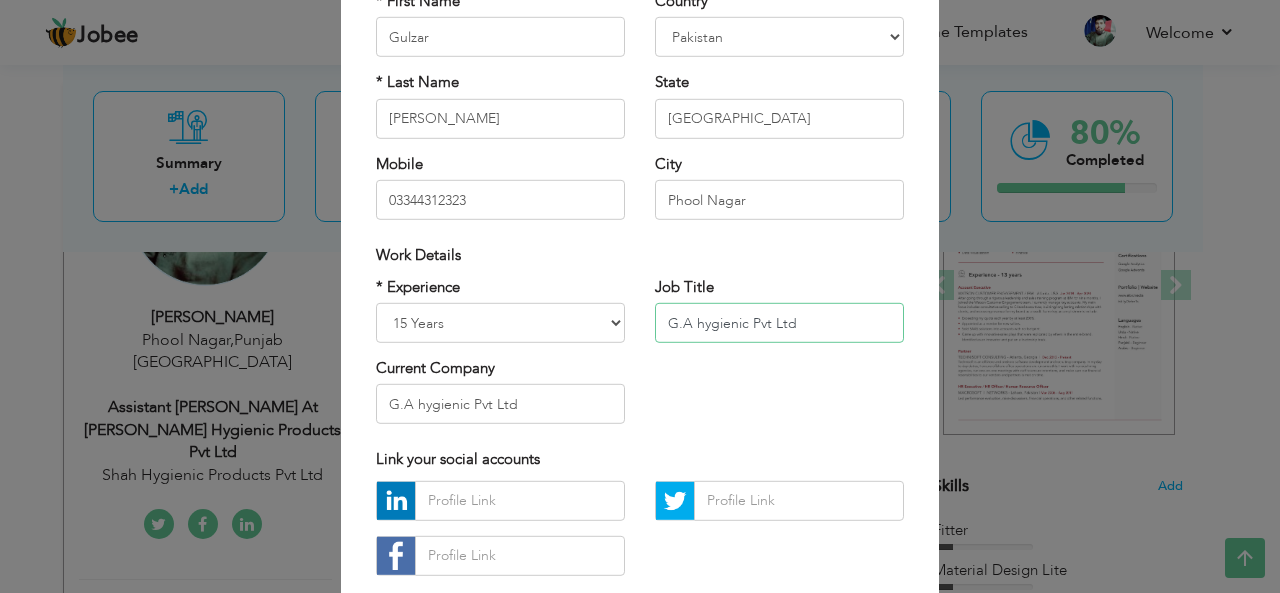 click on "G.A hygienic Pvt Ltd" at bounding box center (779, 323) 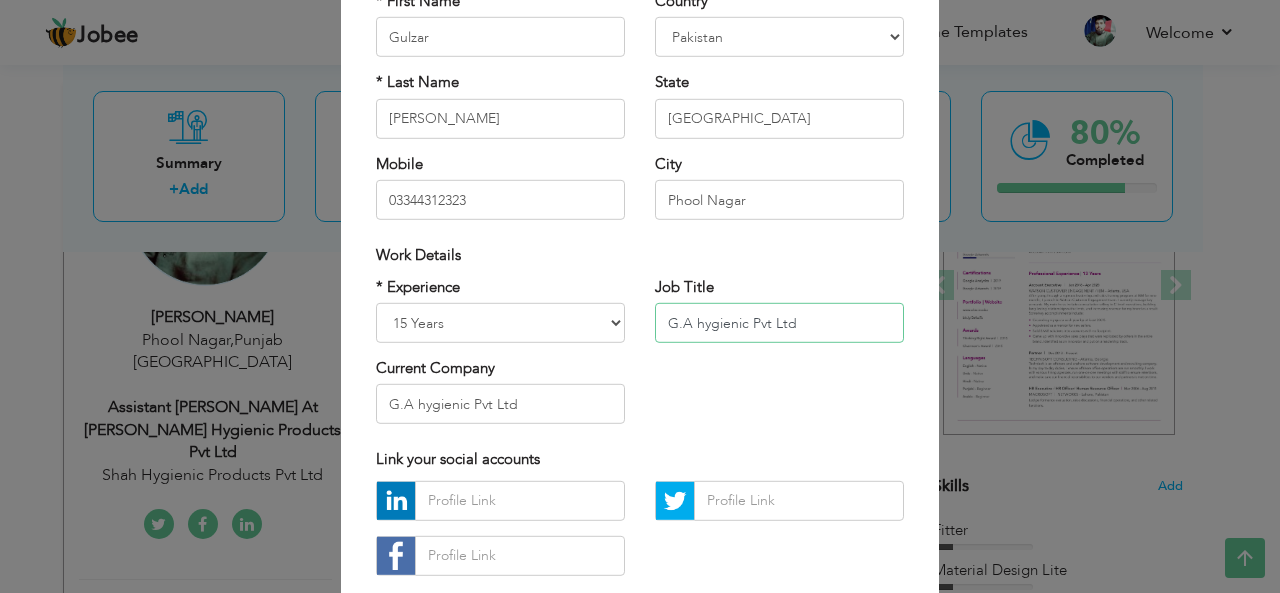 click on "G.A hygienic Pvt Ltd" at bounding box center (779, 323) 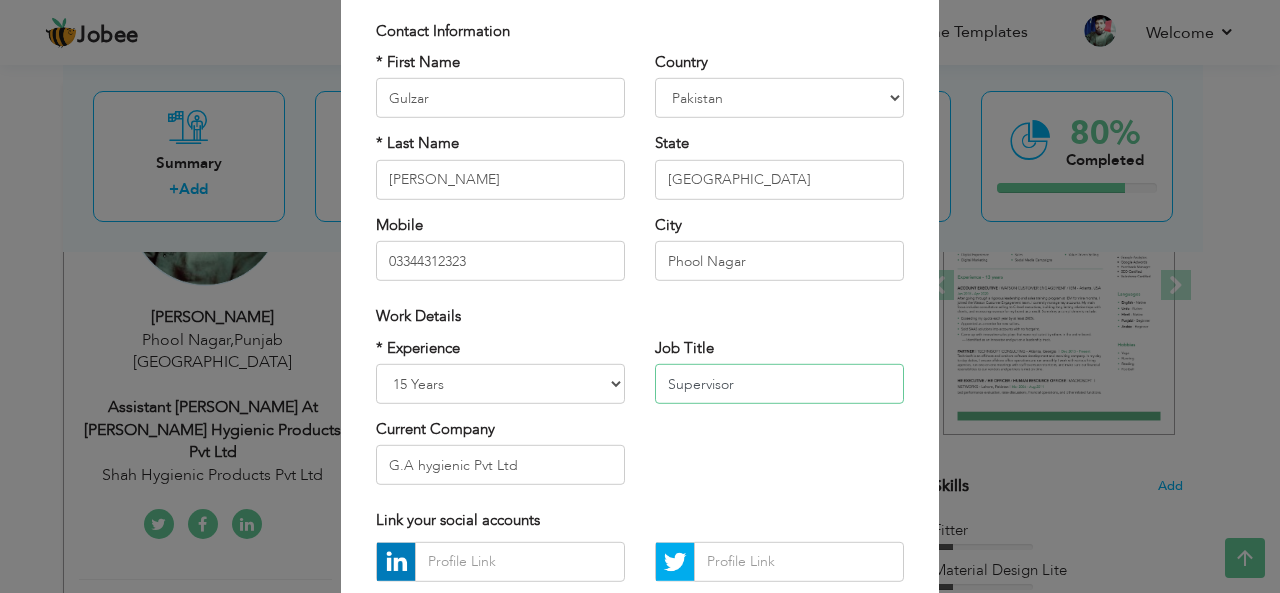 scroll, scrollTop: 122, scrollLeft: 0, axis: vertical 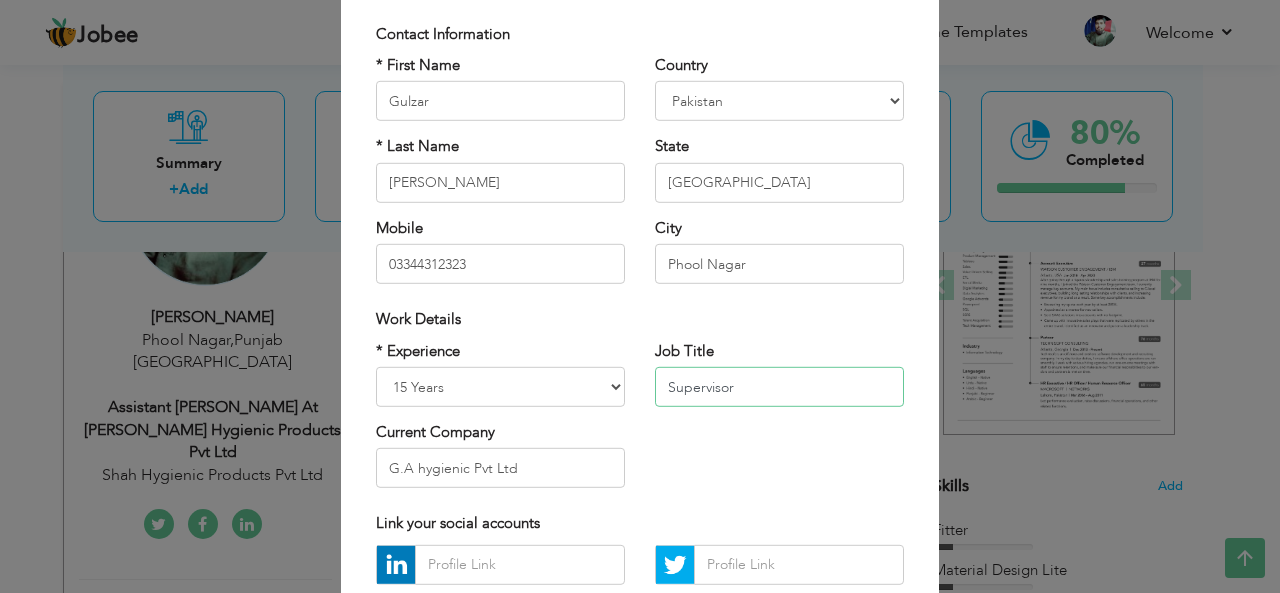 type on "Supervisor" 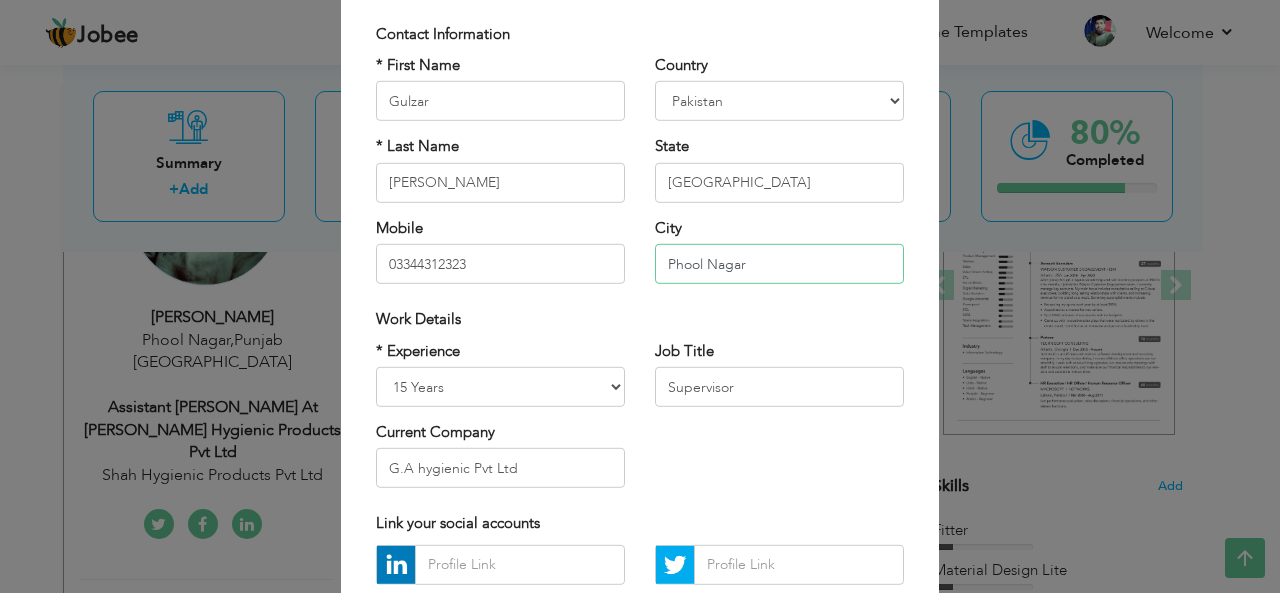 click on "Phool Nagar" at bounding box center [779, 264] 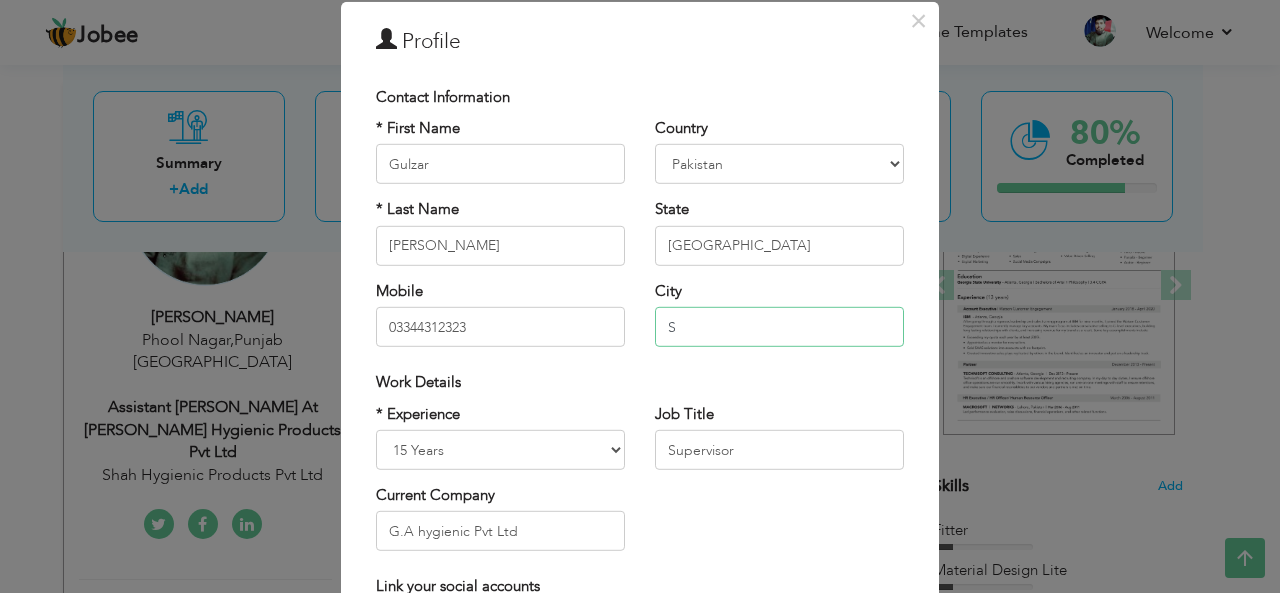 scroll, scrollTop: 58, scrollLeft: 0, axis: vertical 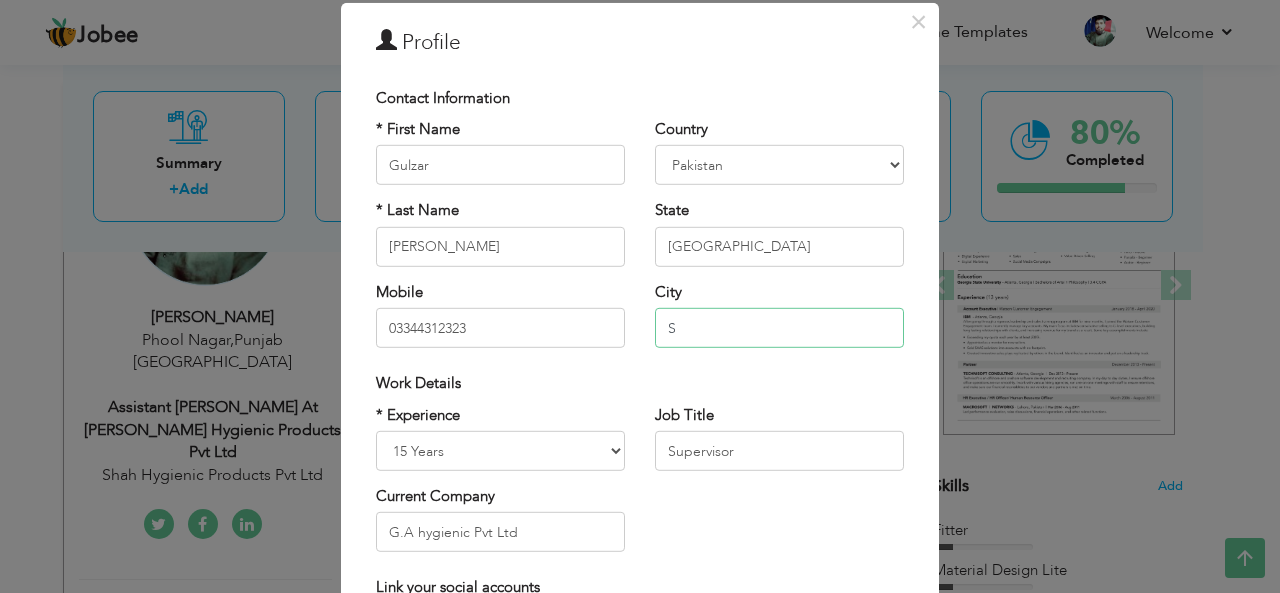 type on "Phool Nagar" 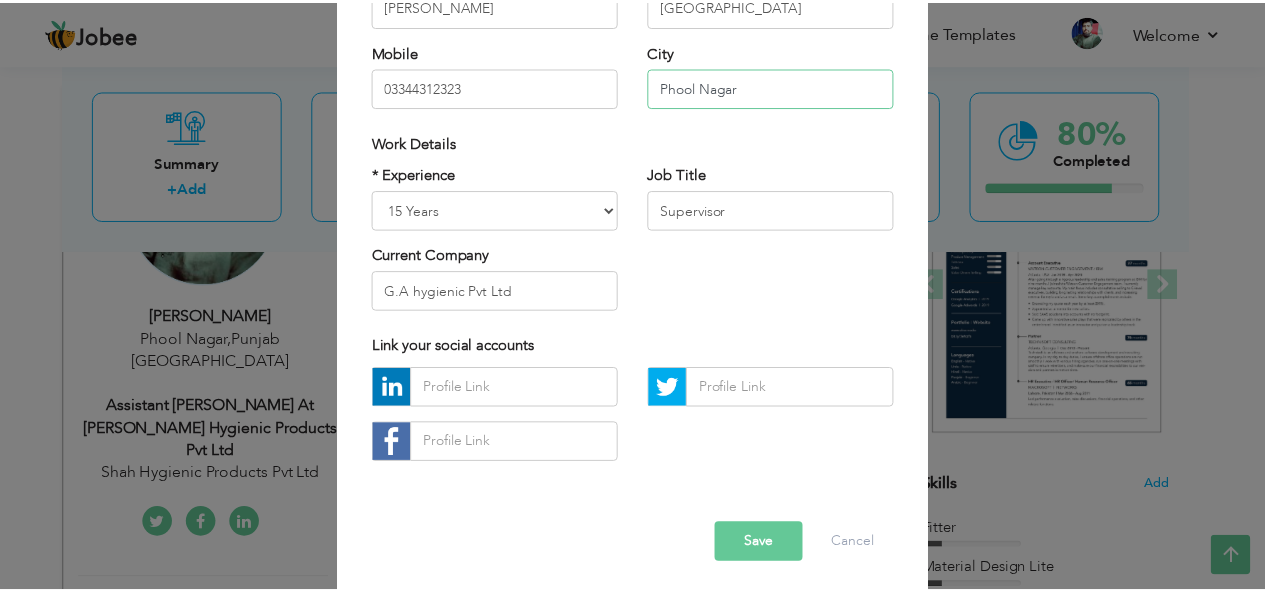 scroll, scrollTop: 304, scrollLeft: 0, axis: vertical 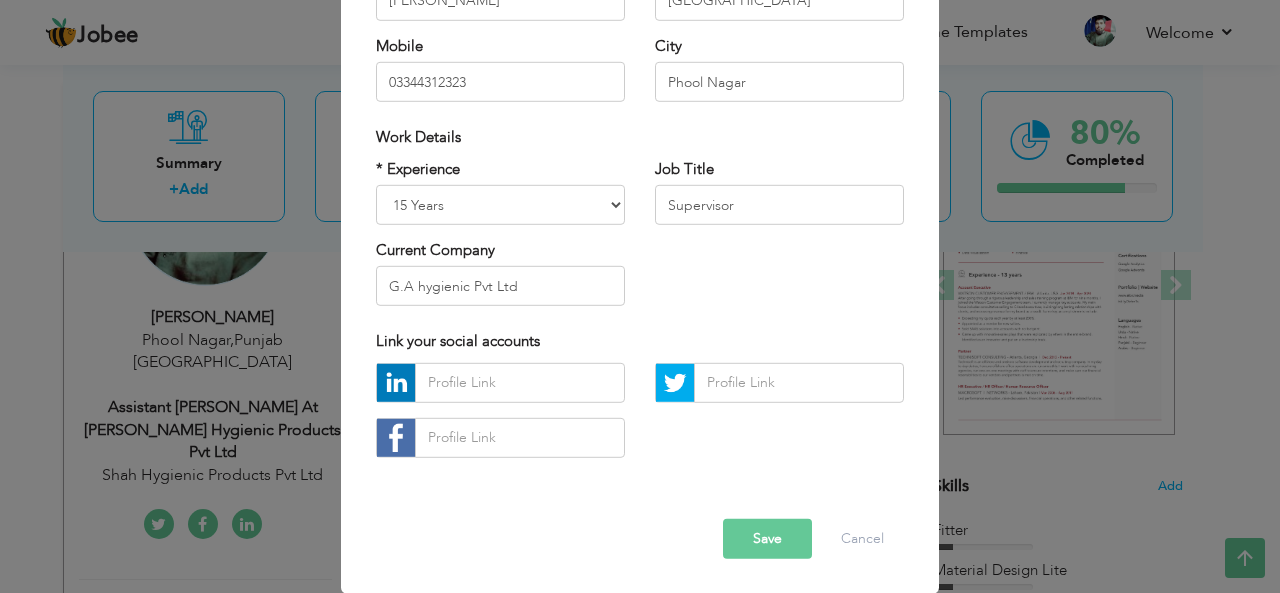 click on "Save" at bounding box center (767, 539) 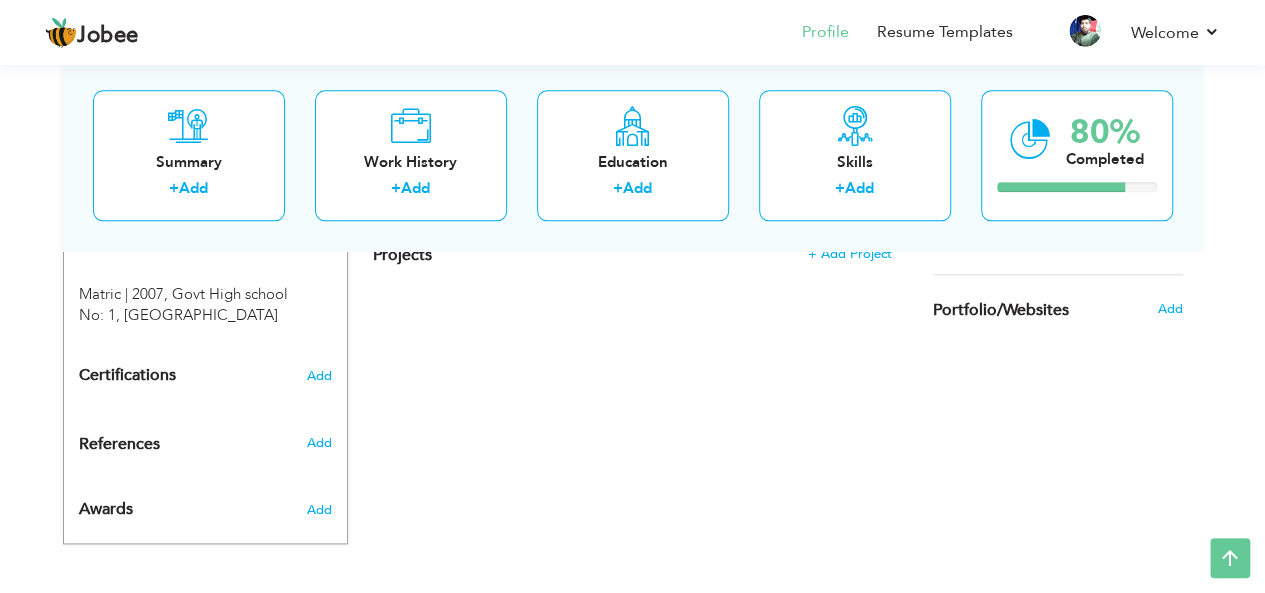 scroll, scrollTop: 966, scrollLeft: 0, axis: vertical 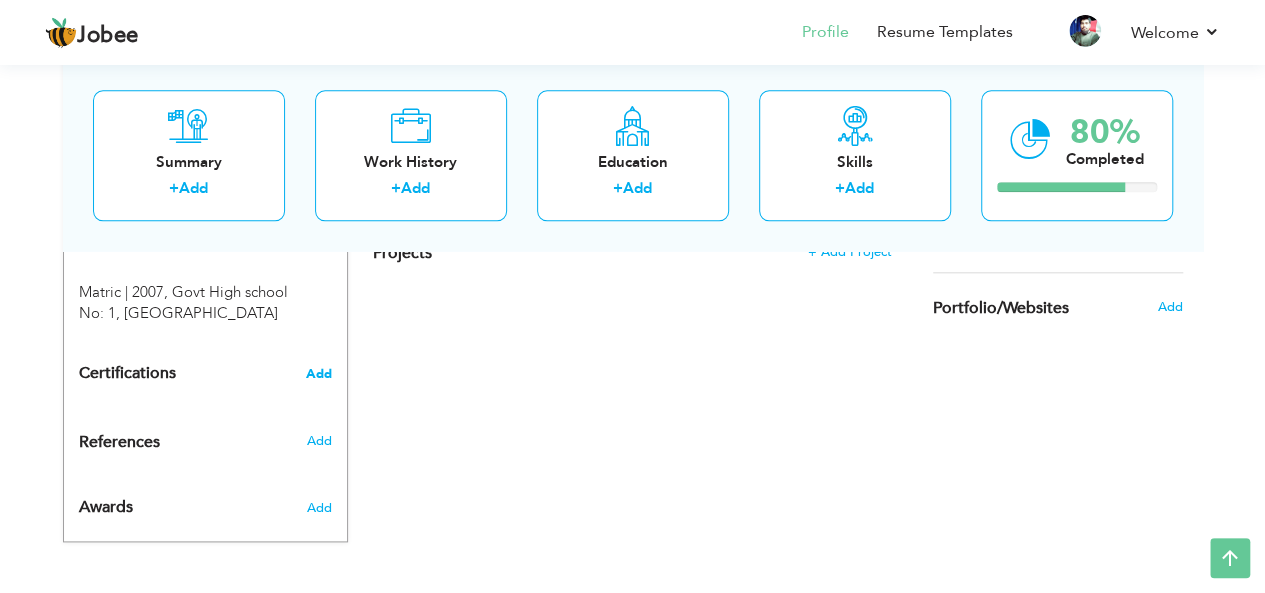 click on "Add" at bounding box center (319, 374) 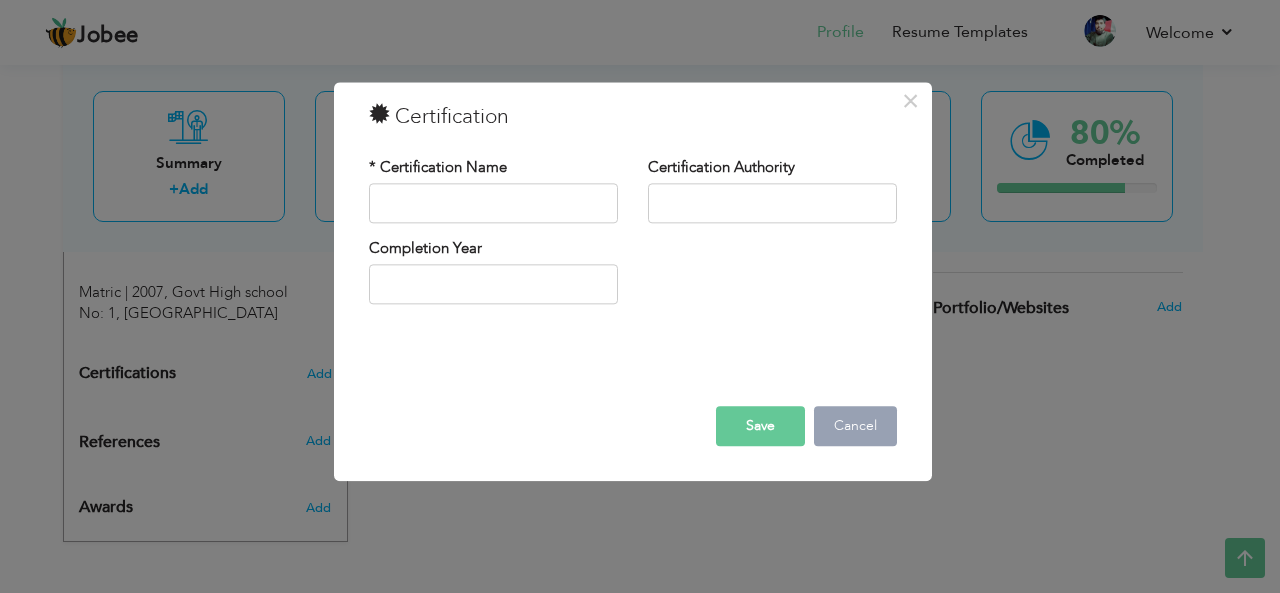 click on "Cancel" at bounding box center [855, 426] 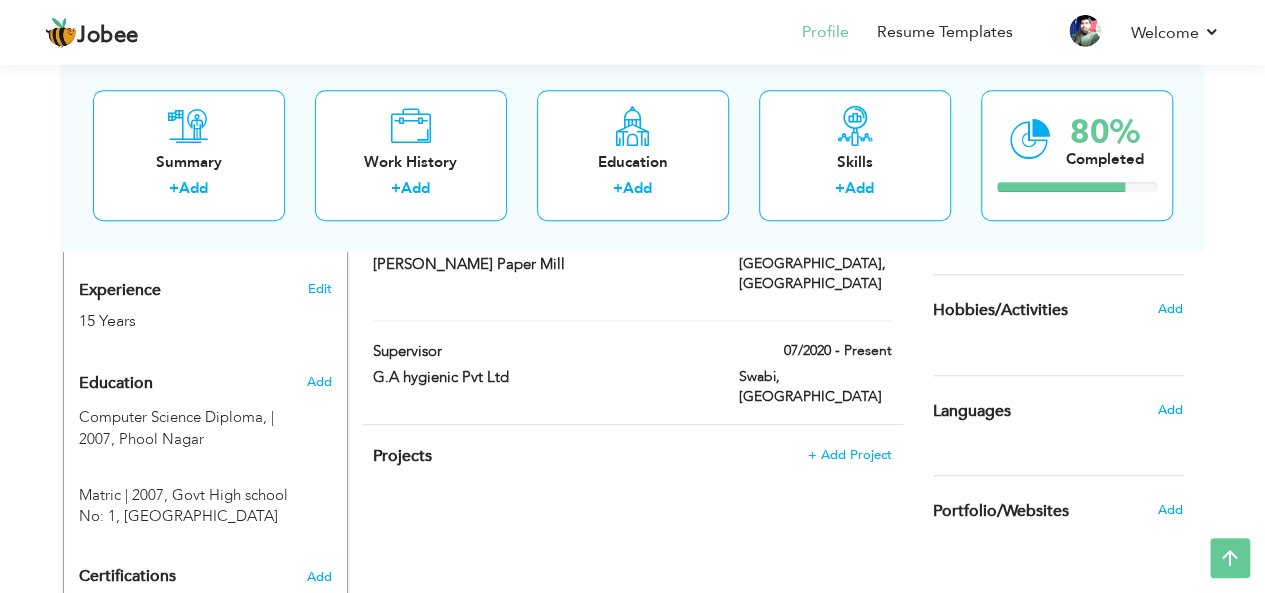 scroll, scrollTop: 762, scrollLeft: 0, axis: vertical 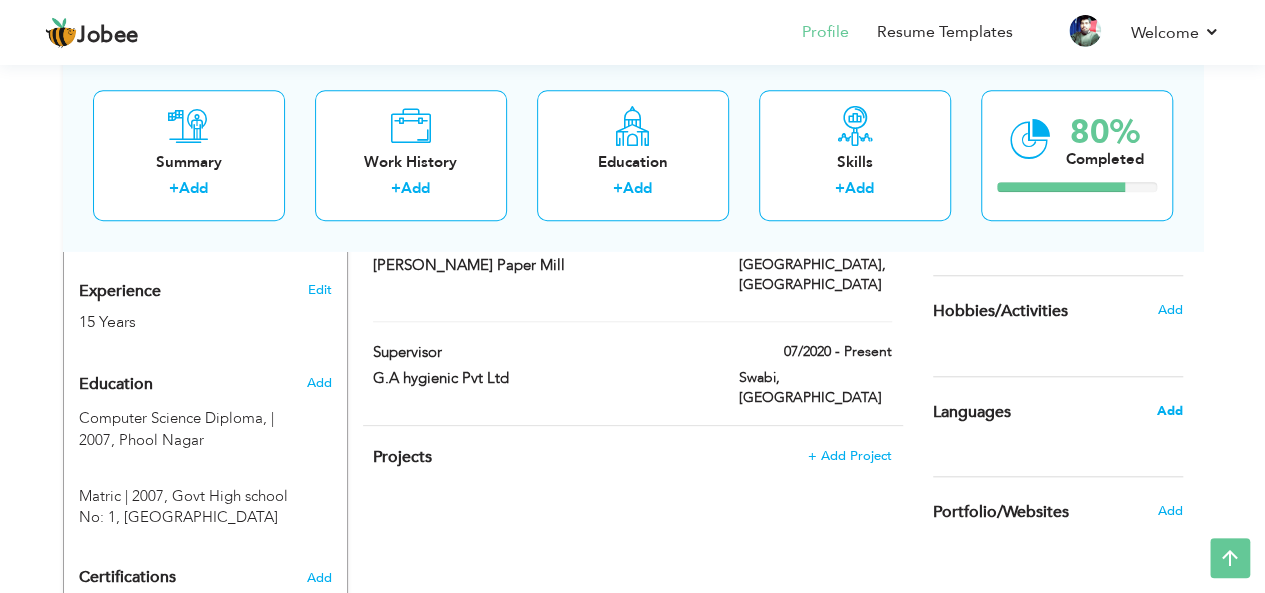 click on "Add" at bounding box center [1169, 411] 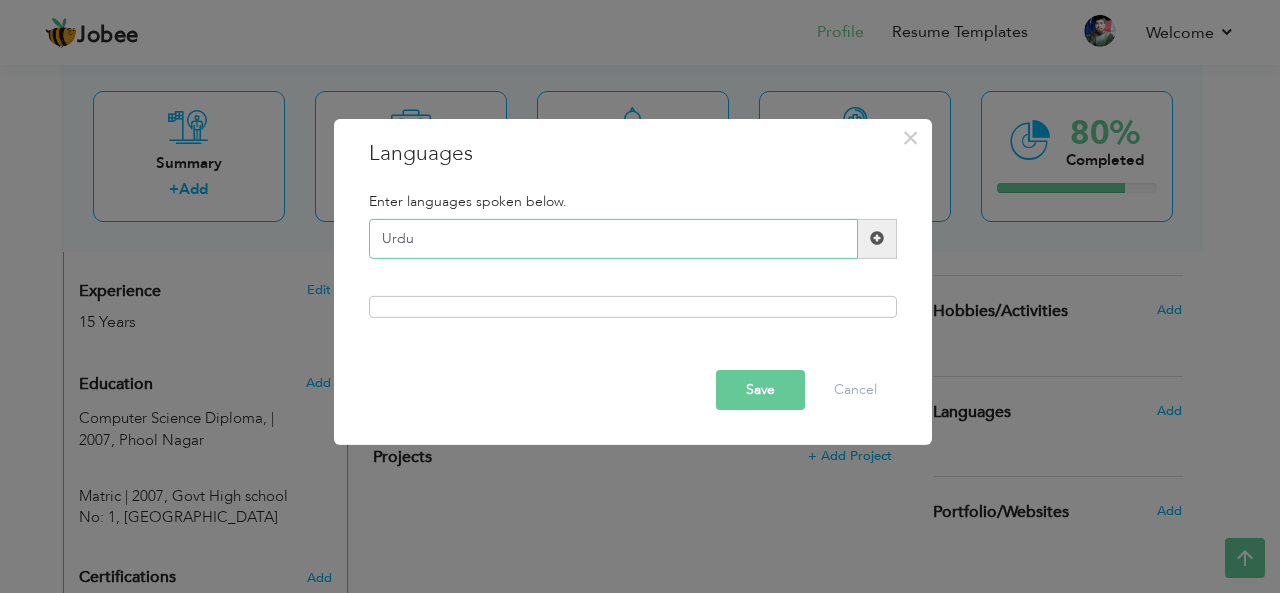 type on "Urdu" 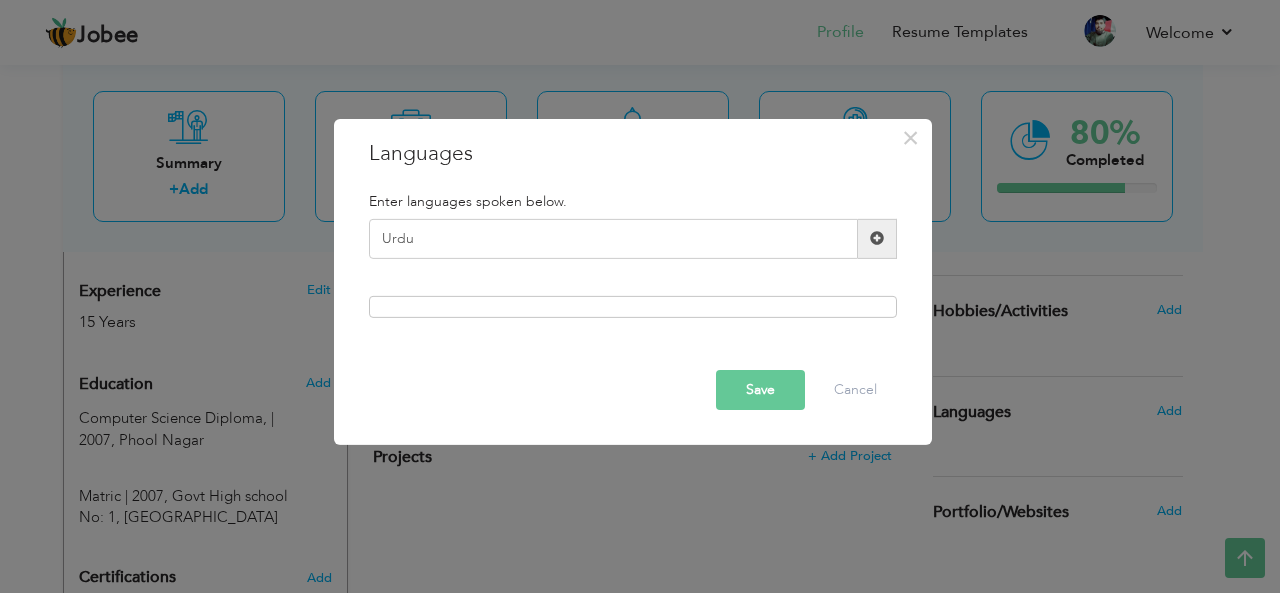 click at bounding box center [877, 239] 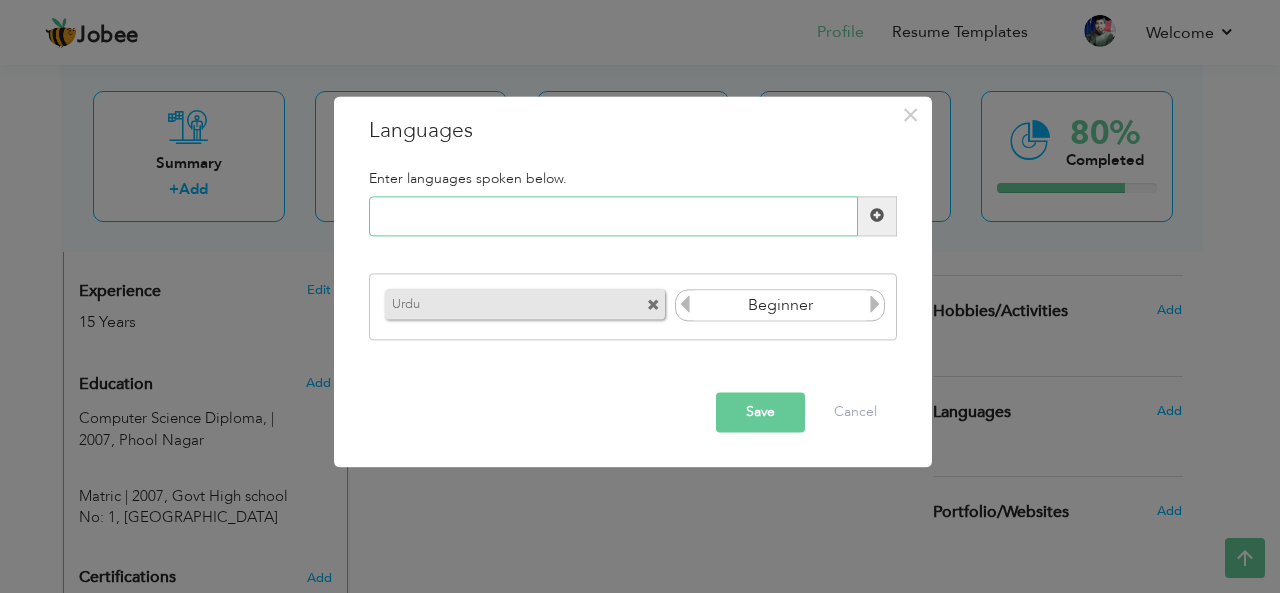 click at bounding box center (613, 216) 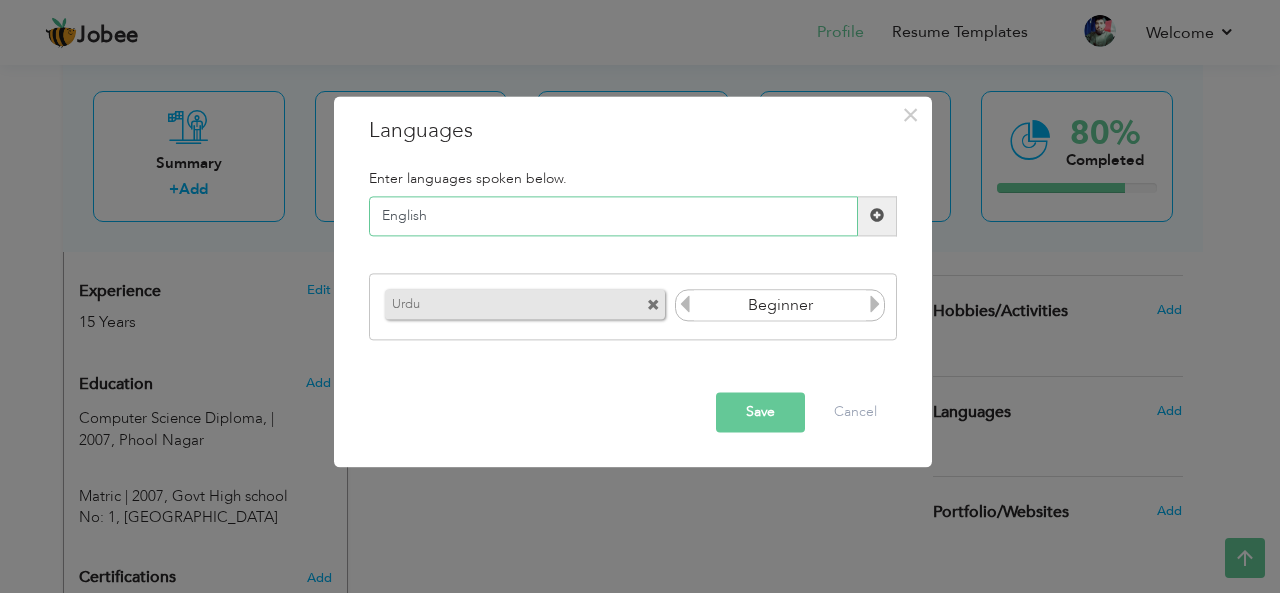 type on "English" 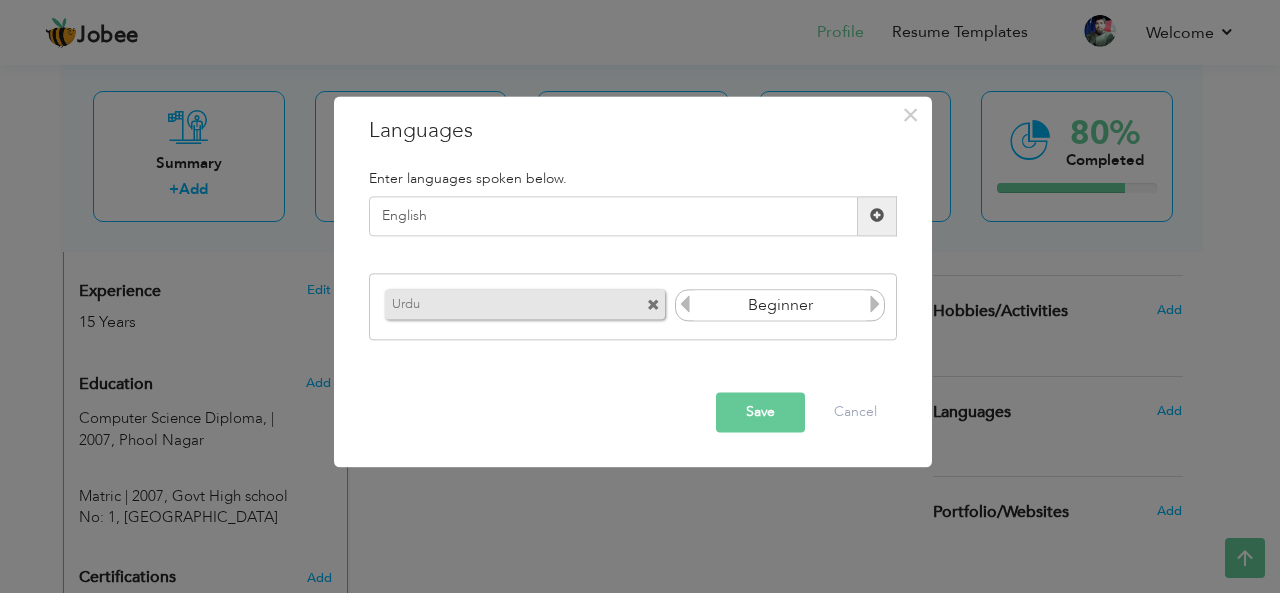 click at bounding box center (877, 216) 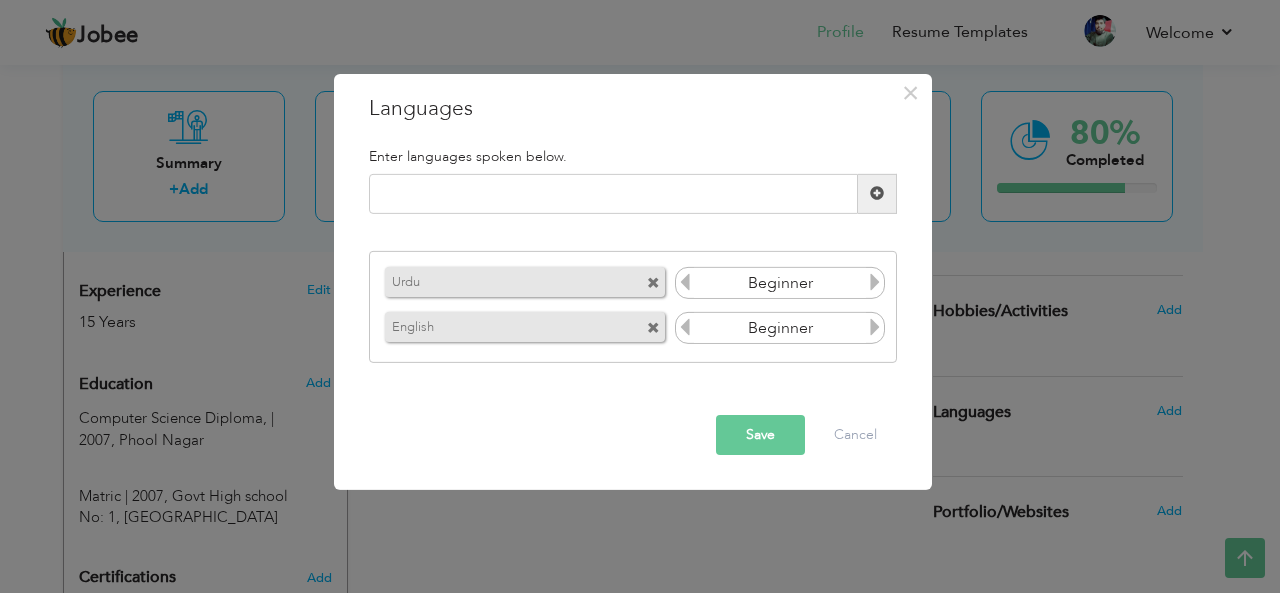 click at bounding box center [875, 327] 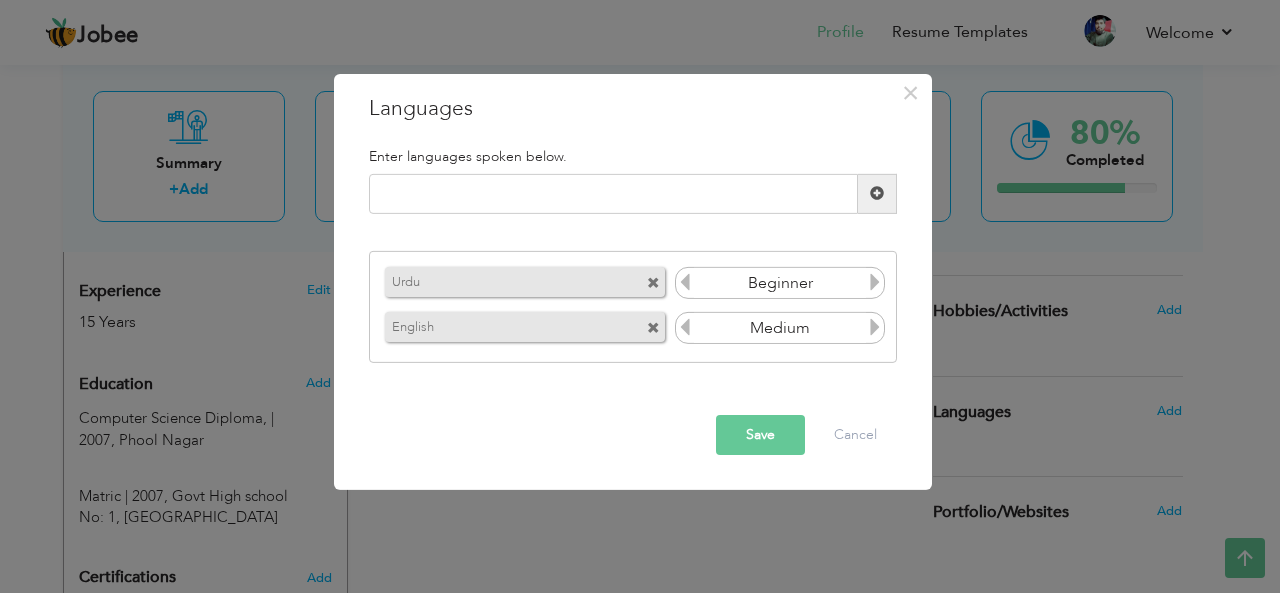 click at bounding box center [685, 327] 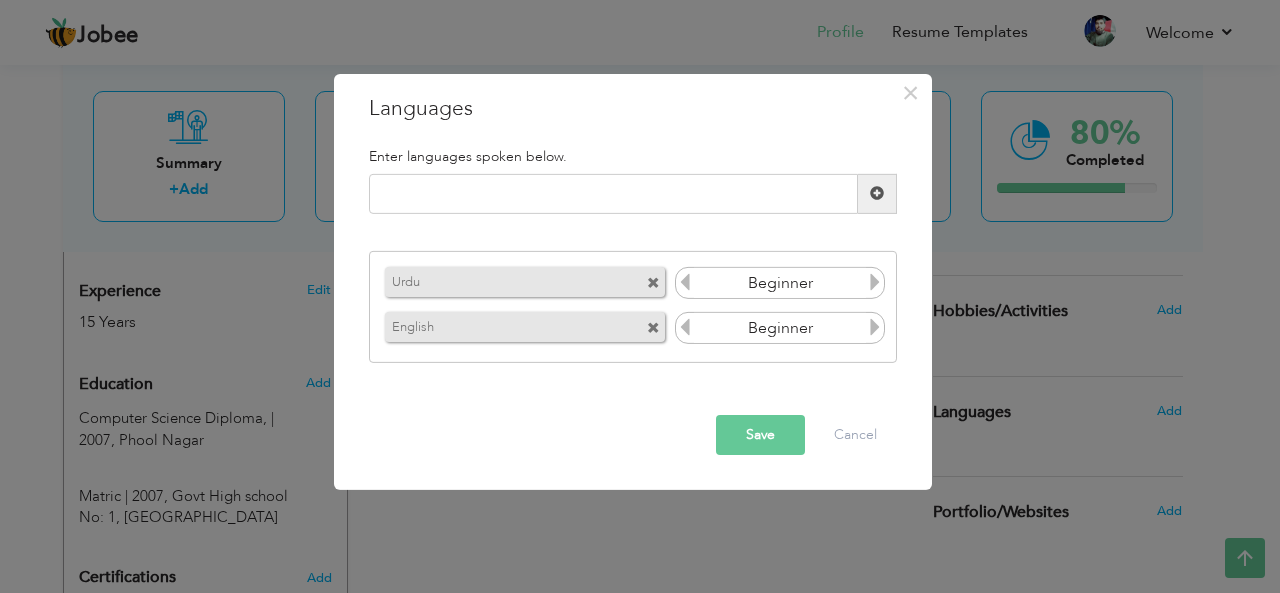 click at bounding box center (875, 282) 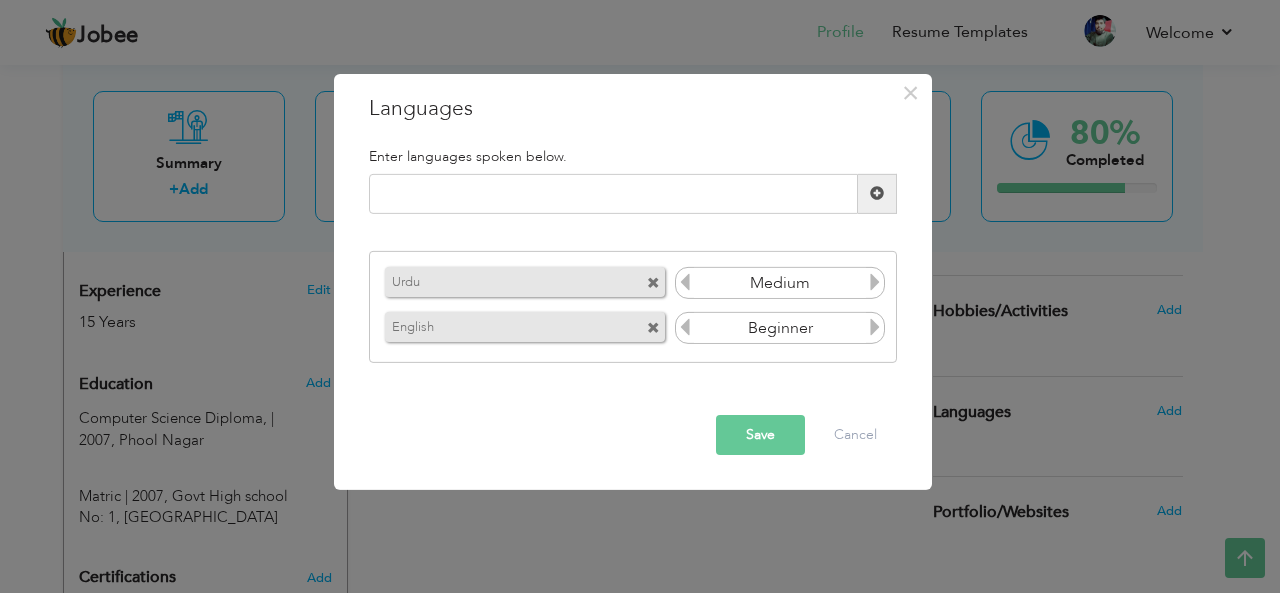click at bounding box center [875, 282] 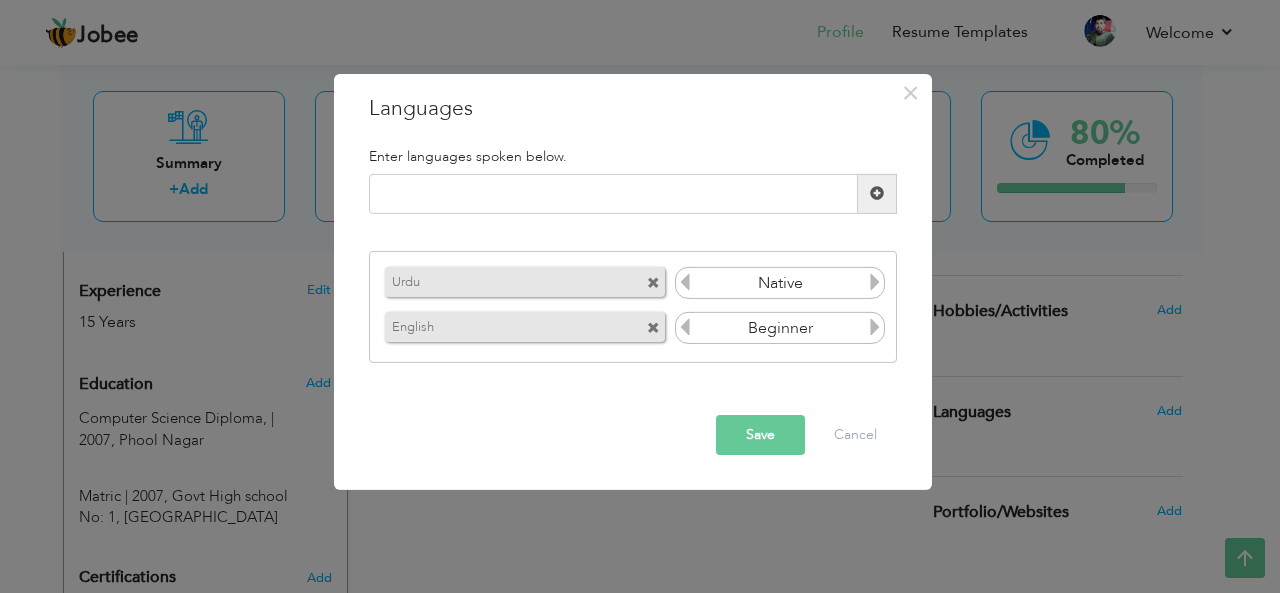 click at bounding box center [875, 282] 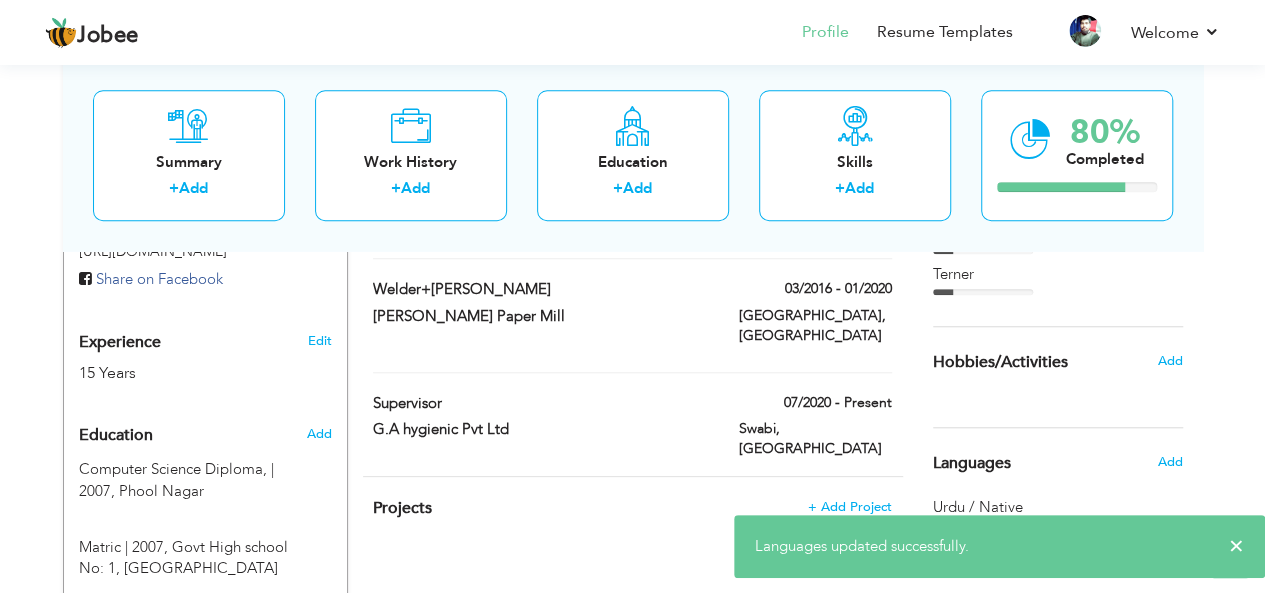 scroll, scrollTop: 710, scrollLeft: 0, axis: vertical 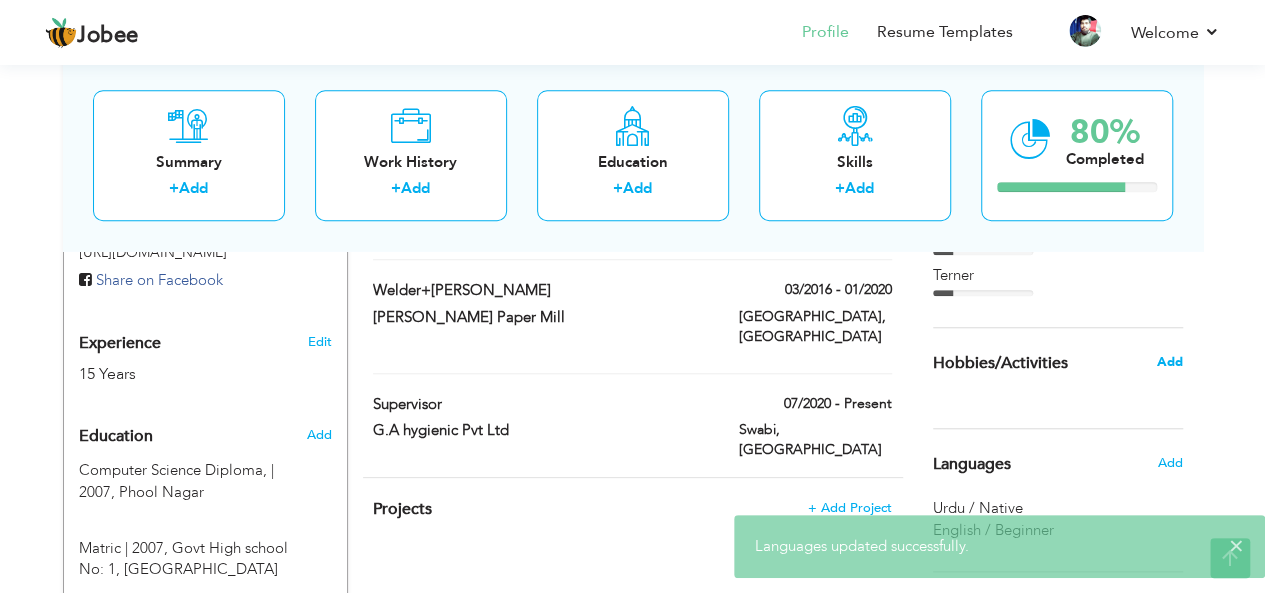 click on "Add" at bounding box center [1169, 362] 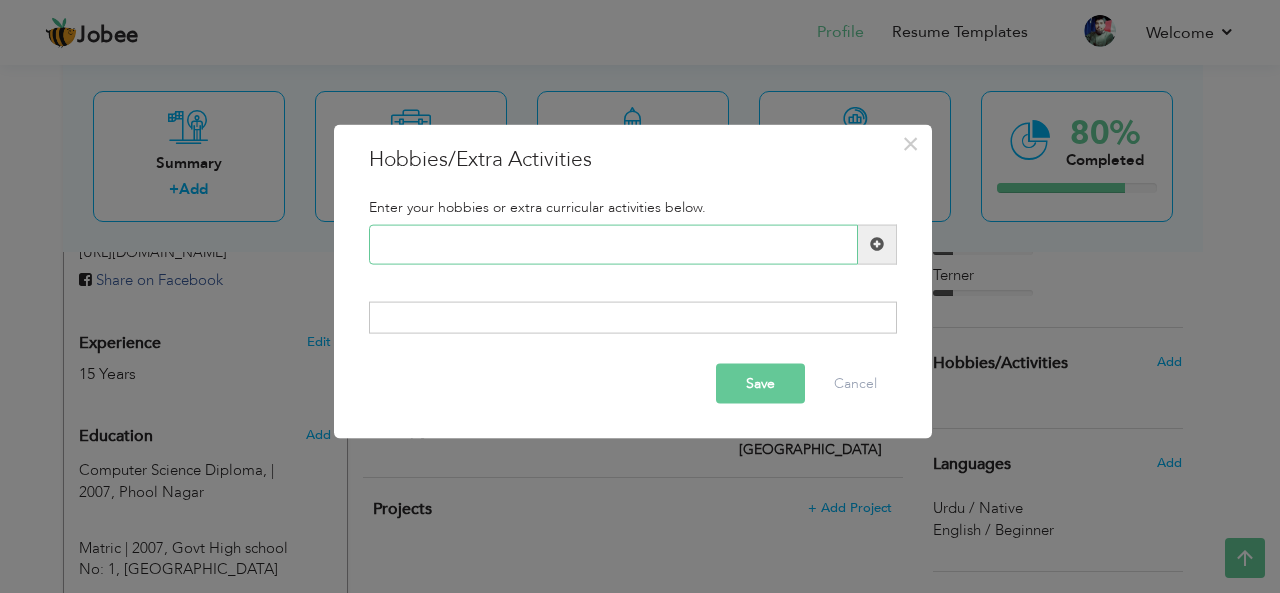 type on "G" 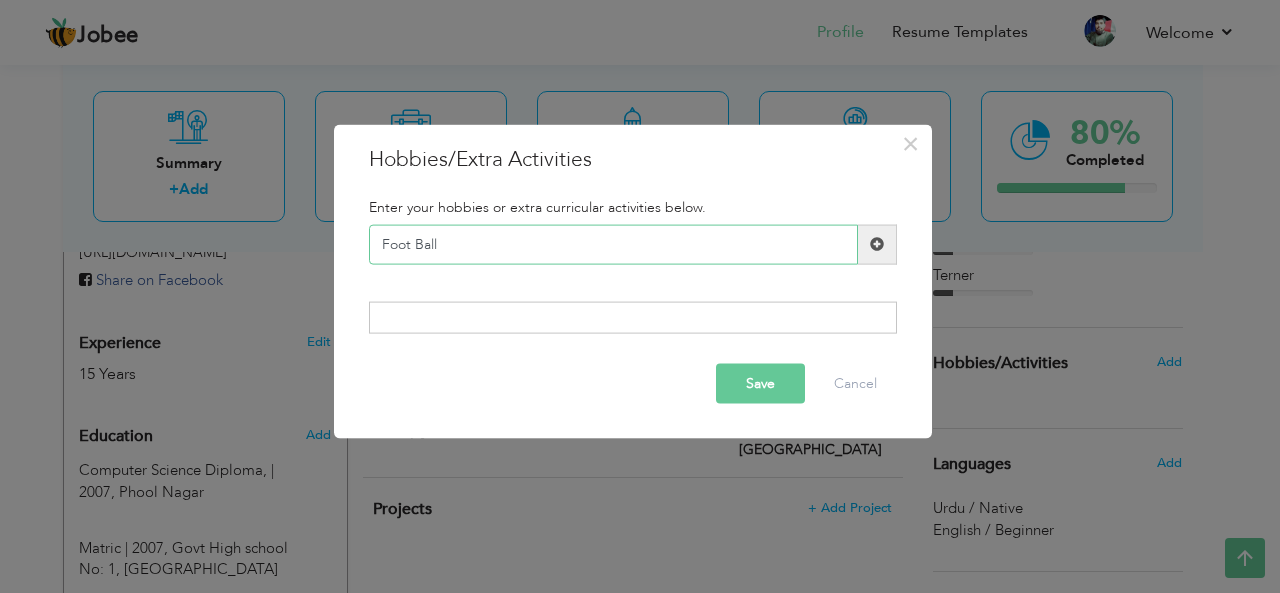 type on "Foot Ball" 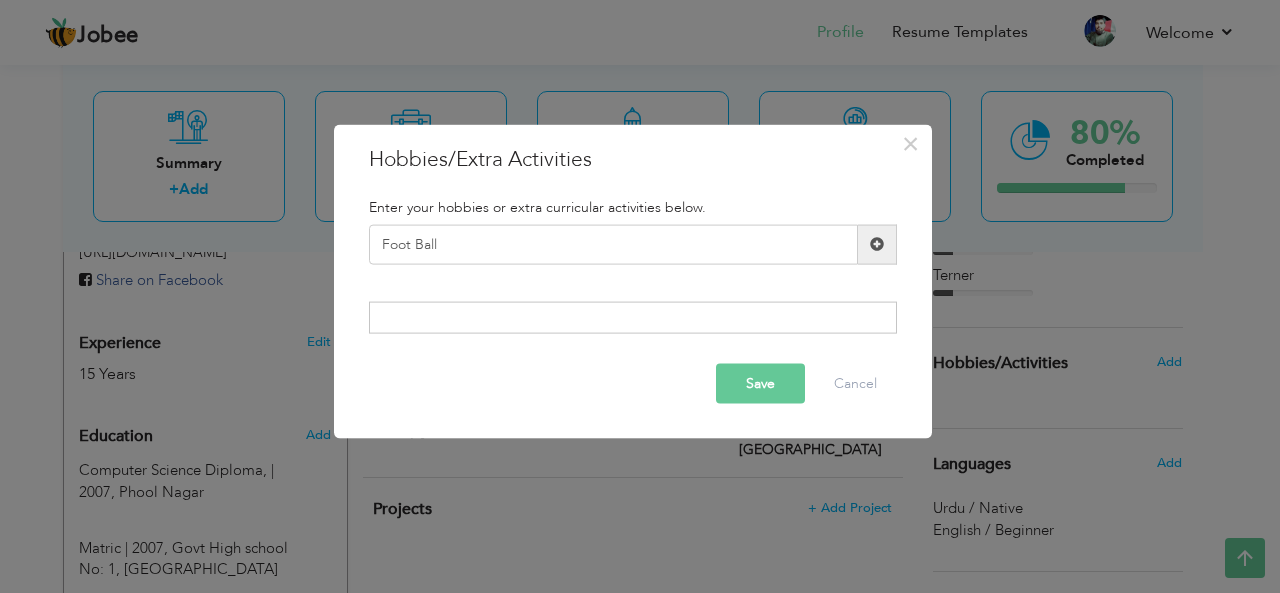 click at bounding box center (877, 244) 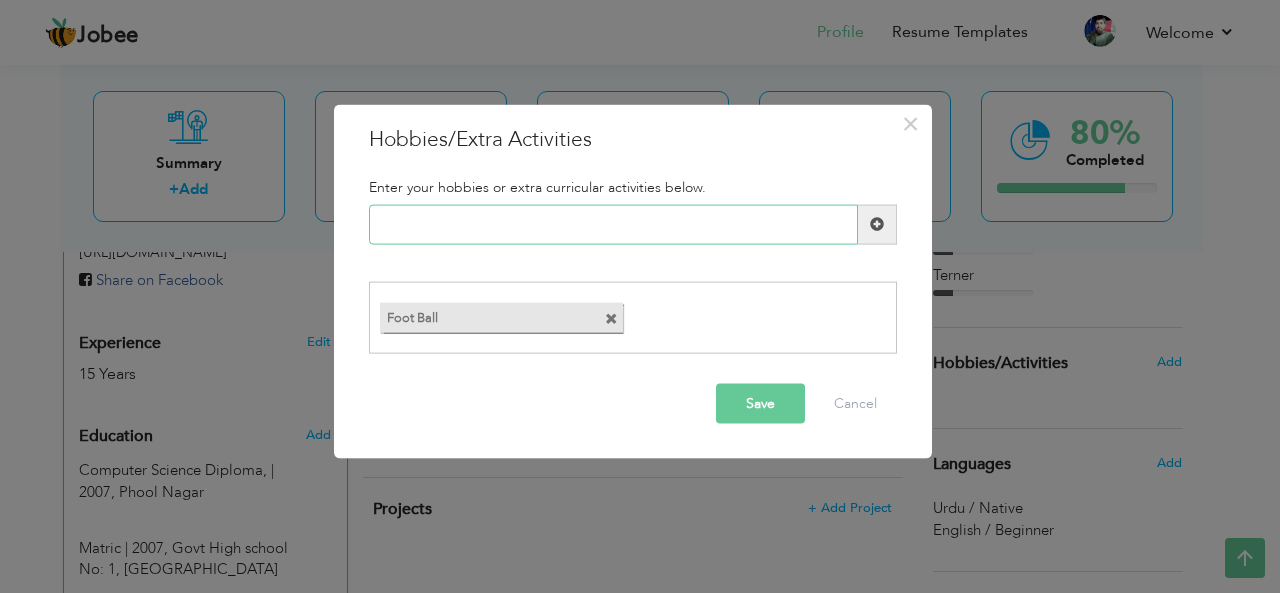 click at bounding box center (613, 224) 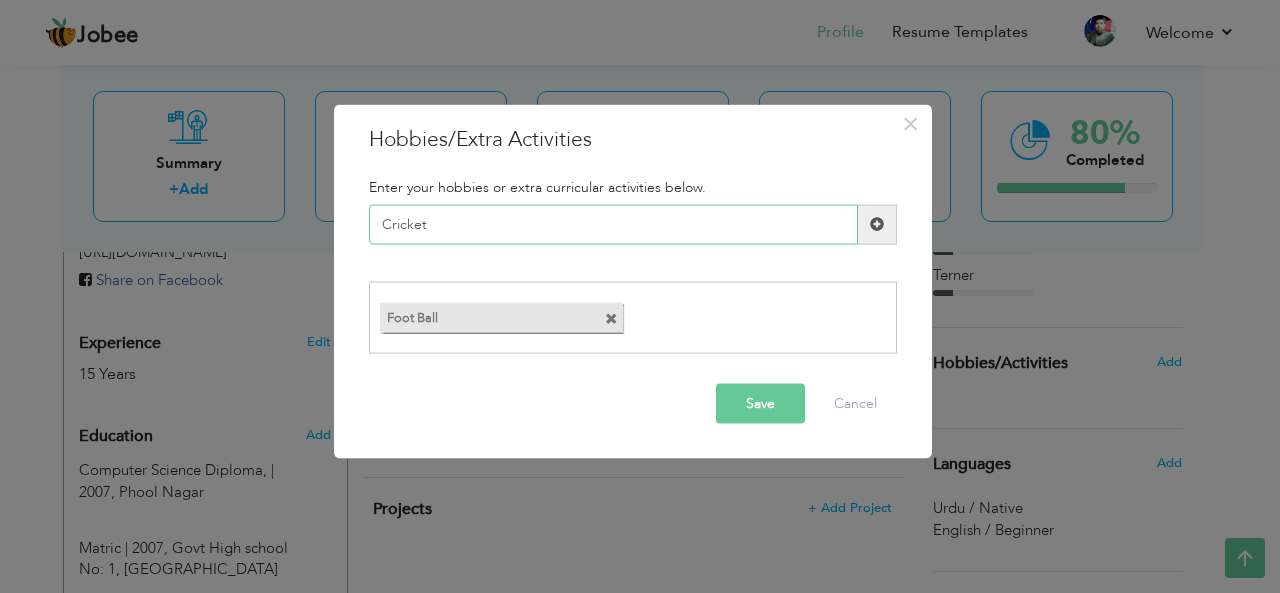 type on "Cricket" 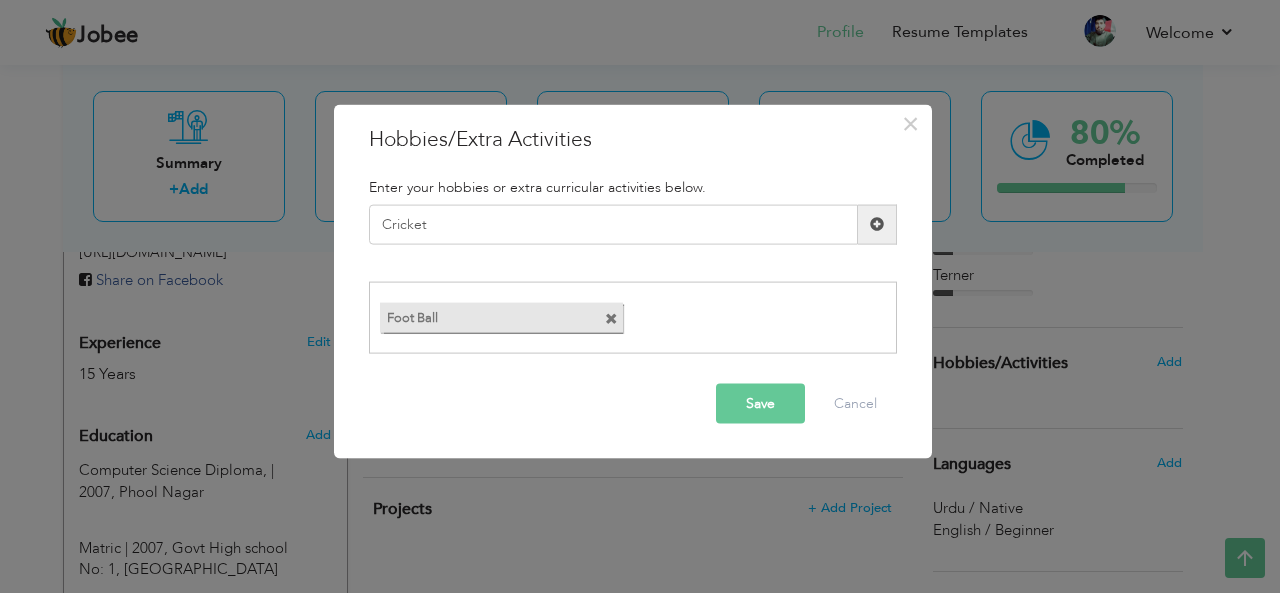 click at bounding box center [877, 224] 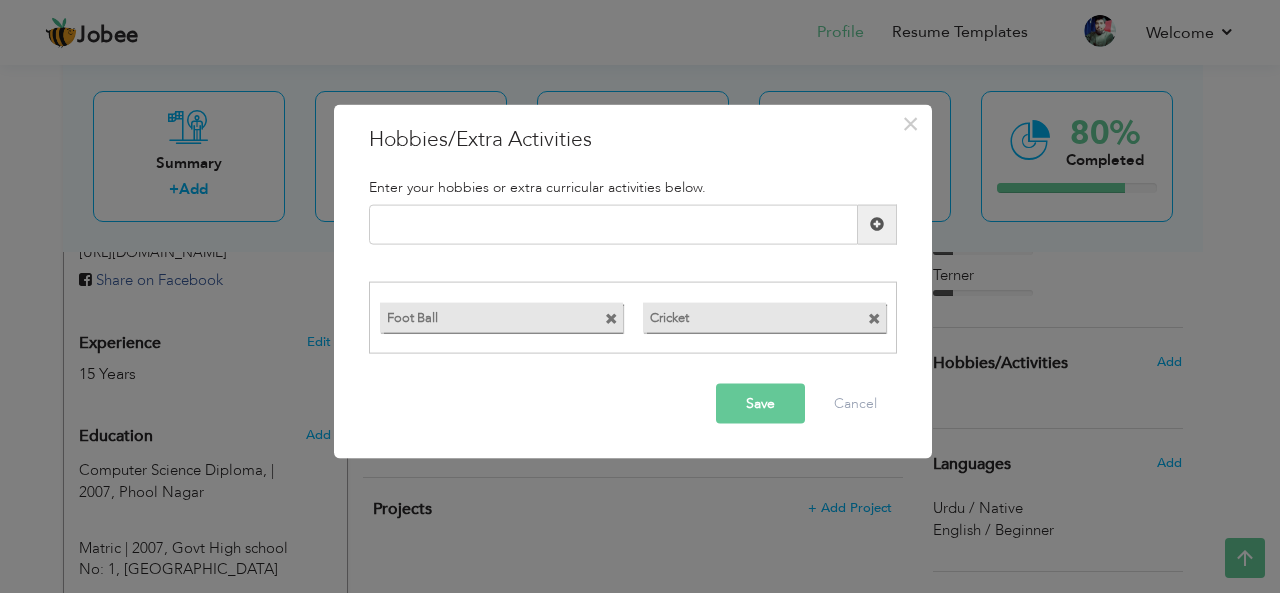 click on "Save" at bounding box center (760, 404) 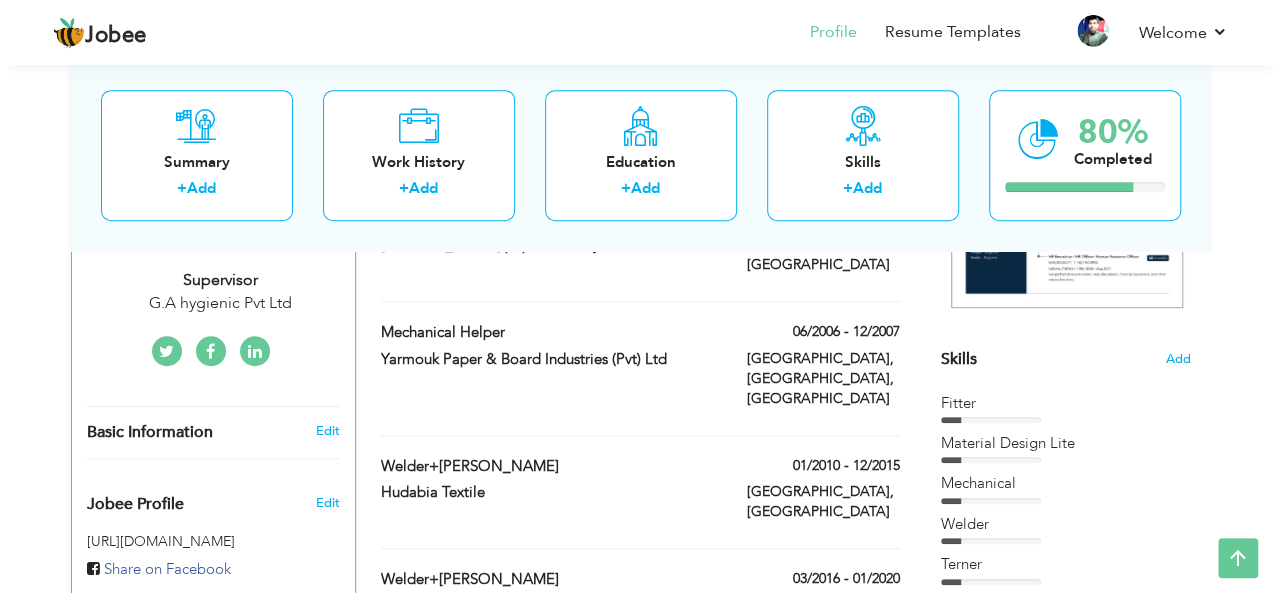 scroll, scrollTop: 387, scrollLeft: 0, axis: vertical 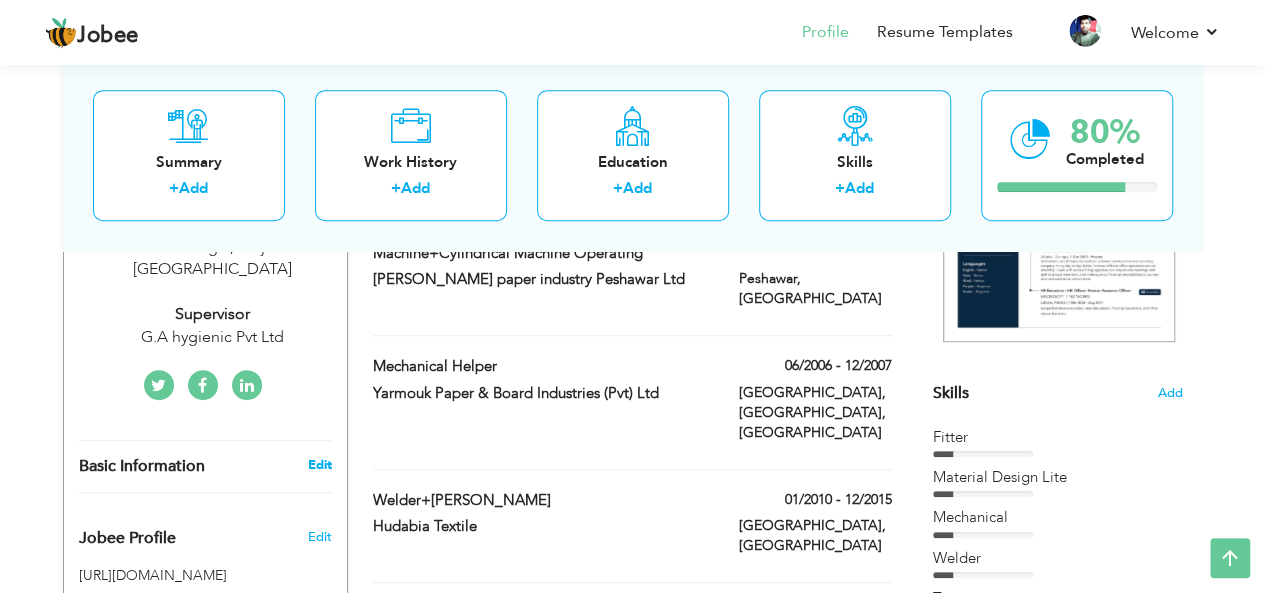 click on "Edit" at bounding box center (319, 465) 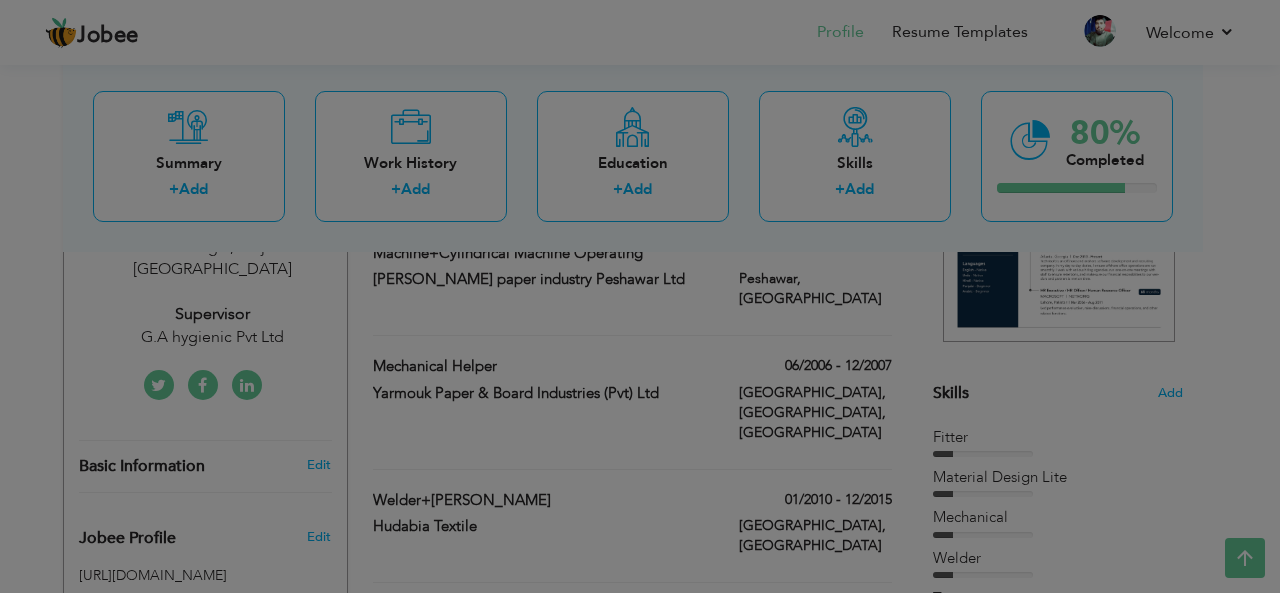 scroll, scrollTop: 0, scrollLeft: 0, axis: both 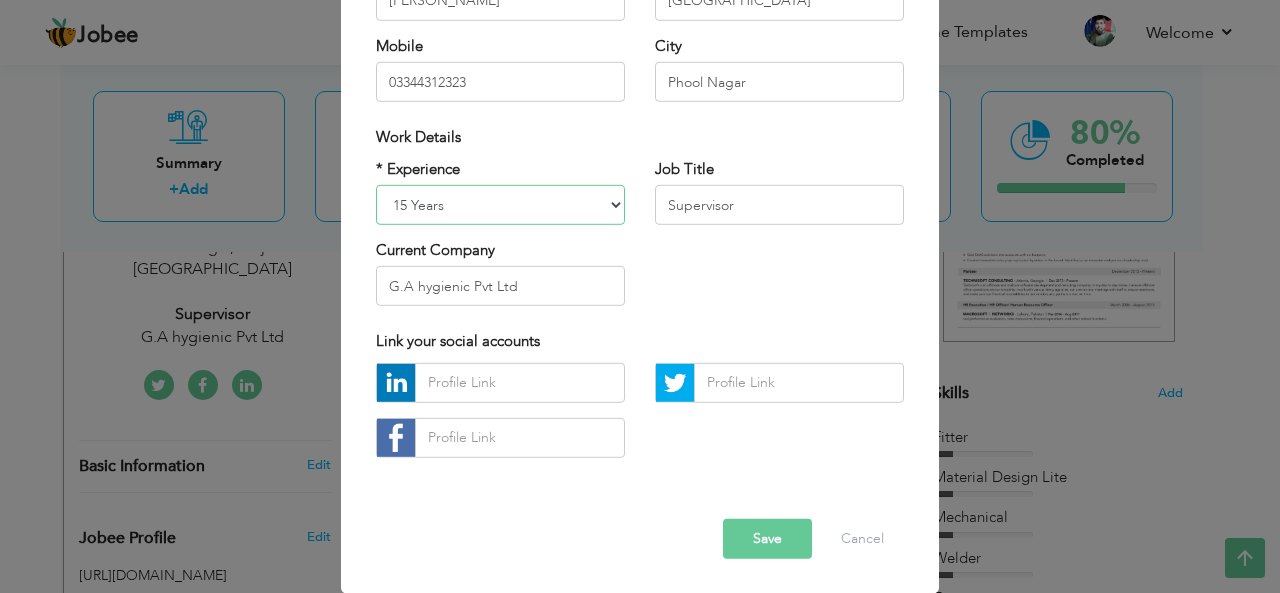 click on "Entry Level Less than 1 Year 1 Year 2 Years 3 Years 4 Years 5 Years 6 Years 7 Years 8 Years 9 Years 10 Years 11 Years 12 Years 13 Years 14 Years 15 Years 16 Years 17 Years 18 Years 19 Years 20 Years 21 Years 22 Years 23 Years 24 Years 25 Years 26 Years 27 Years 28 Years 29 Years 30 Years 31 Years 32 Years 33 Years 34 Years 35 Years More than 35 Years" at bounding box center (500, 205) 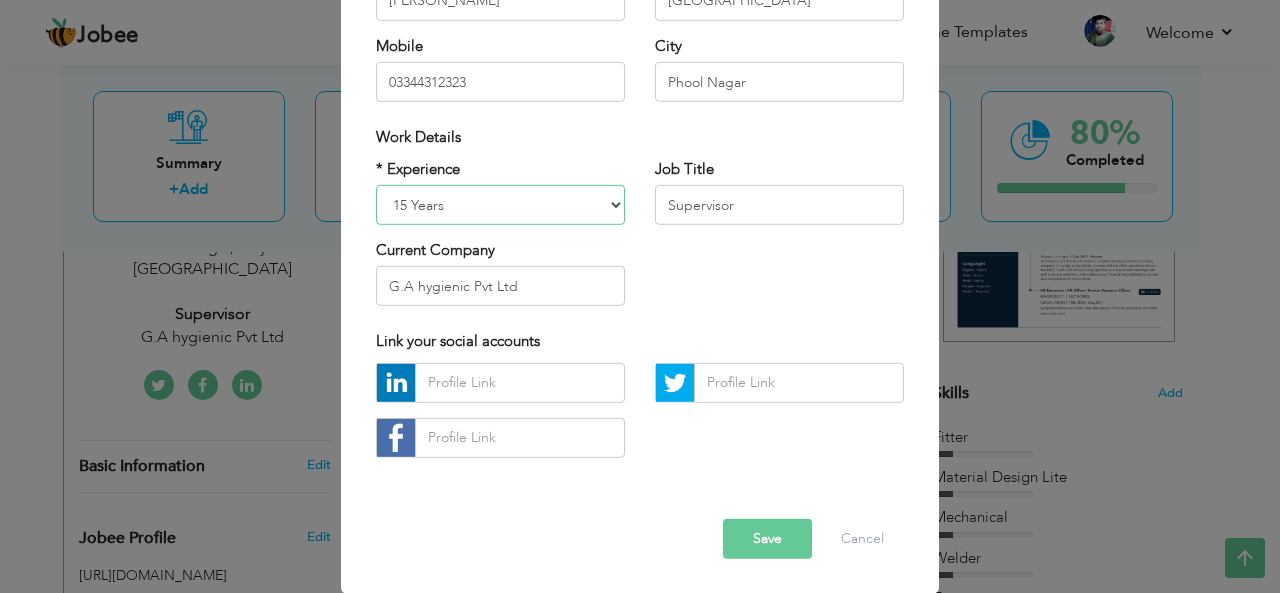 select on "number:21" 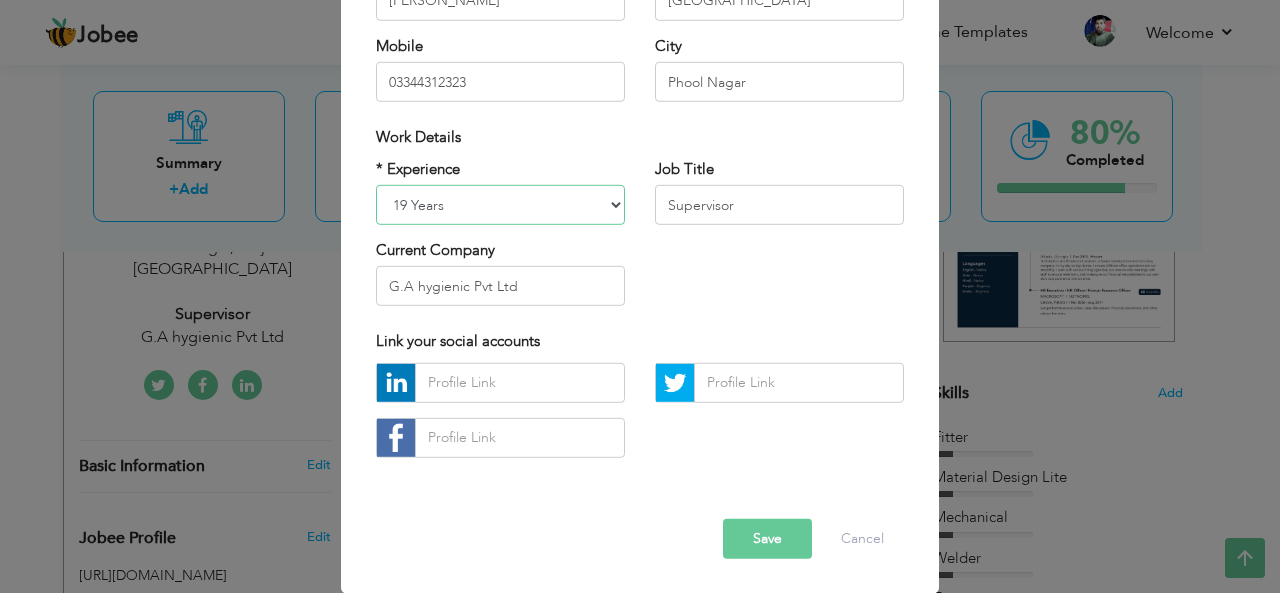 click on "Entry Level Less than 1 Year 1 Year 2 Years 3 Years 4 Years 5 Years 6 Years 7 Years 8 Years 9 Years 10 Years 11 Years 12 Years 13 Years 14 Years 15 Years 16 Years 17 Years 18 Years 19 Years 20 Years 21 Years 22 Years 23 Years 24 Years 25 Years 26 Years 27 Years 28 Years 29 Years 30 Years 31 Years 32 Years 33 Years 34 Years 35 Years More than 35 Years" at bounding box center (500, 205) 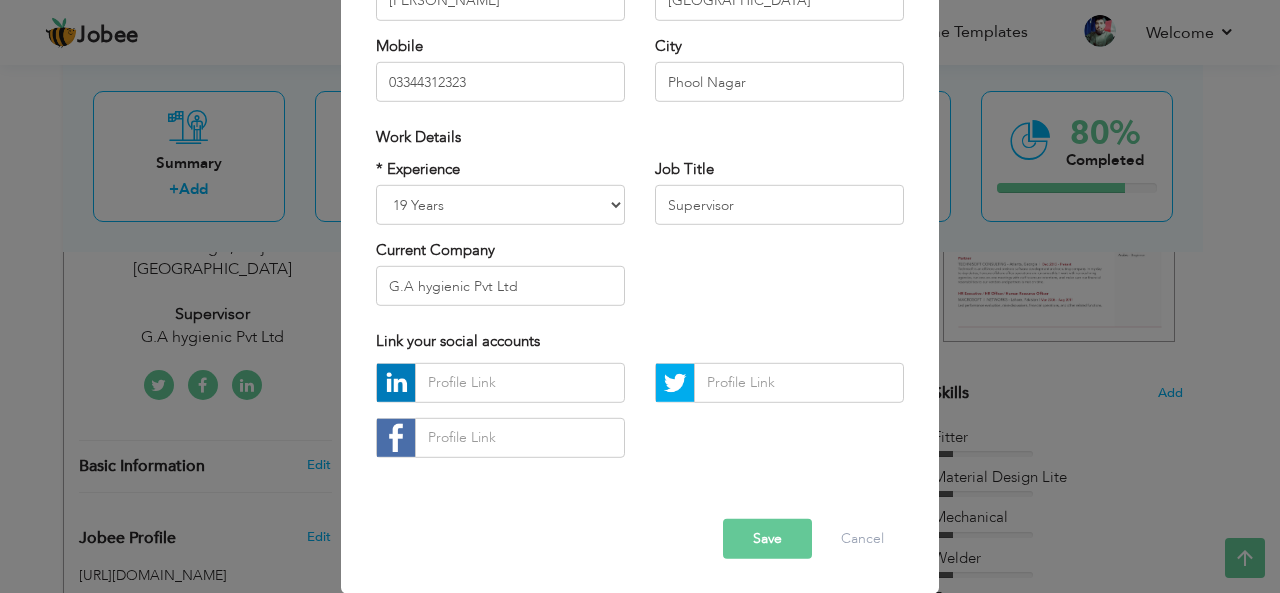 click on "Save" at bounding box center [767, 539] 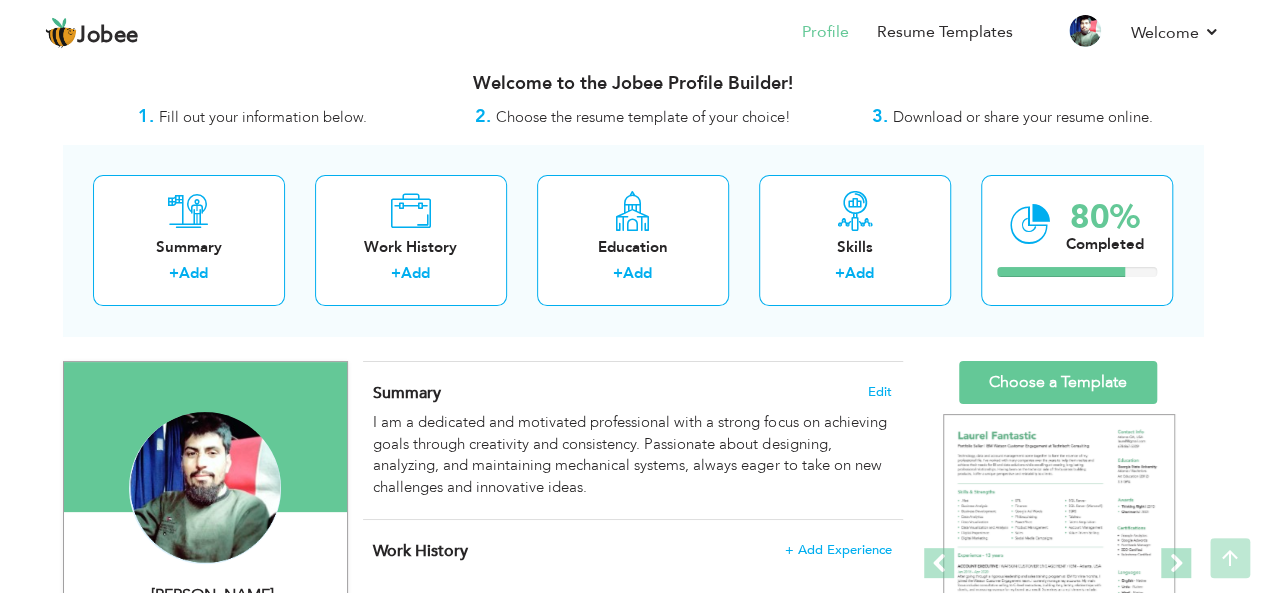 scroll, scrollTop: 0, scrollLeft: 0, axis: both 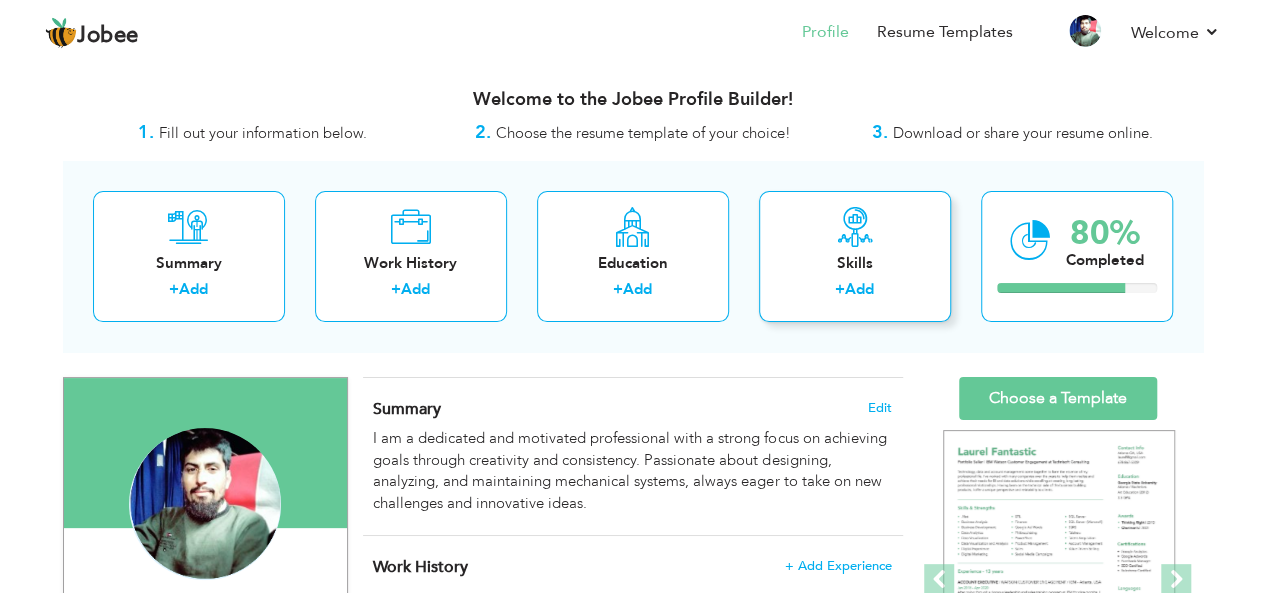 click on "Add" at bounding box center (859, 289) 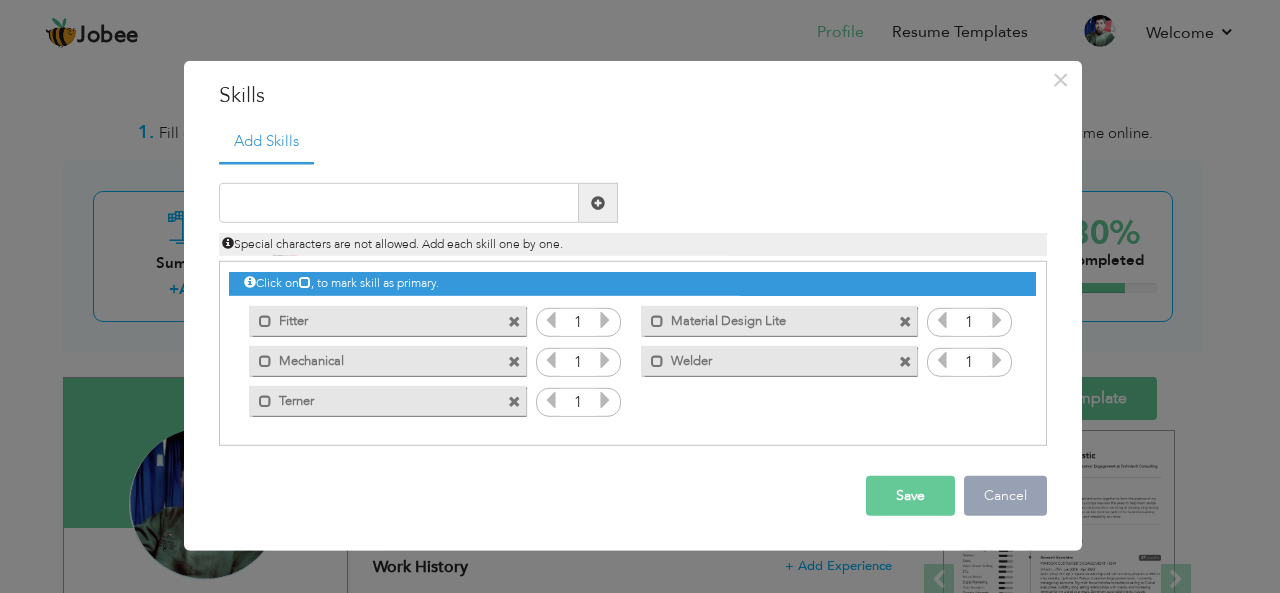 click on "Cancel" at bounding box center [1005, 496] 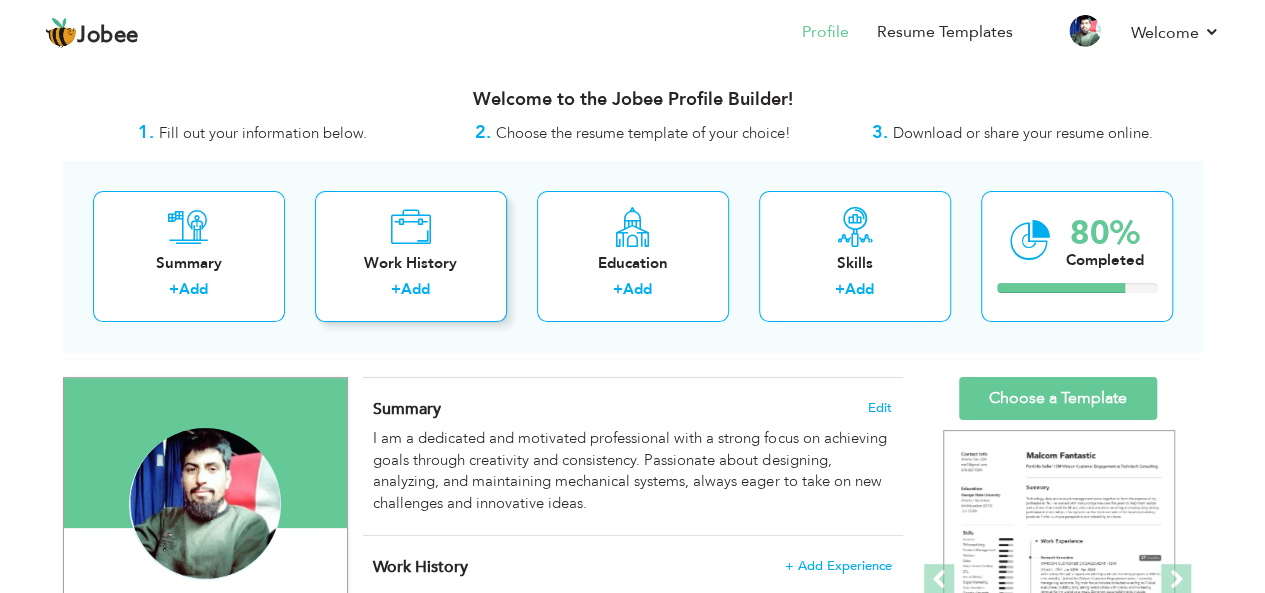 click on "Work History" at bounding box center [411, 263] 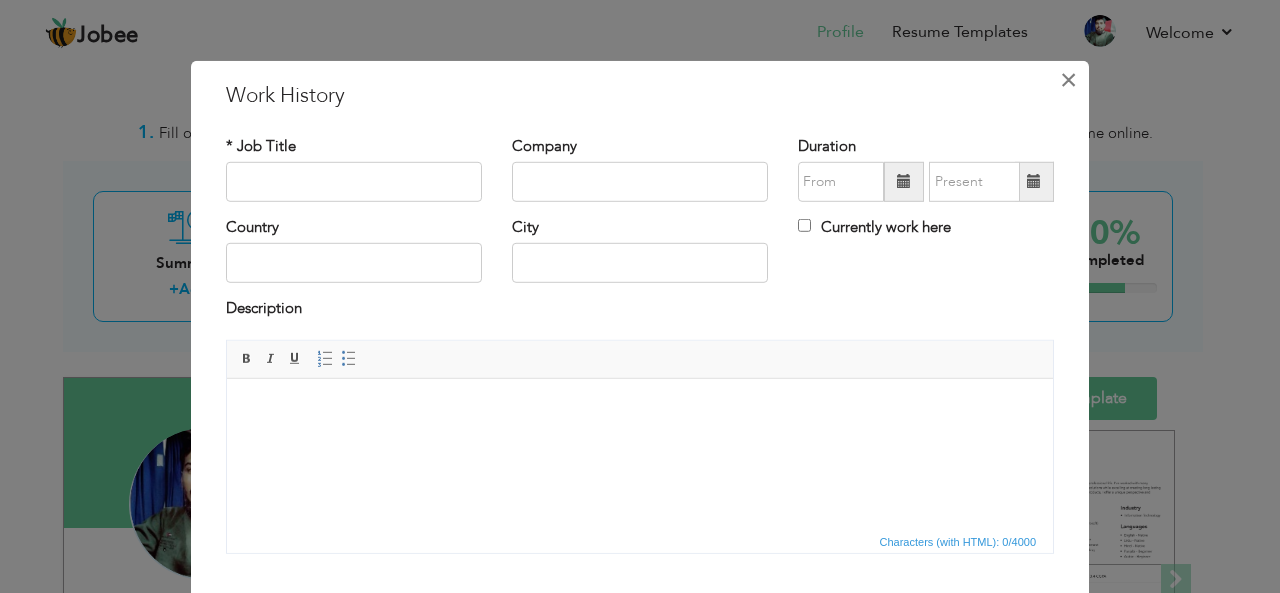 click on "×" at bounding box center [1068, 79] 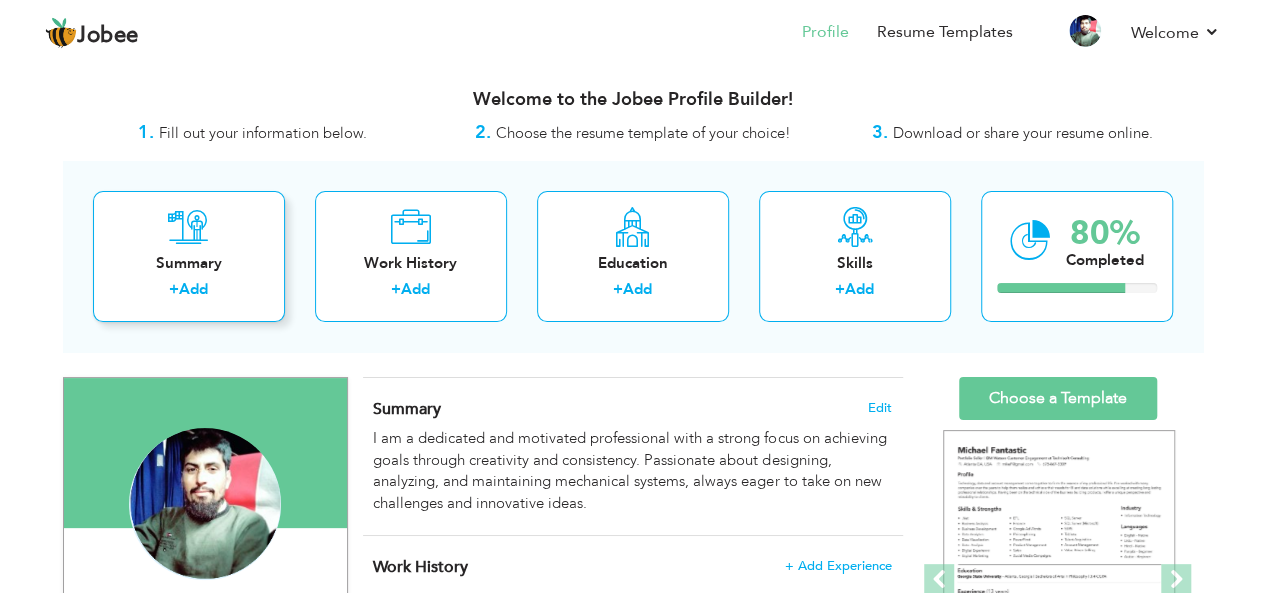 click on "Summary" at bounding box center (189, 263) 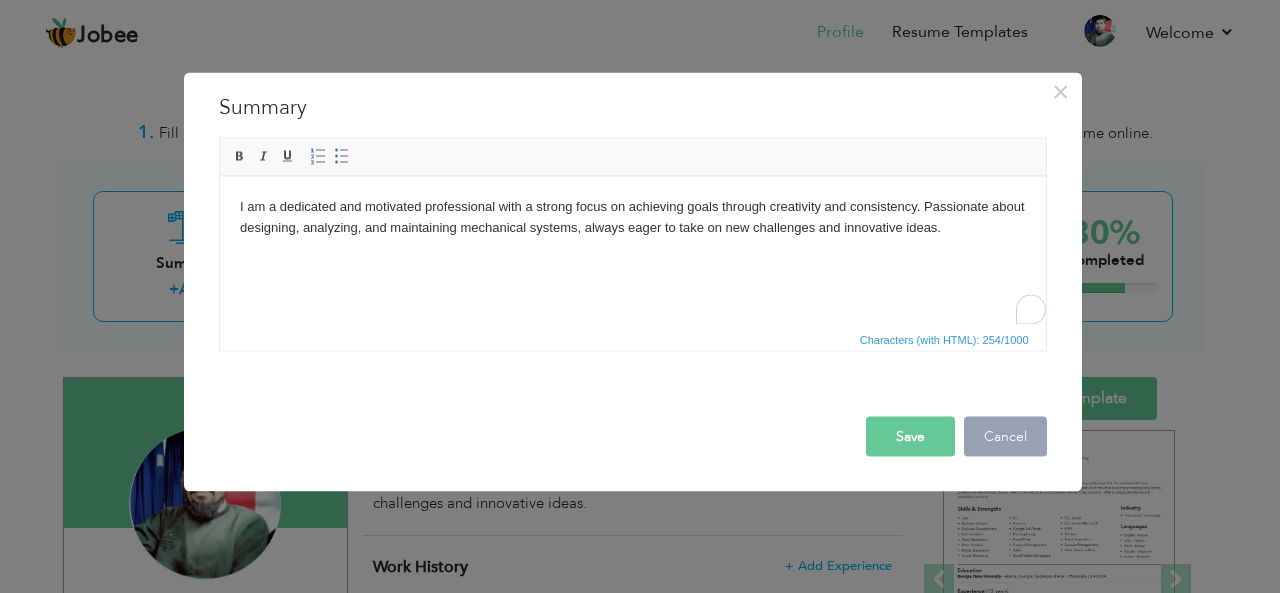 click on "Cancel" at bounding box center (1005, 436) 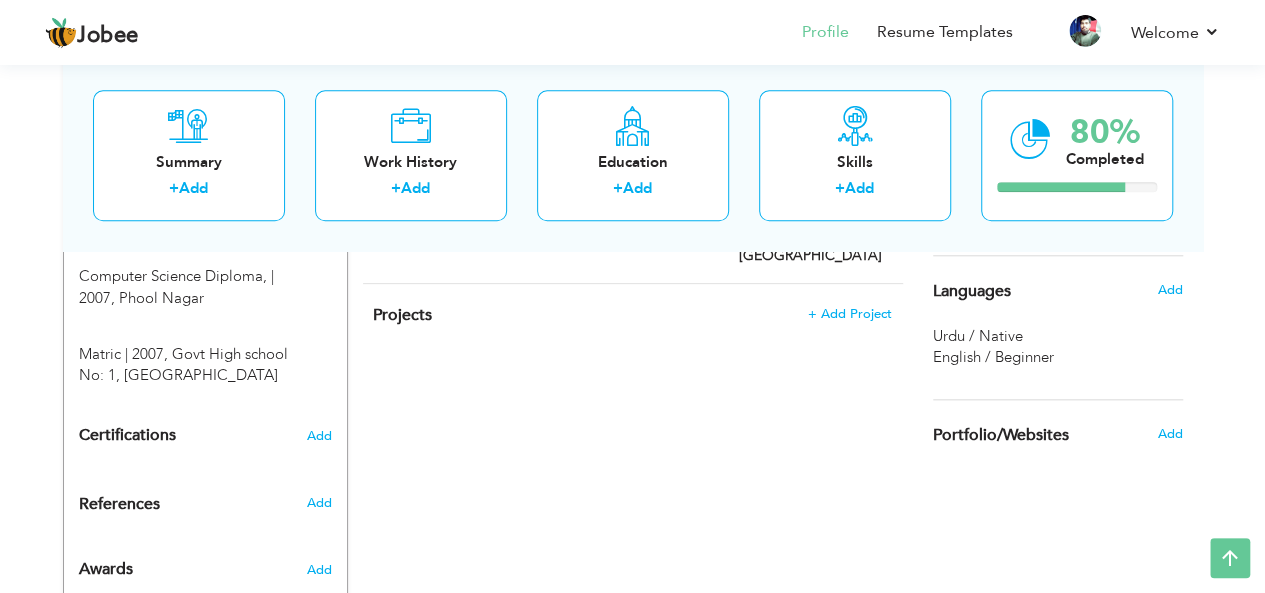 scroll, scrollTop: 966, scrollLeft: 0, axis: vertical 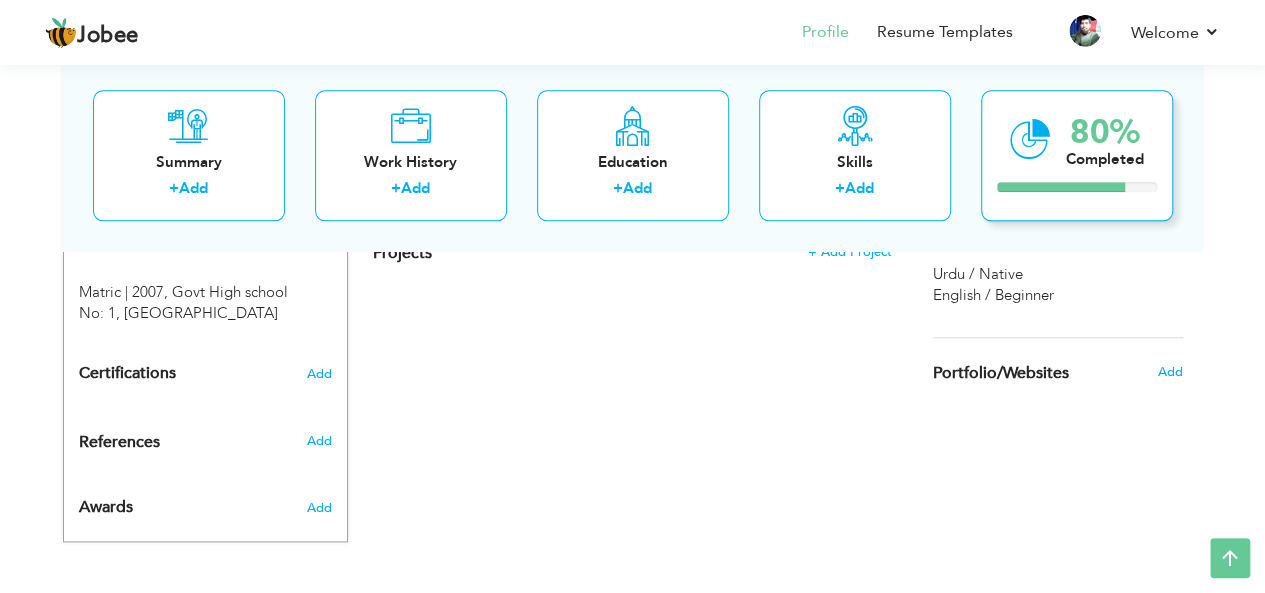 click at bounding box center (1030, 139) 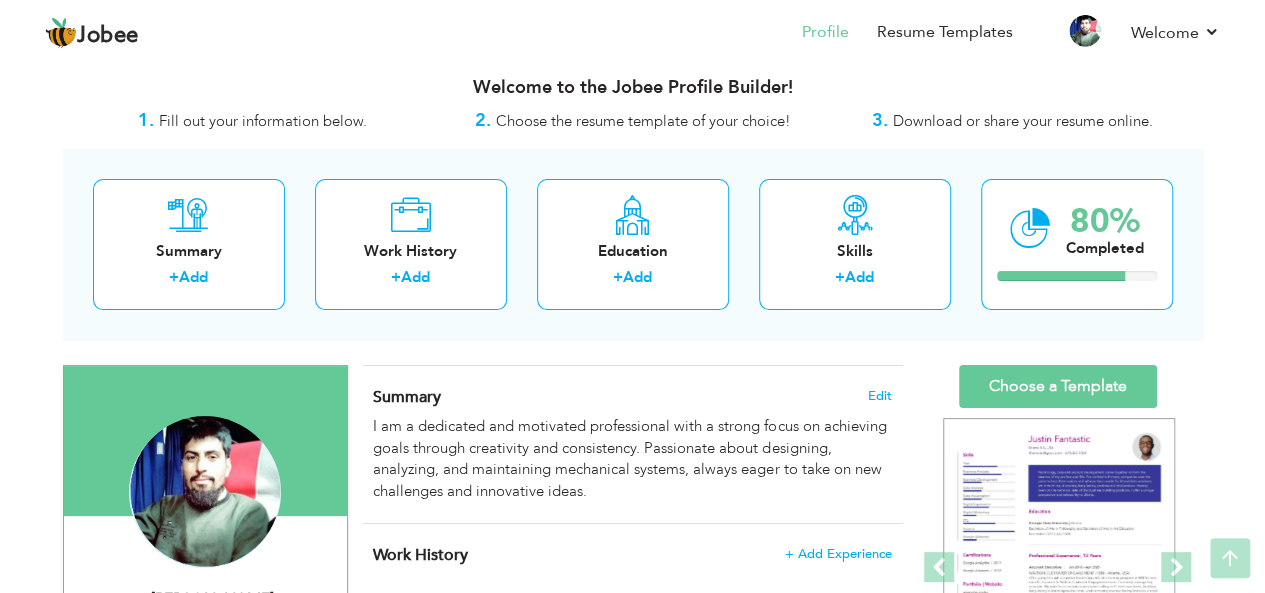 scroll, scrollTop: 0, scrollLeft: 0, axis: both 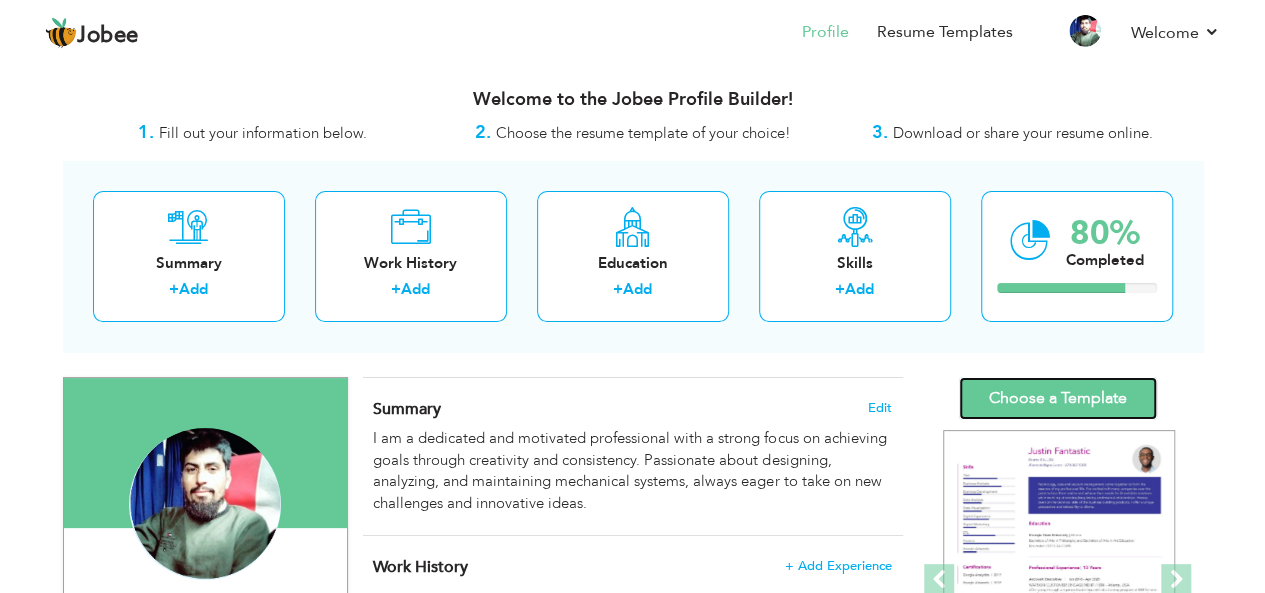 click on "Choose a Template" at bounding box center [1058, 398] 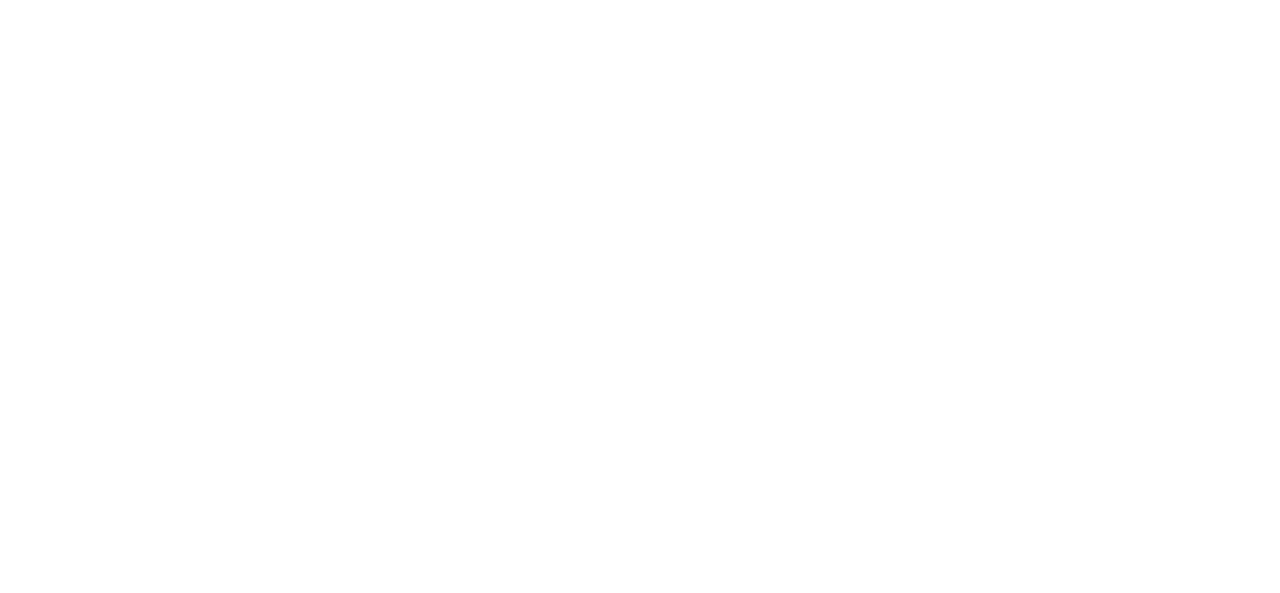 scroll, scrollTop: 0, scrollLeft: 0, axis: both 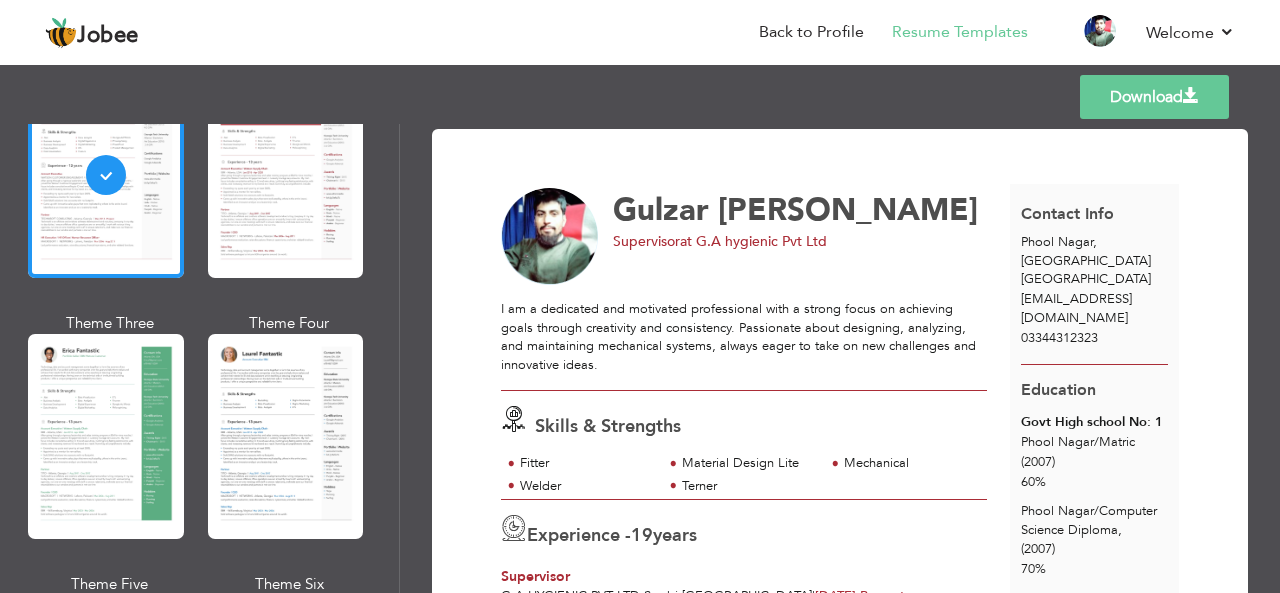 click on "alltechbuy@gmail.com" at bounding box center (1076, 308) 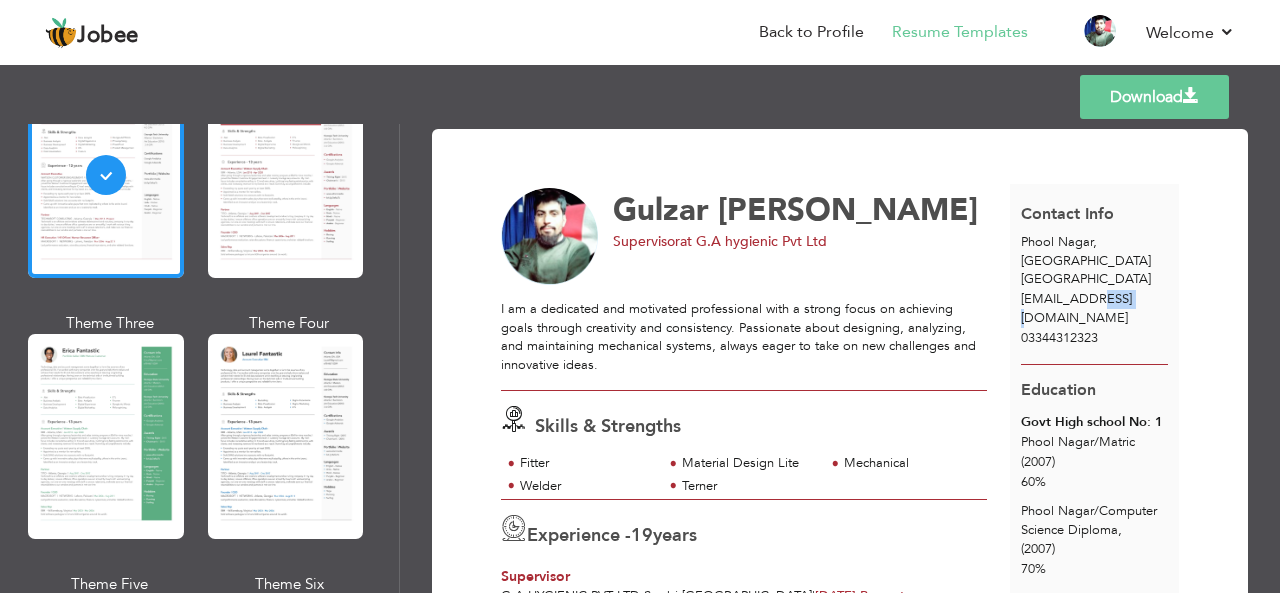 click on "alltechbuy@gmail.com" at bounding box center (1076, 308) 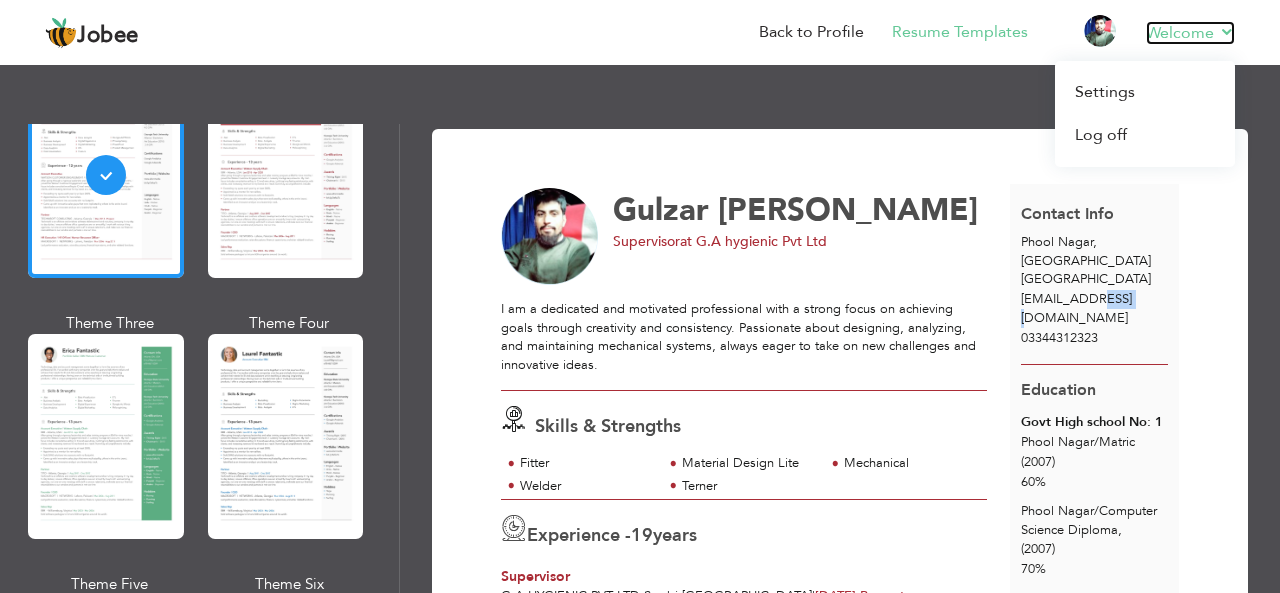 click on "Welcome" at bounding box center [1190, 33] 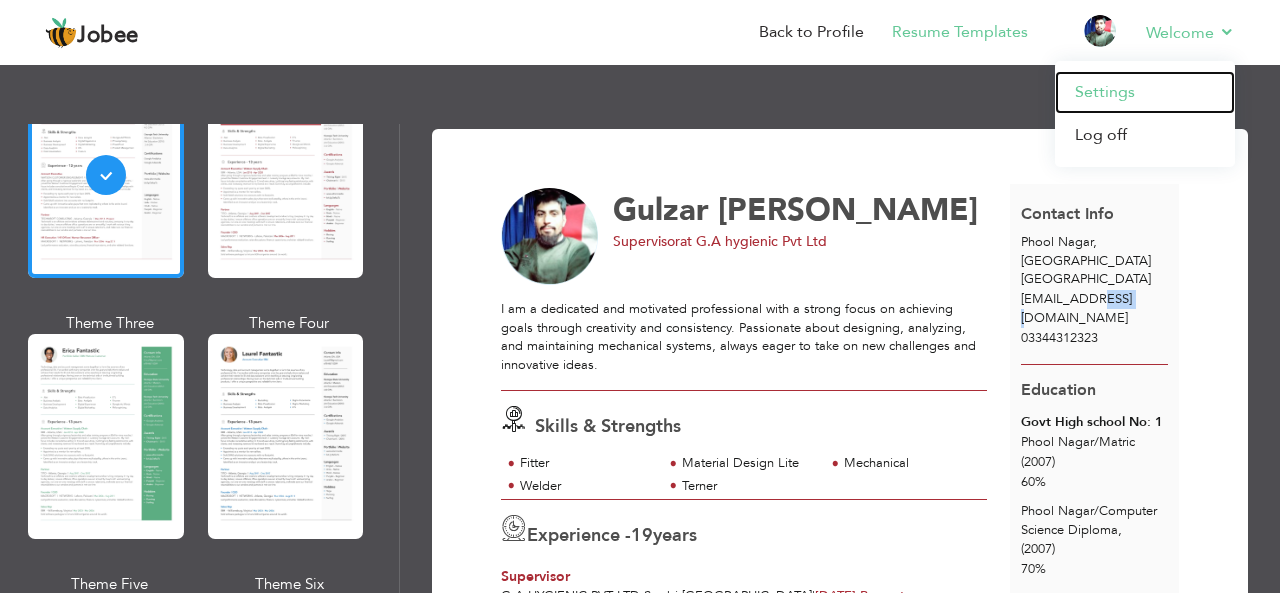 click on "Settings" at bounding box center (1145, 92) 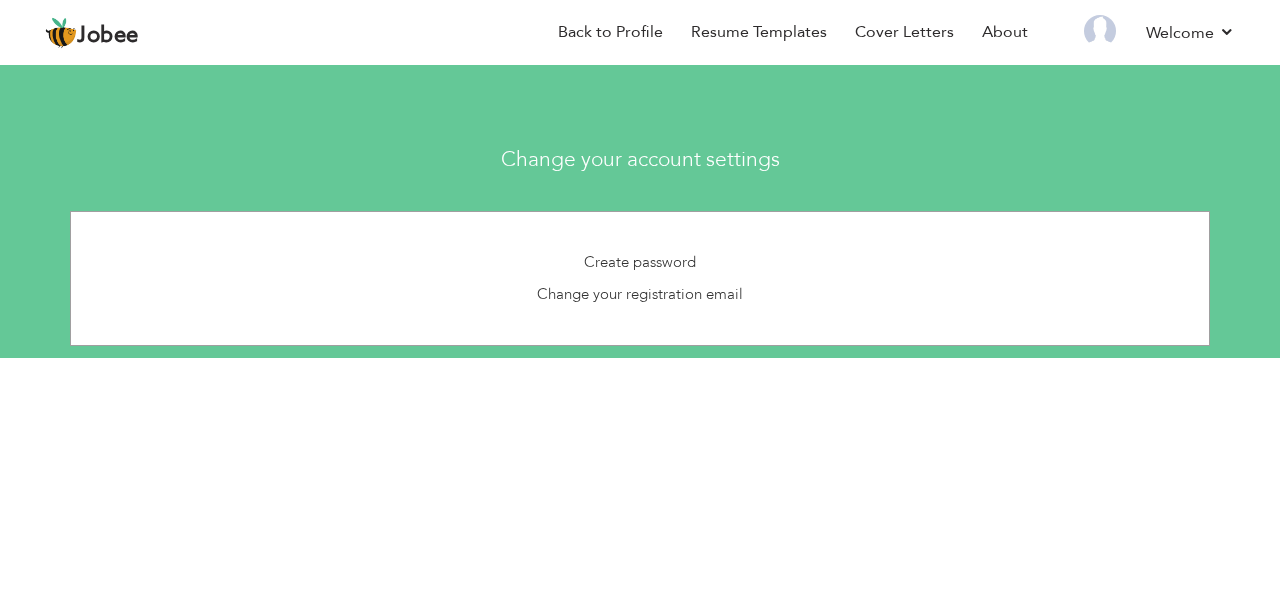 scroll, scrollTop: 0, scrollLeft: 0, axis: both 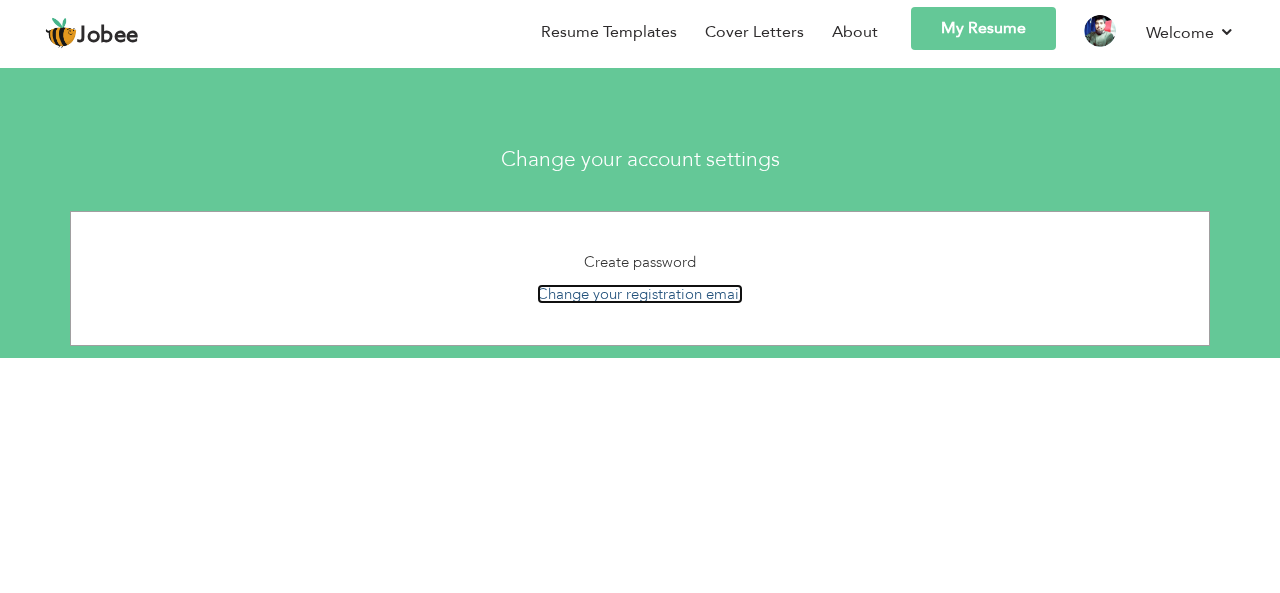 click on "Change your registration email" at bounding box center [640, 294] 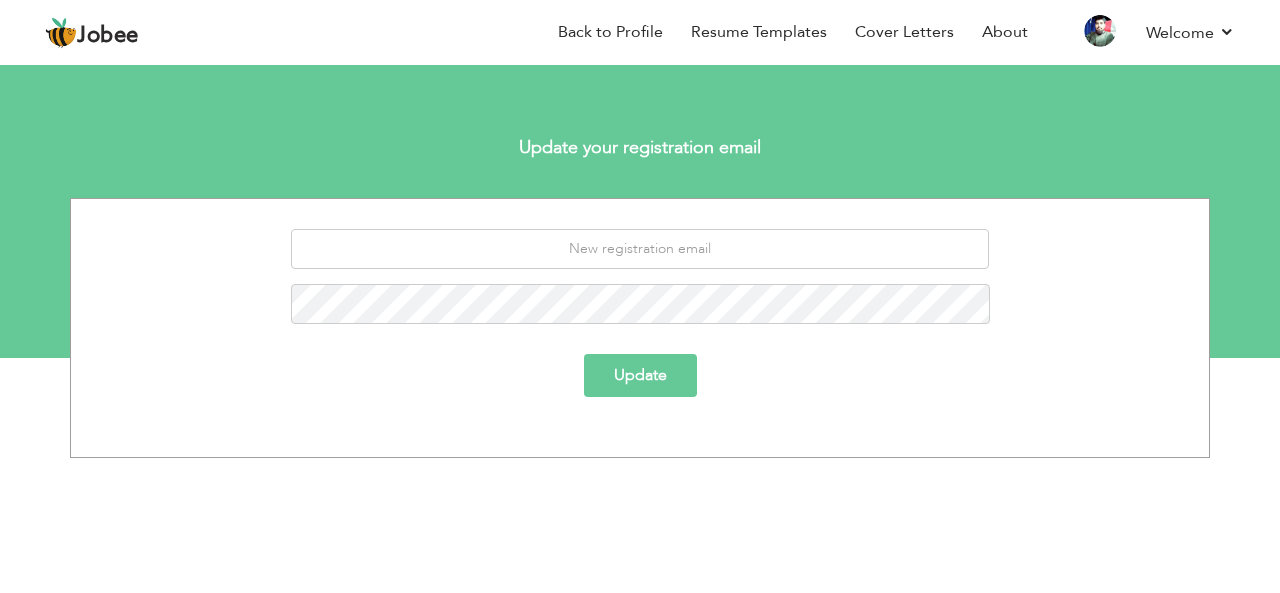 scroll, scrollTop: 0, scrollLeft: 0, axis: both 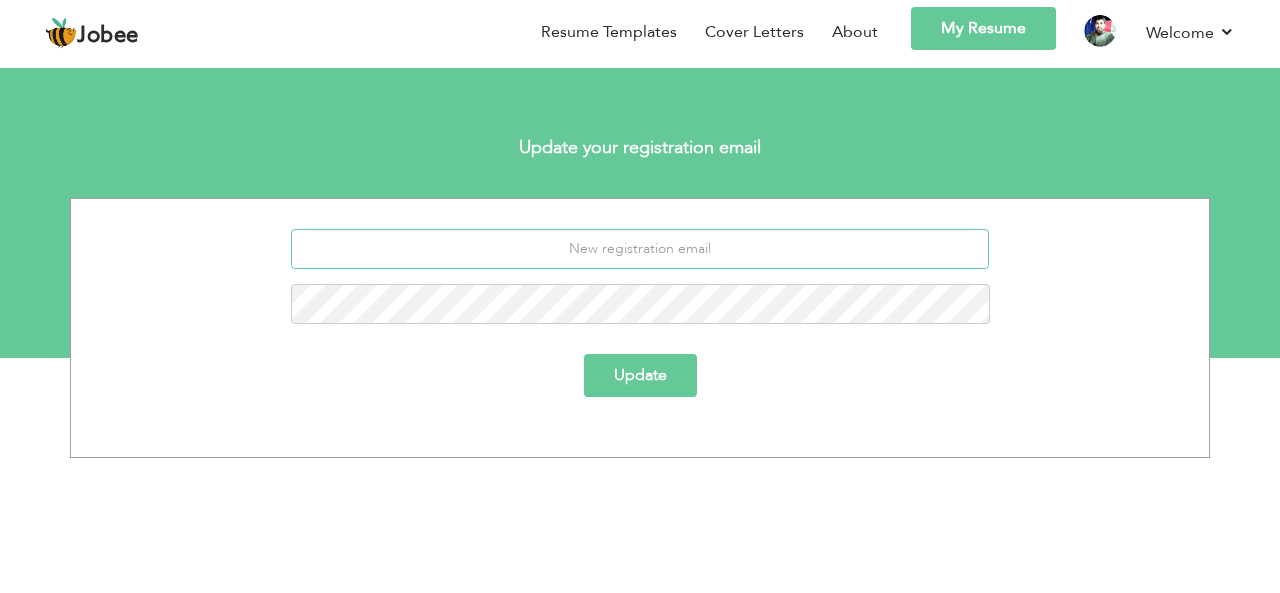 click at bounding box center (640, 249) 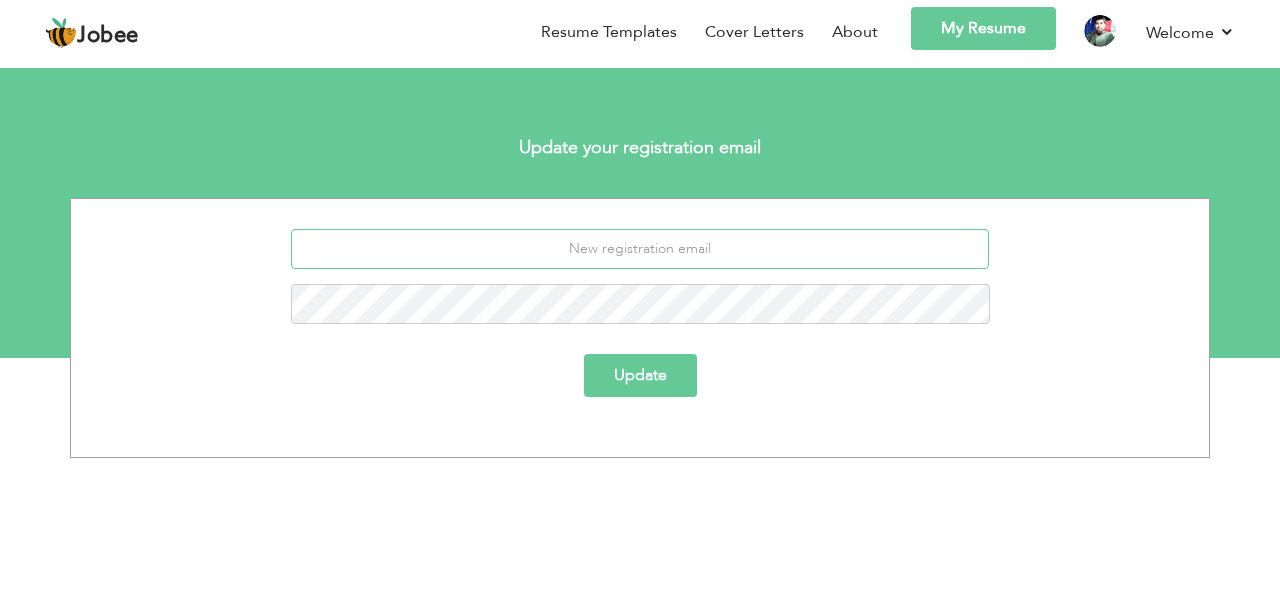 click at bounding box center (640, 249) 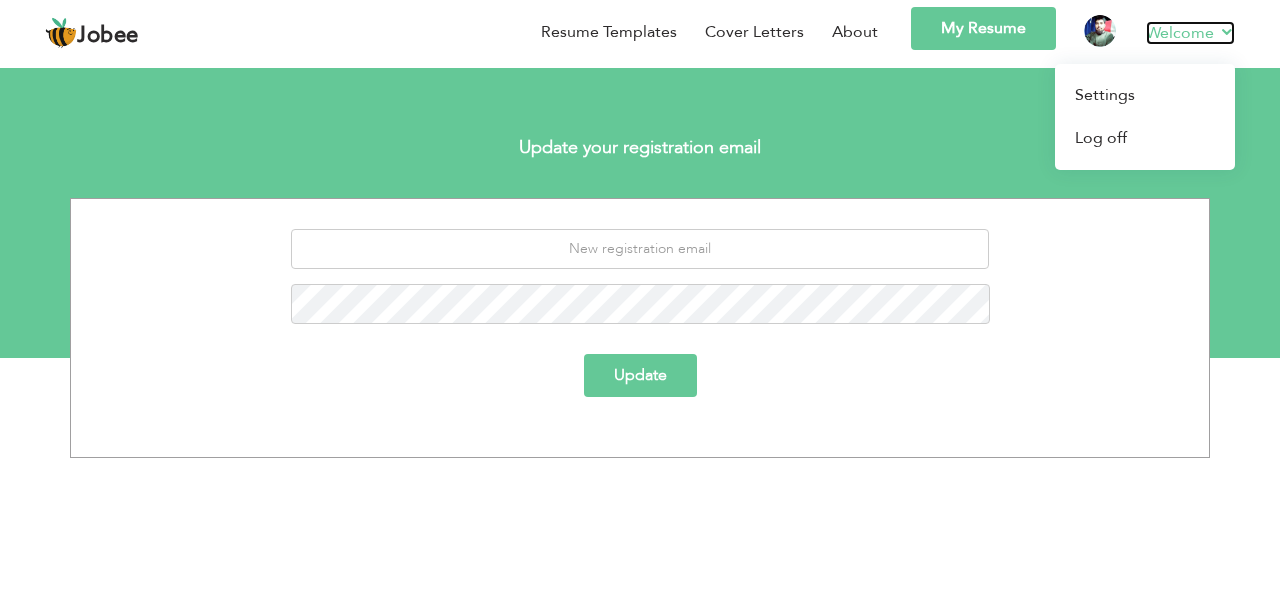 click on "Welcome" at bounding box center (1190, 33) 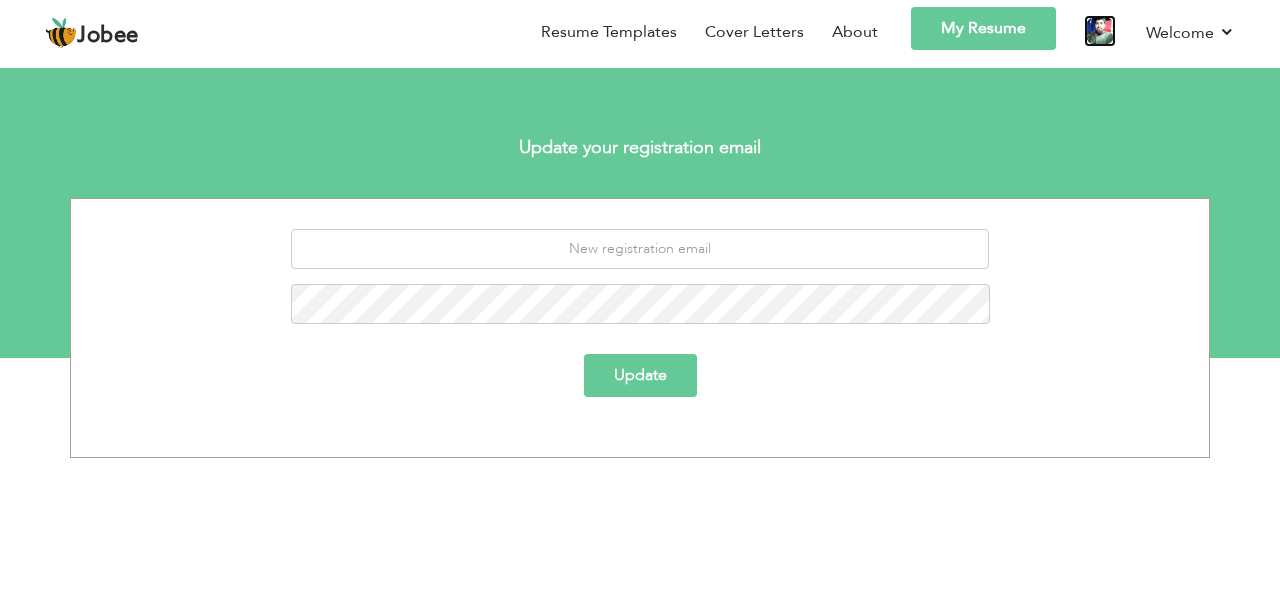 click at bounding box center [1100, 31] 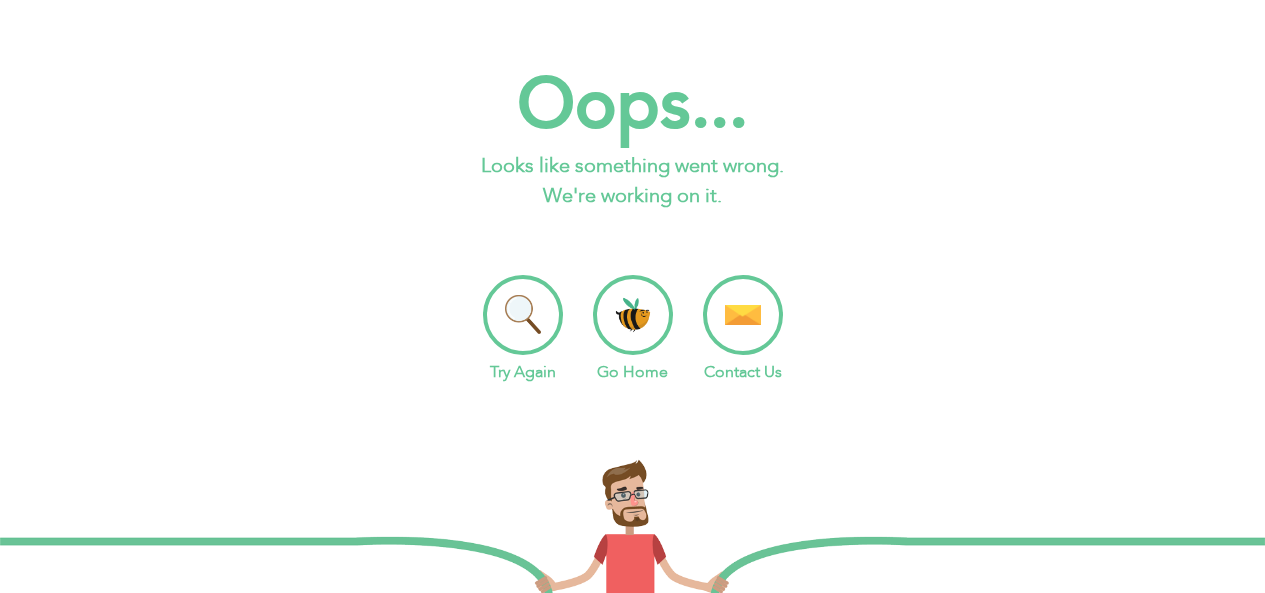scroll, scrollTop: 0, scrollLeft: 0, axis: both 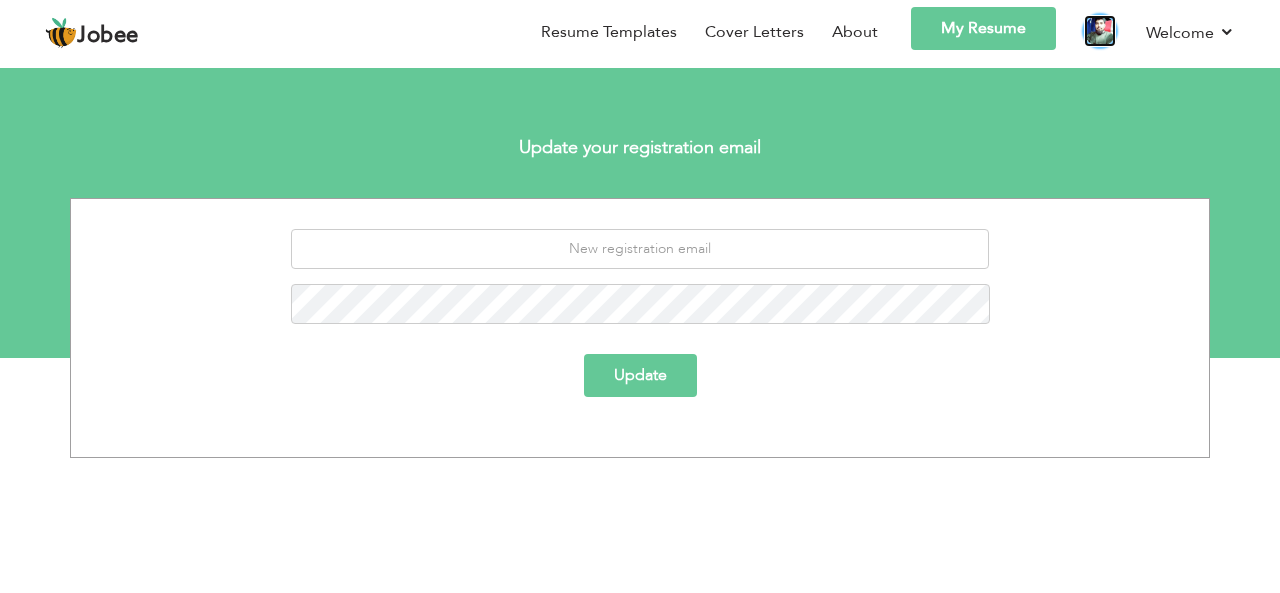 click at bounding box center [1100, 31] 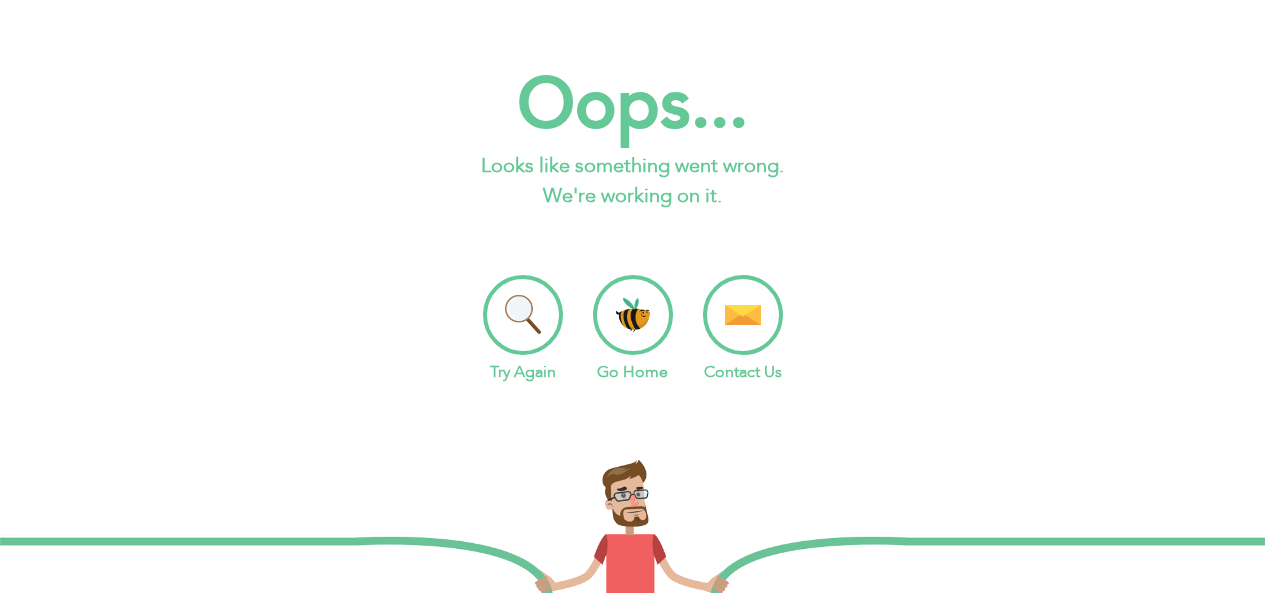 scroll, scrollTop: 0, scrollLeft: 0, axis: both 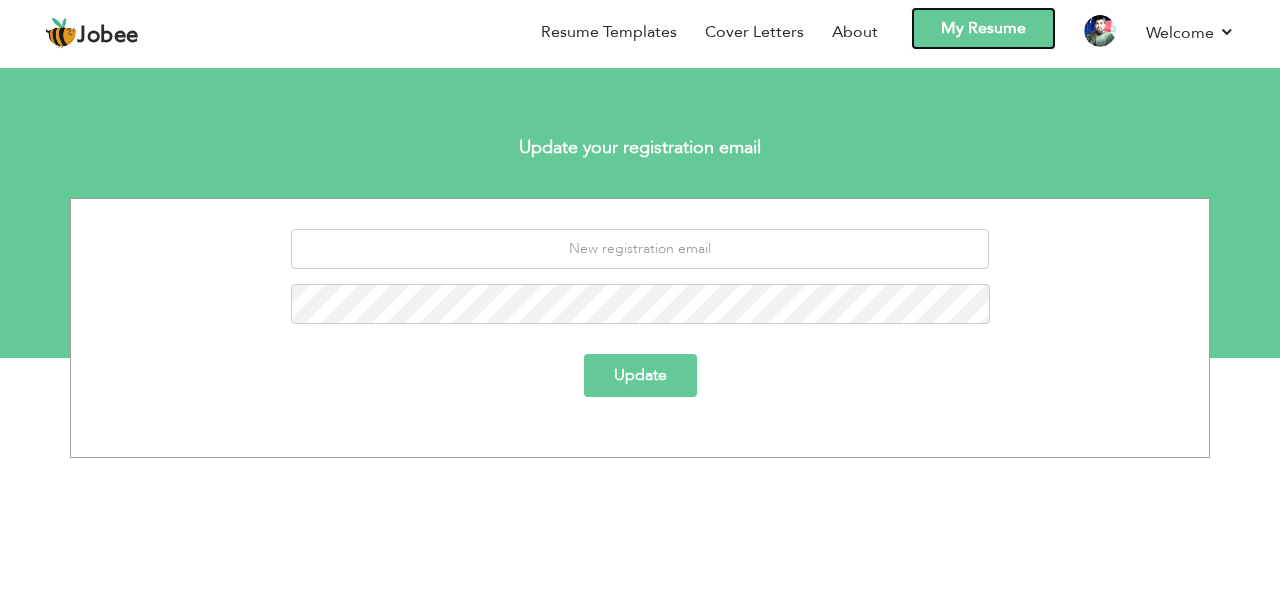 click on "My Resume" at bounding box center (983, 28) 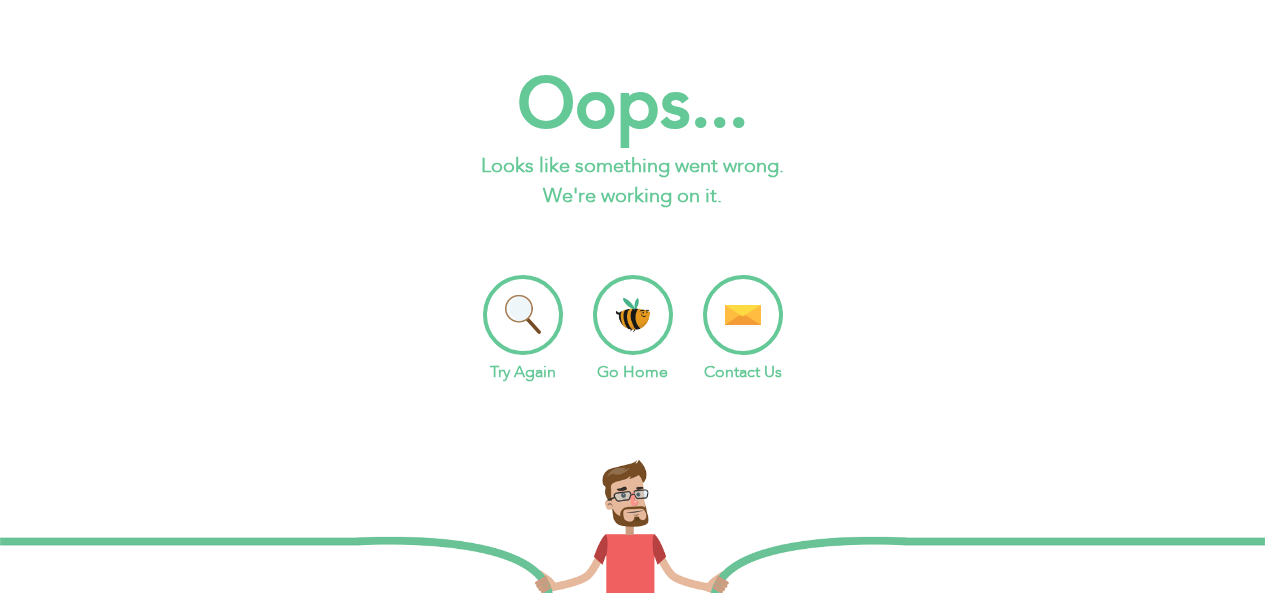 scroll, scrollTop: 0, scrollLeft: 0, axis: both 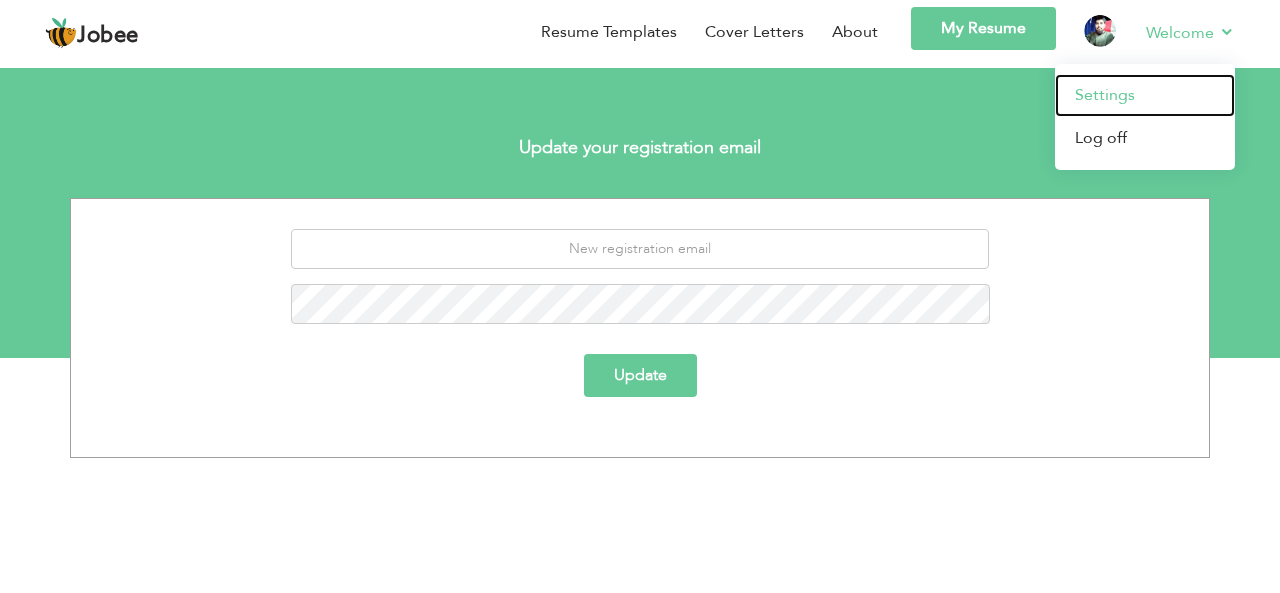 click on "Settings" at bounding box center [1145, 95] 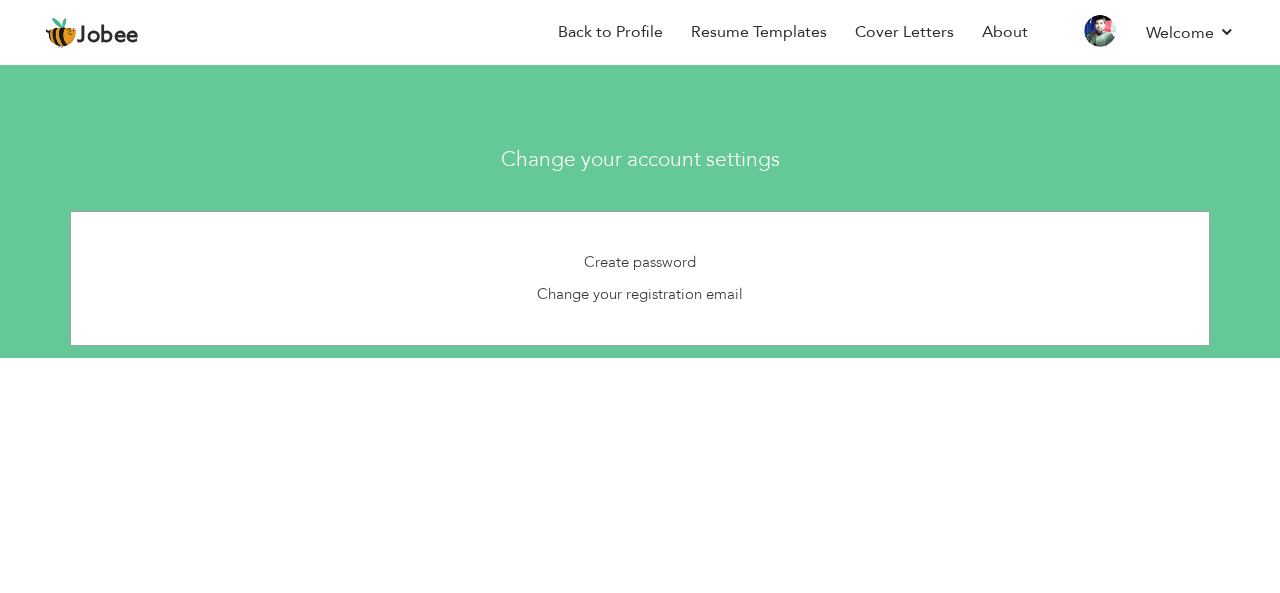 scroll, scrollTop: 0, scrollLeft: 0, axis: both 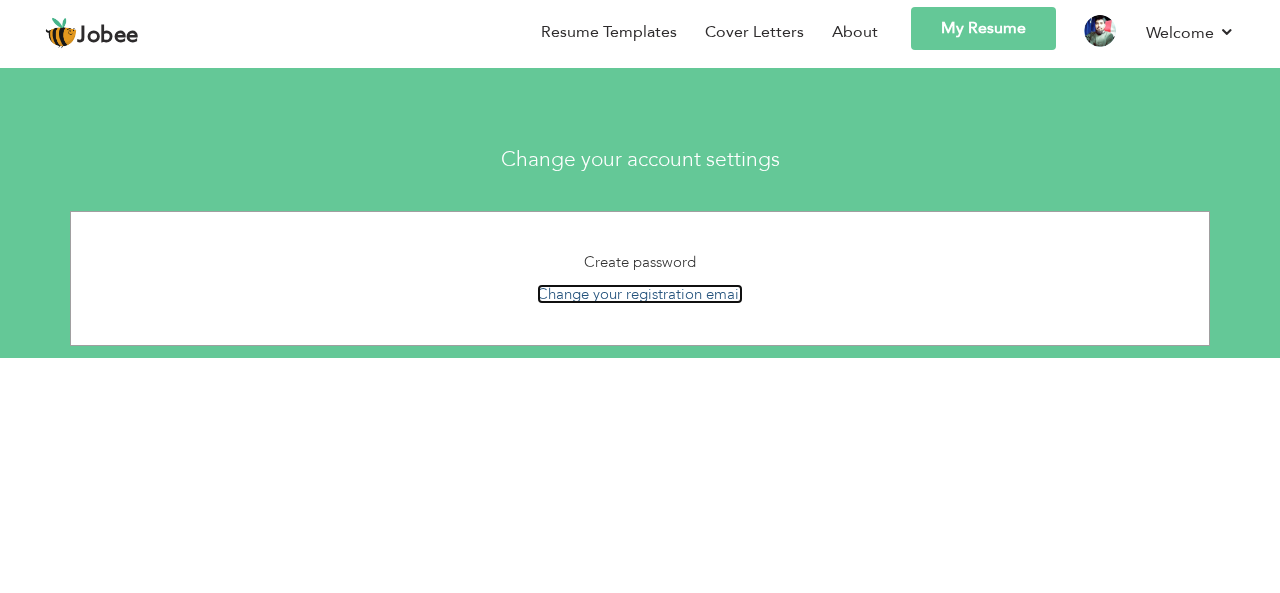 click on "Change your registration email" at bounding box center (640, 294) 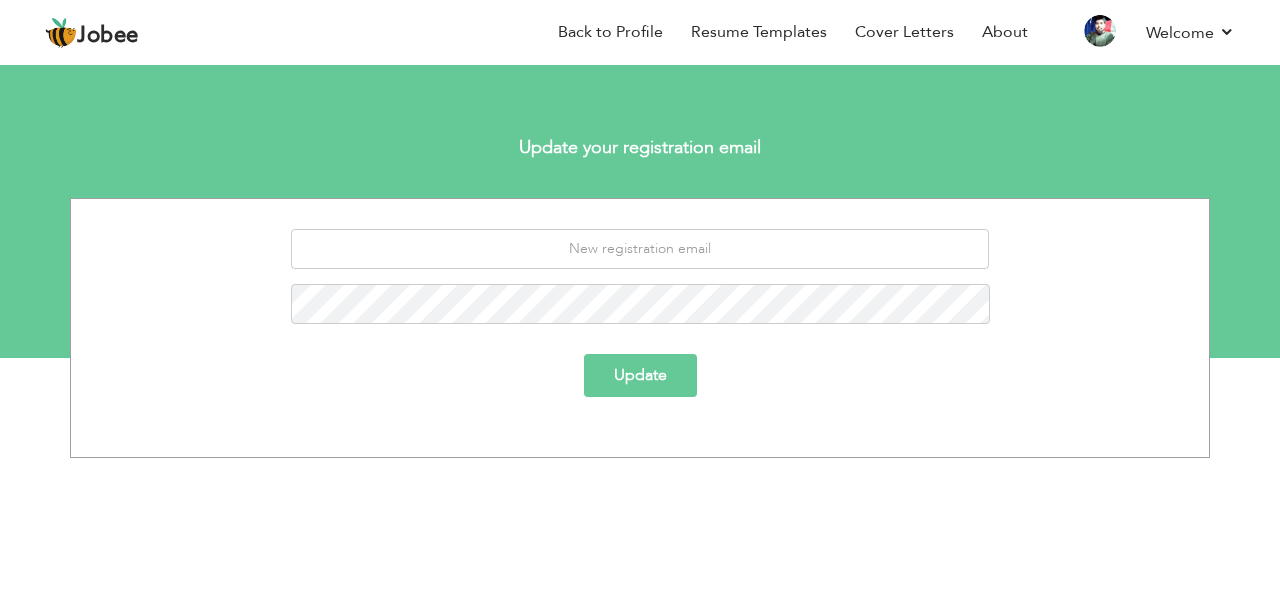 scroll, scrollTop: 0, scrollLeft: 0, axis: both 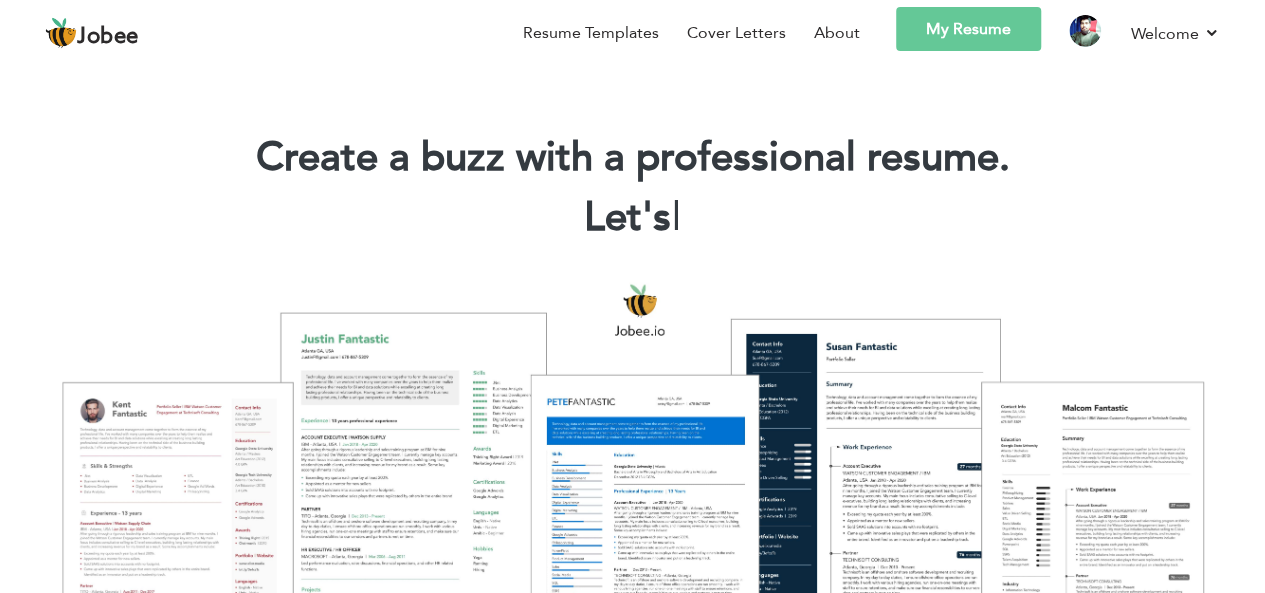 click on "My Resume" at bounding box center (968, 29) 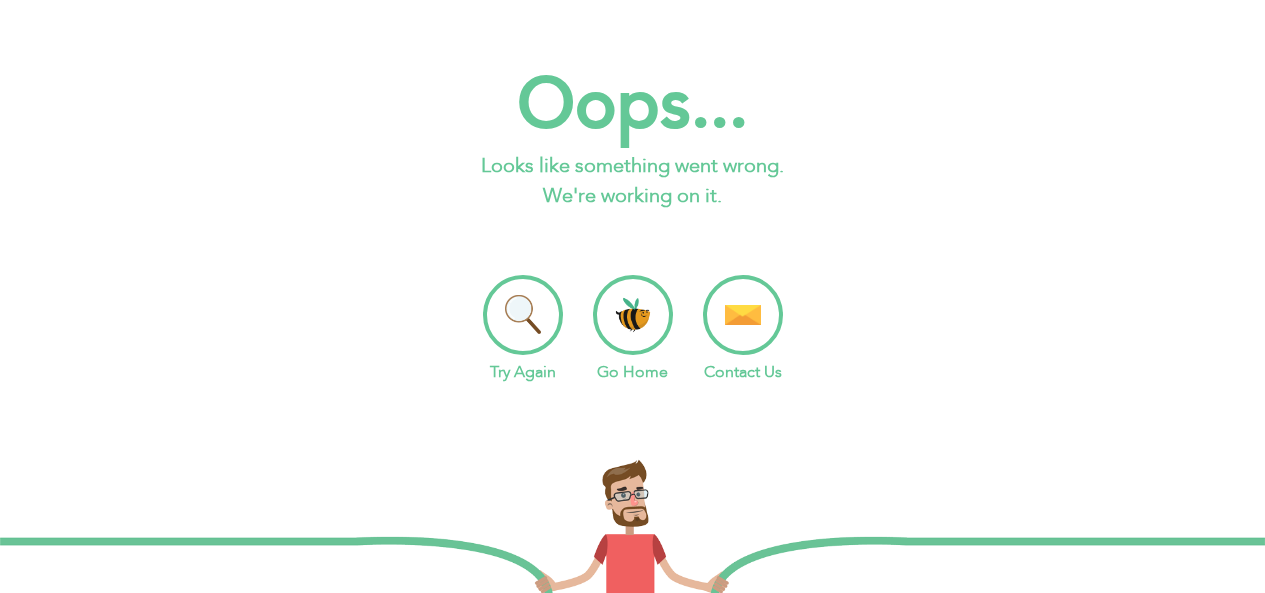 scroll, scrollTop: 0, scrollLeft: 0, axis: both 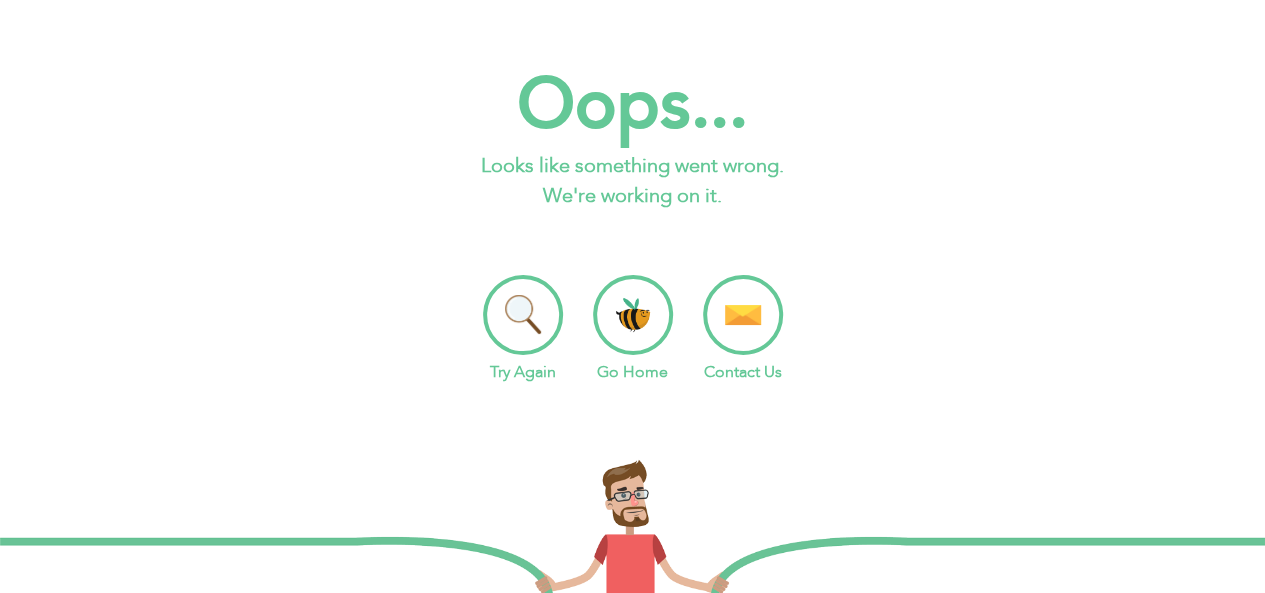 click on "Go Home" at bounding box center [633, 329] 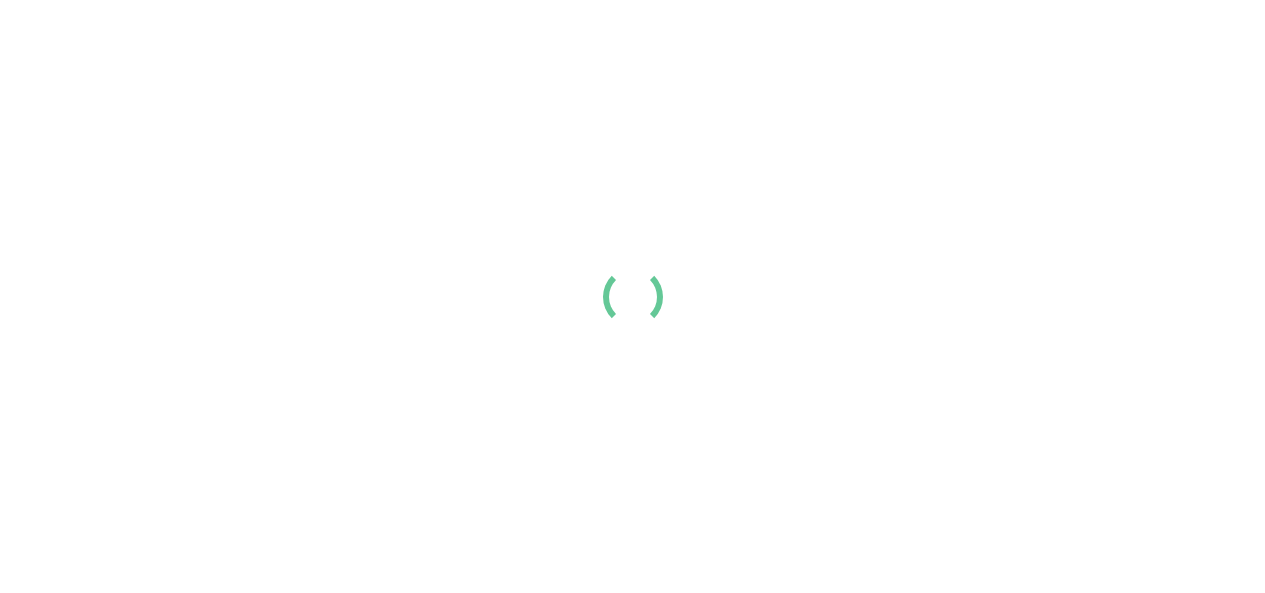 scroll, scrollTop: 0, scrollLeft: 0, axis: both 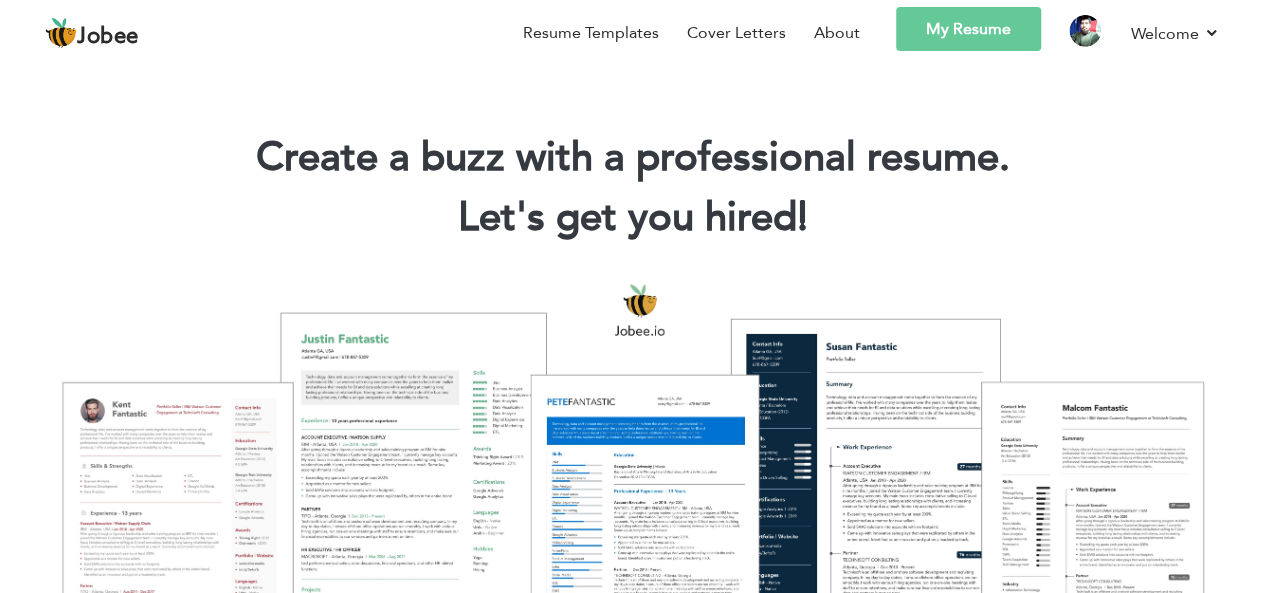 click on "My Resume" at bounding box center (968, 29) 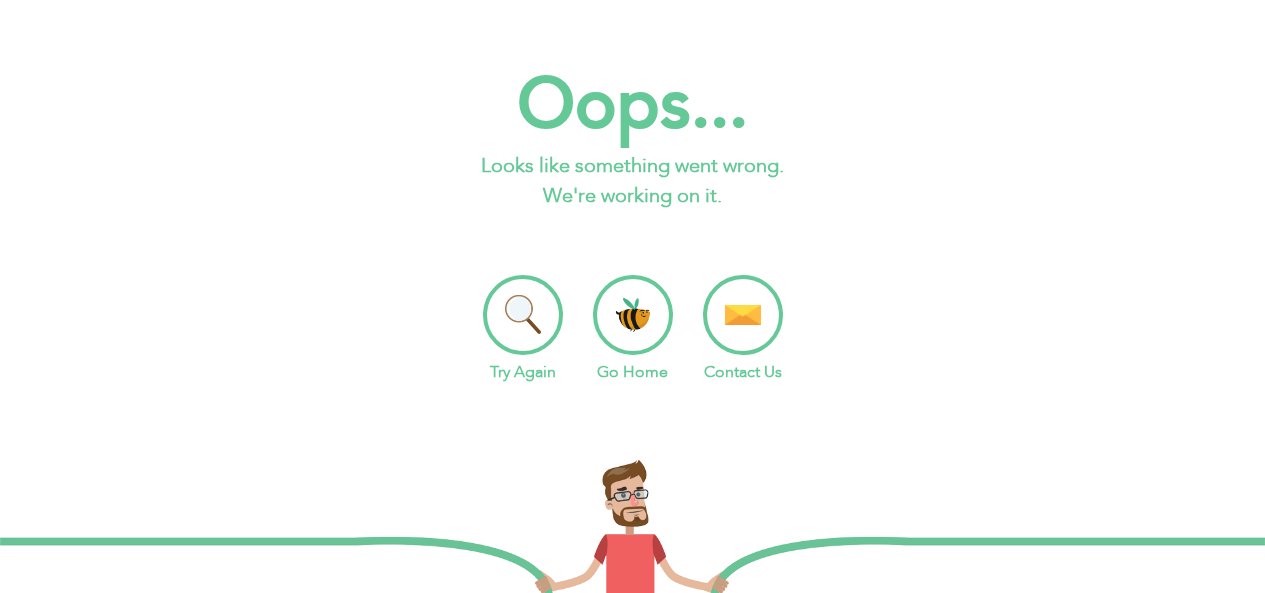 scroll, scrollTop: 0, scrollLeft: 0, axis: both 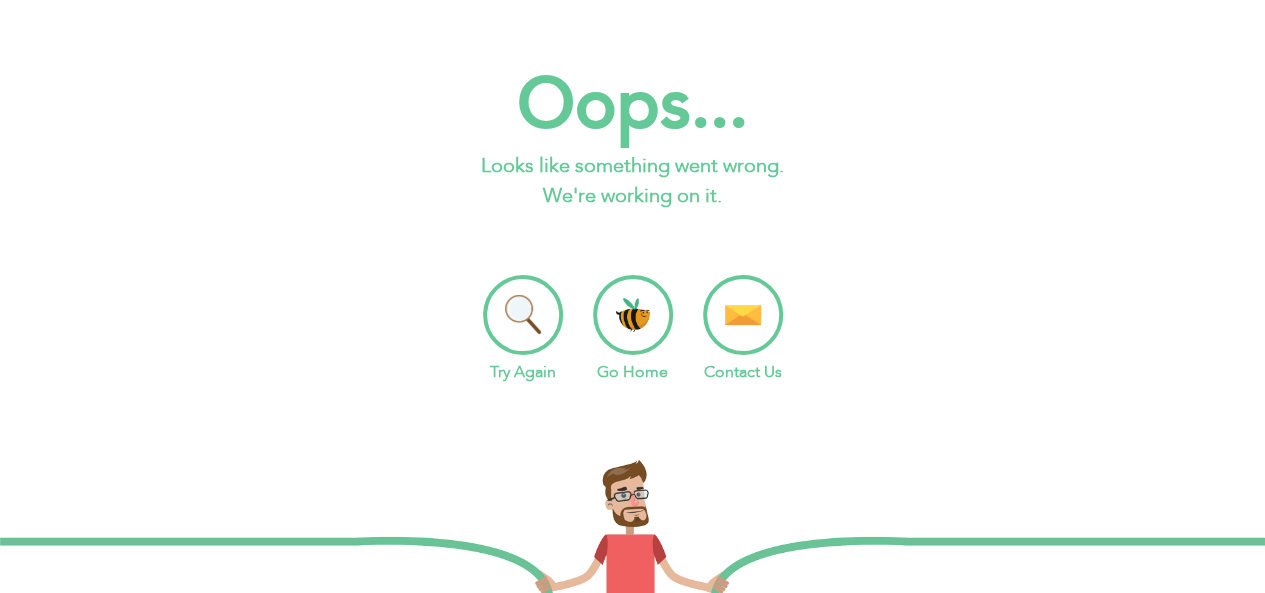 click on "Jobee
Resume Templates
Cover Letters
About
My Resume
Welcome
Settings
Log off
Profile" at bounding box center [632, 422] 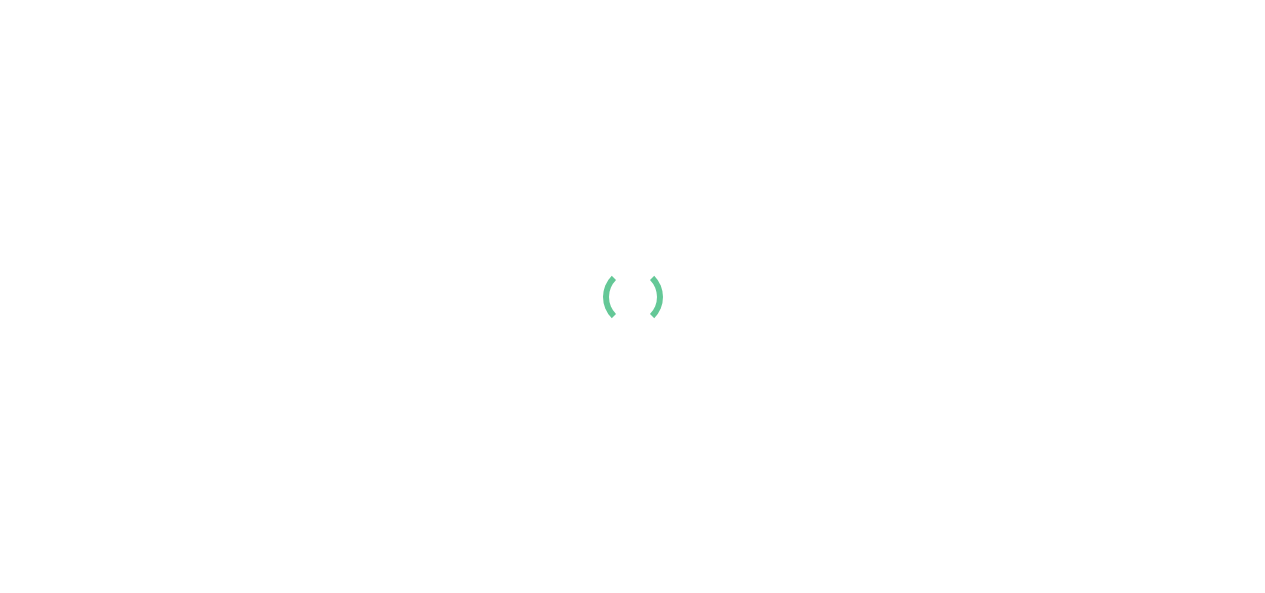 scroll, scrollTop: 0, scrollLeft: 0, axis: both 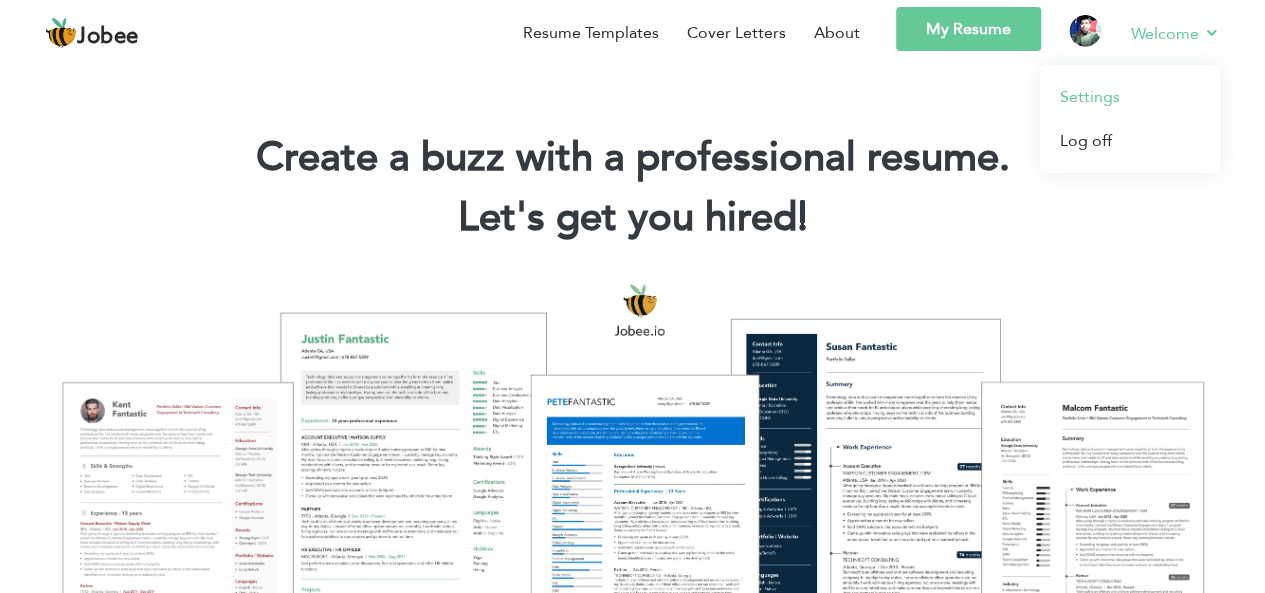 click on "Settings" at bounding box center [1130, 97] 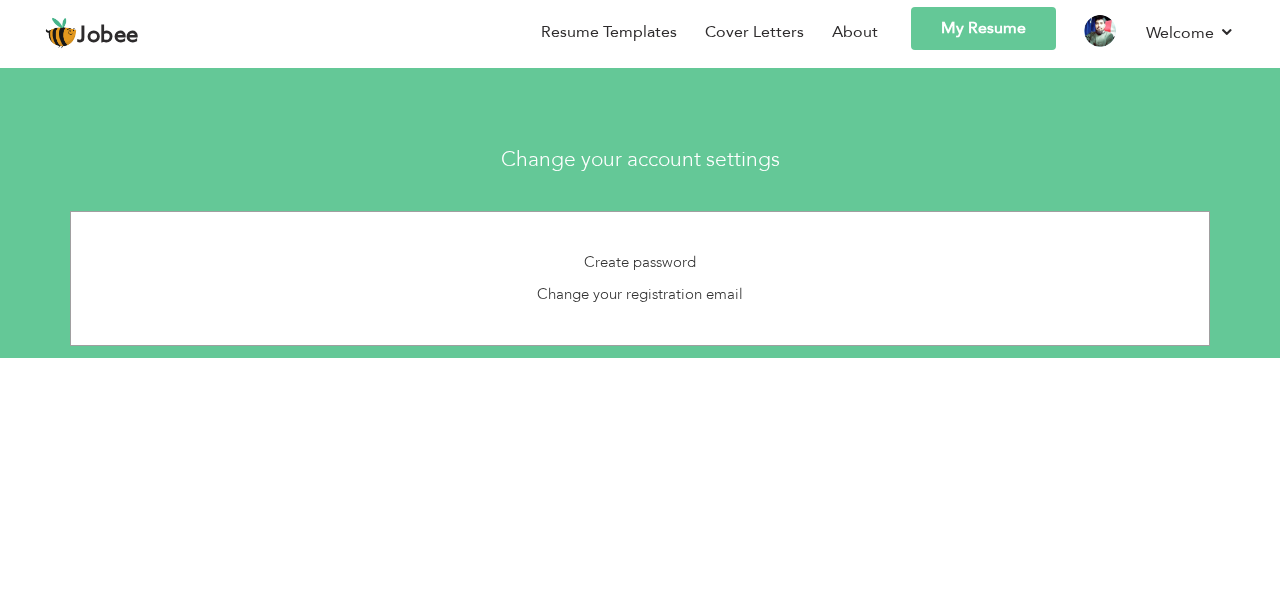 scroll, scrollTop: 0, scrollLeft: 0, axis: both 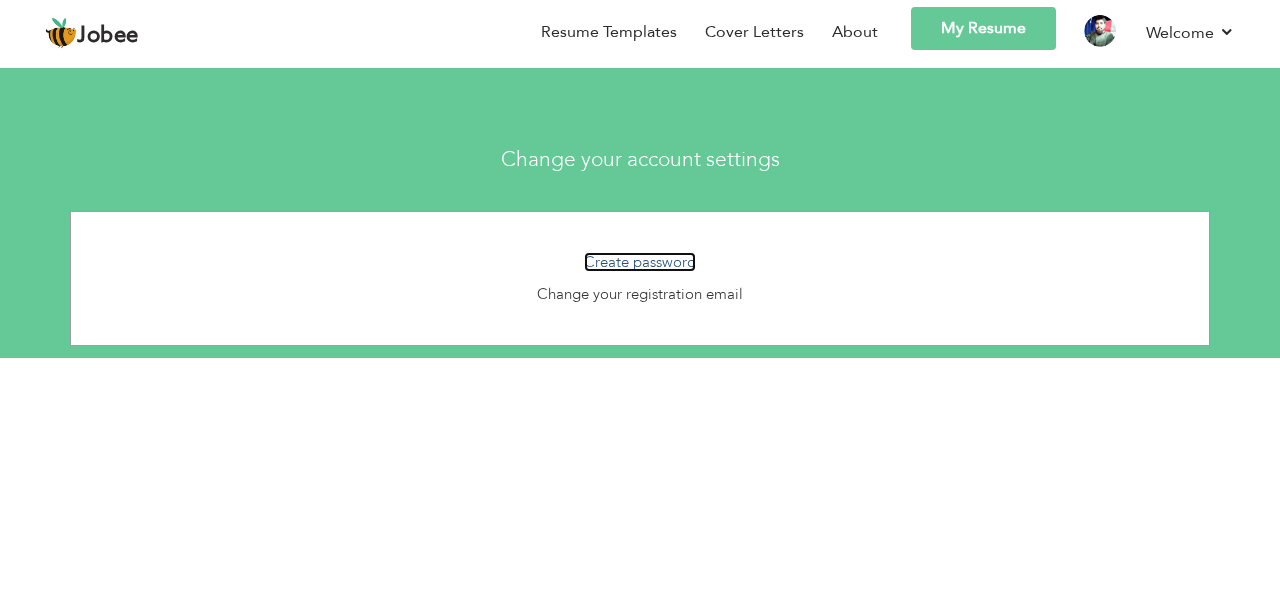 click on "Create password" at bounding box center (640, 262) 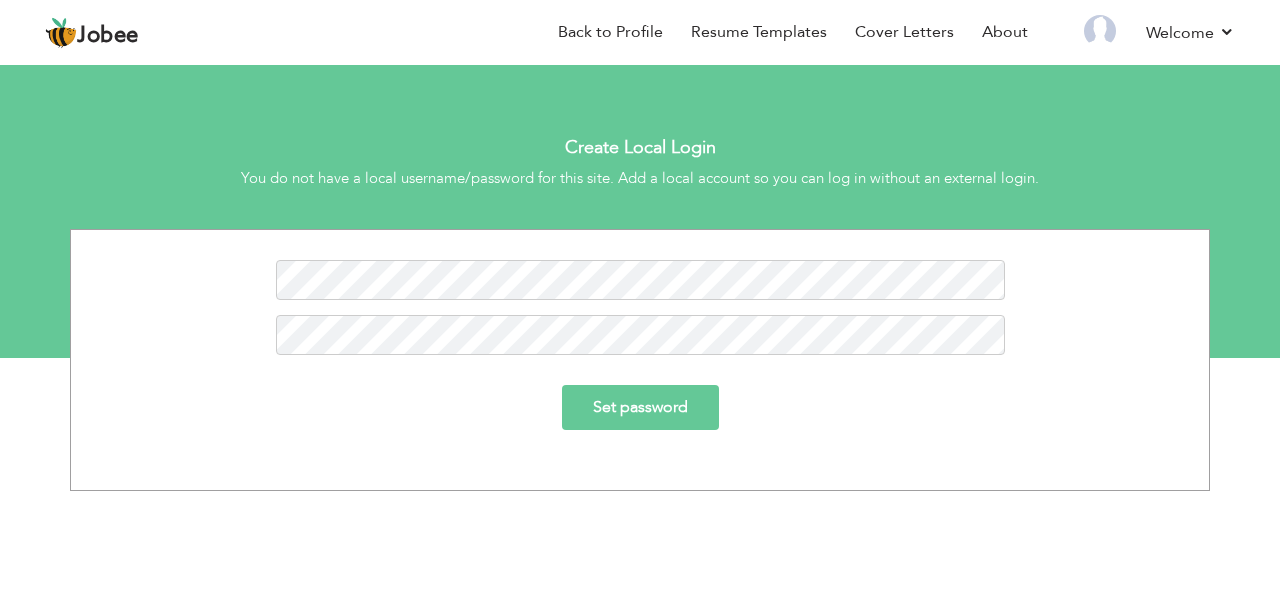scroll, scrollTop: 0, scrollLeft: 0, axis: both 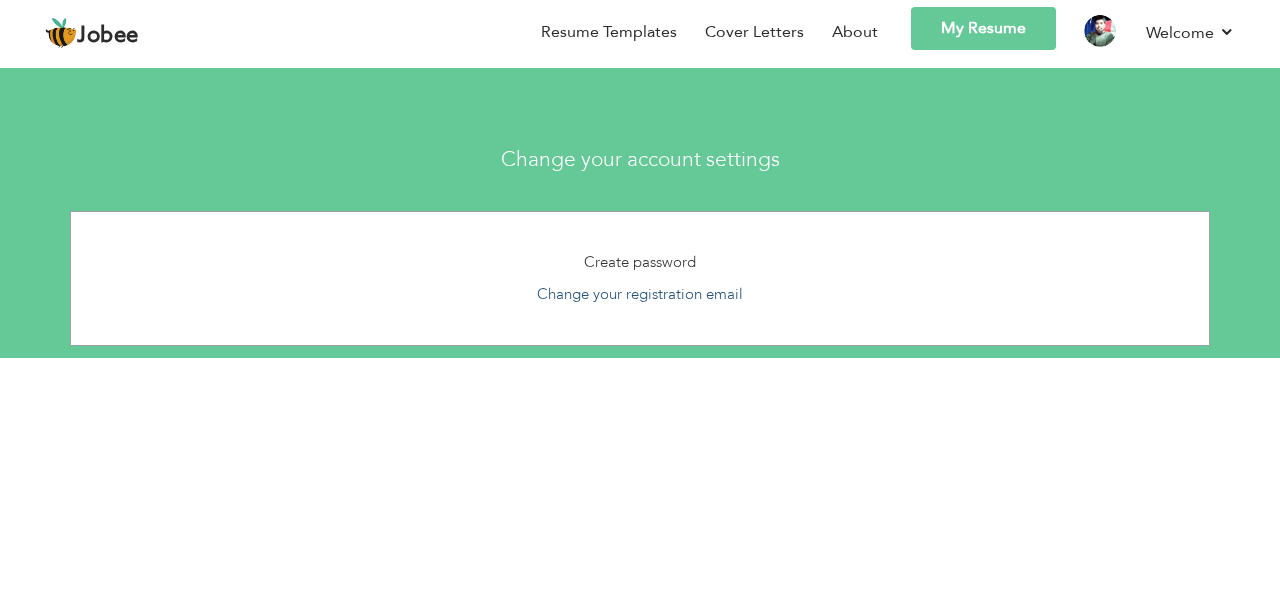 click on "Create password                  Change your registration email" at bounding box center [640, 278] 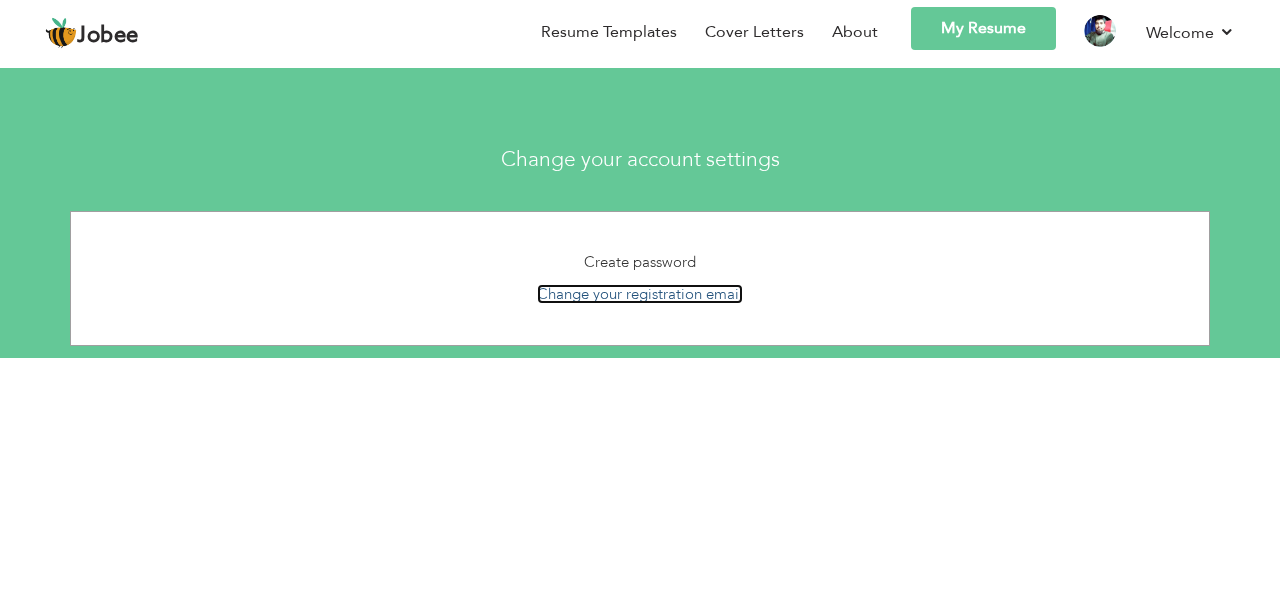 click on "Change your registration email" at bounding box center (640, 294) 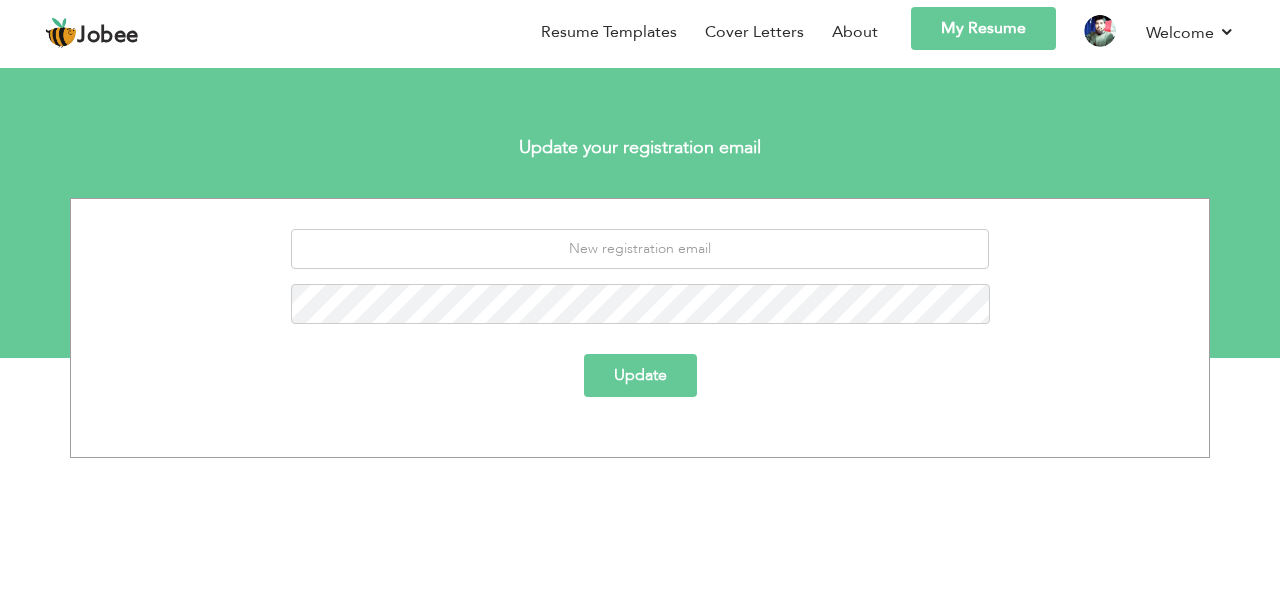 scroll, scrollTop: 0, scrollLeft: 0, axis: both 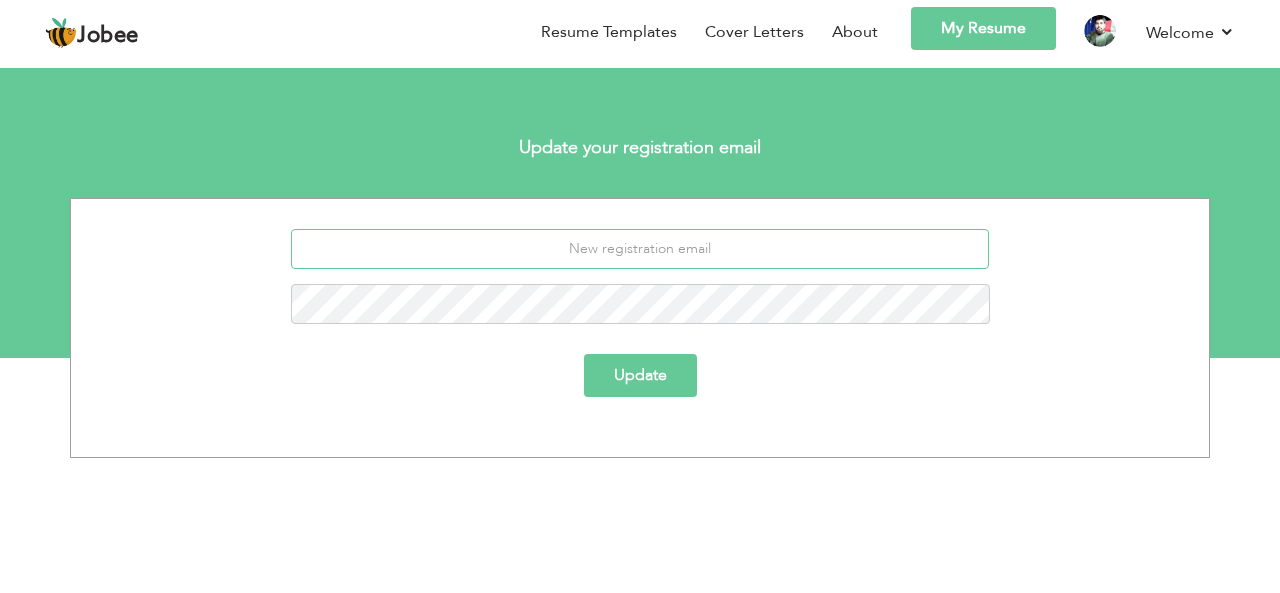 click at bounding box center (640, 249) 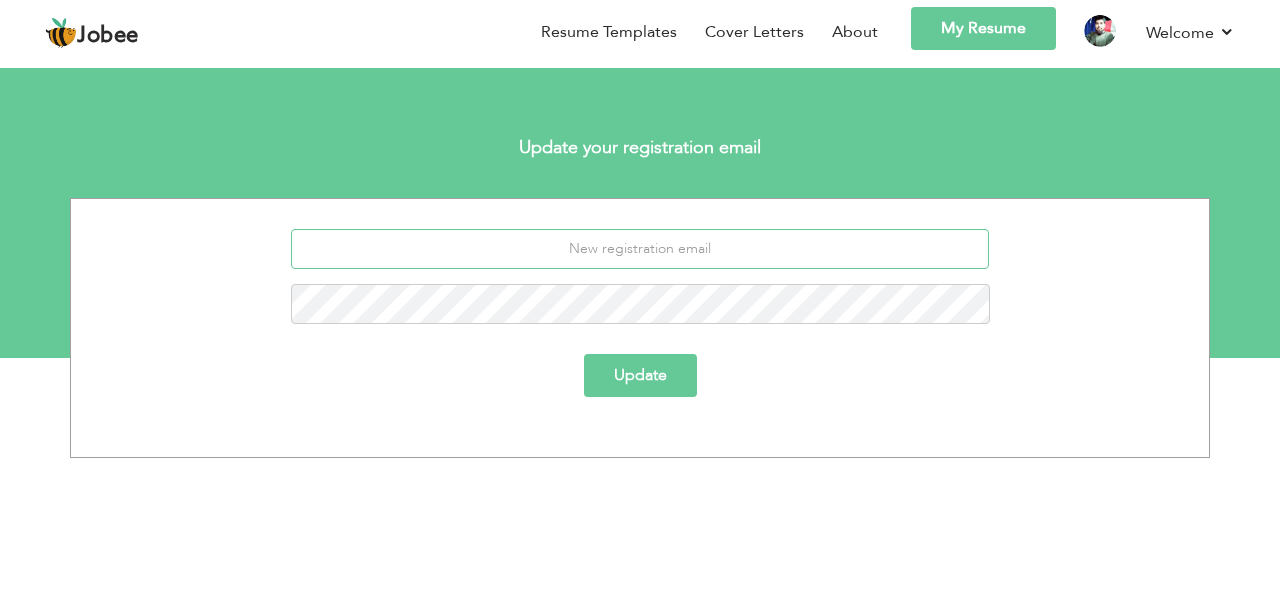 paste on "https://jobee.io/" 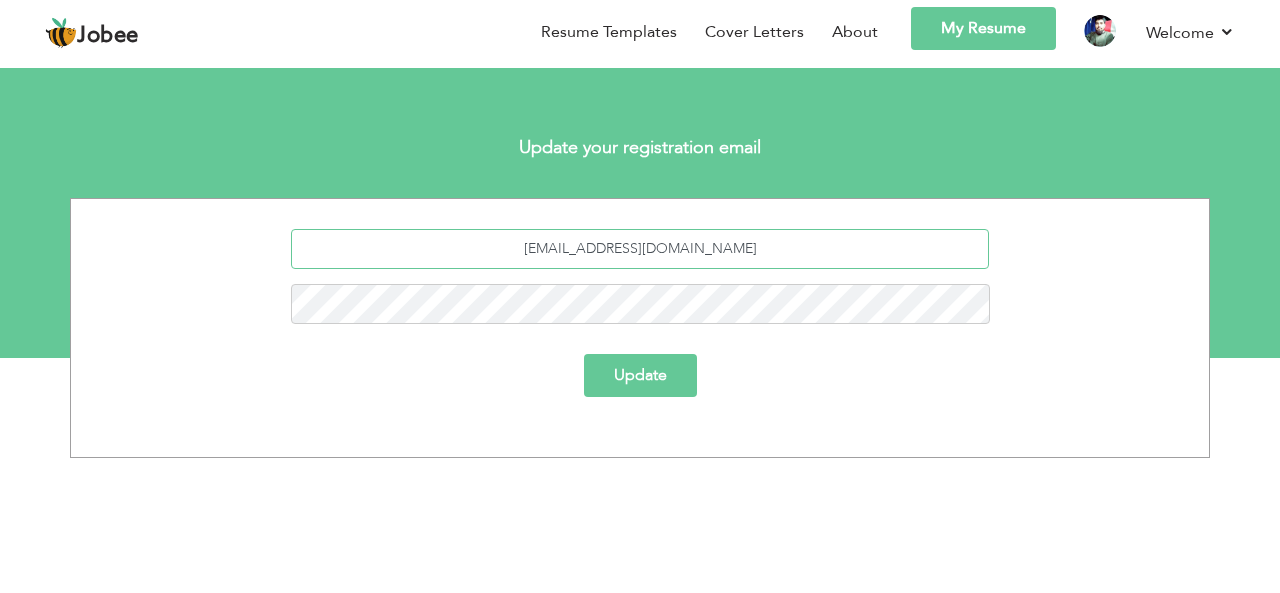 type on "[EMAIL_ADDRESS][DOMAIN_NAME]" 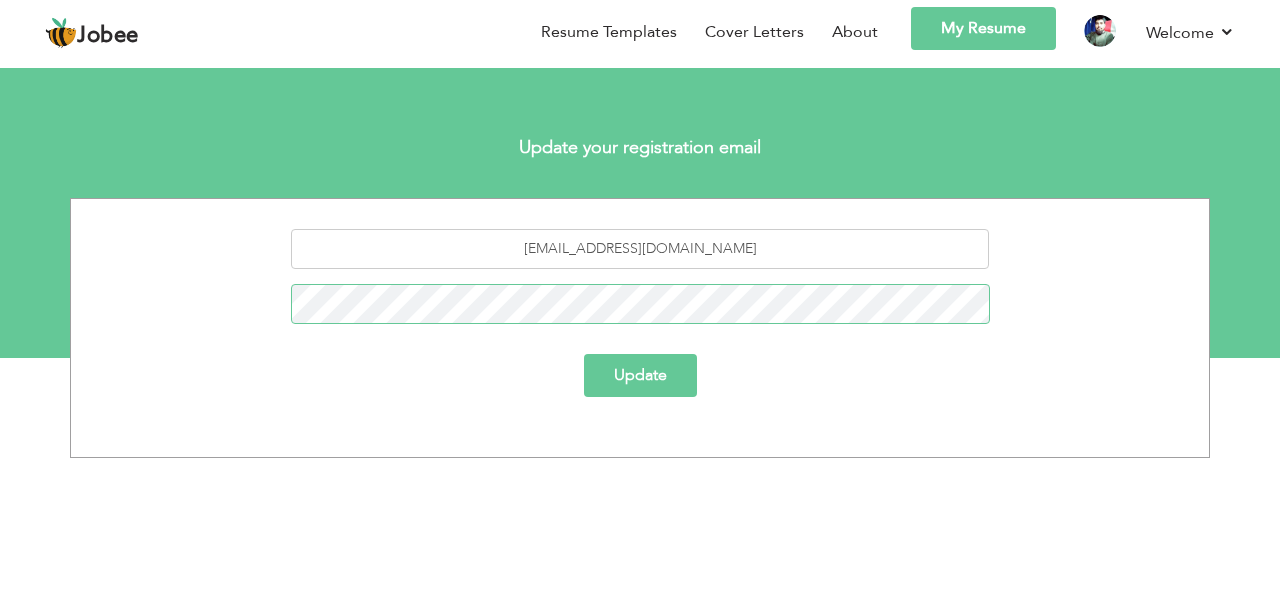 click on "Update" at bounding box center [640, 375] 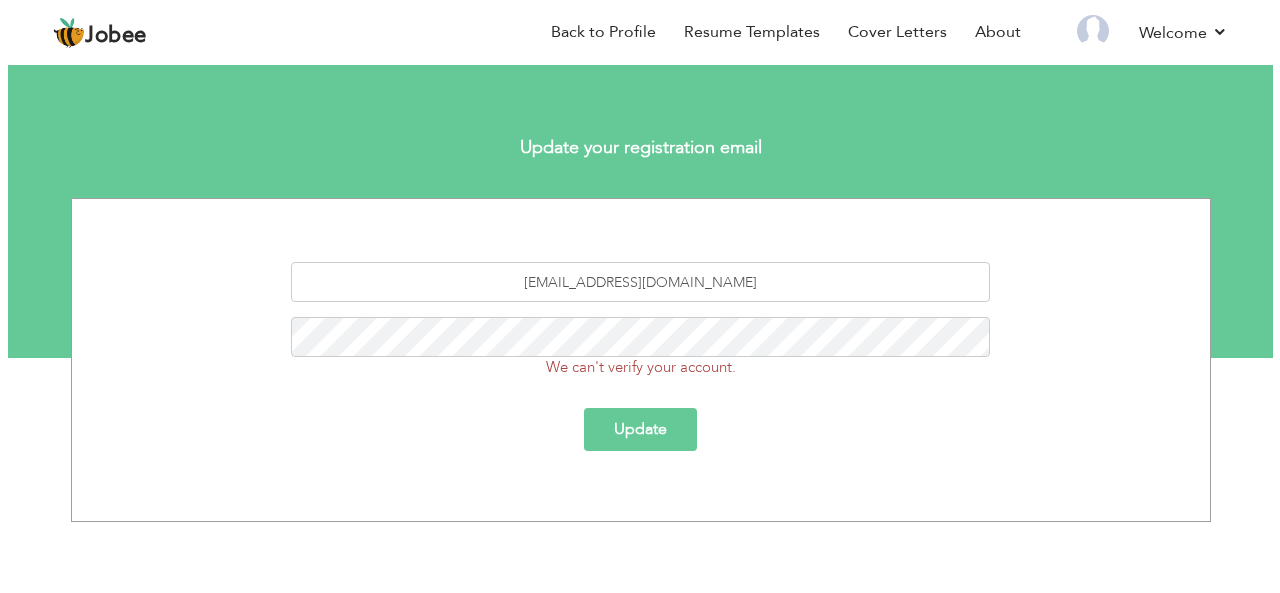 scroll, scrollTop: 0, scrollLeft: 0, axis: both 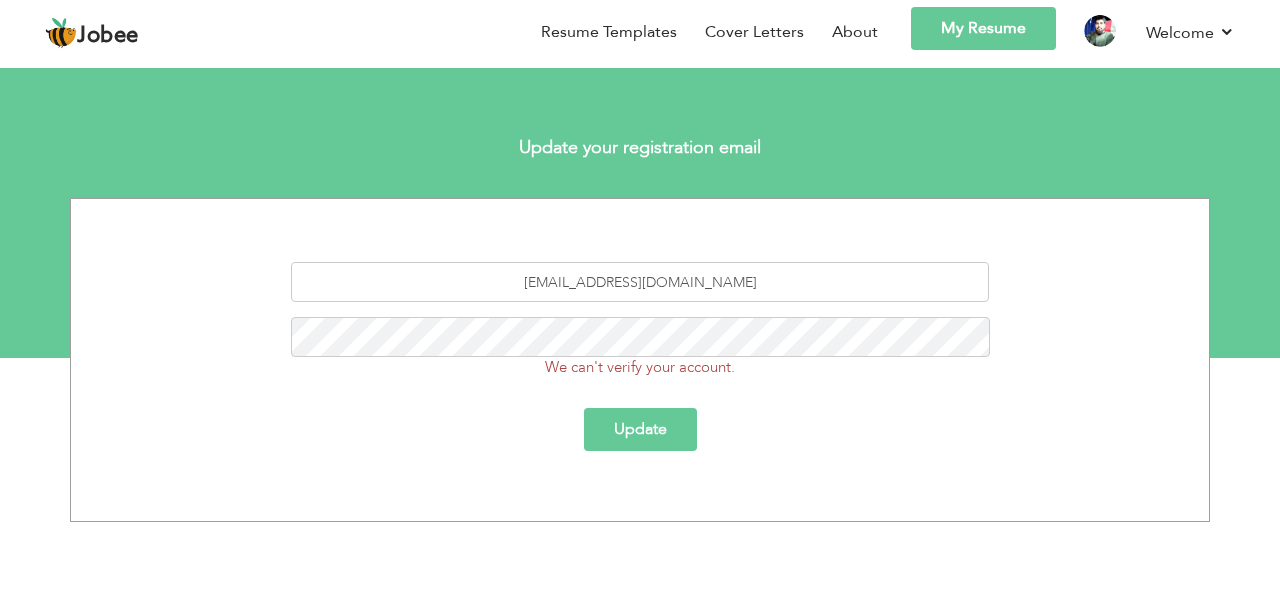 click on "We can't verify your account." at bounding box center [640, 367] 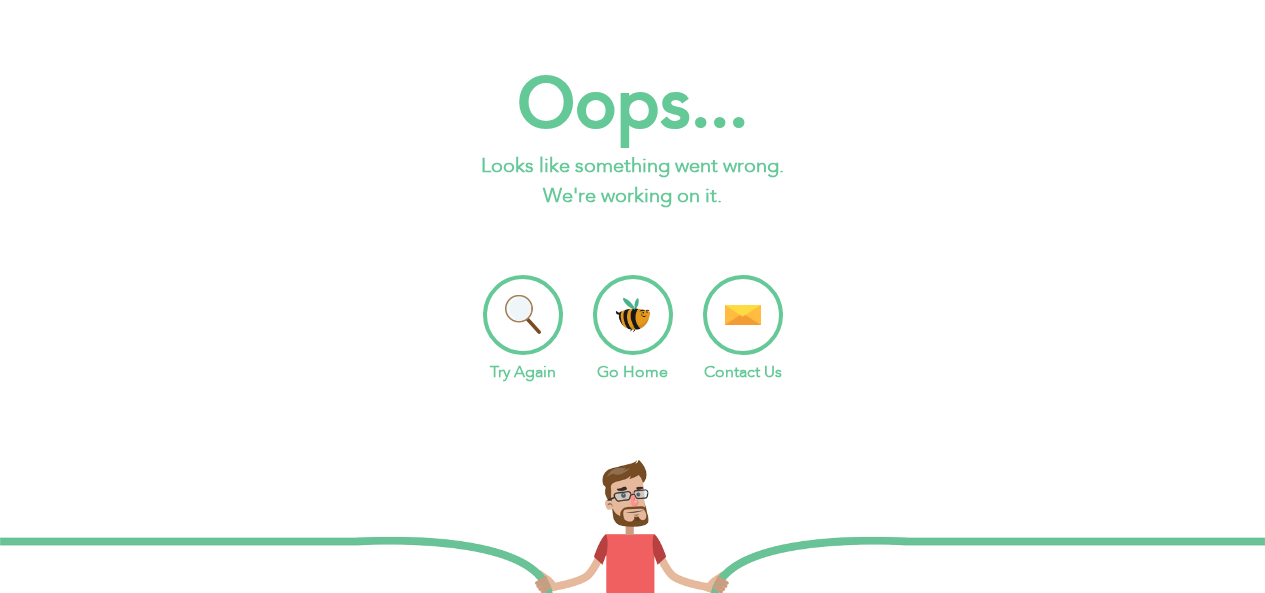 scroll, scrollTop: 0, scrollLeft: 0, axis: both 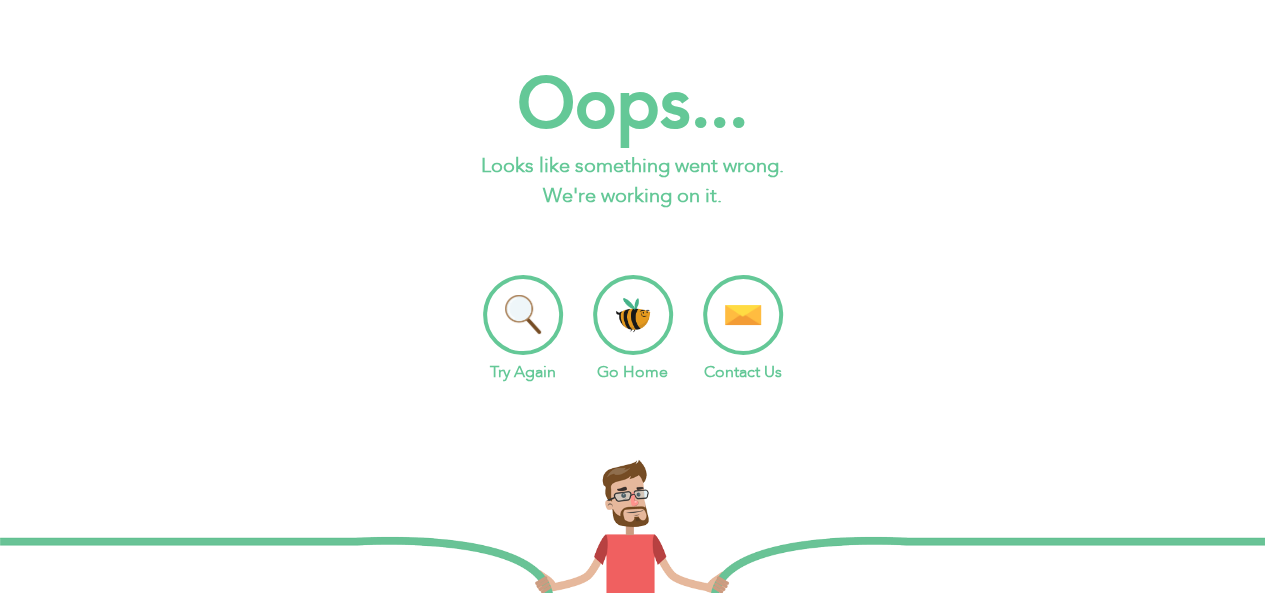 click on "Go Home" at bounding box center (633, 329) 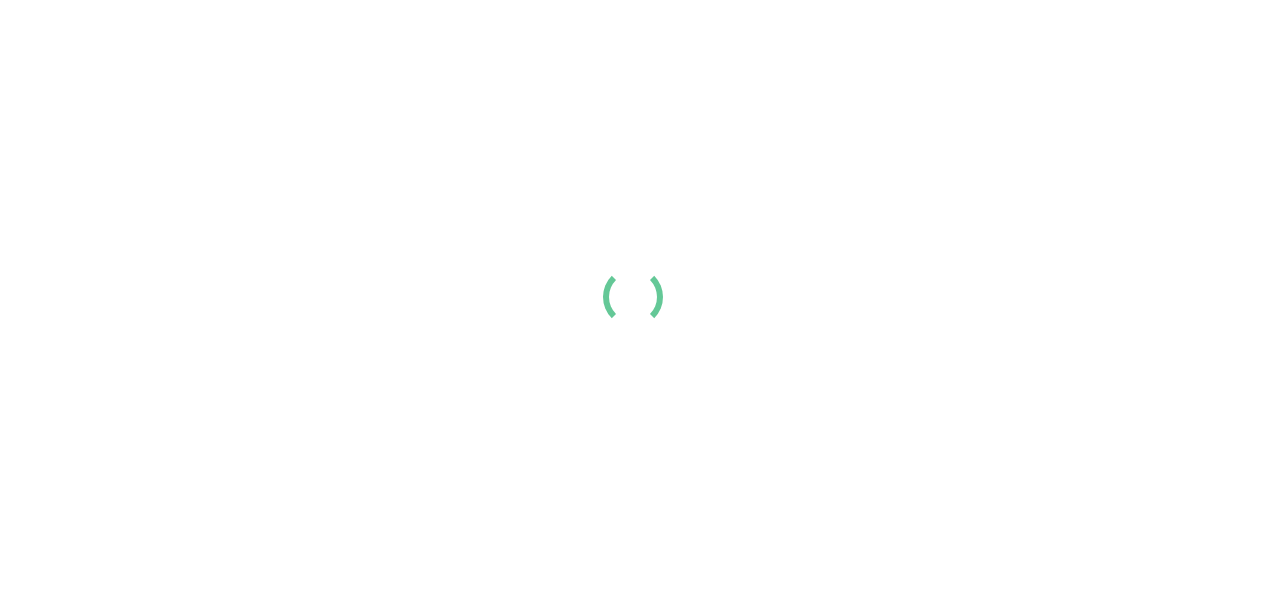 scroll, scrollTop: 0, scrollLeft: 0, axis: both 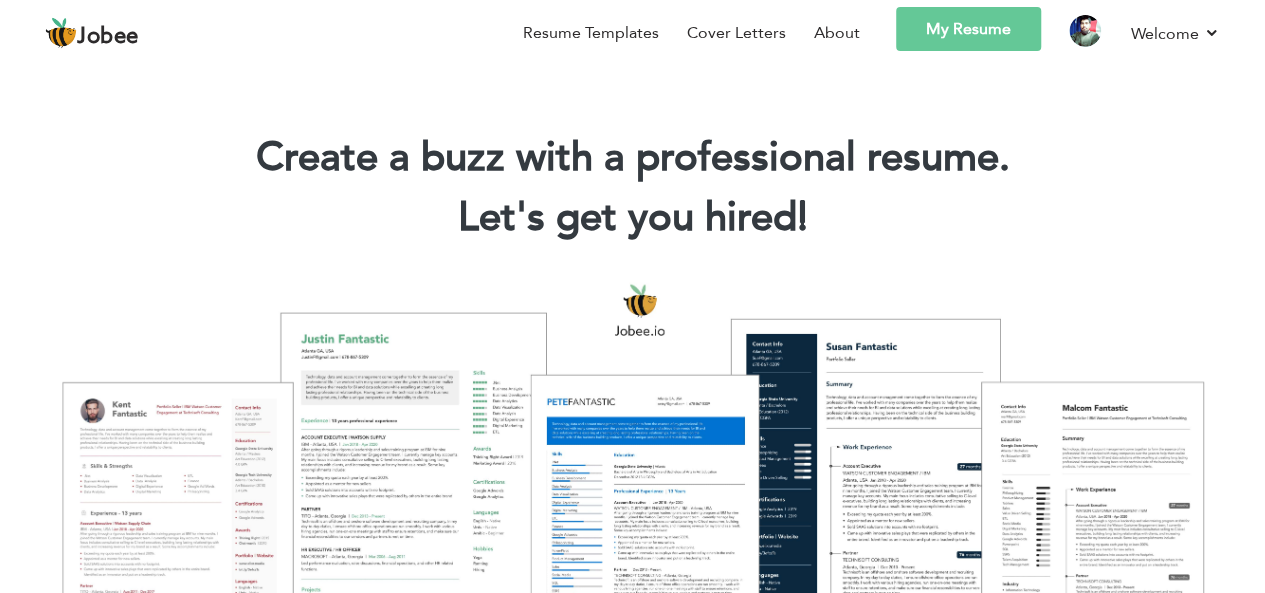 click on "My Resume" at bounding box center [968, 29] 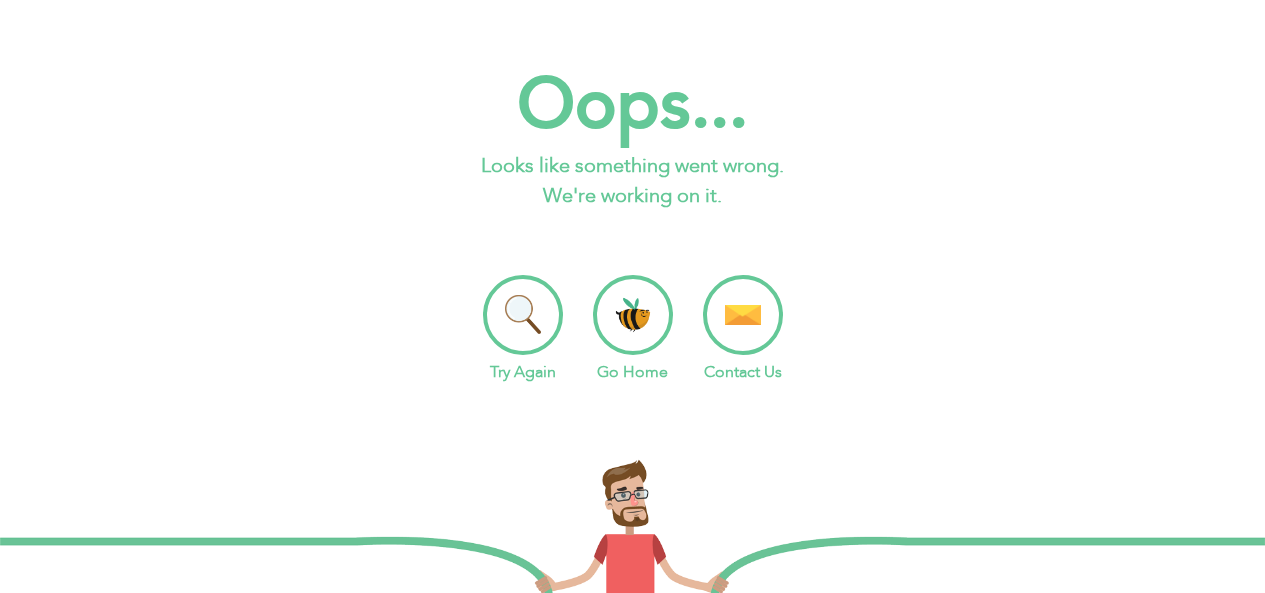 scroll, scrollTop: 0, scrollLeft: 0, axis: both 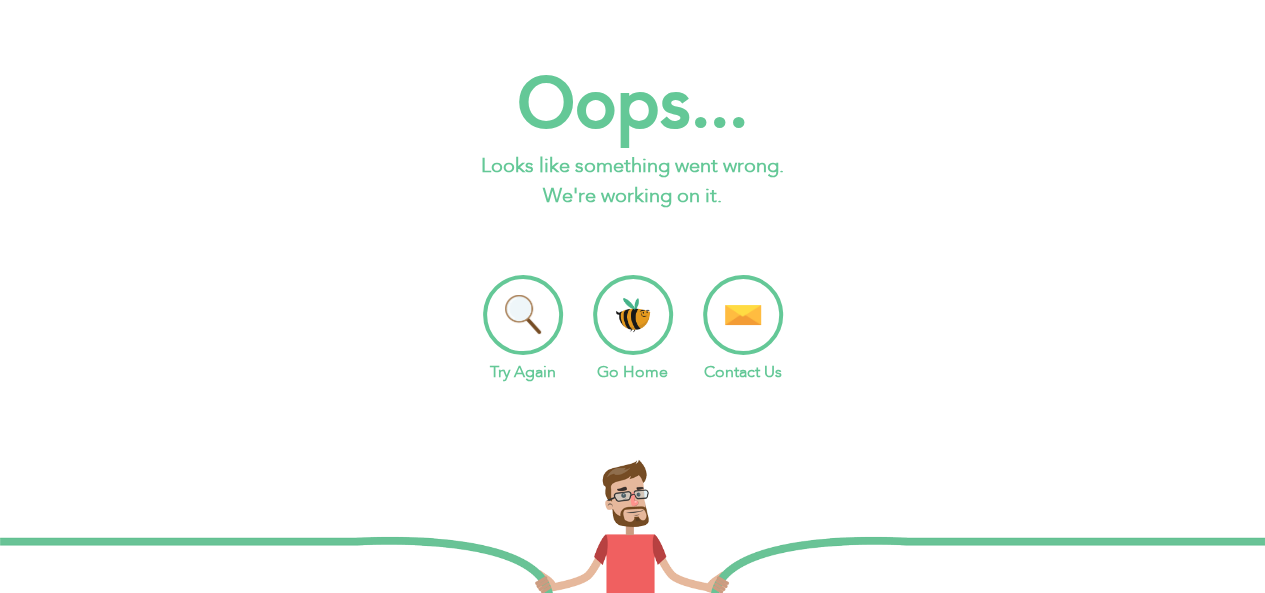 click on "Go Home" at bounding box center [633, 329] 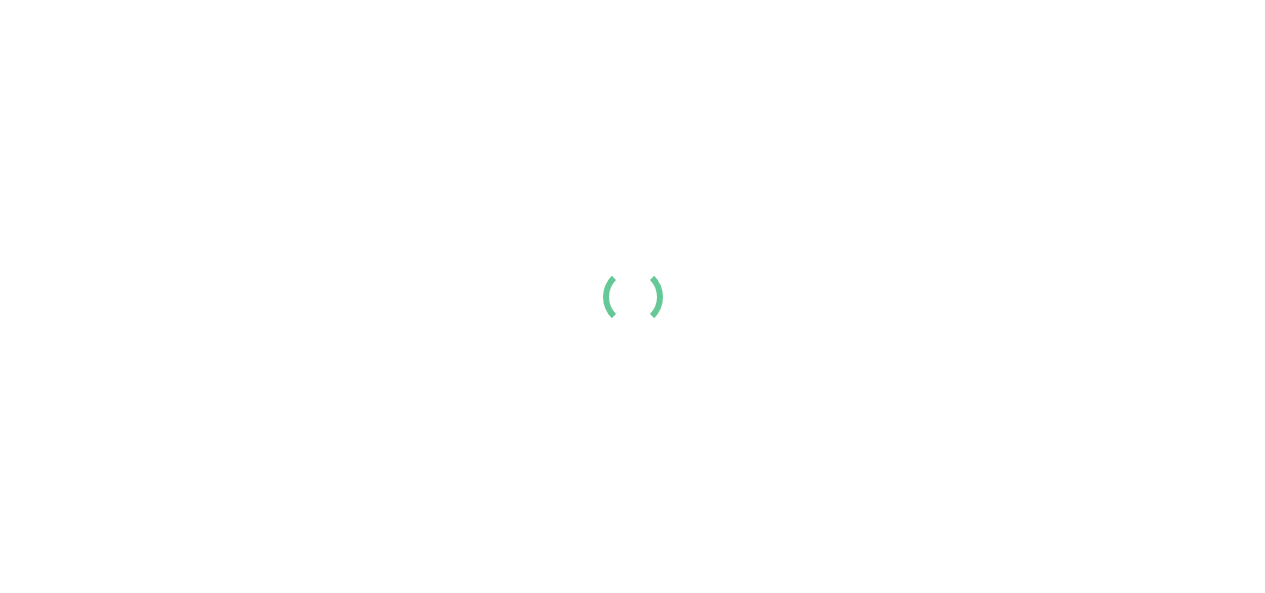 scroll, scrollTop: 0, scrollLeft: 0, axis: both 